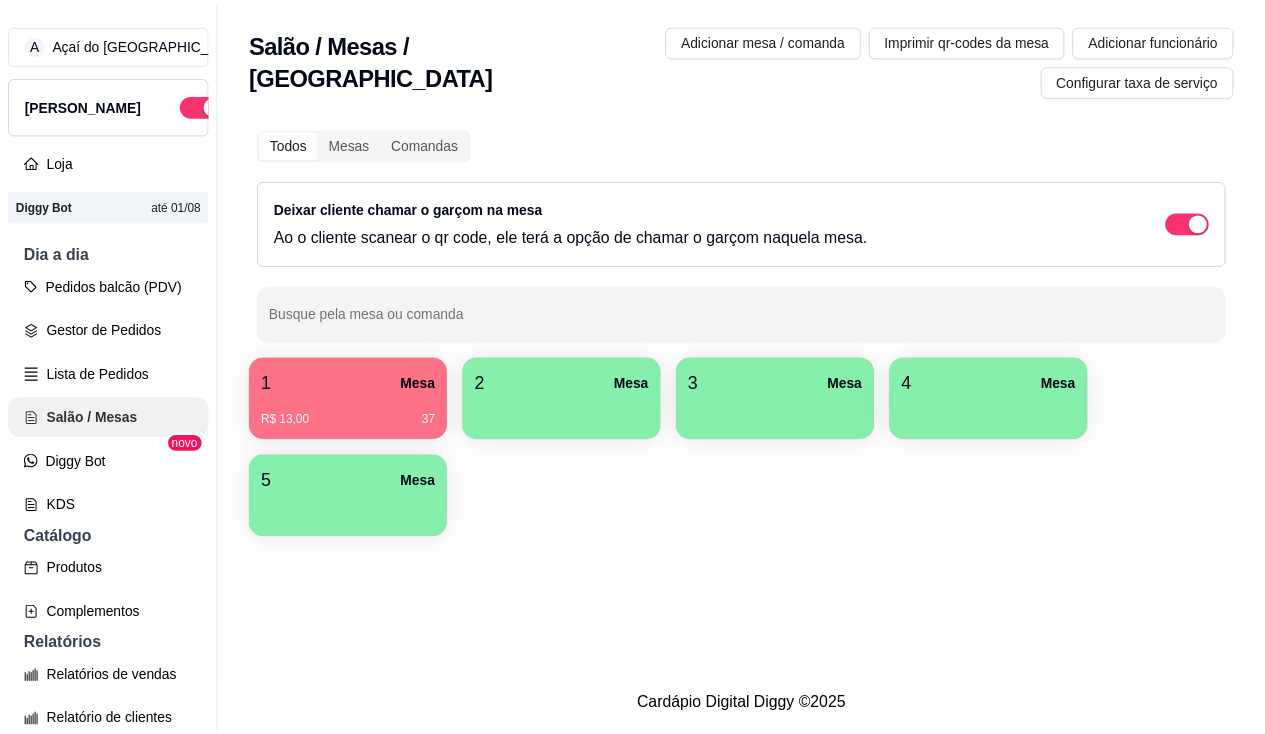 scroll, scrollTop: 0, scrollLeft: 0, axis: both 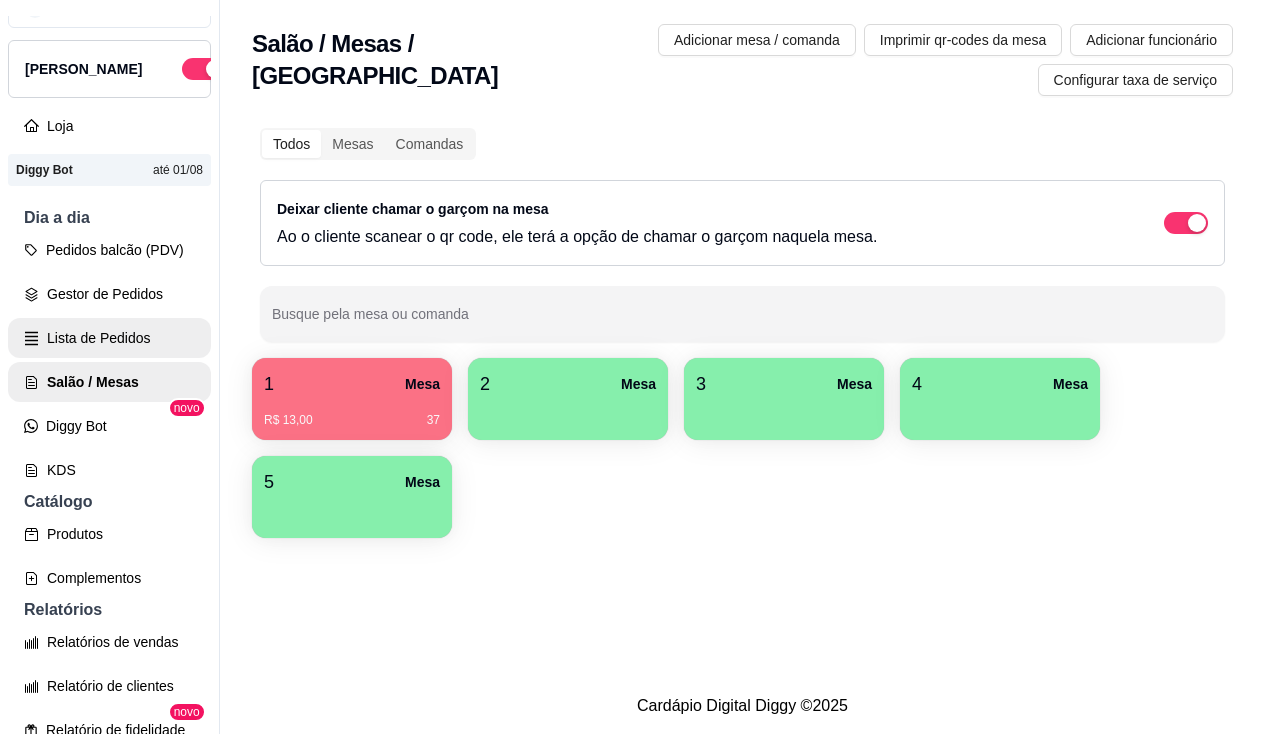click on "Lista de Pedidos" at bounding box center [109, 338] 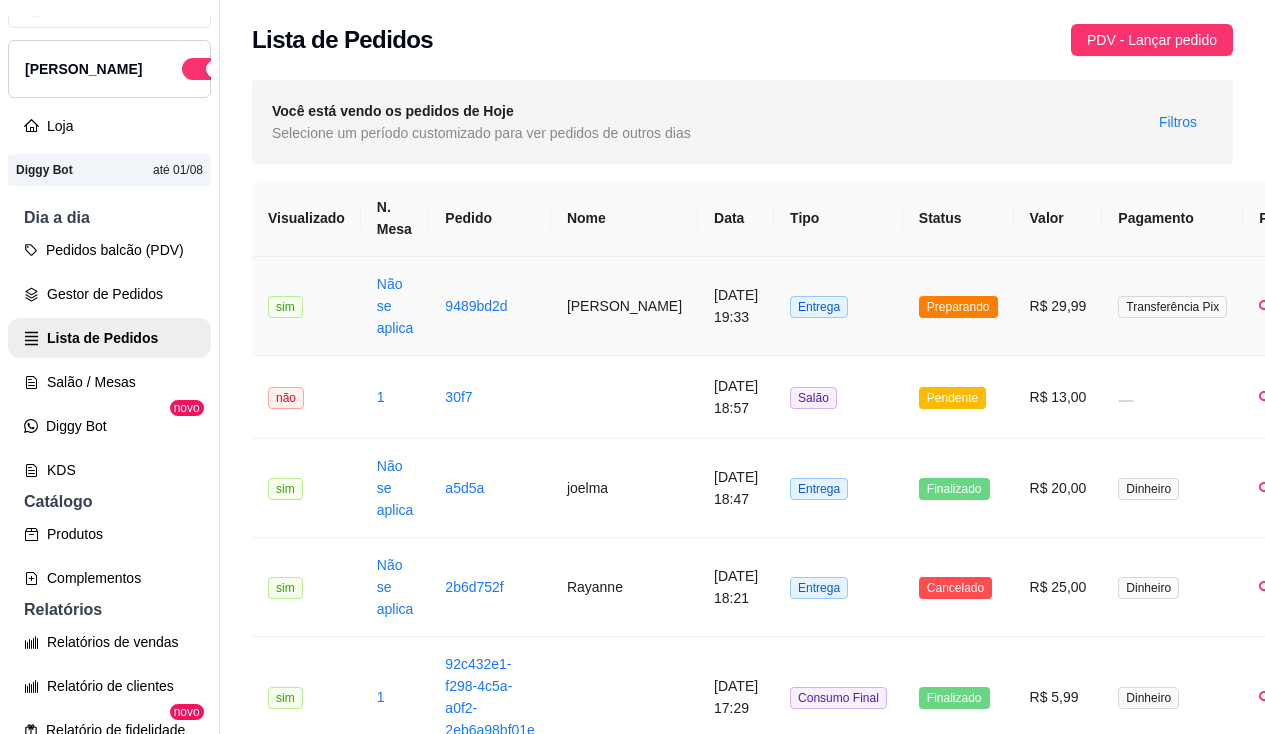 click on "sim" at bounding box center (306, 306) 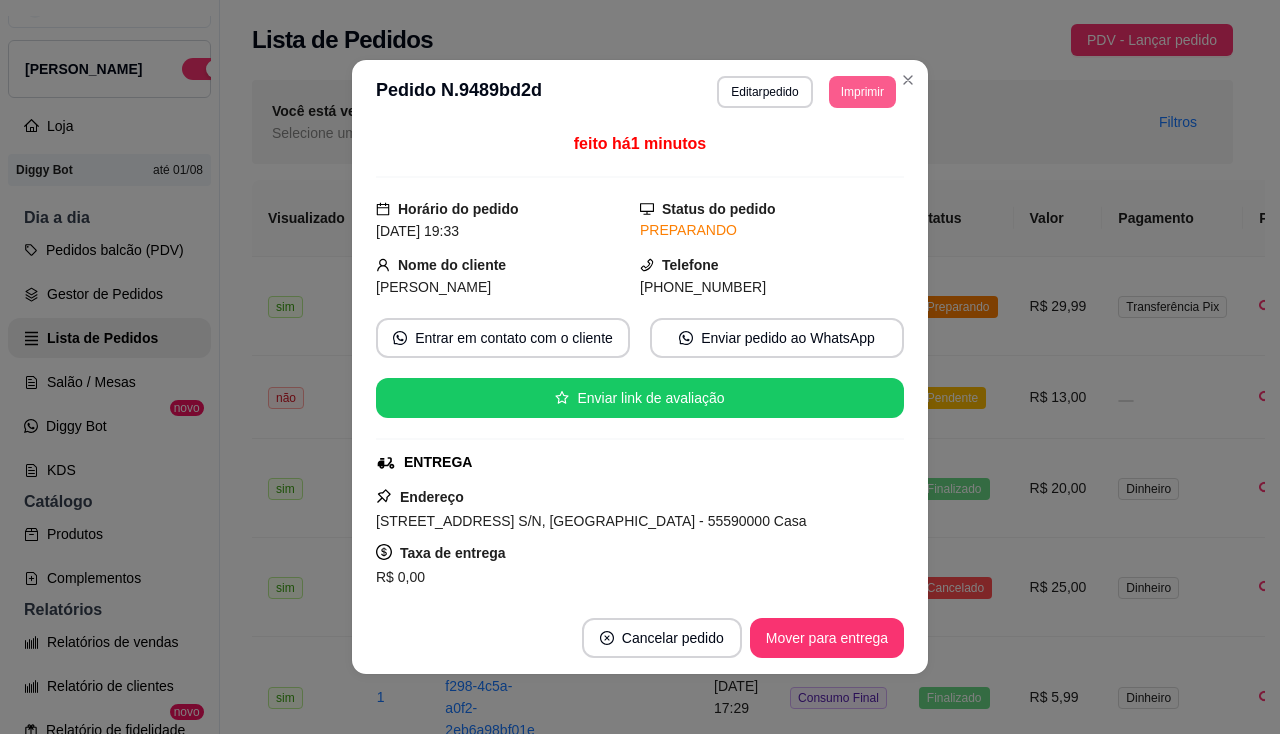 click on "Imprimir" at bounding box center [862, 92] 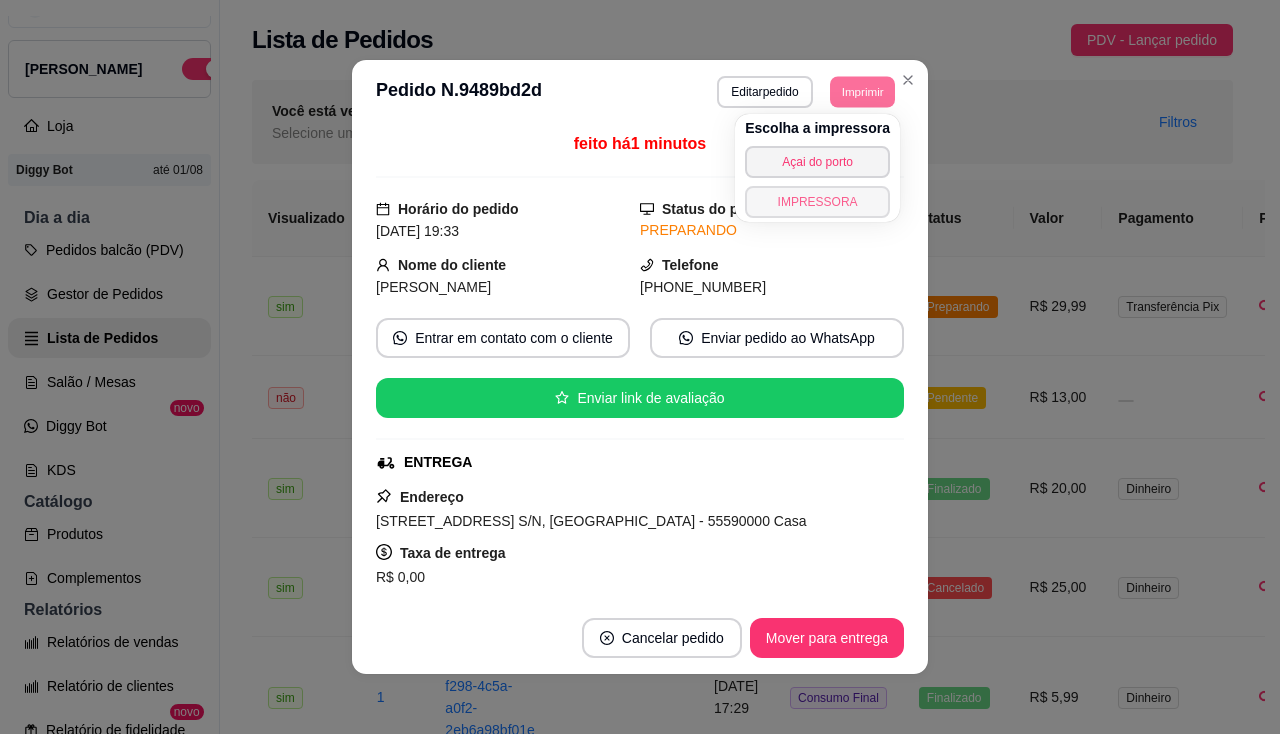 click on "IMPRESSORA" at bounding box center [817, 202] 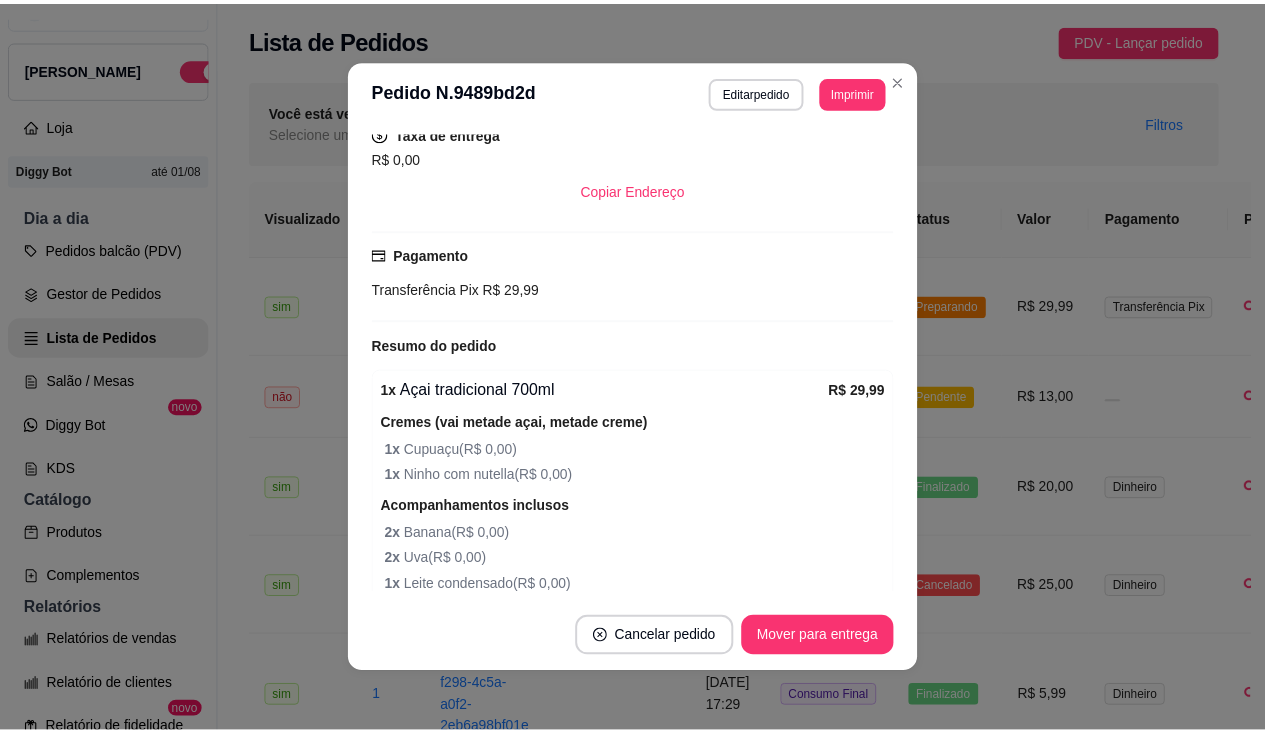 scroll, scrollTop: 319, scrollLeft: 0, axis: vertical 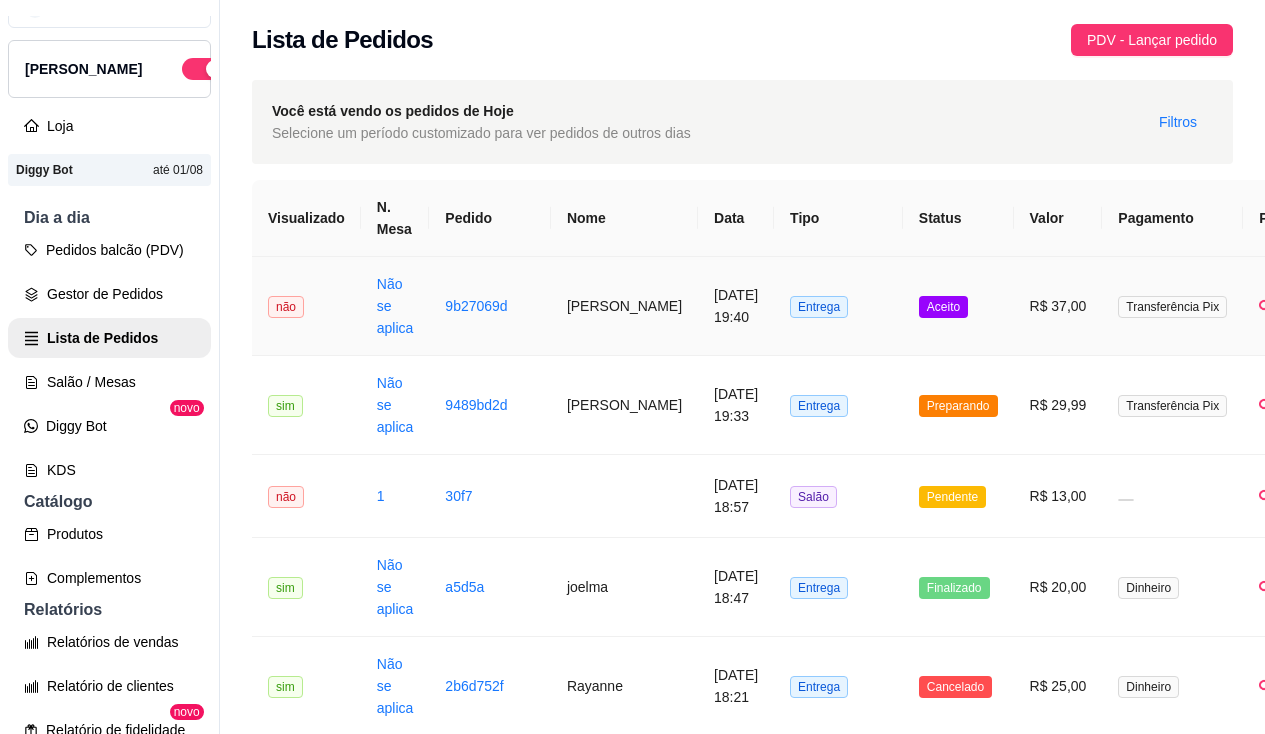 click on "Não se aplica" at bounding box center (395, 306) 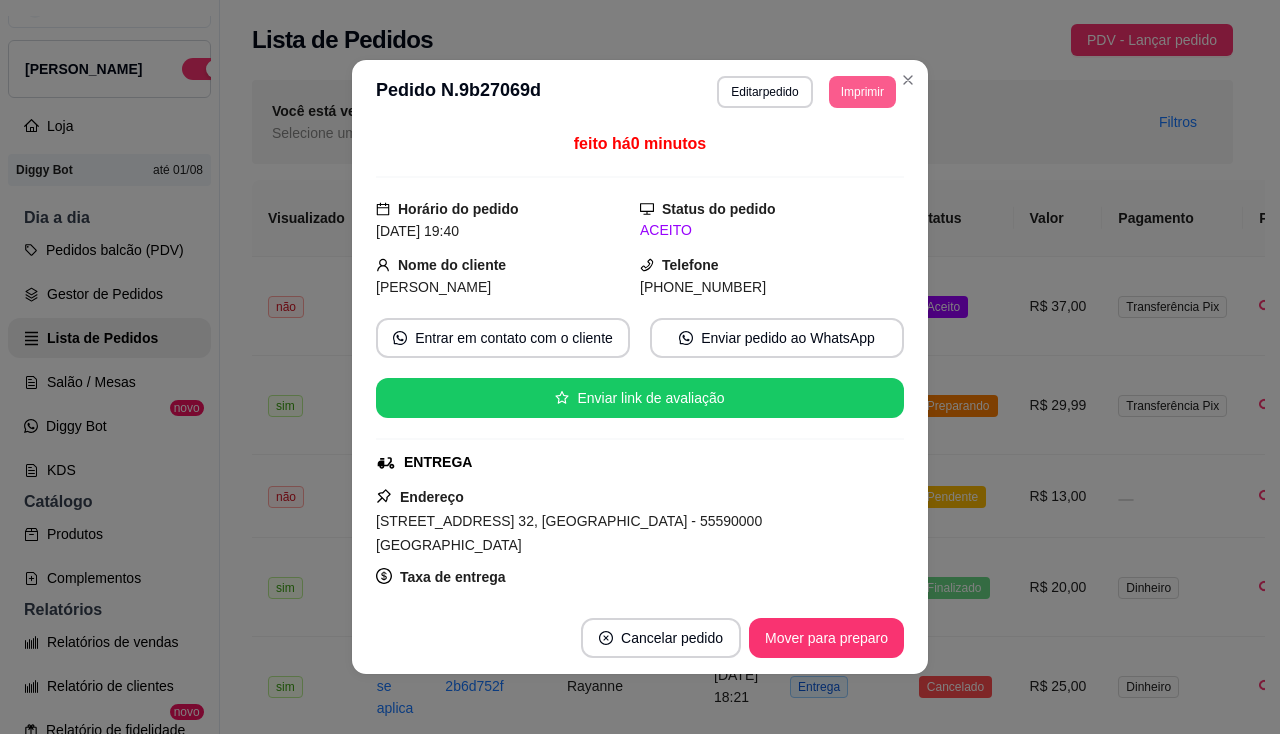 click on "Imprimir" at bounding box center (862, 92) 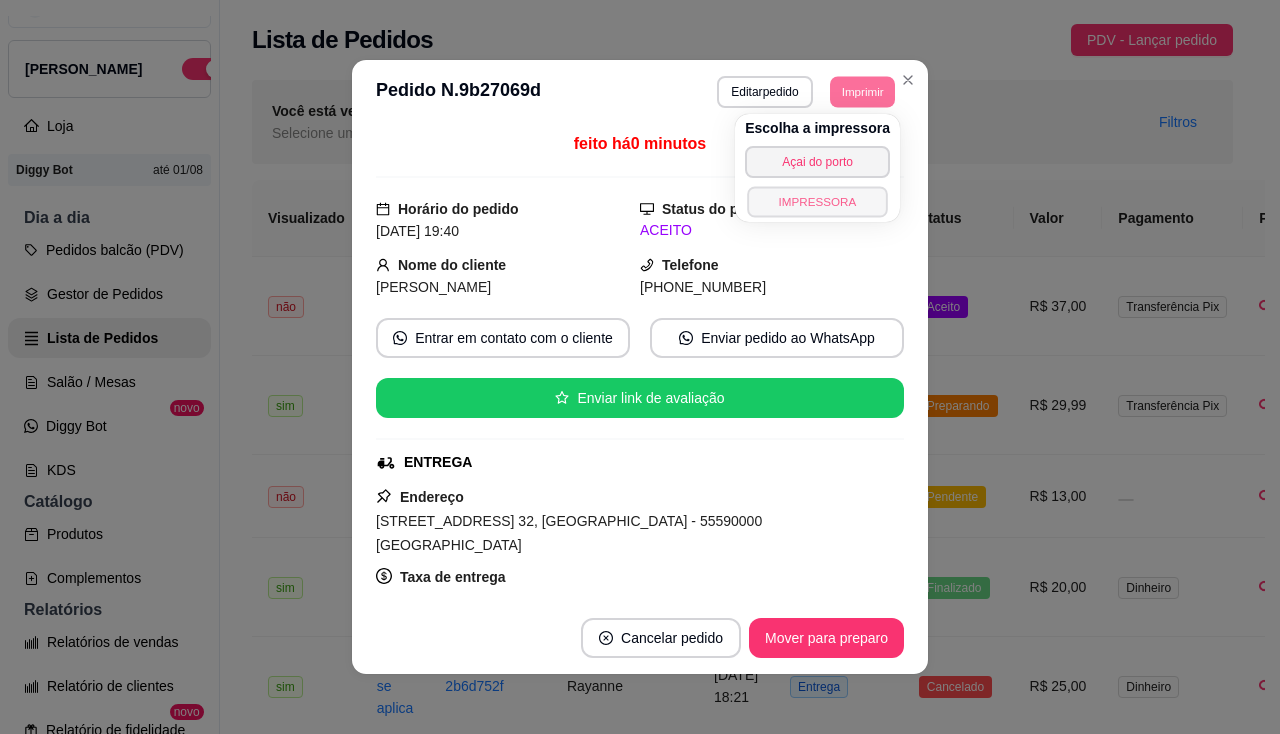click on "IMPRESSORA" at bounding box center (817, 201) 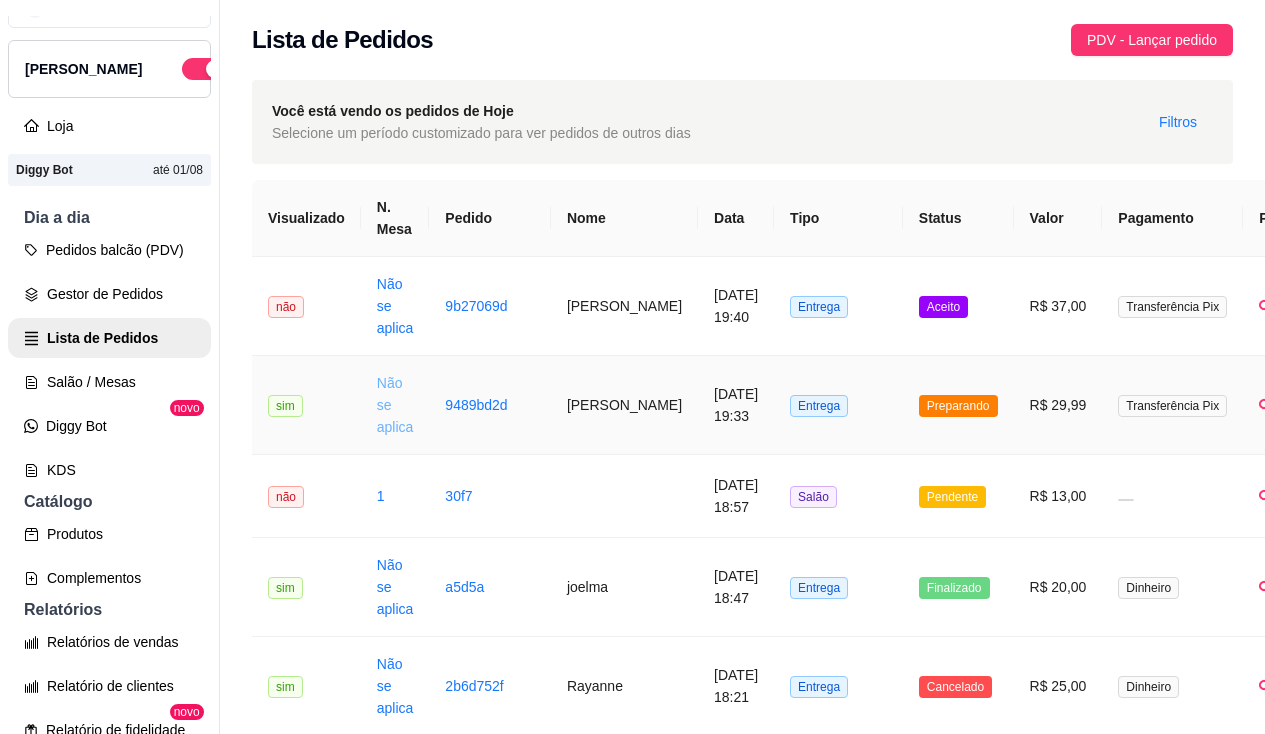 drag, startPoint x: 368, startPoint y: 395, endPoint x: 383, endPoint y: 423, distance: 31.764761 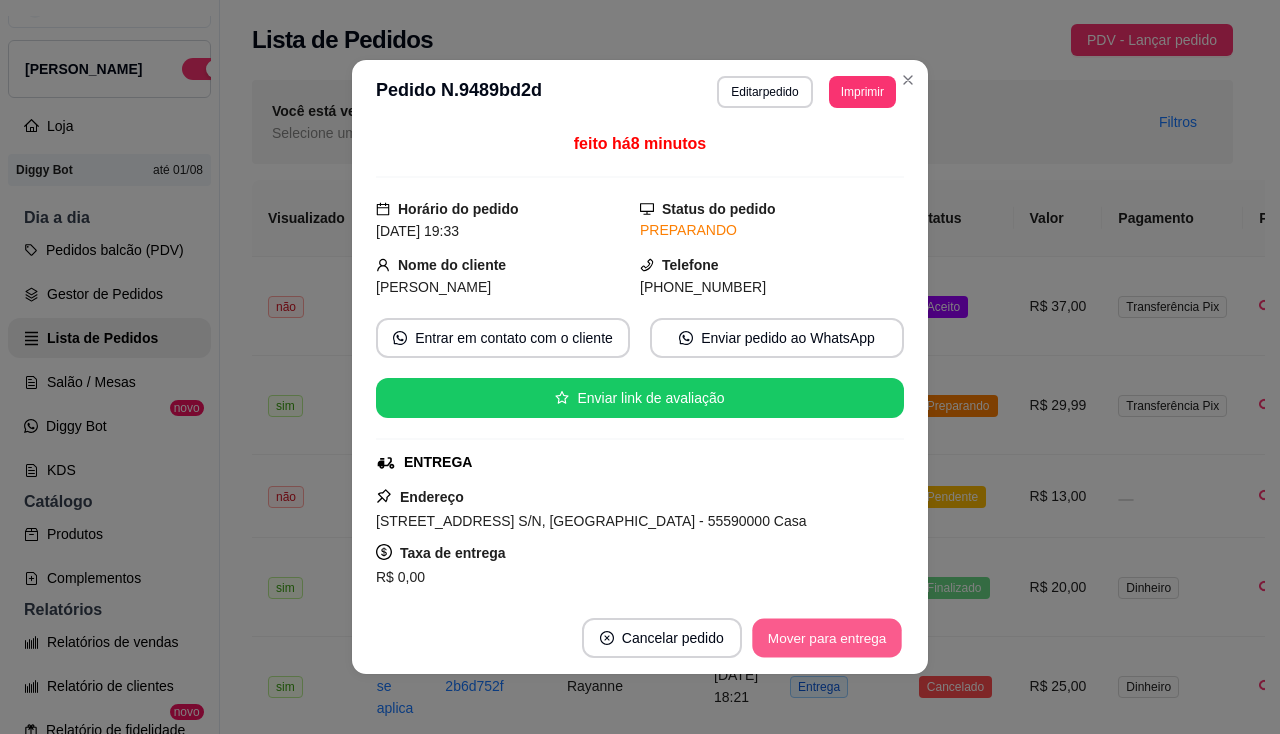 click on "Mover para entrega" at bounding box center (827, 638) 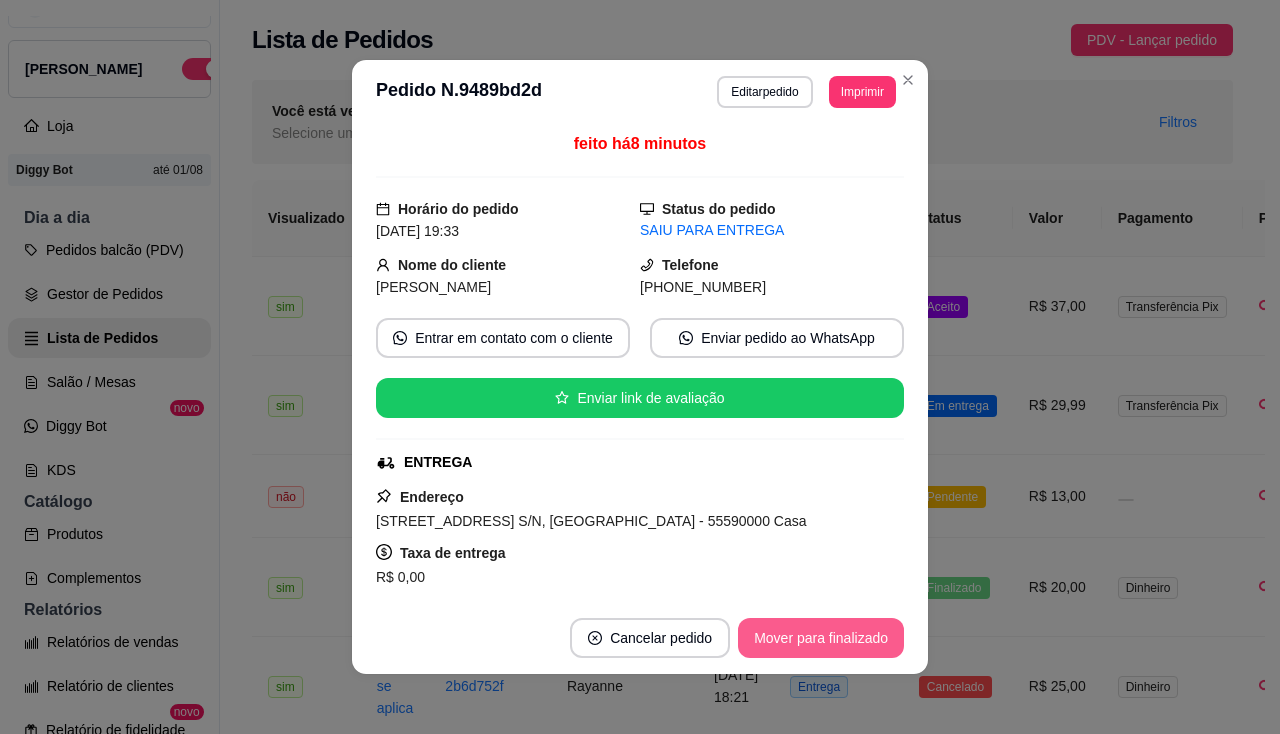 click on "Mover para finalizado" at bounding box center [821, 638] 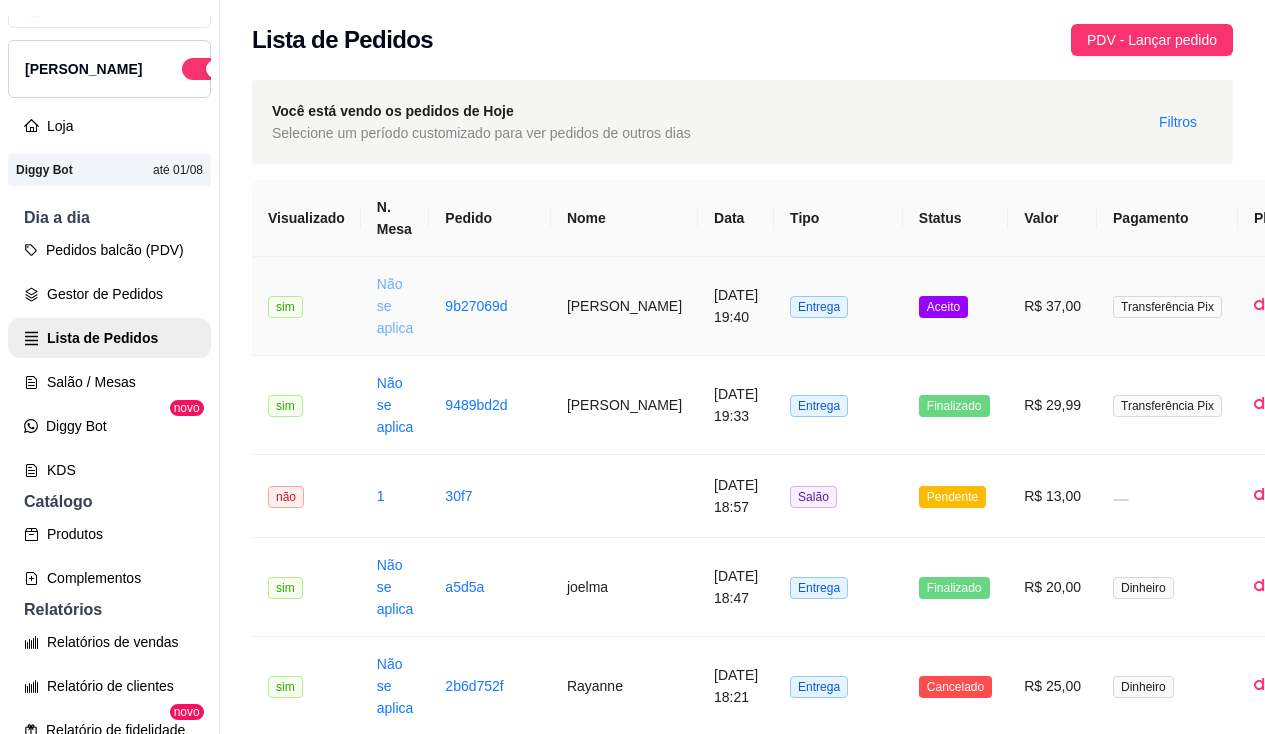 click on "Não se aplica" at bounding box center [395, 306] 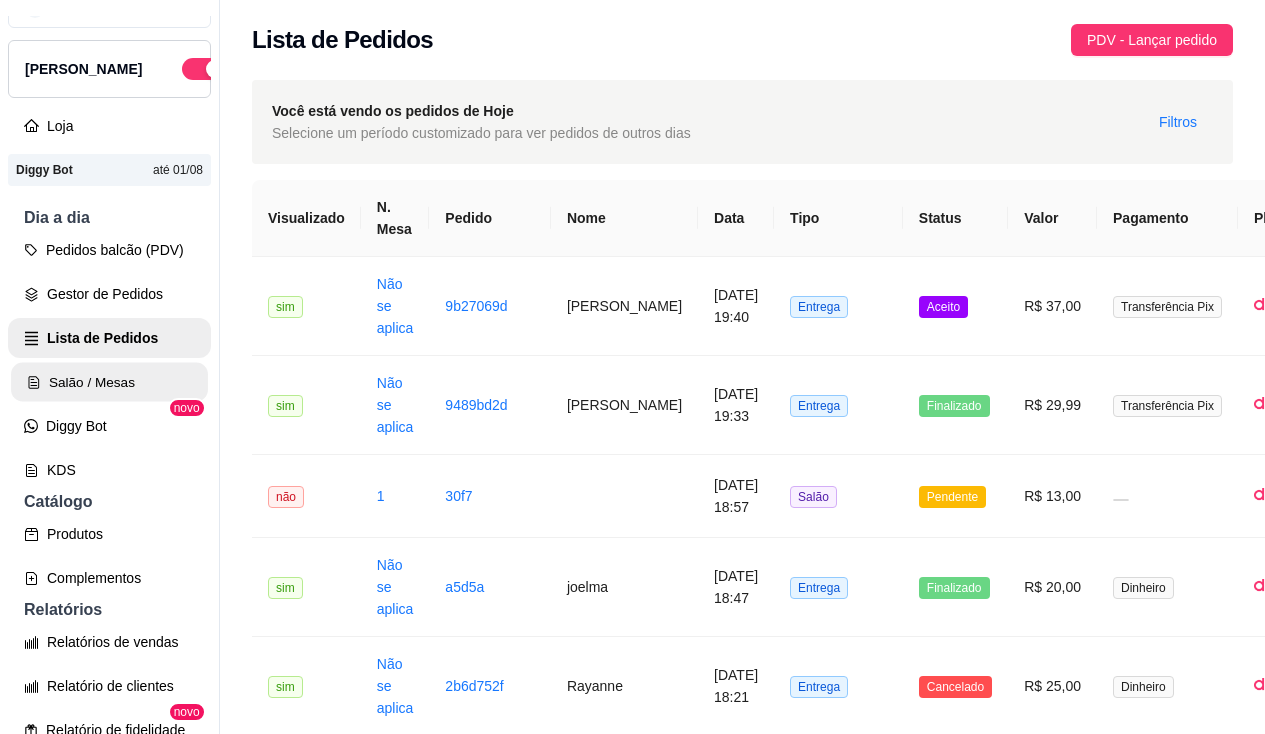 click on "Salão / Mesas" at bounding box center (109, 382) 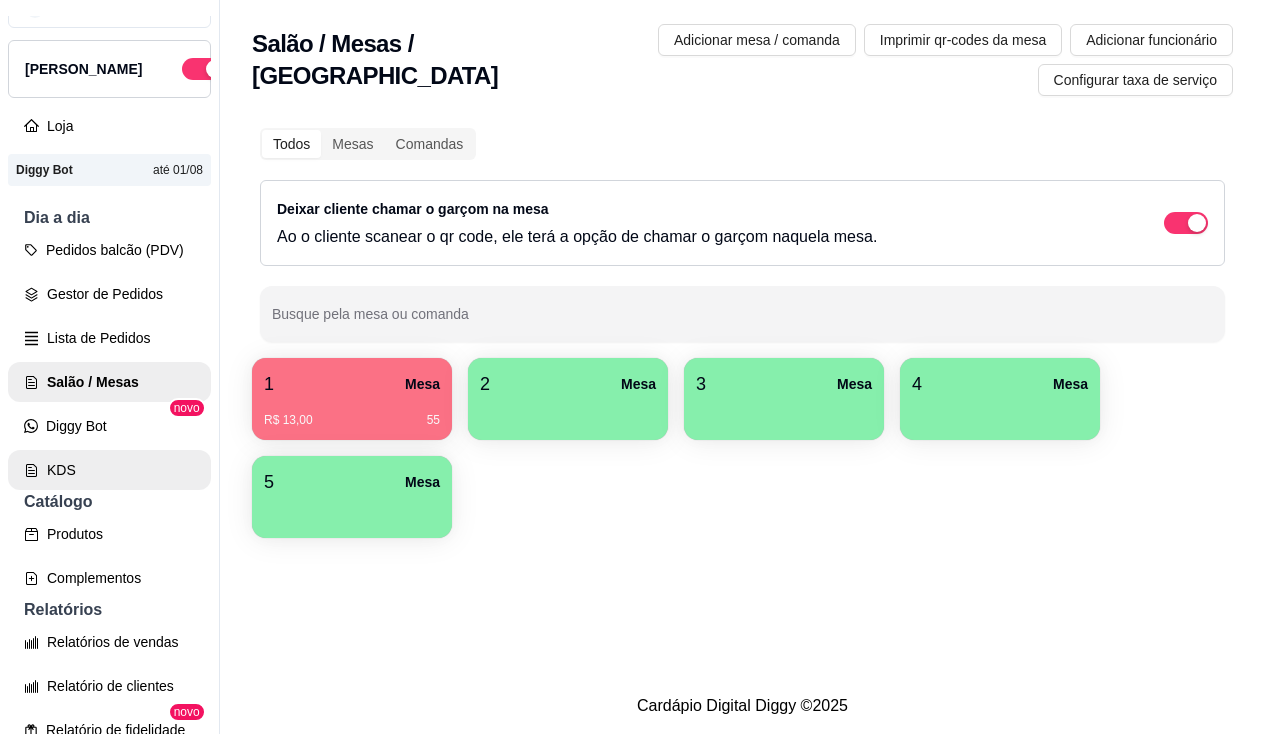 scroll, scrollTop: 136, scrollLeft: 0, axis: vertical 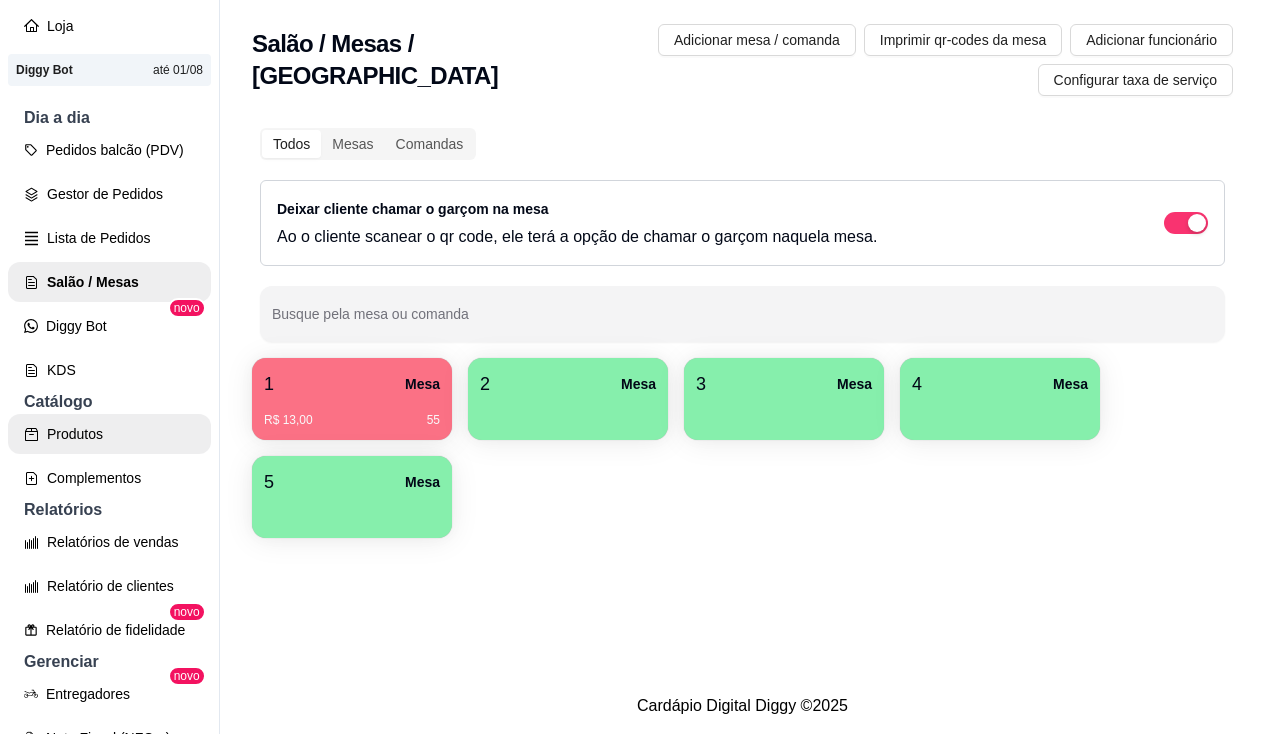 click on "Produtos" at bounding box center (109, 434) 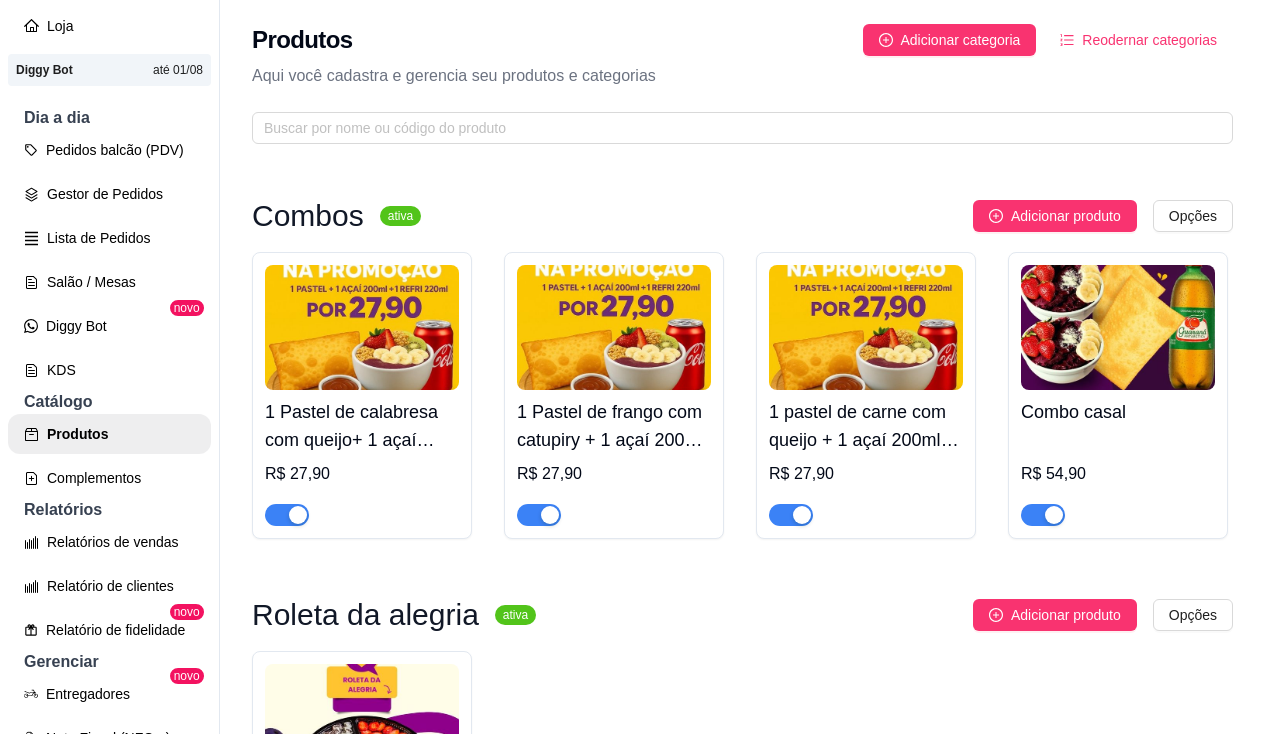 click at bounding box center (550, 515) 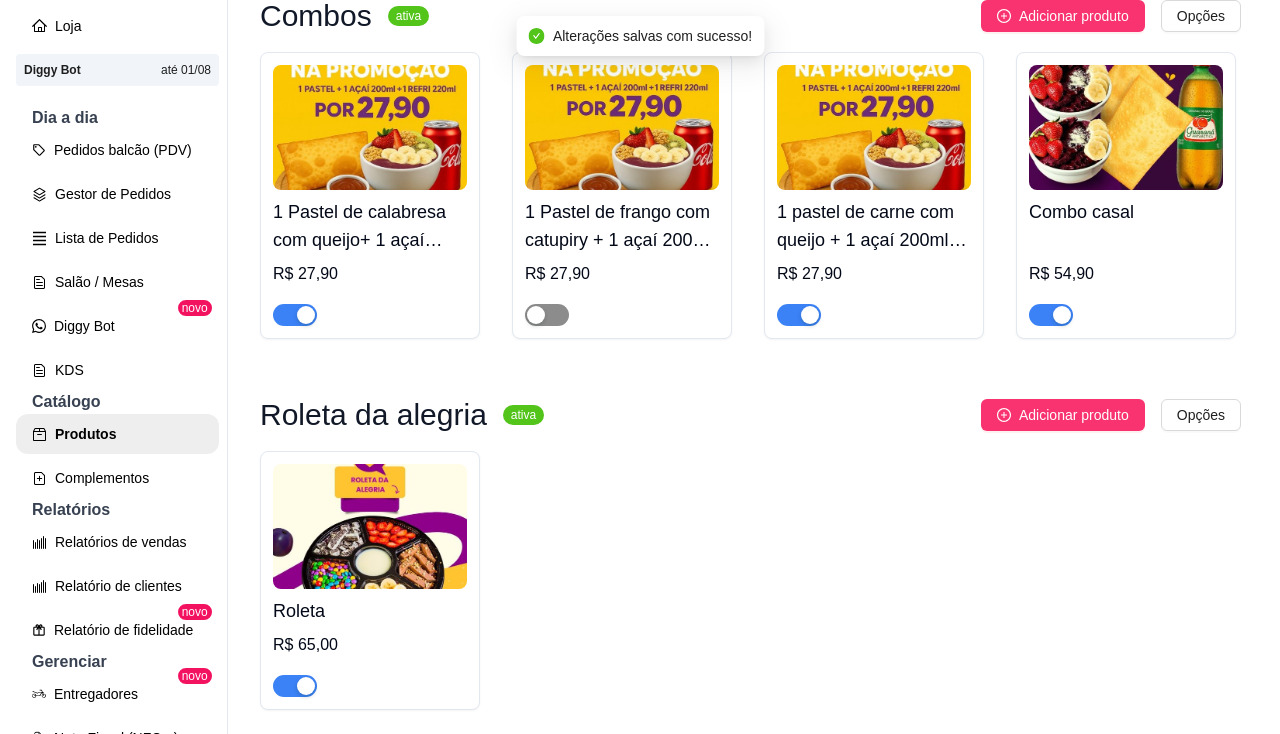 scroll, scrollTop: 300, scrollLeft: 0, axis: vertical 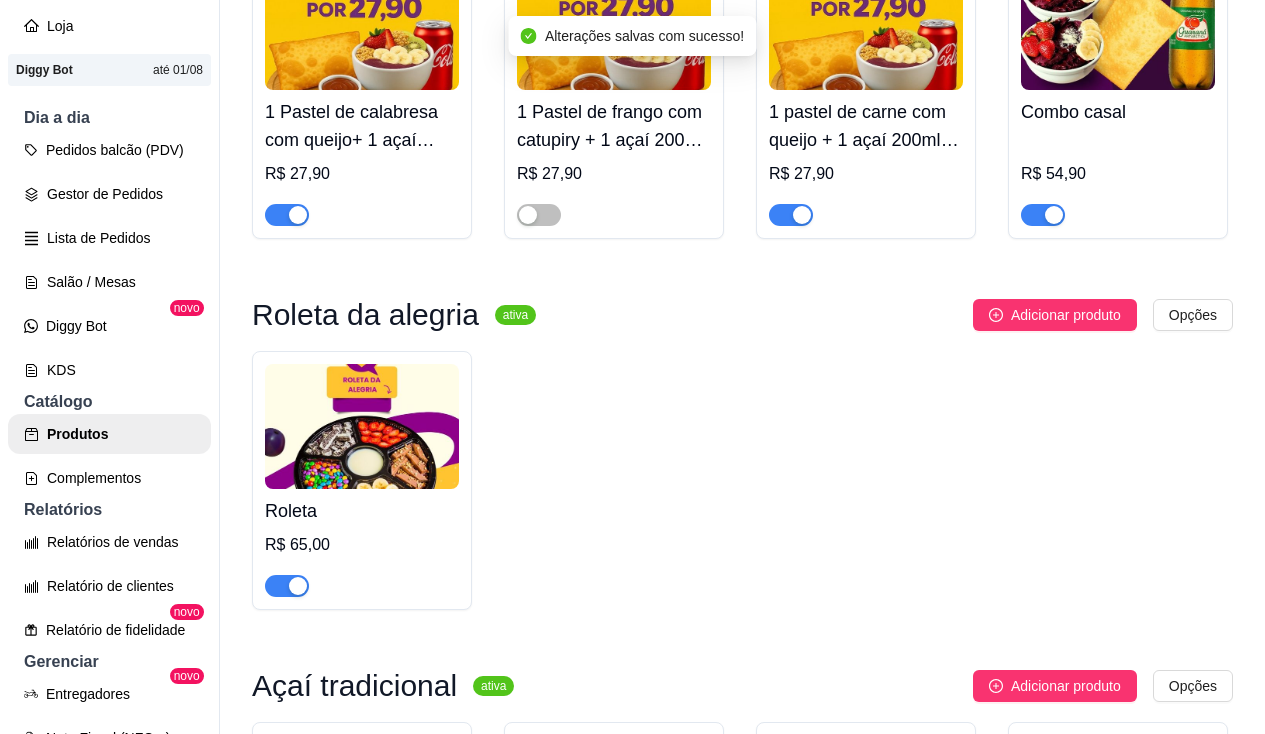 click at bounding box center (1118, 27) 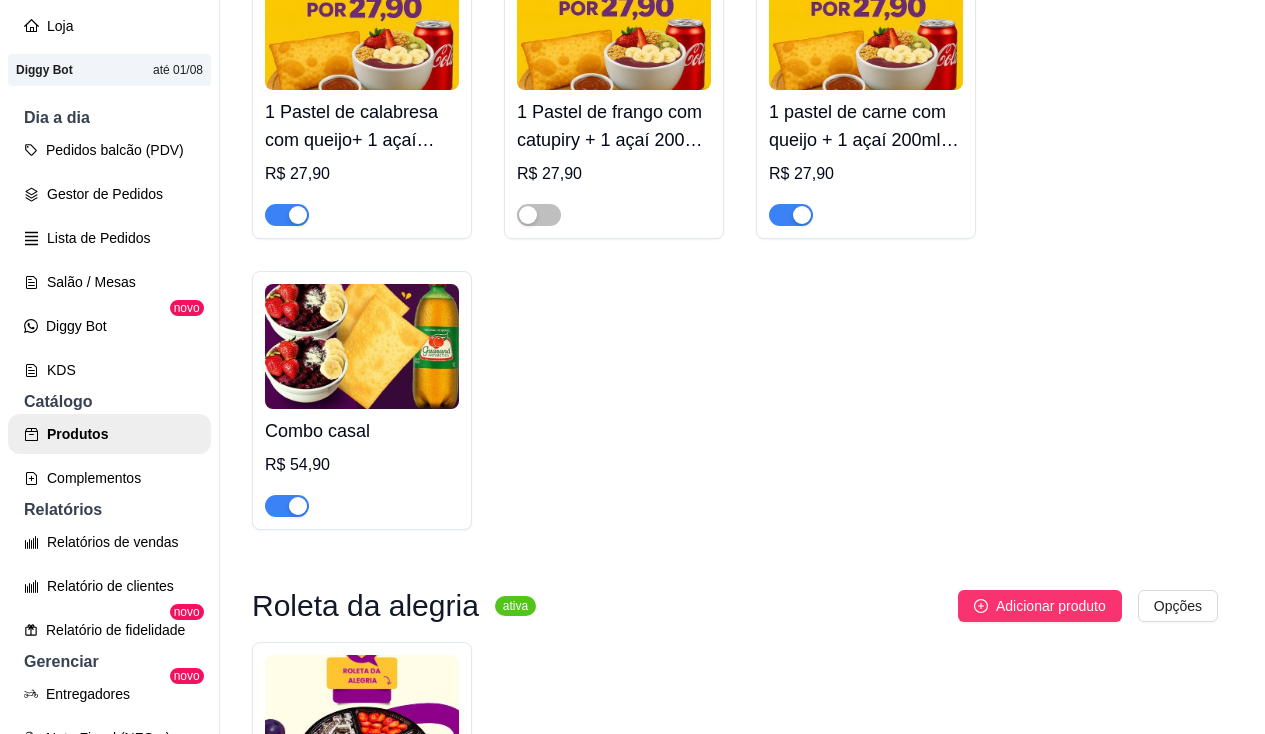 type 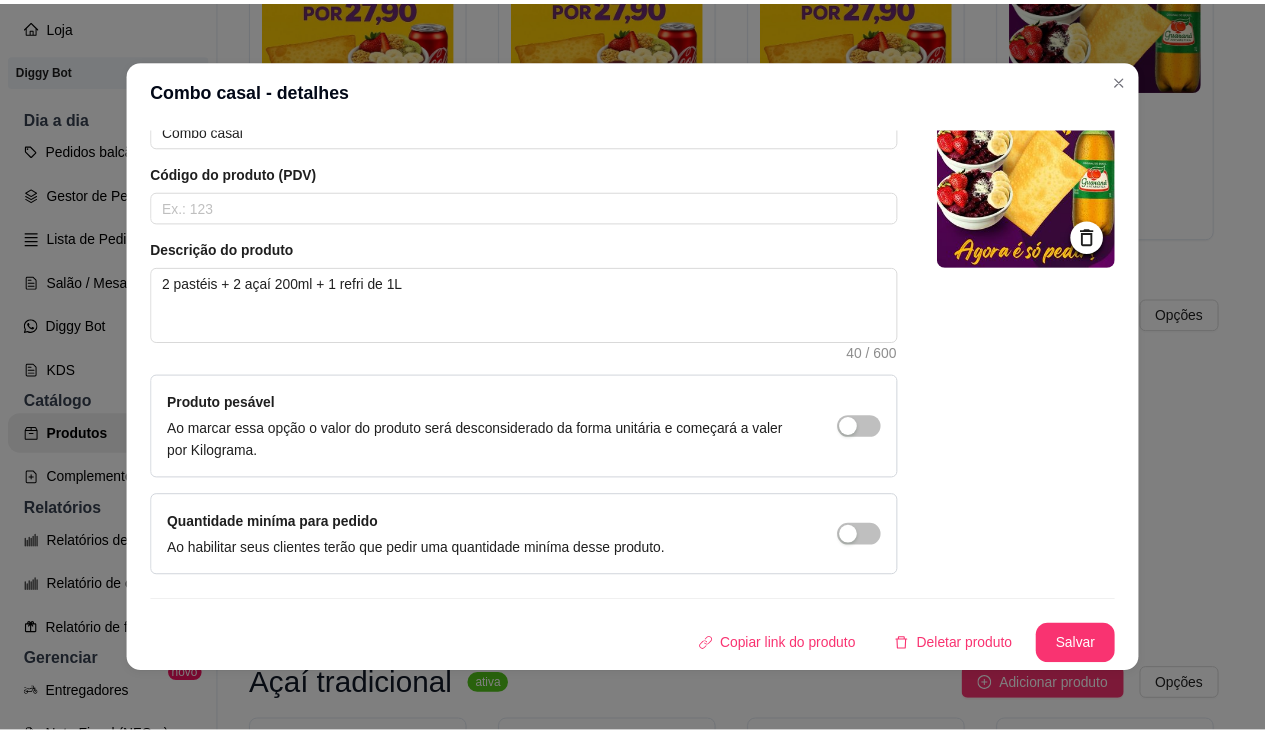 scroll, scrollTop: 0, scrollLeft: 0, axis: both 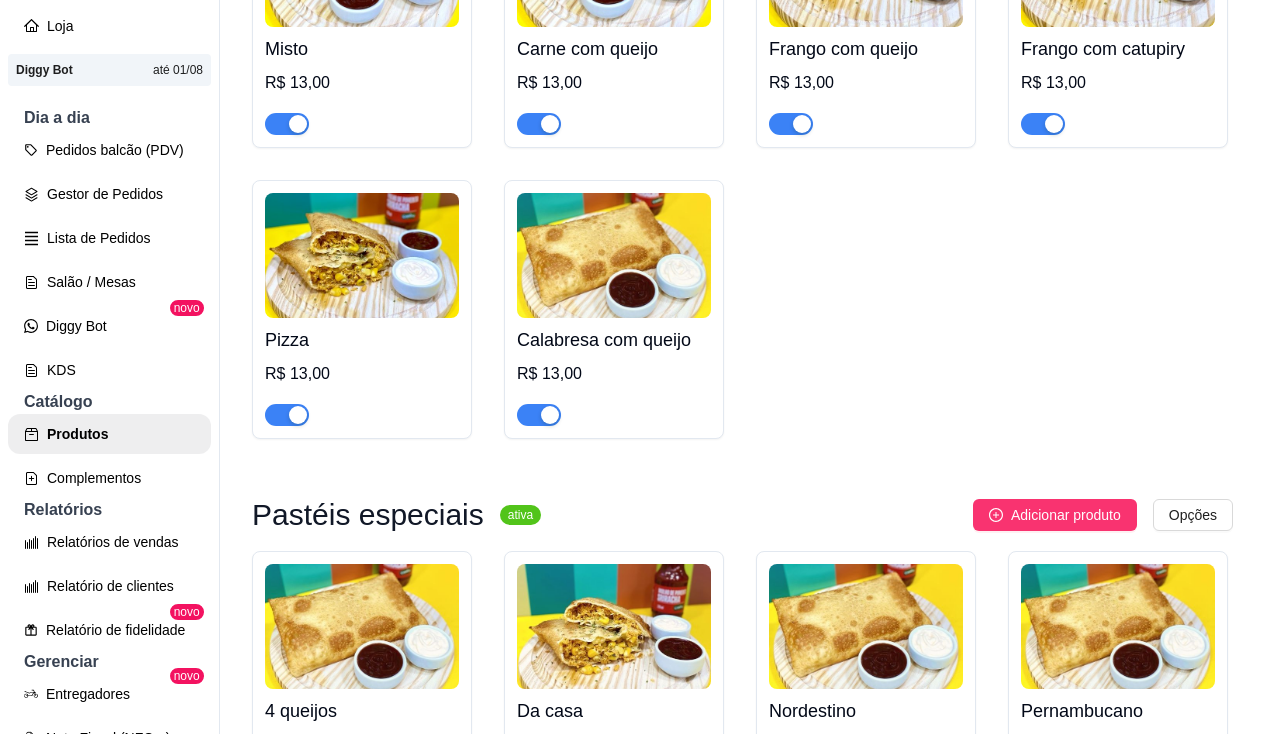 click at bounding box center [802, -167] 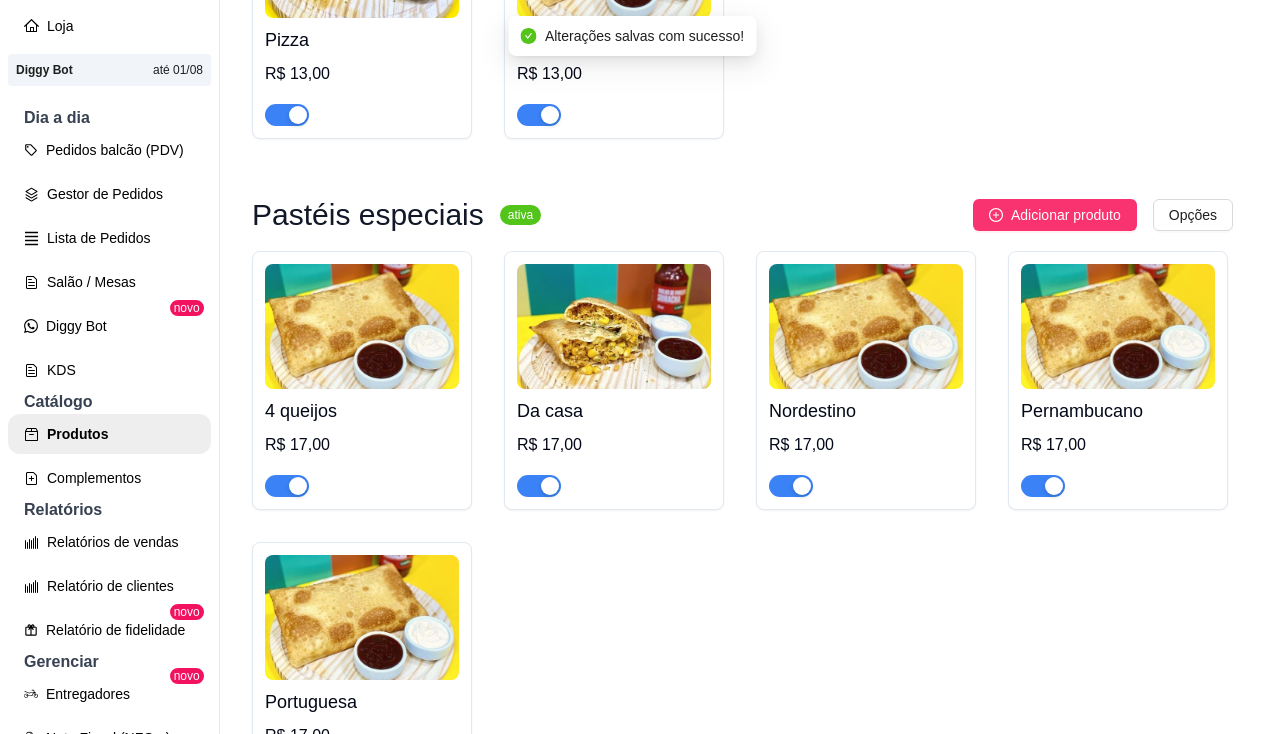 scroll, scrollTop: 3400, scrollLeft: 0, axis: vertical 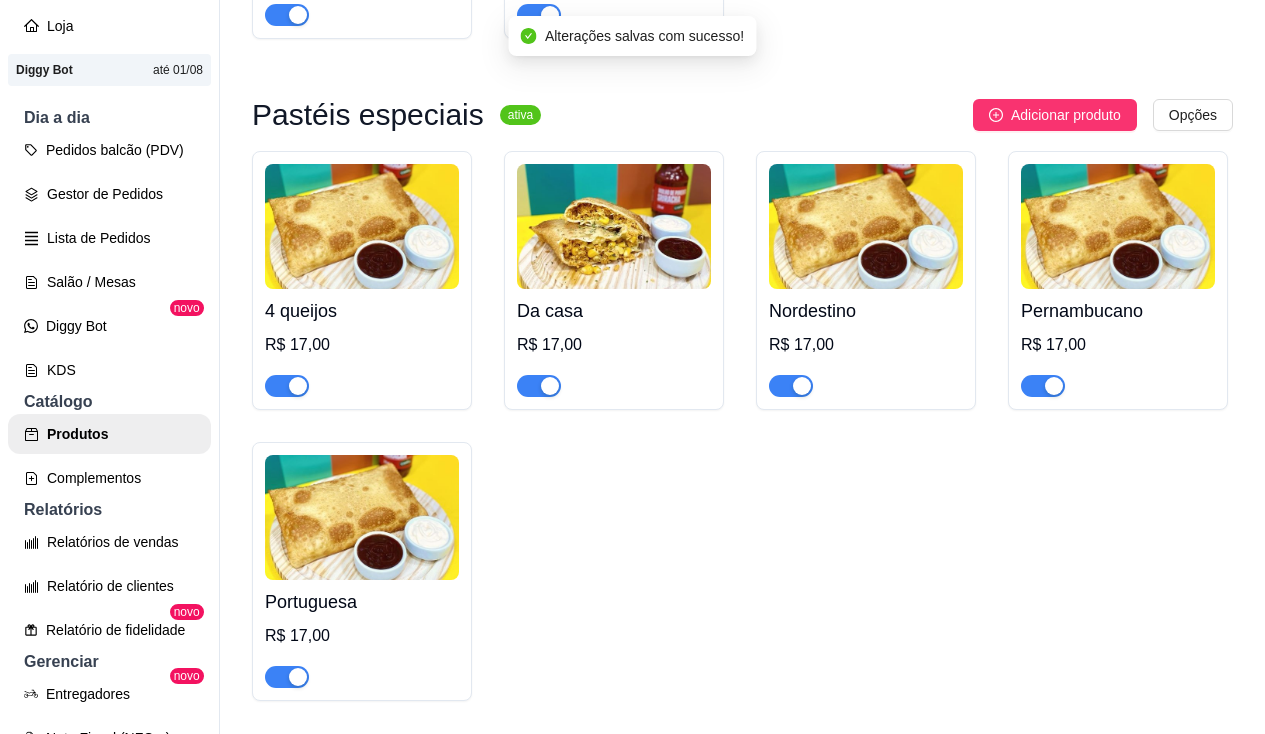 click at bounding box center (802, -276) 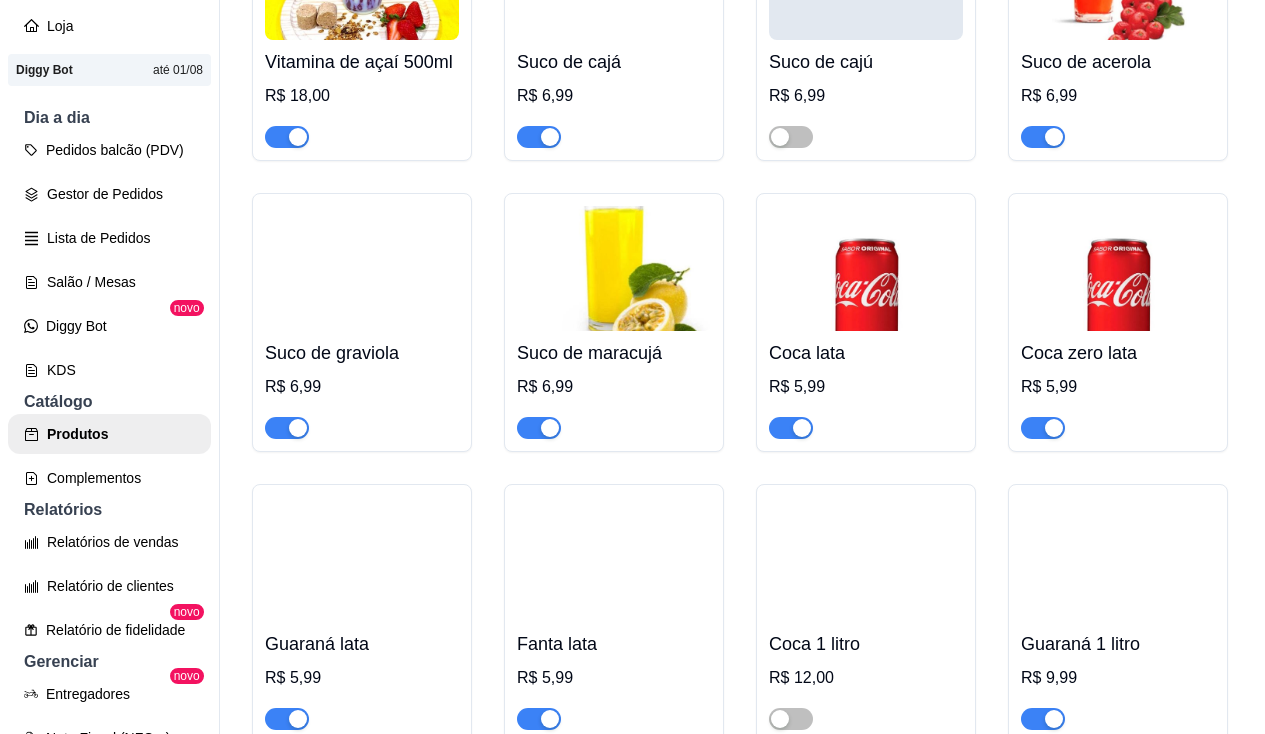 scroll, scrollTop: 5500, scrollLeft: 0, axis: vertical 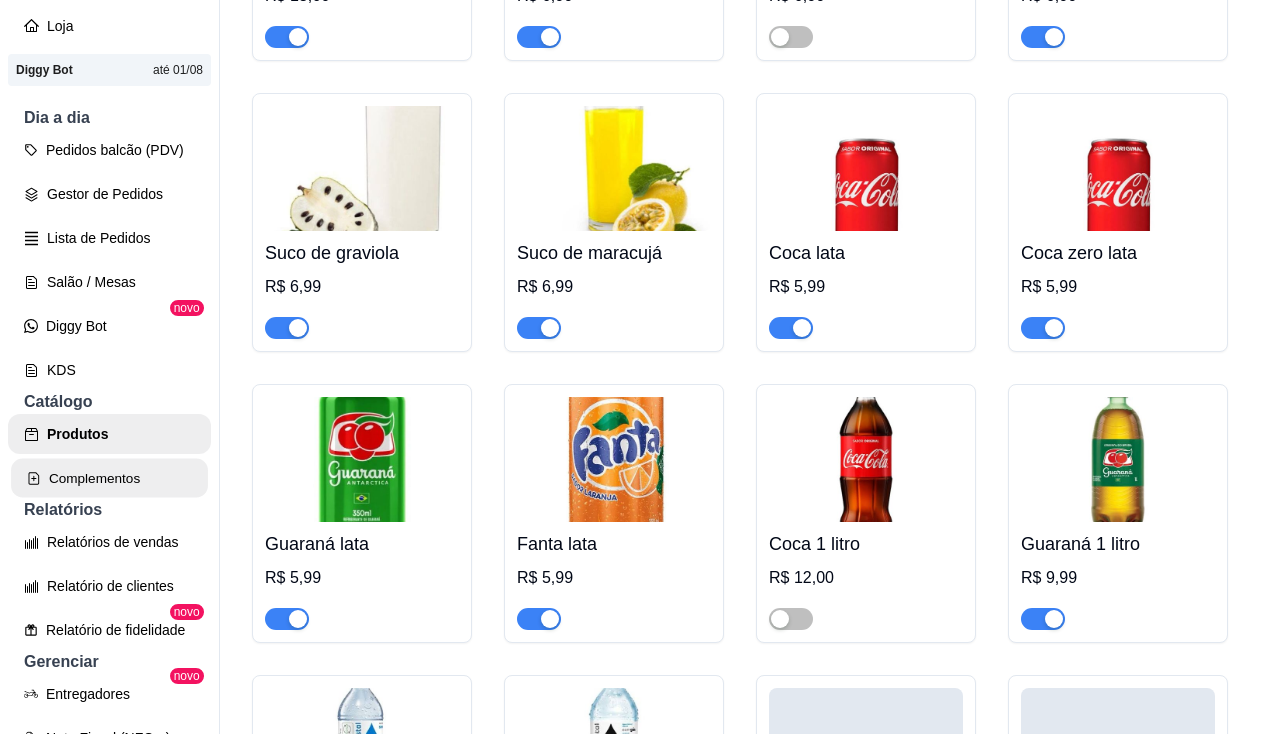 click on "Complementos" at bounding box center [109, 478] 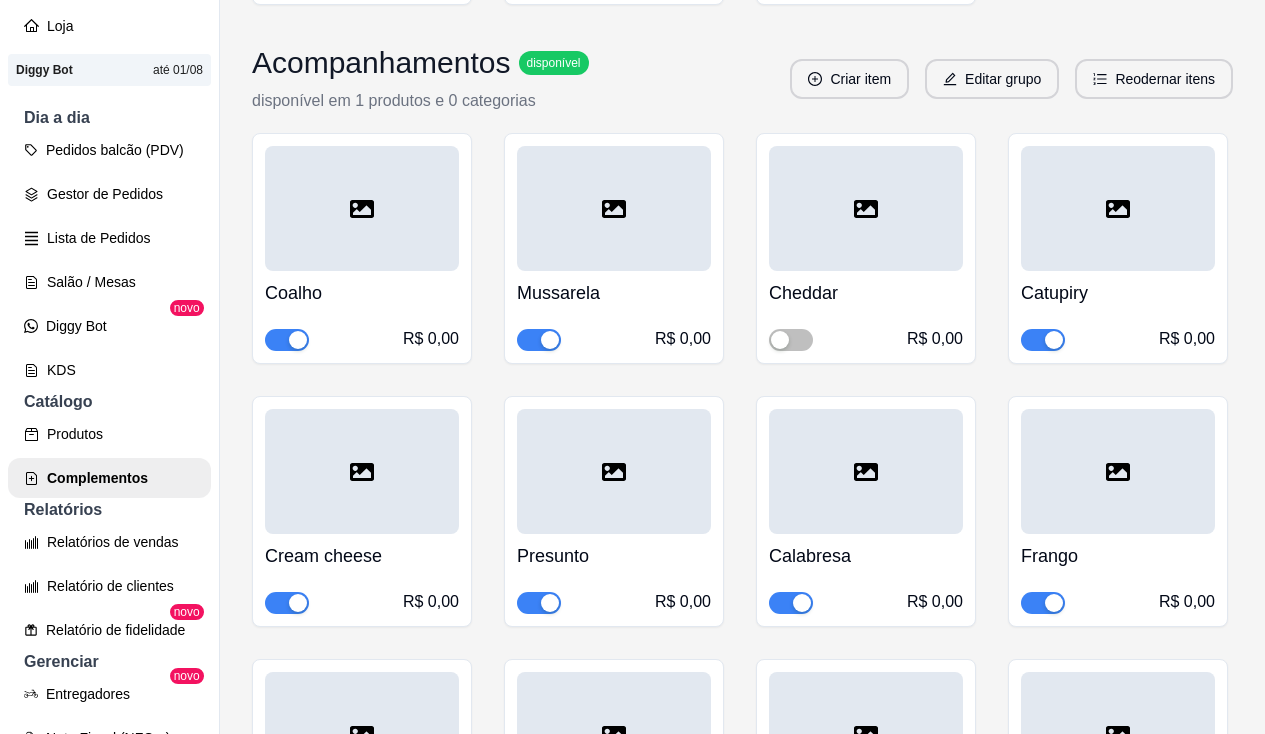 scroll, scrollTop: 6500, scrollLeft: 0, axis: vertical 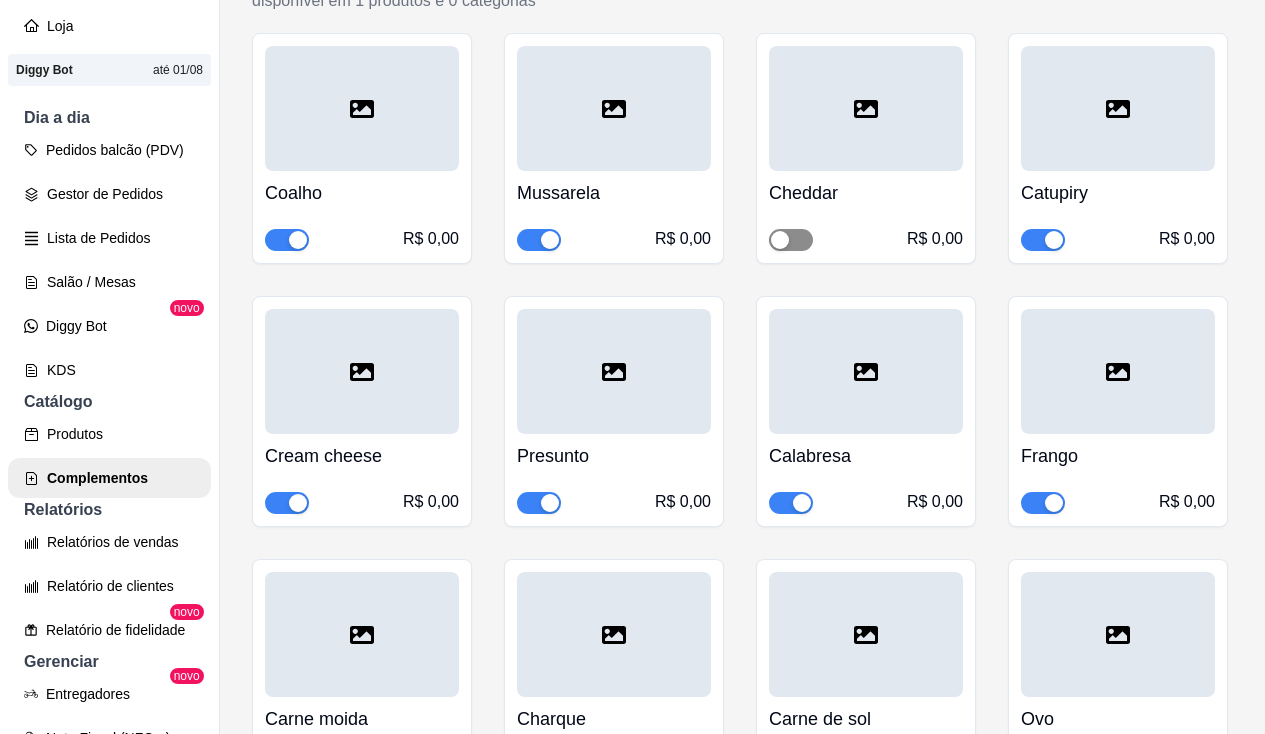 click at bounding box center [791, 240] 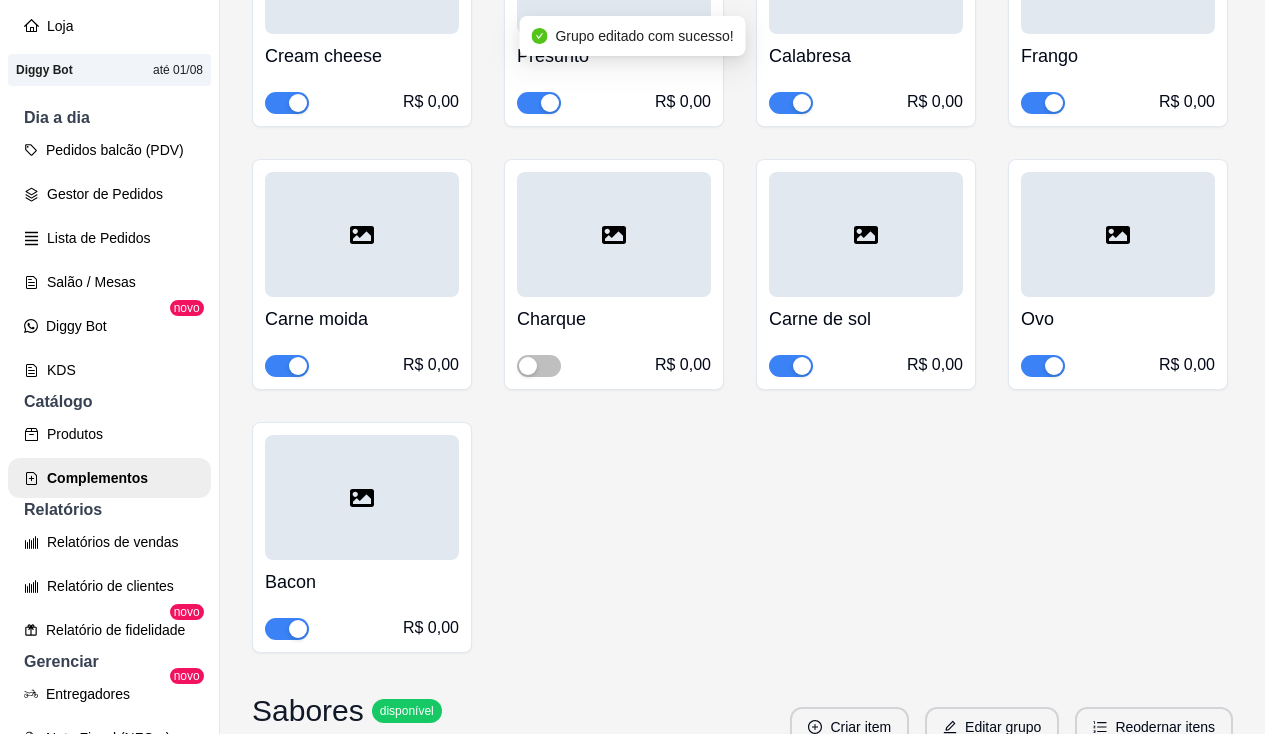 scroll, scrollTop: 7000, scrollLeft: 0, axis: vertical 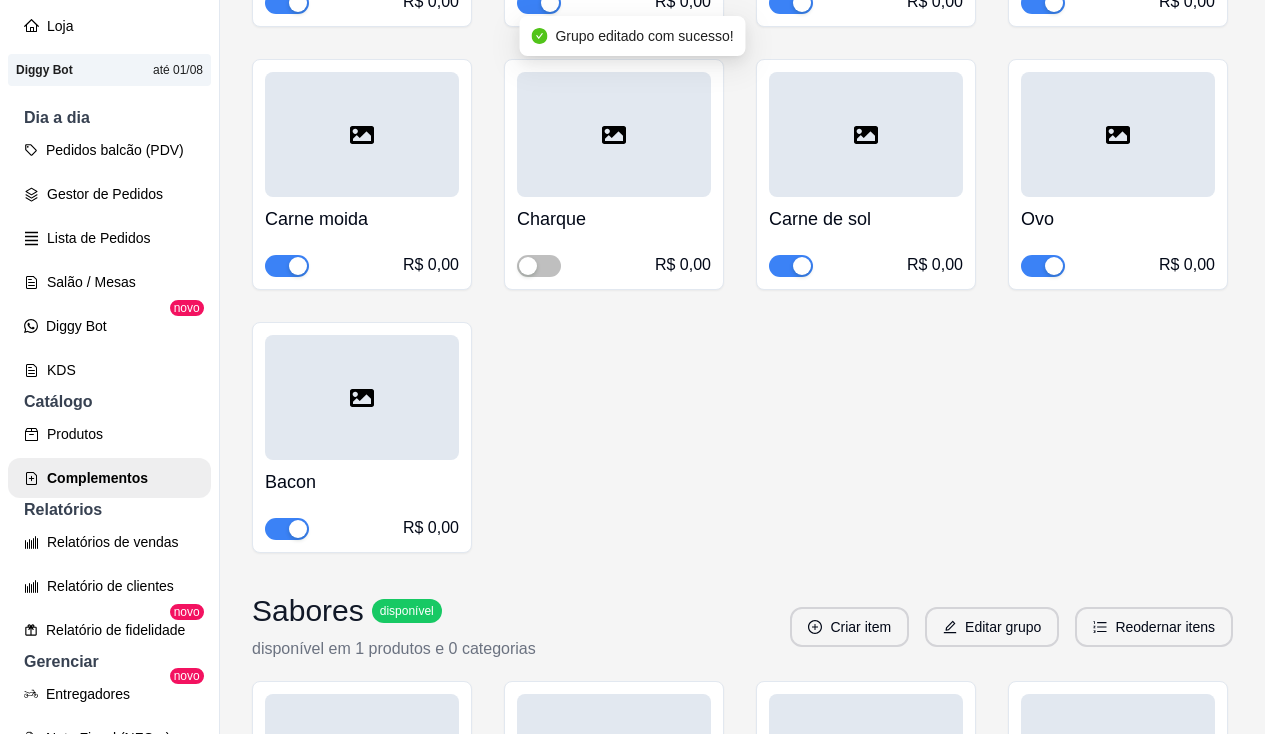 click at bounding box center [1054, 3] 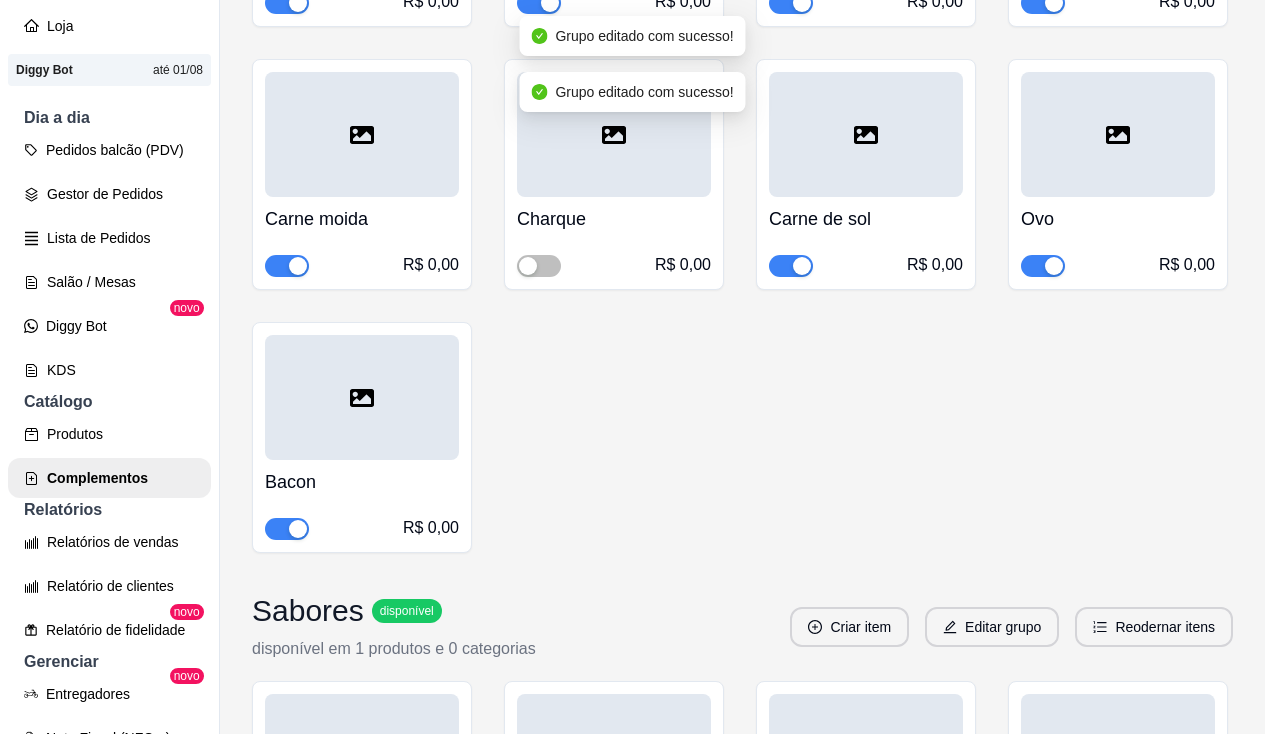 scroll, scrollTop: 7200, scrollLeft: 0, axis: vertical 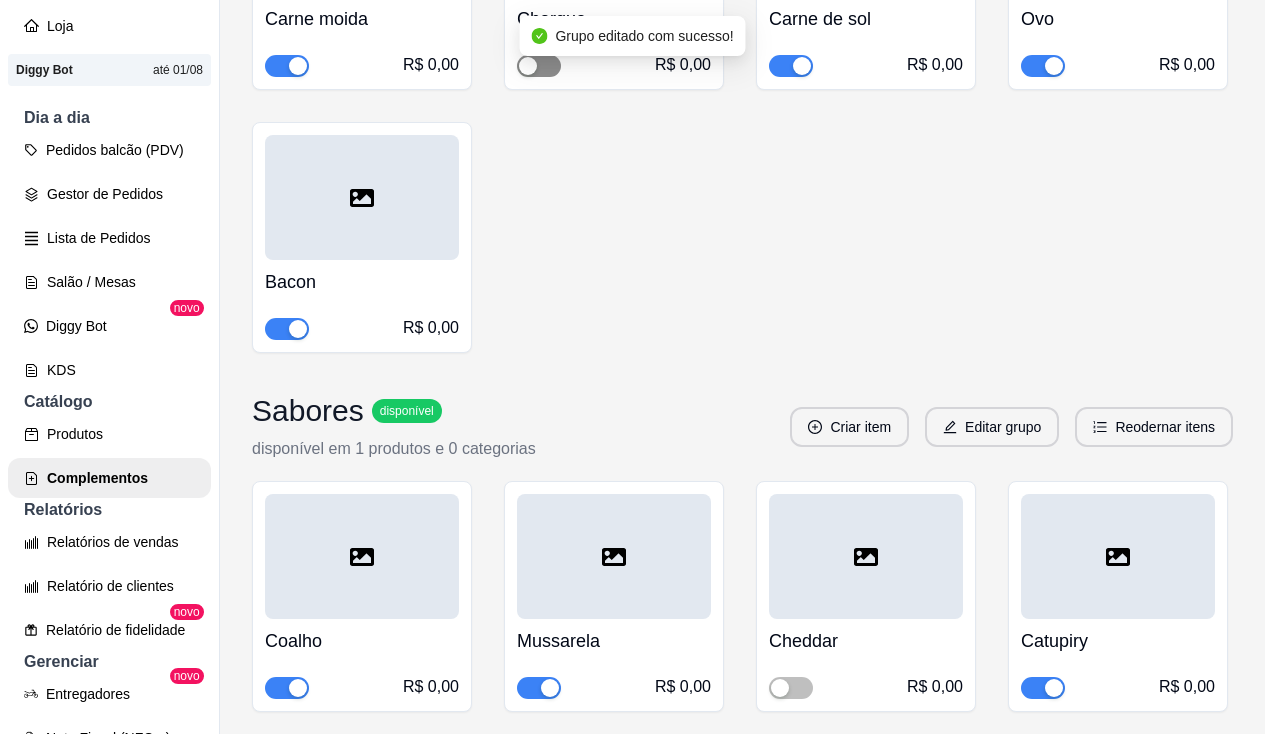 click at bounding box center [539, 66] 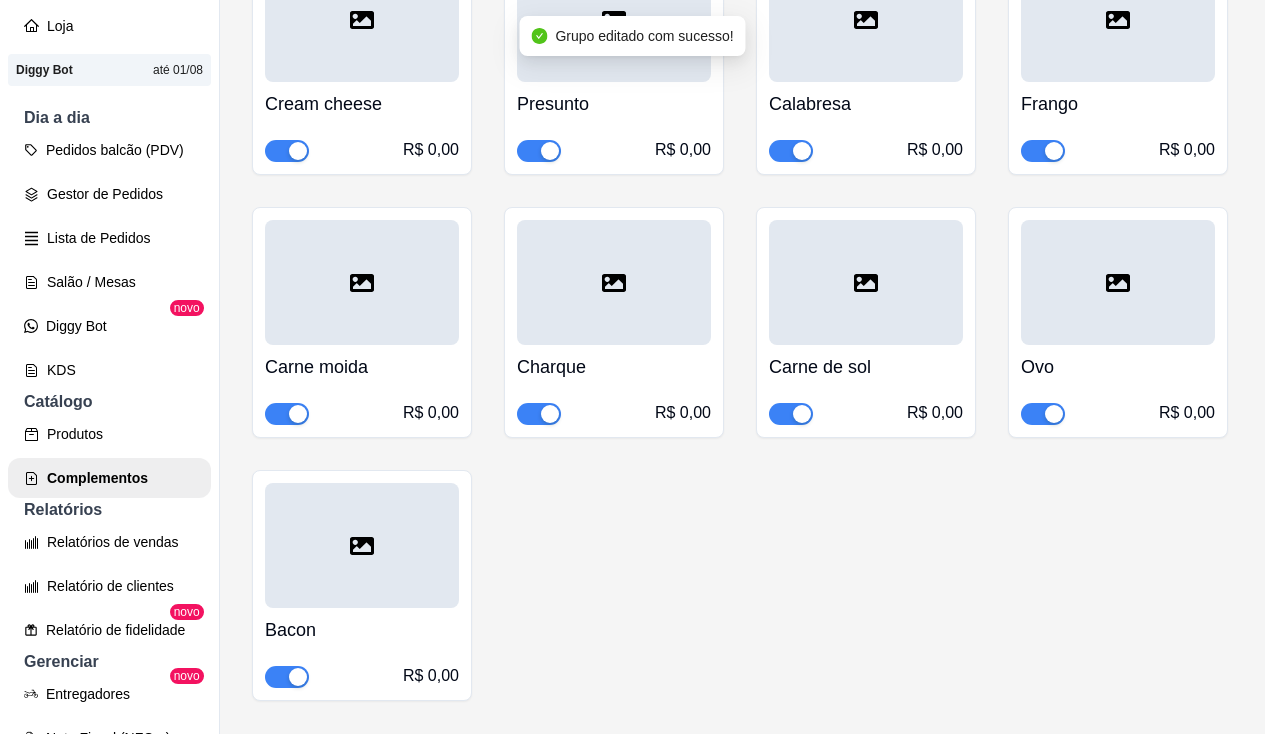 scroll, scrollTop: 8100, scrollLeft: 0, axis: vertical 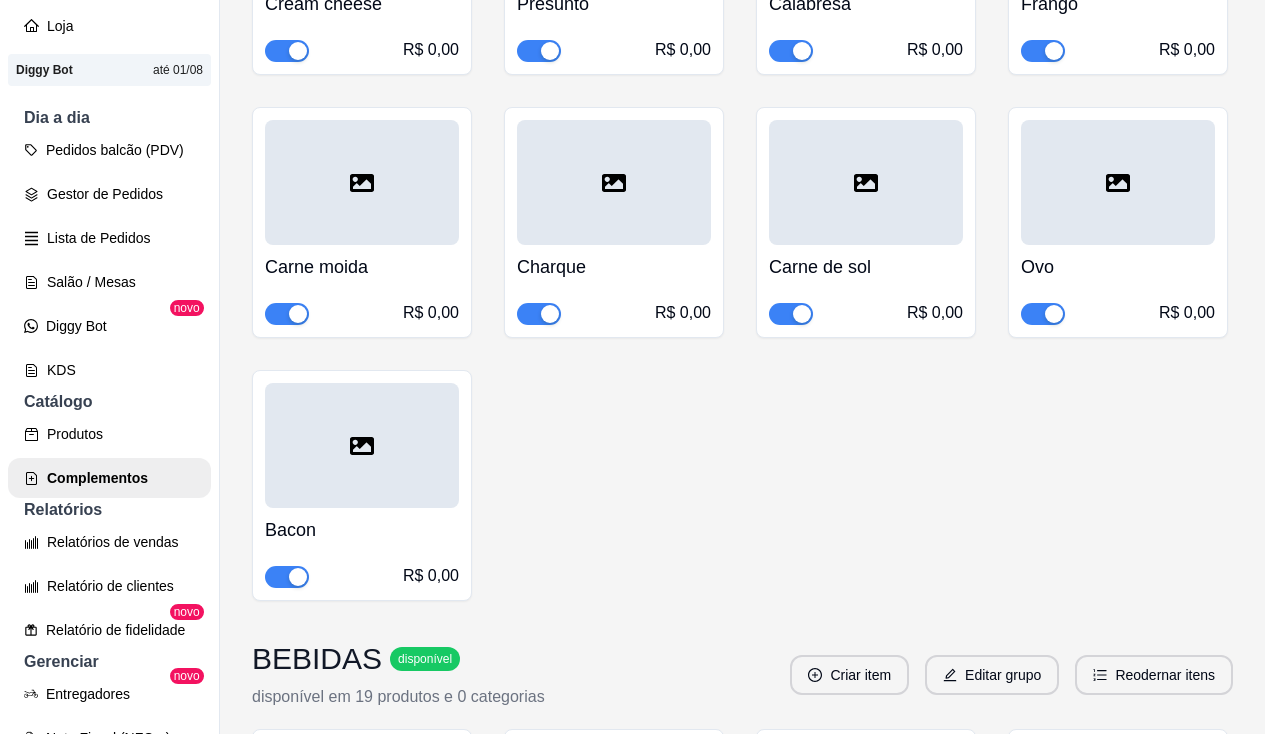 click at bounding box center (791, -212) 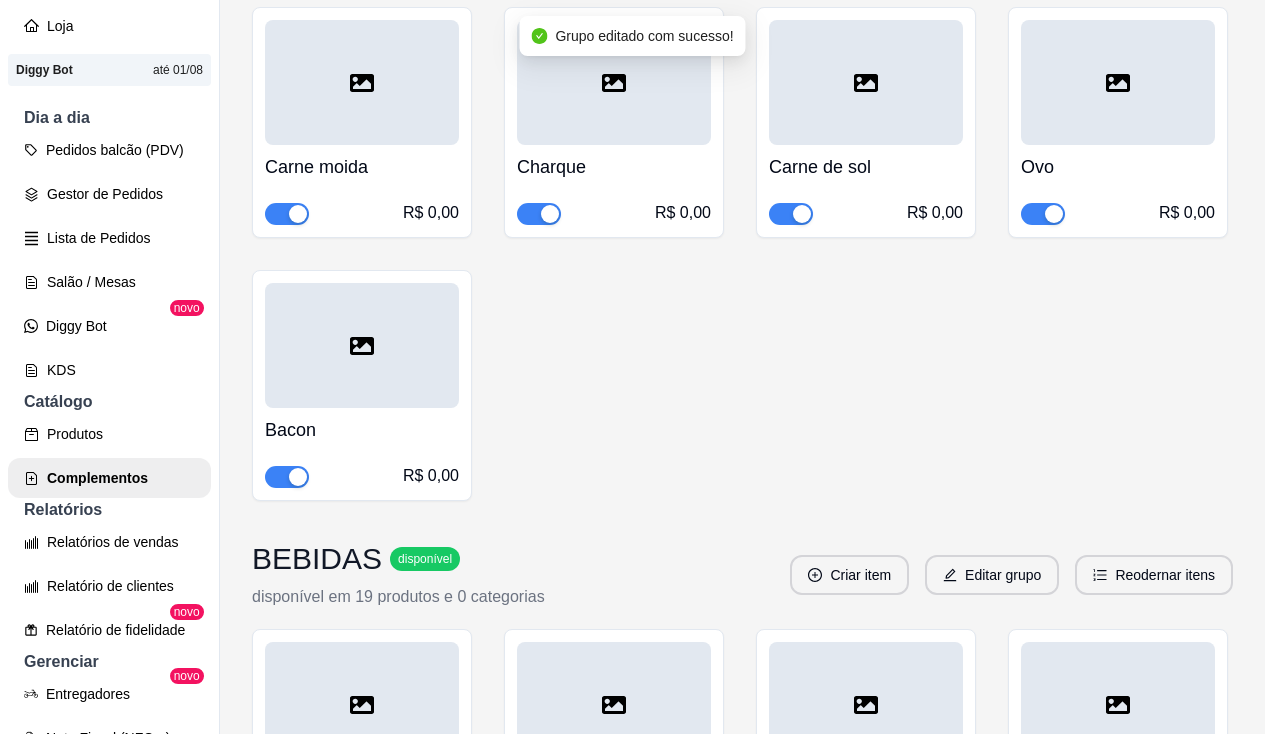 scroll, scrollTop: 8300, scrollLeft: 0, axis: vertical 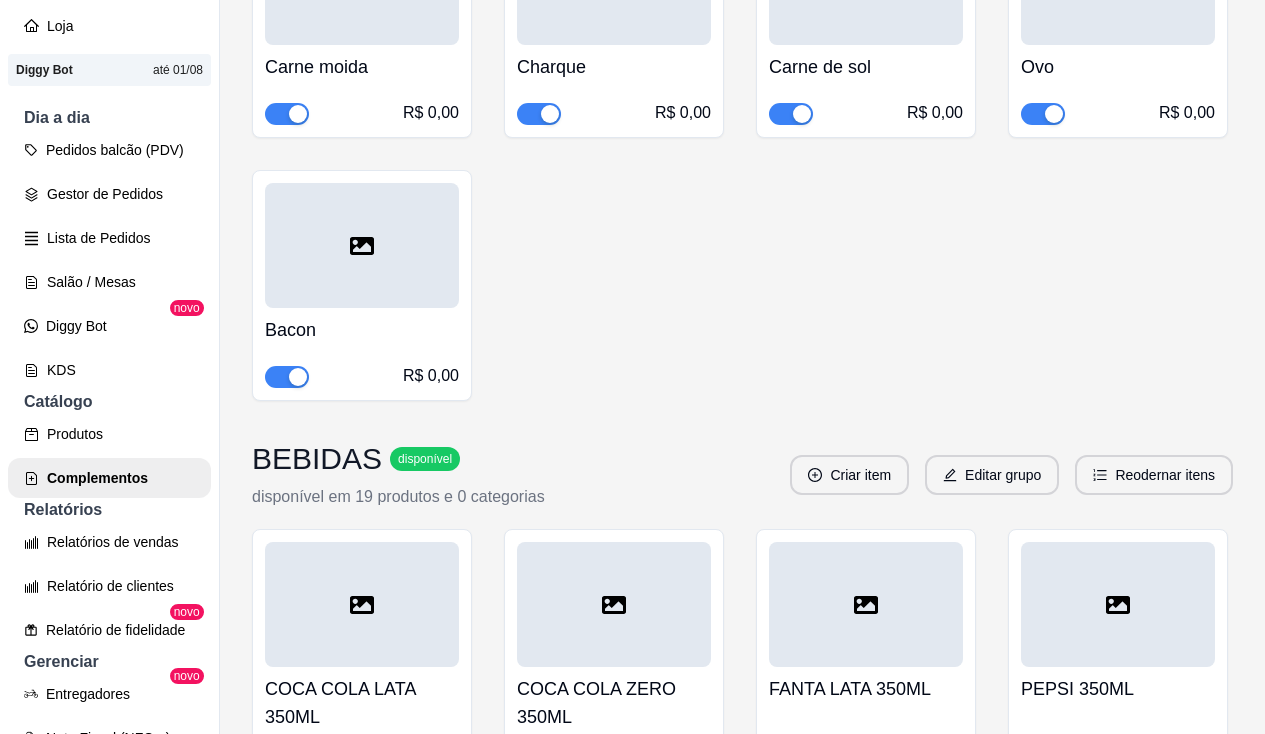 click at bounding box center (1054, -149) 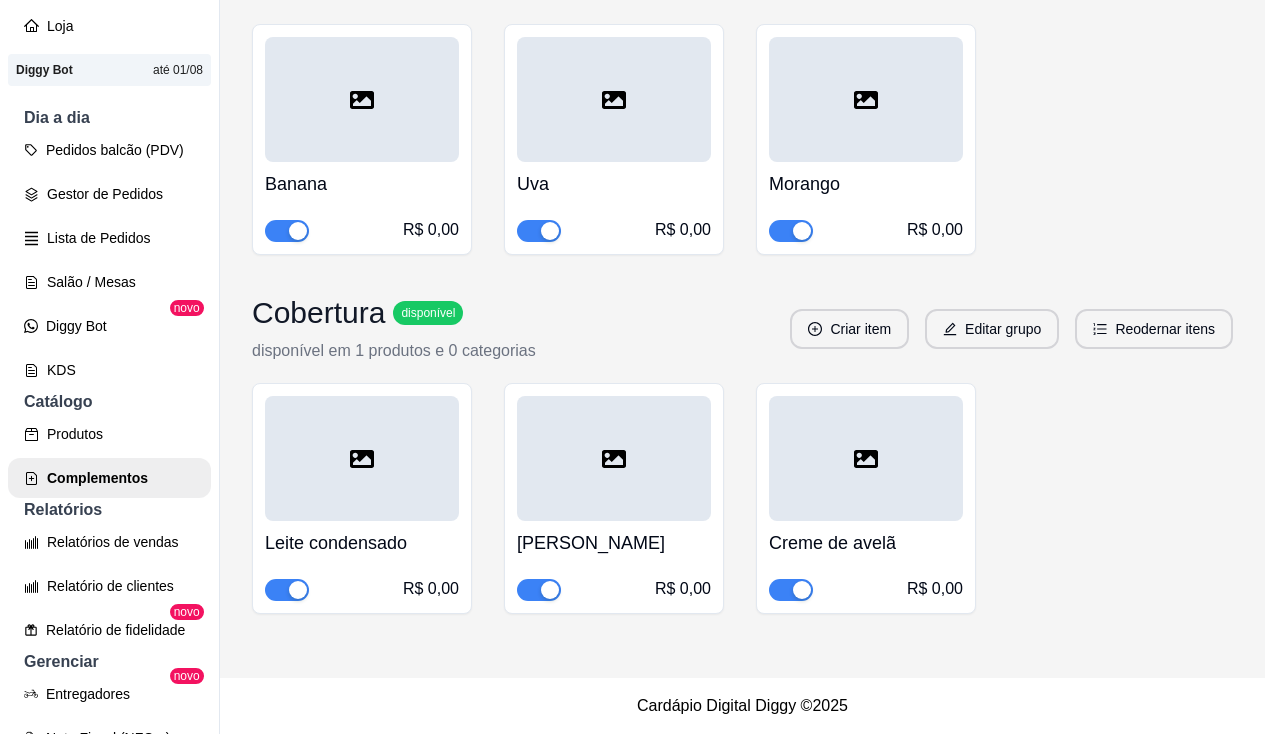 scroll, scrollTop: 10700, scrollLeft: 0, axis: vertical 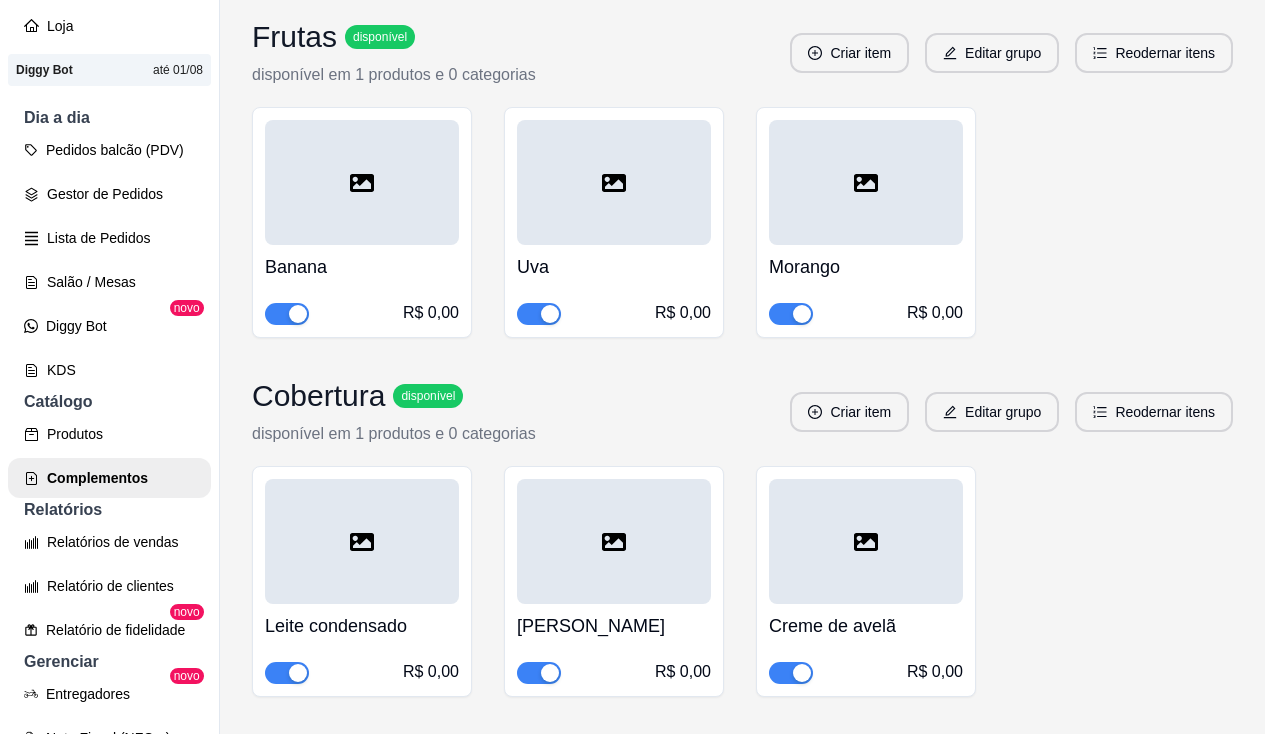 click at bounding box center (298, -695) 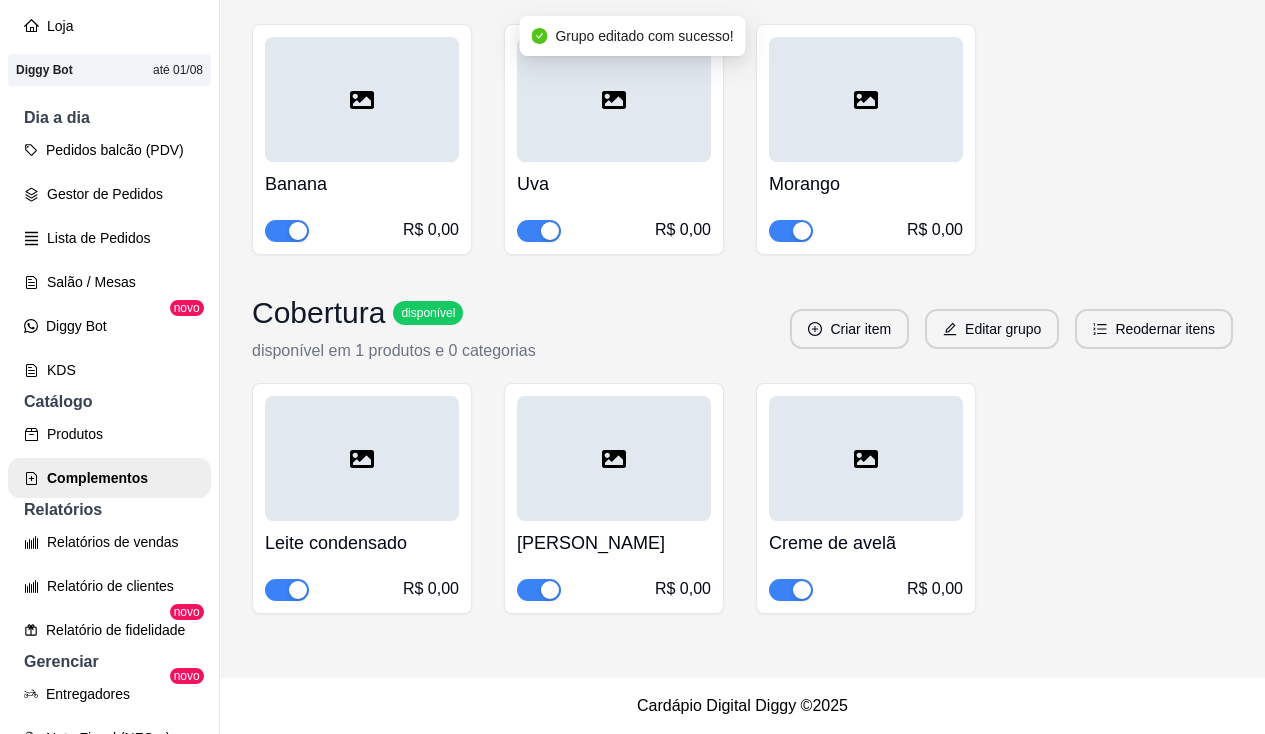 scroll, scrollTop: 12333, scrollLeft: 0, axis: vertical 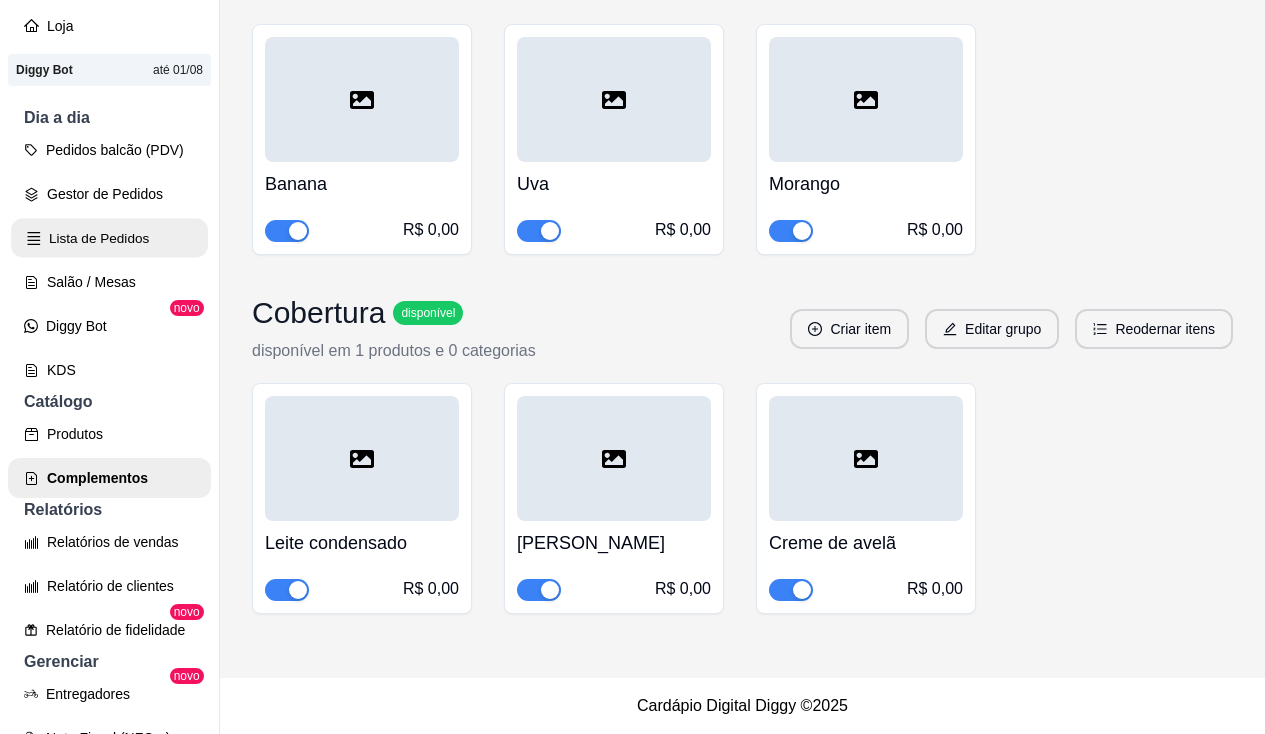 click on "Lista de Pedidos" at bounding box center (109, 238) 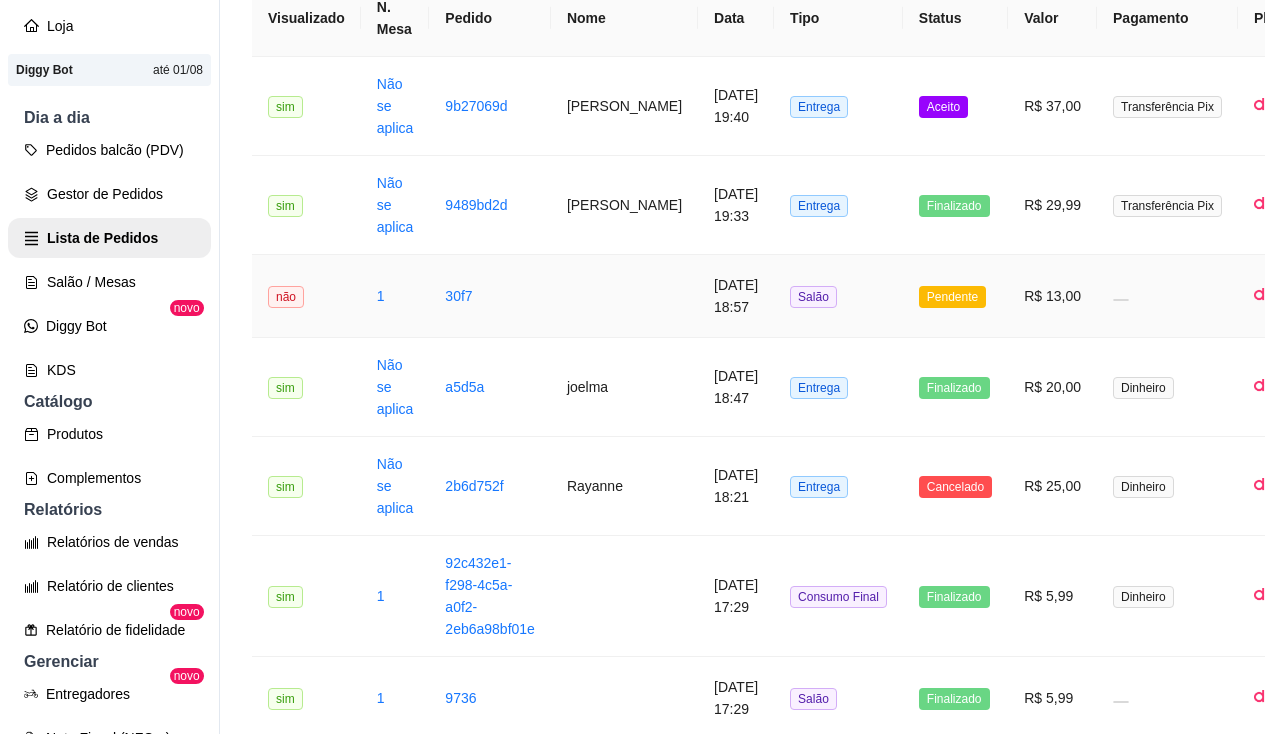 scroll, scrollTop: 365, scrollLeft: 0, axis: vertical 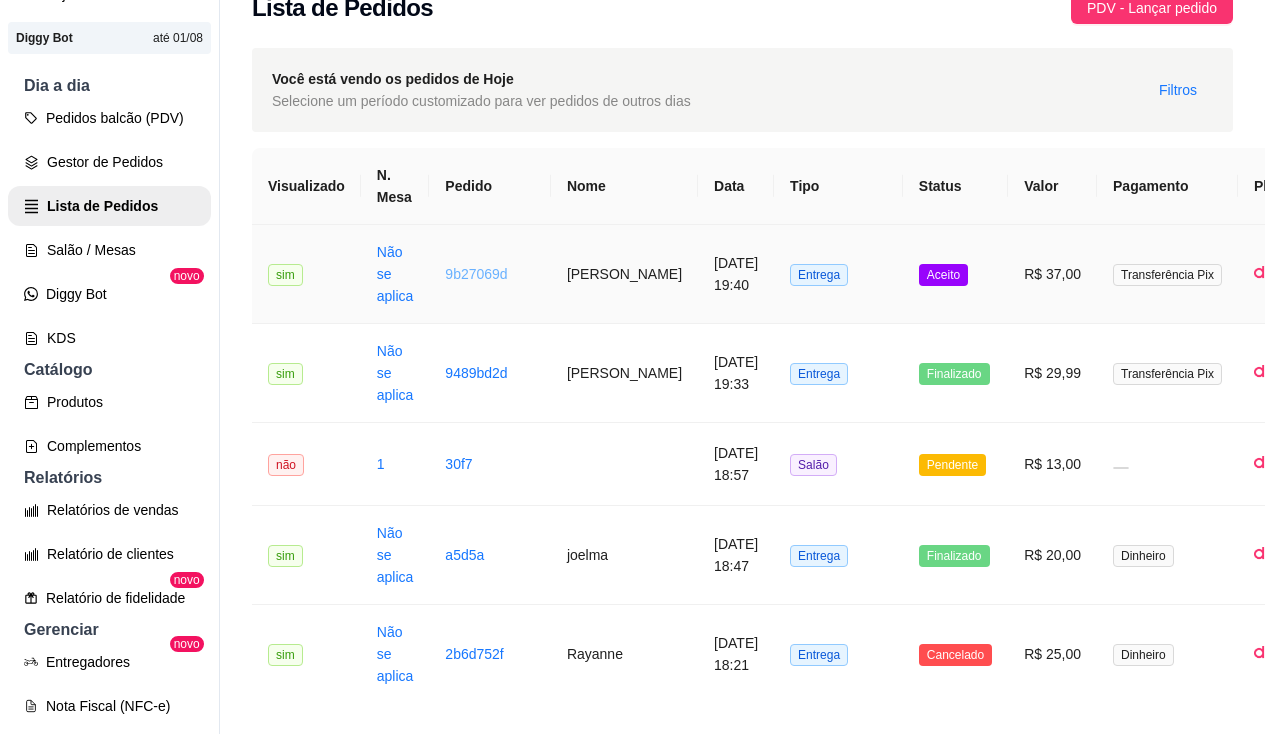 click on "9b27069d" at bounding box center (476, 274) 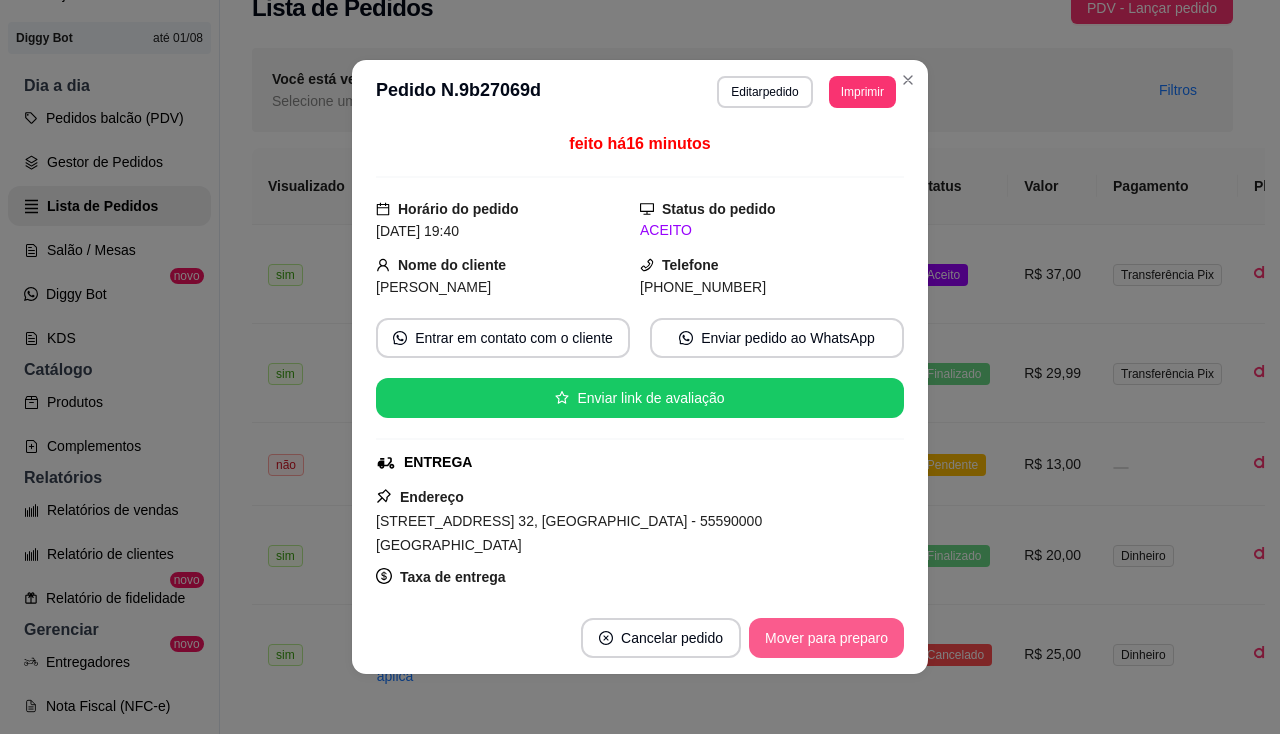 click on "Mover para preparo" at bounding box center [826, 638] 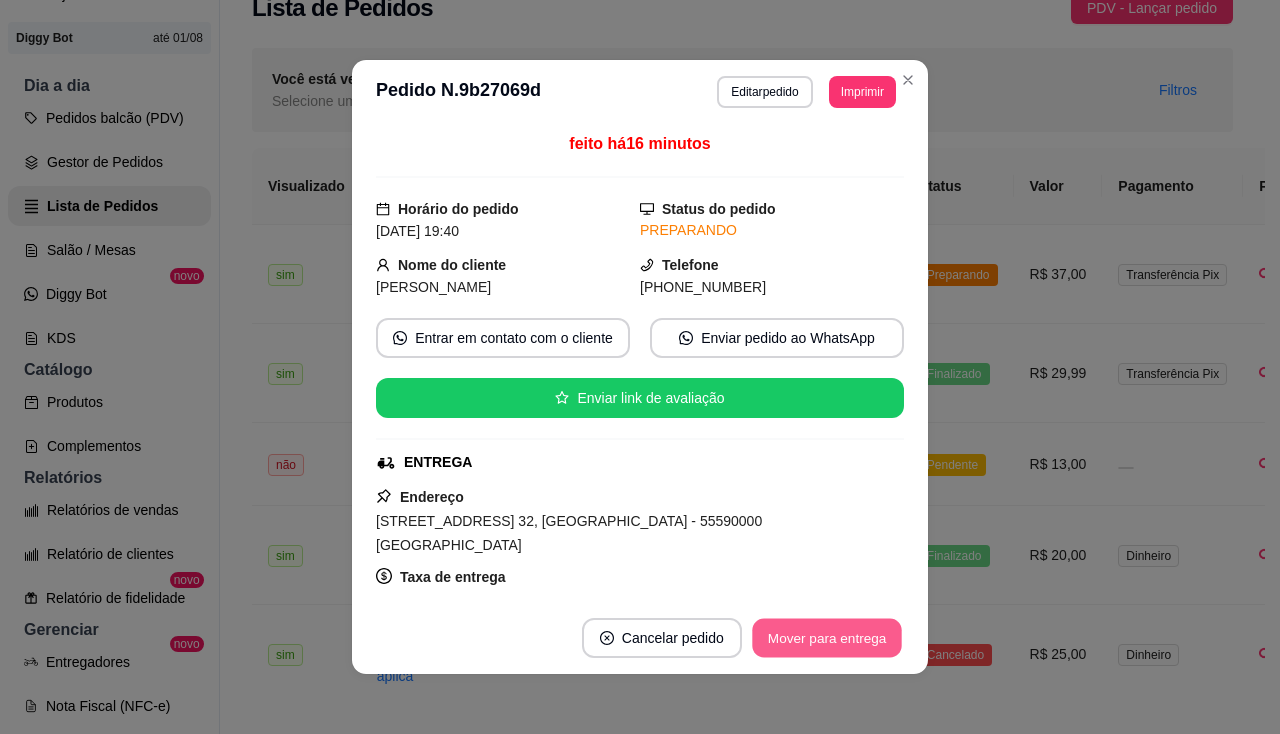 click on "Mover para entrega" at bounding box center [827, 638] 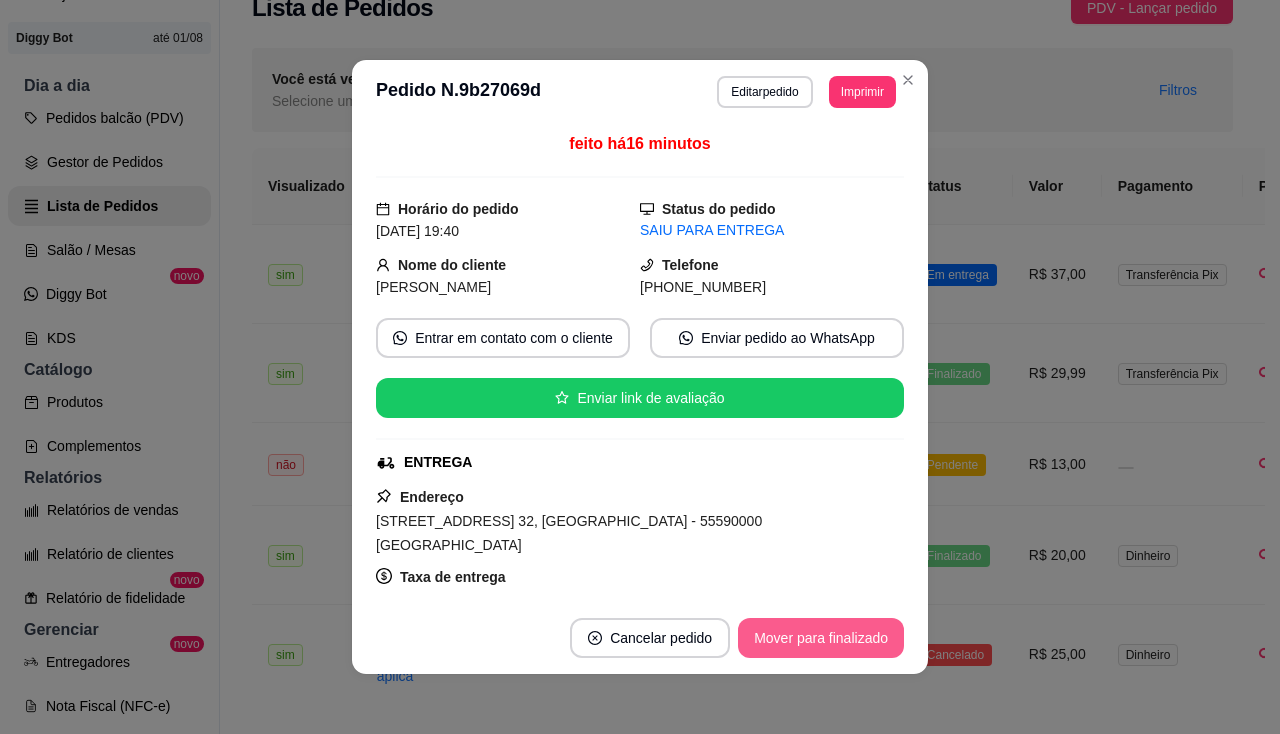 click on "Mover para finalizado" at bounding box center (821, 638) 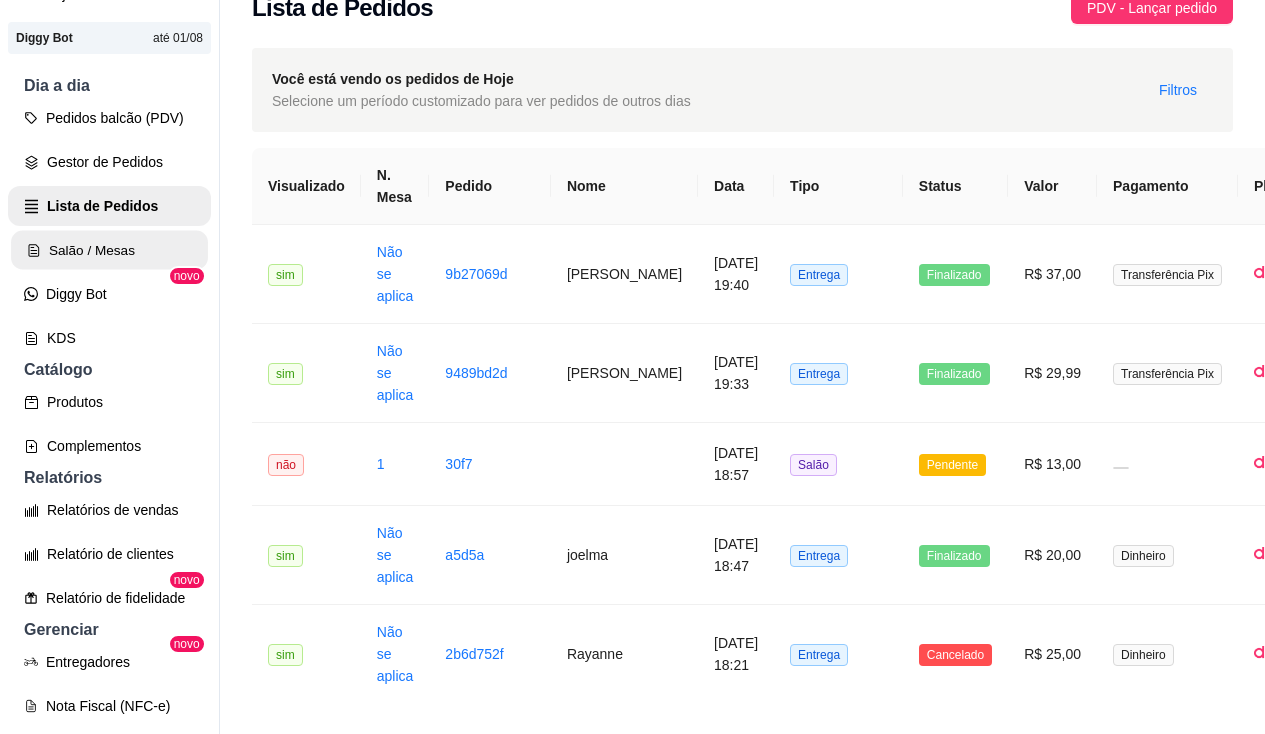 click on "Salão / Mesas" at bounding box center [109, 250] 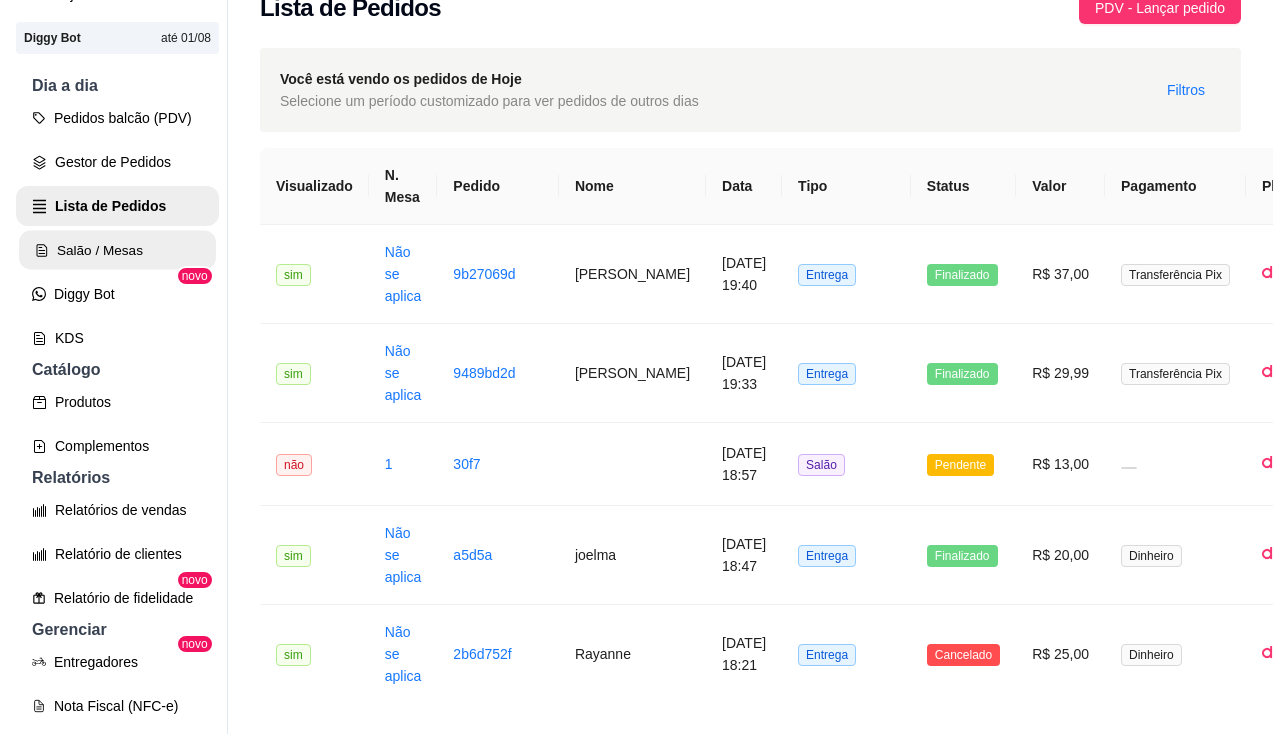scroll, scrollTop: 0, scrollLeft: 0, axis: both 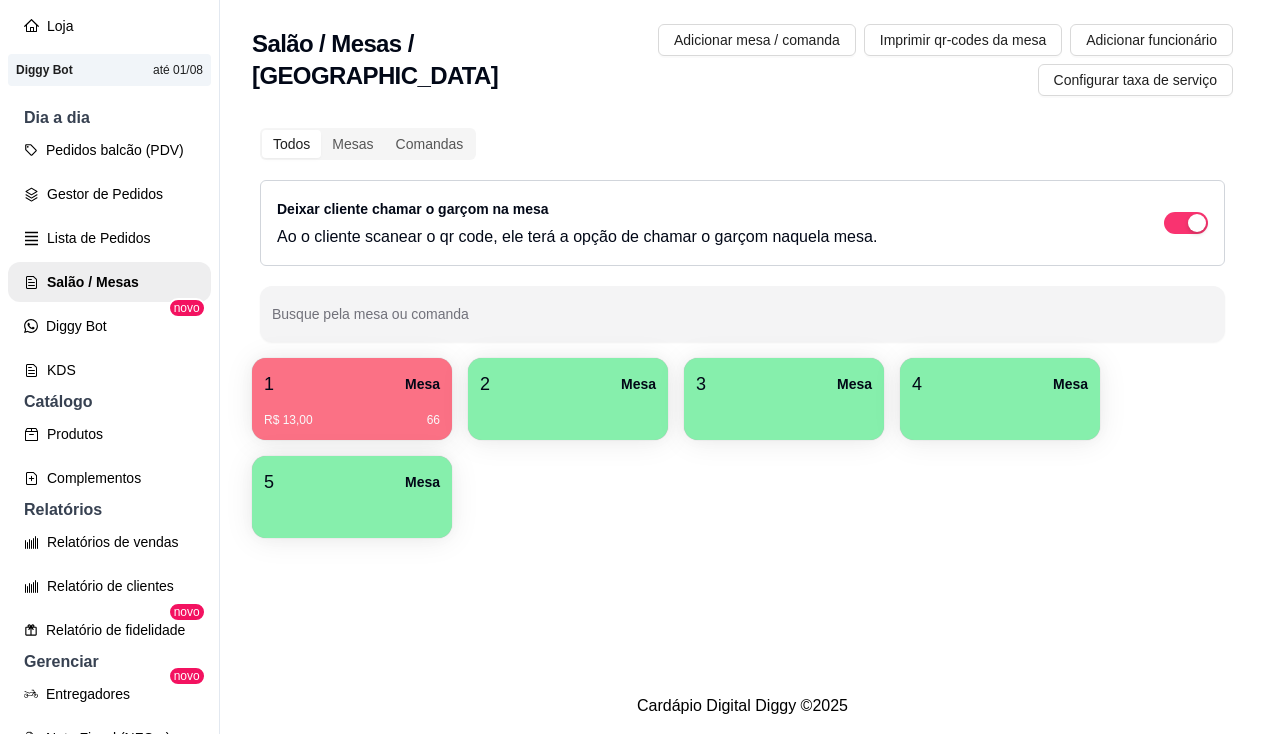 click on "1 Mesa R$ 13,00 66 2 Mesa 3 Mesa 4 Mesa 5 Mesa" at bounding box center (742, 448) 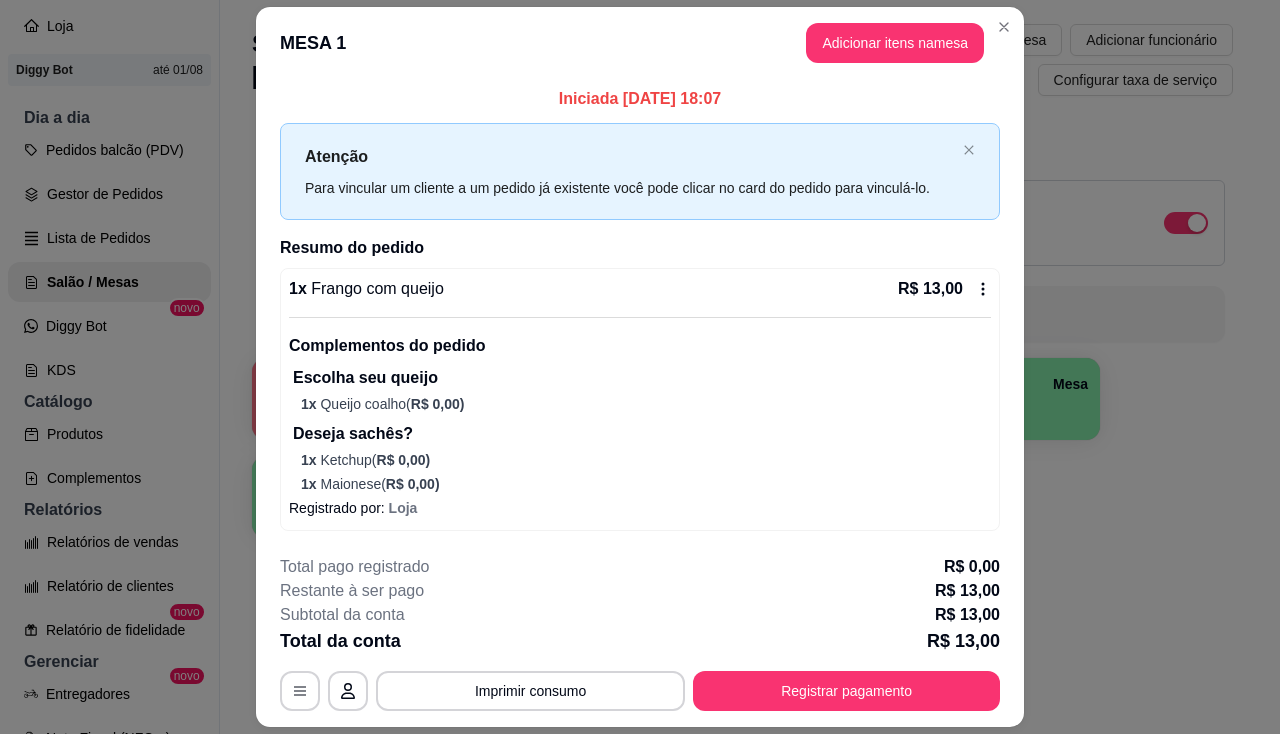 scroll, scrollTop: 57, scrollLeft: 0, axis: vertical 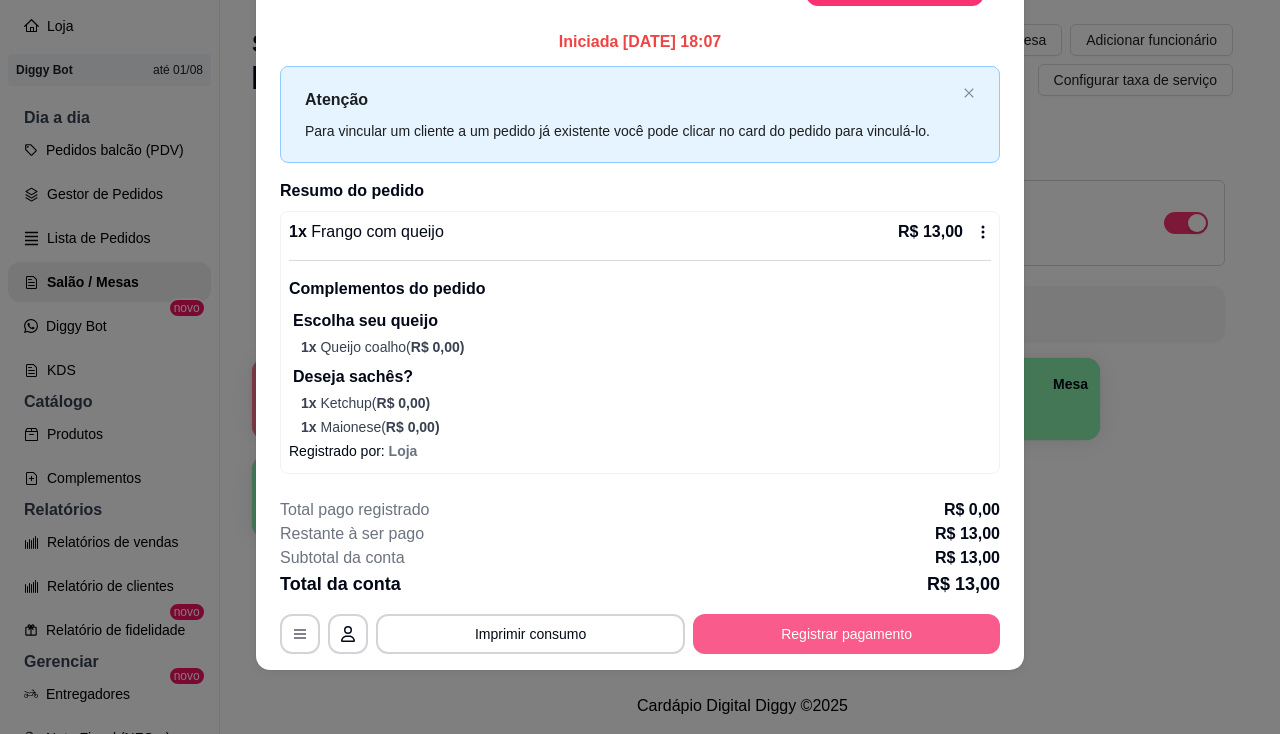 click on "Registrar pagamento" at bounding box center [846, 634] 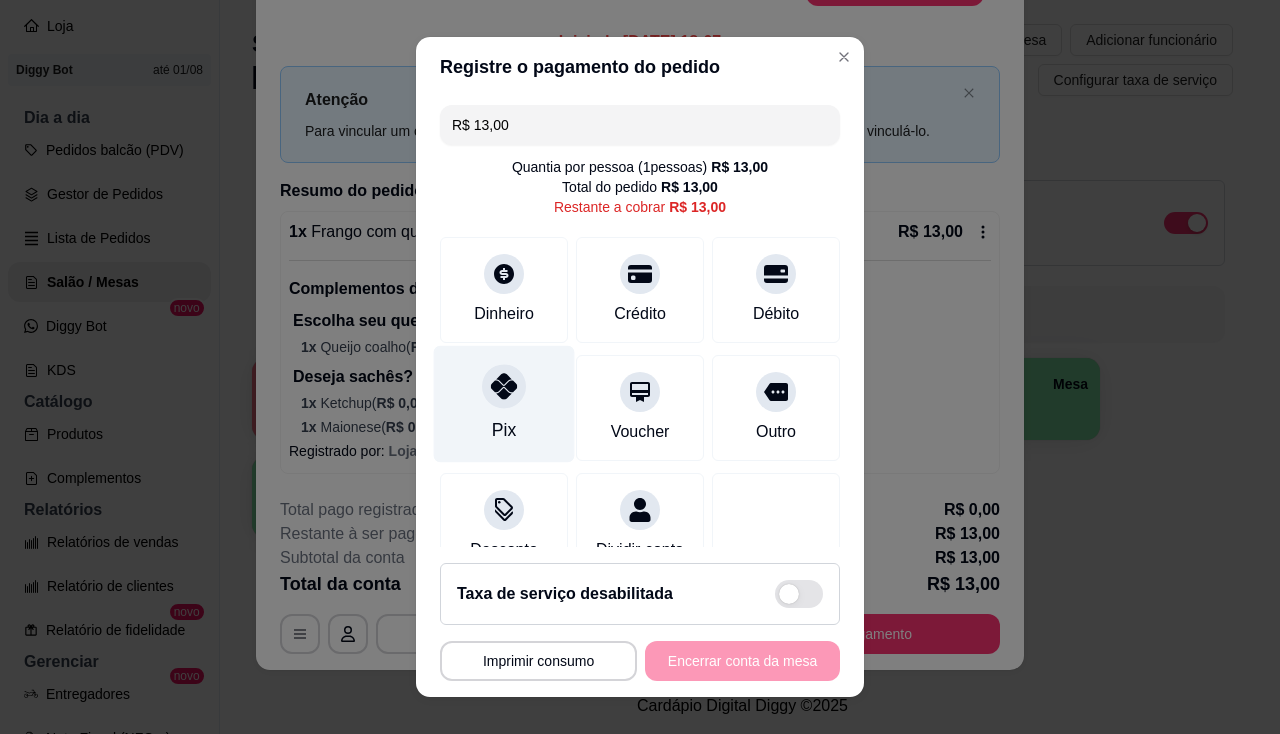 click on "Pix" at bounding box center [504, 403] 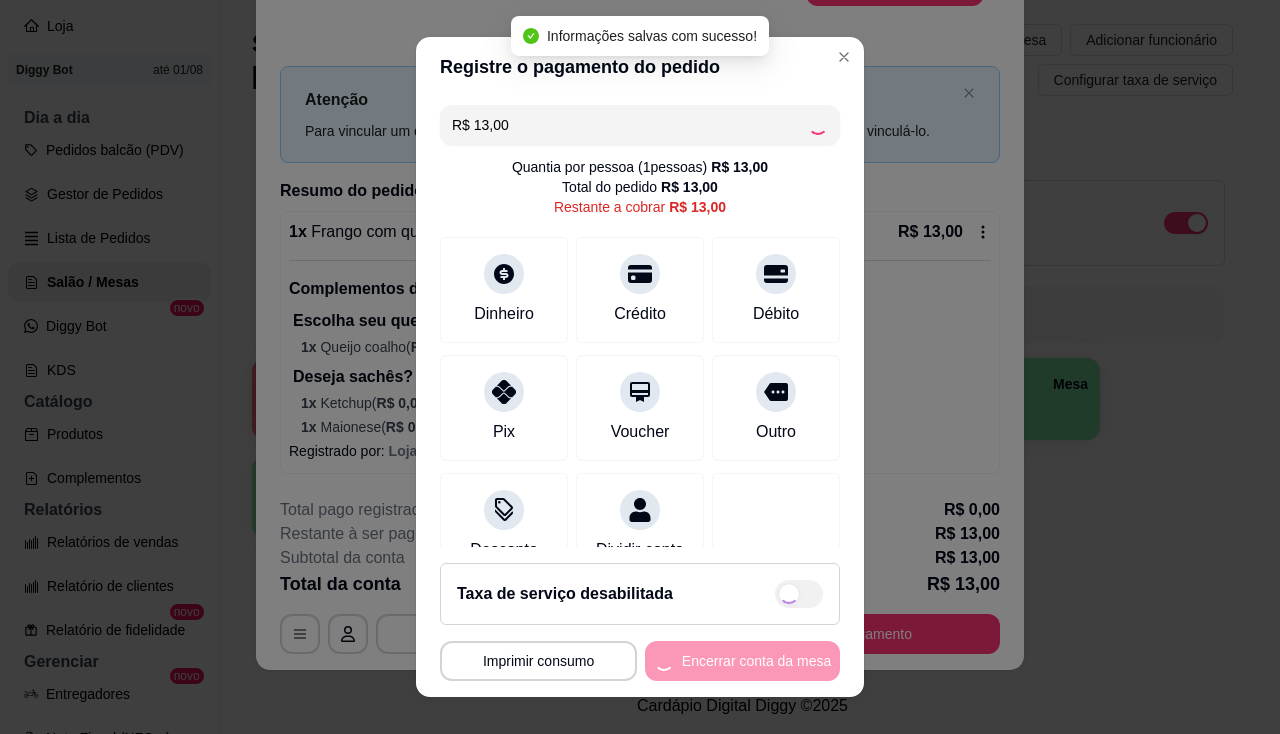 type on "R$ 0,00" 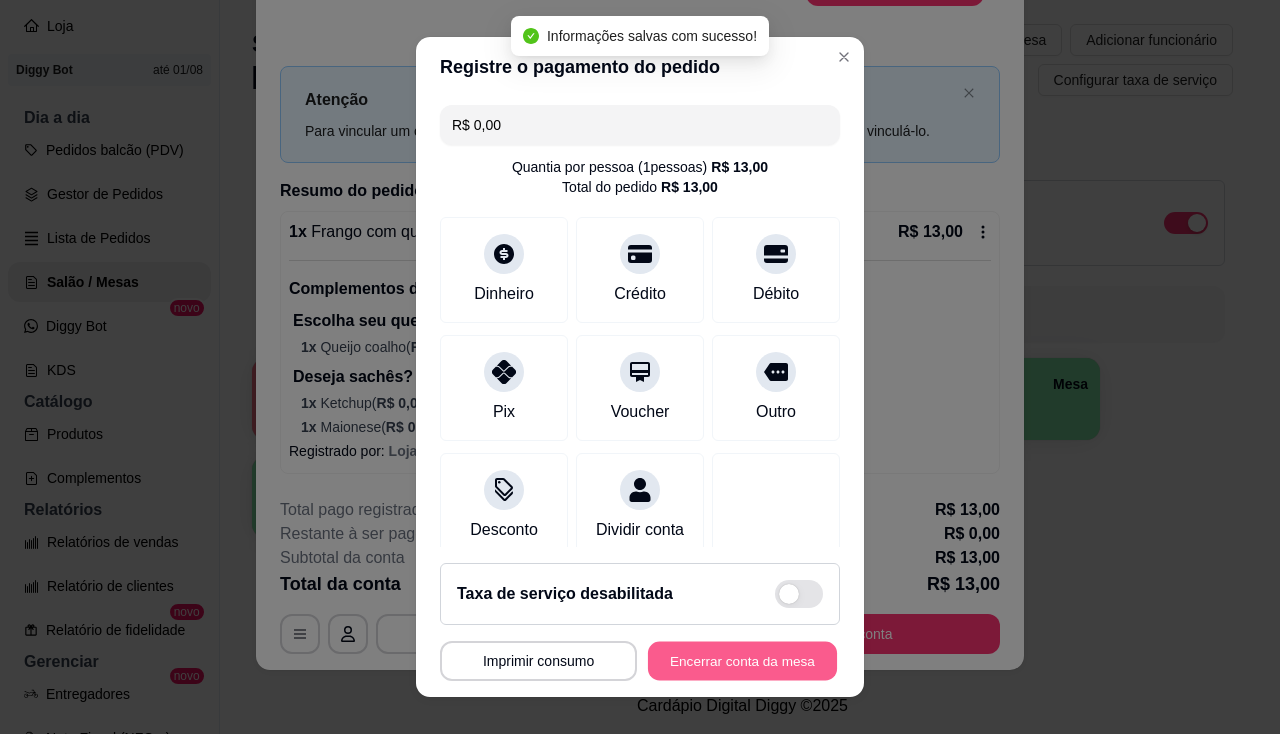 click on "Encerrar conta da mesa" at bounding box center [742, 661] 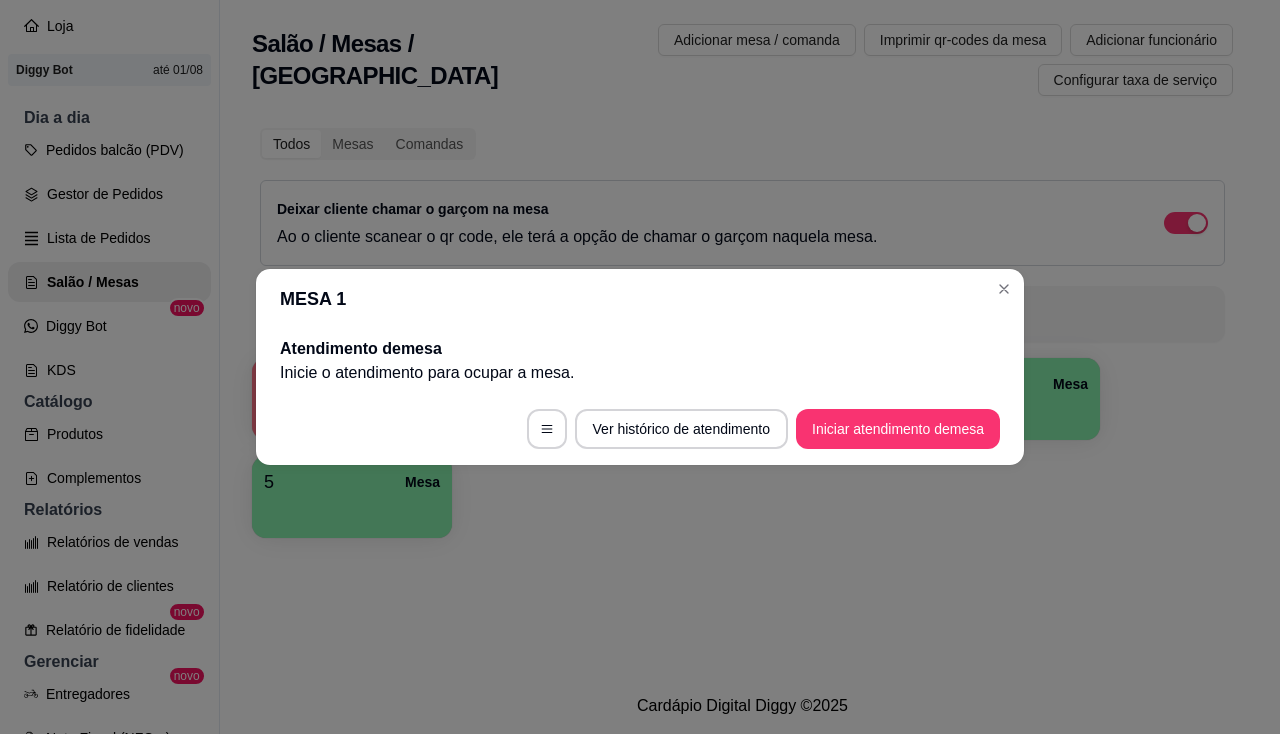 scroll, scrollTop: 0, scrollLeft: 0, axis: both 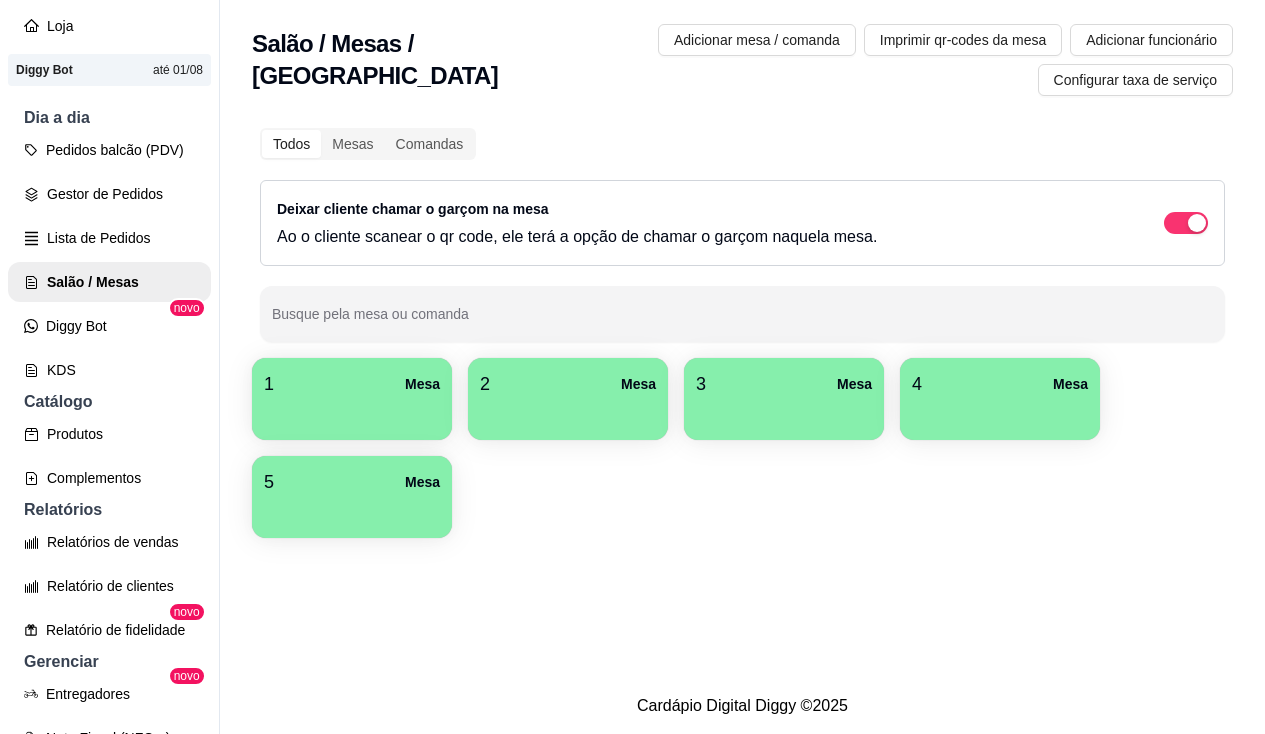 click at bounding box center (352, 413) 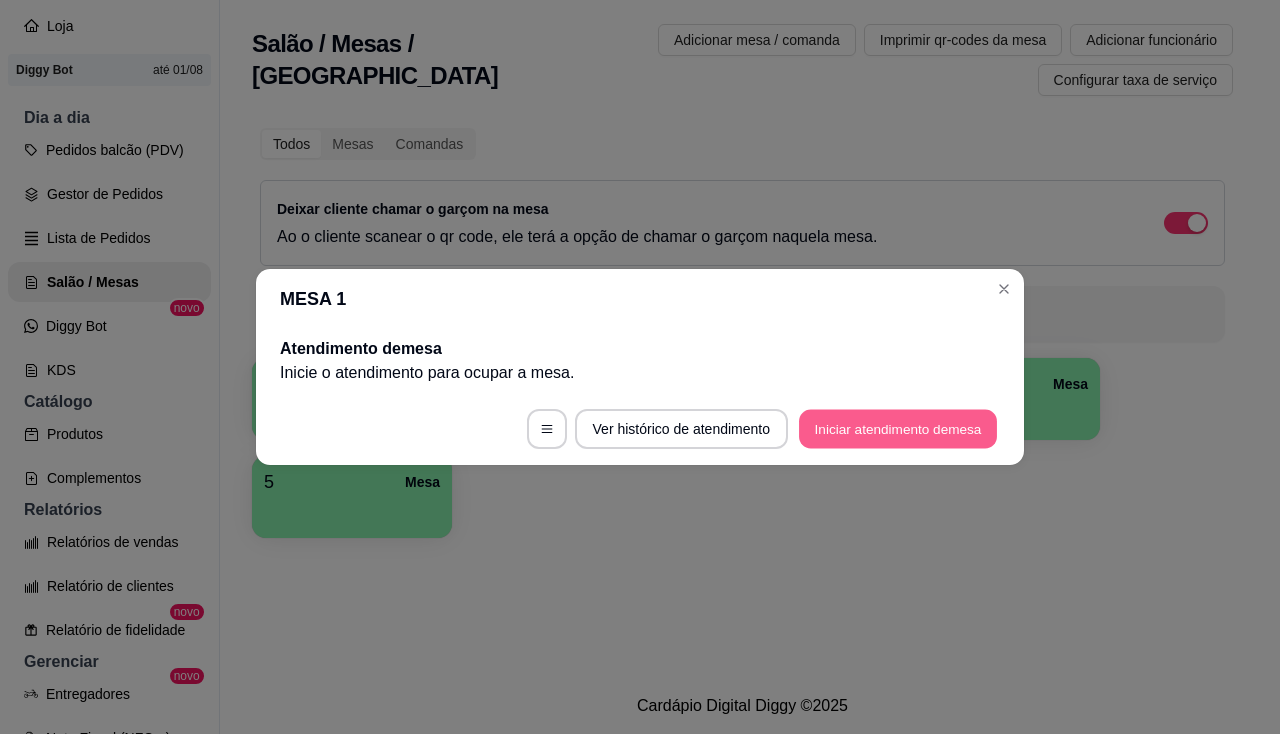 click on "Iniciar atendimento de  mesa" at bounding box center (898, 429) 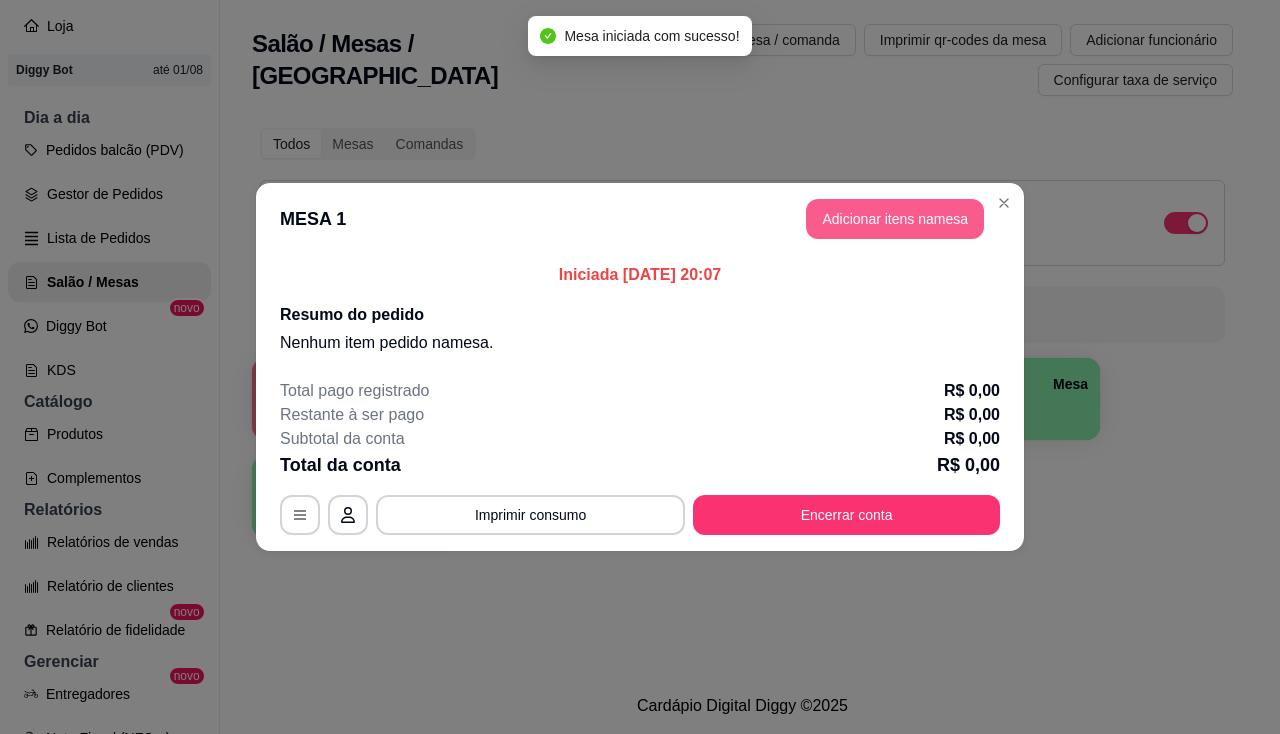 click on "Adicionar itens na  mesa" at bounding box center [895, 219] 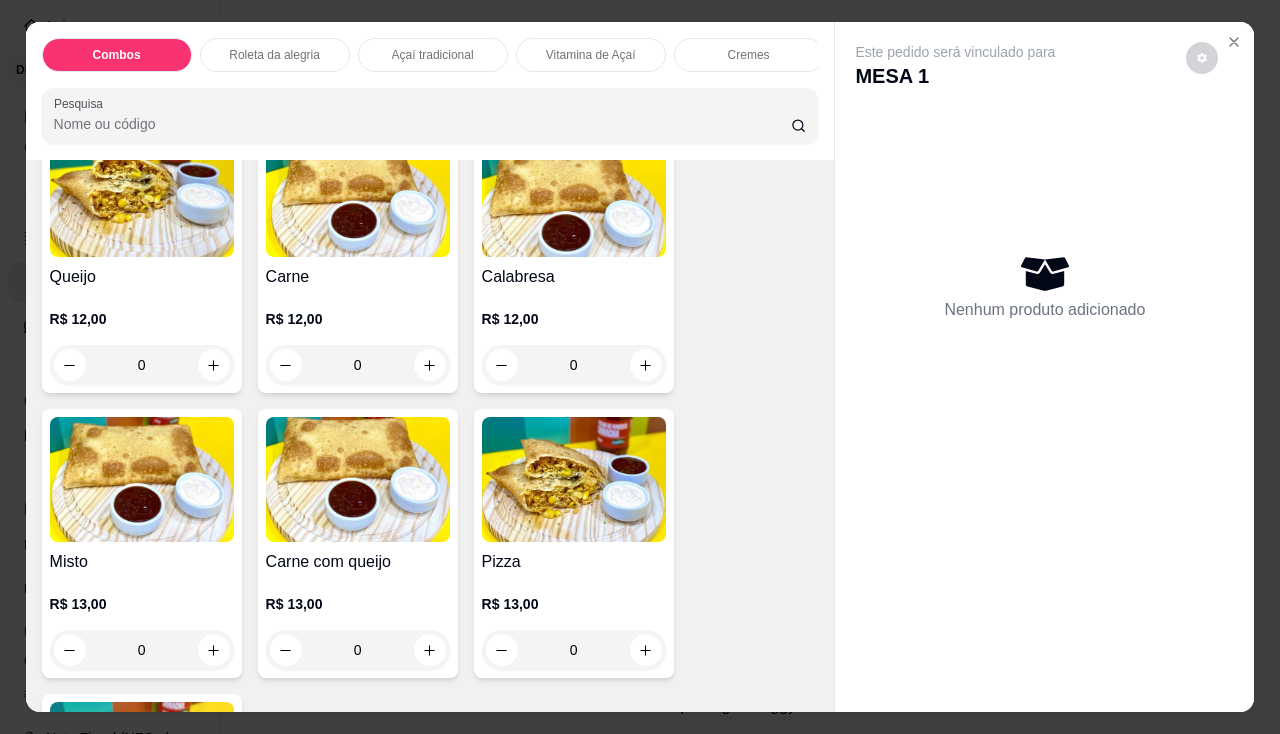 scroll, scrollTop: 2400, scrollLeft: 0, axis: vertical 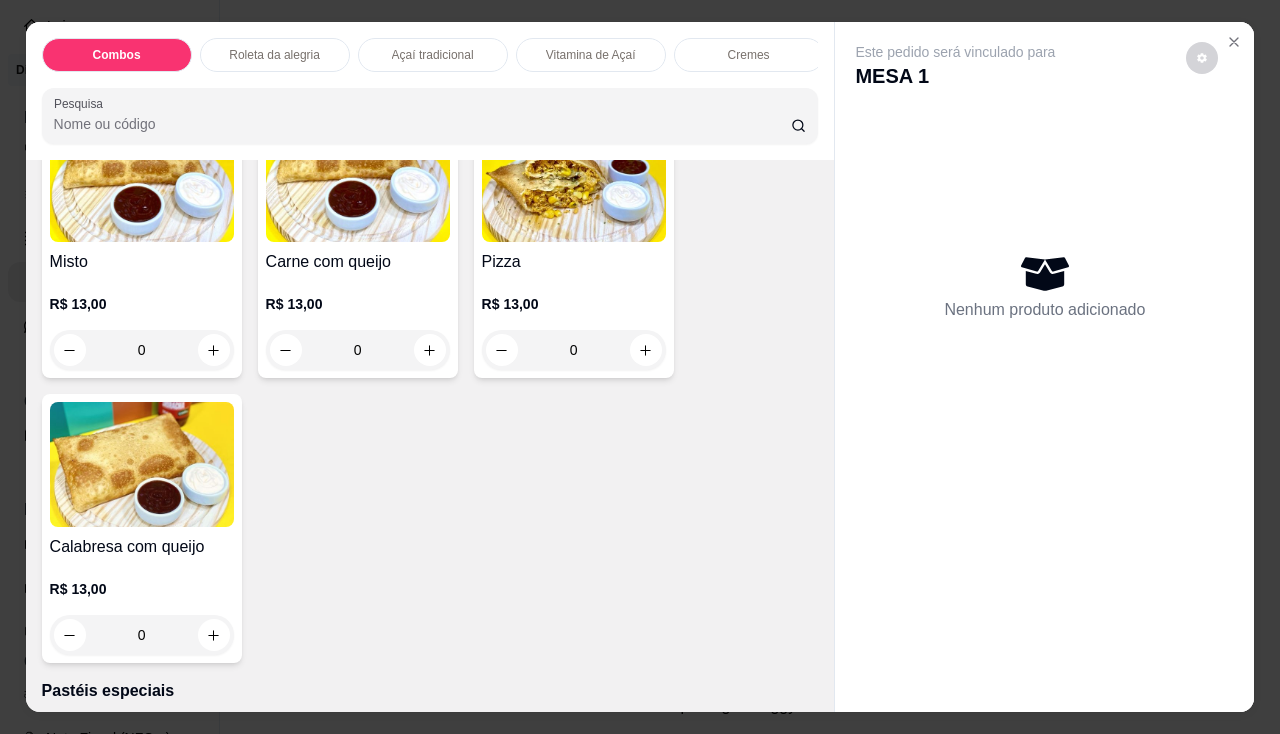 click on "R$ 13,00 0" at bounding box center (358, 322) 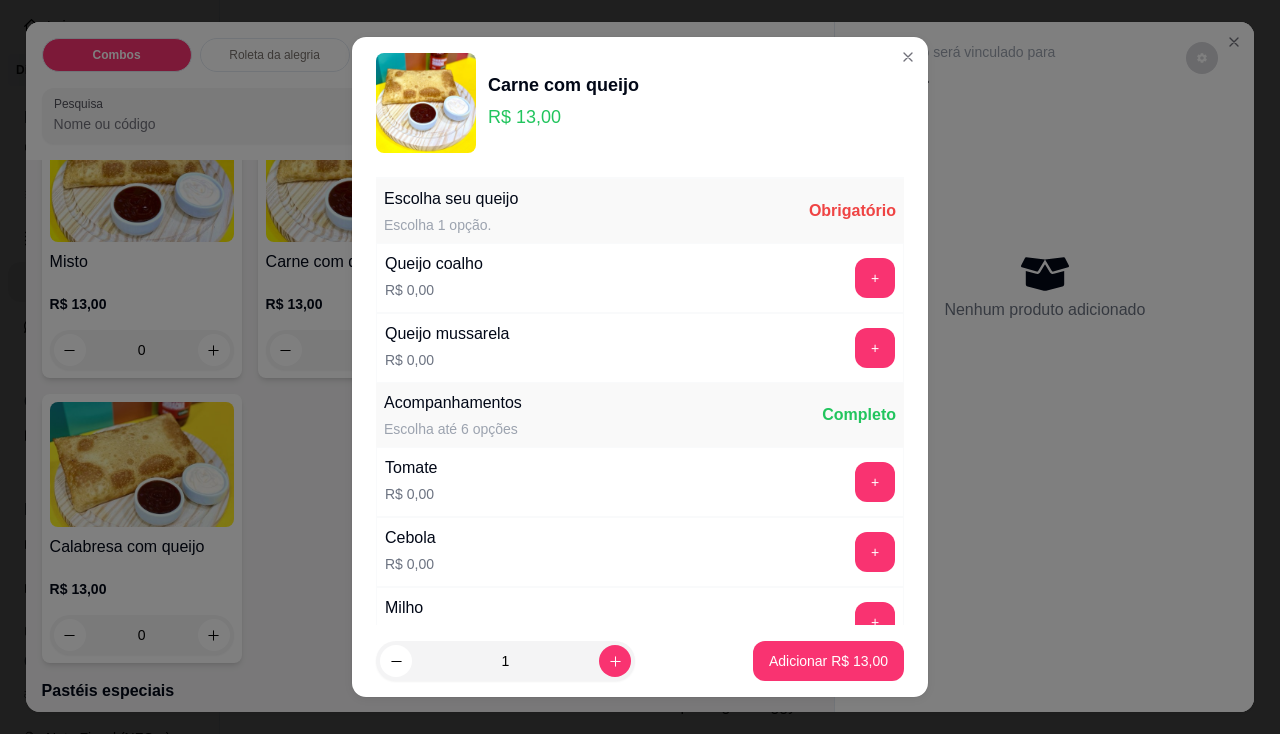 scroll, scrollTop: 200, scrollLeft: 0, axis: vertical 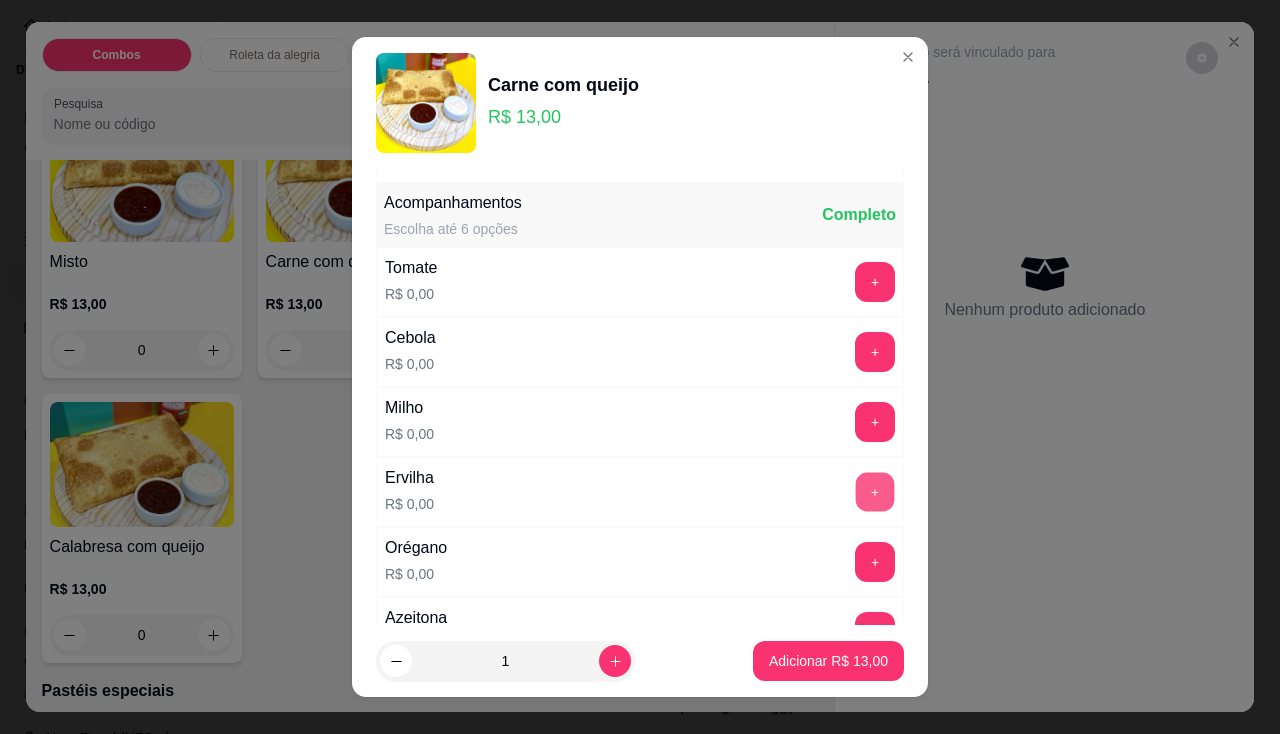 click on "+" at bounding box center (875, 491) 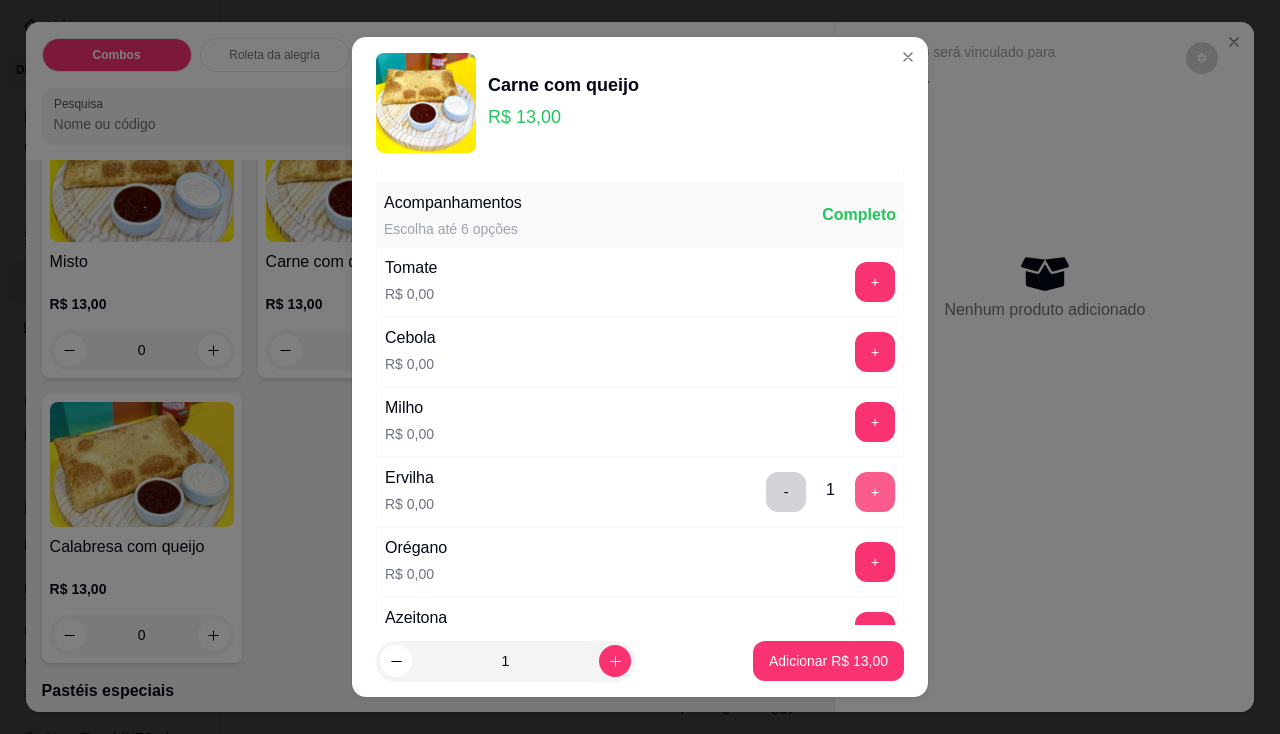 scroll, scrollTop: 500, scrollLeft: 0, axis: vertical 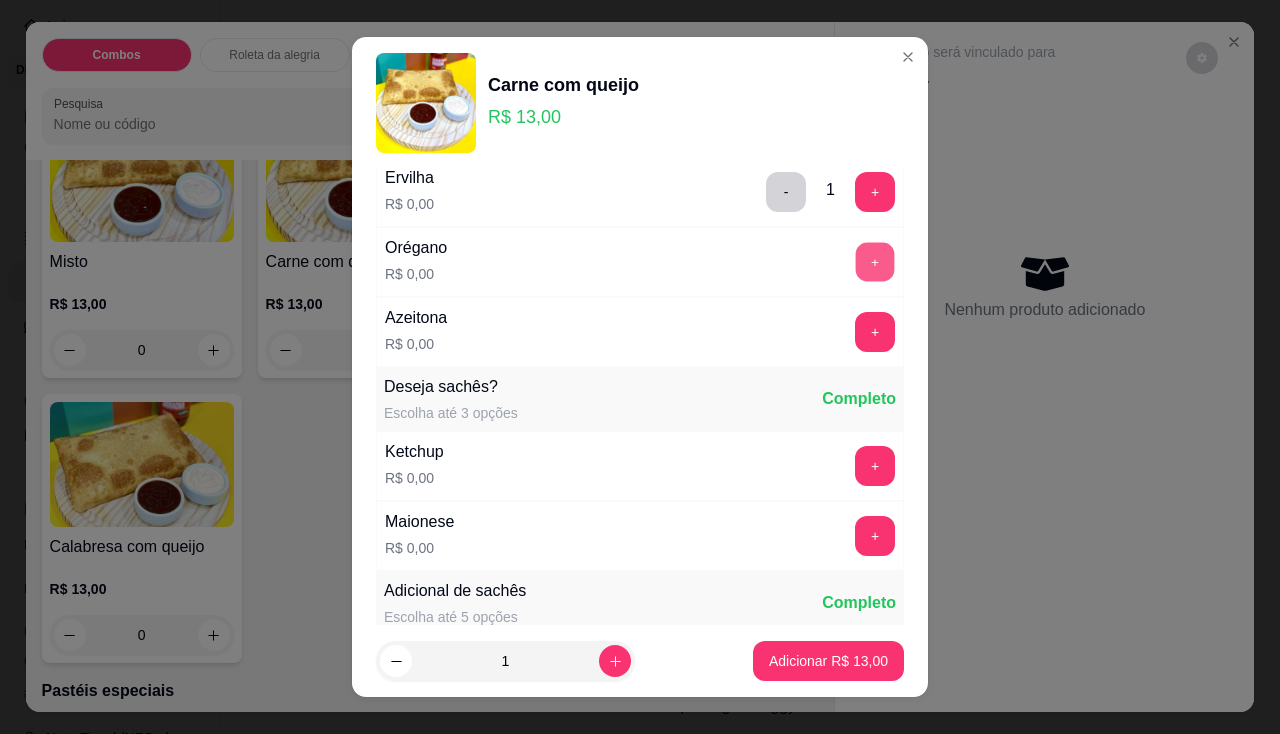 click on "+" at bounding box center [875, 261] 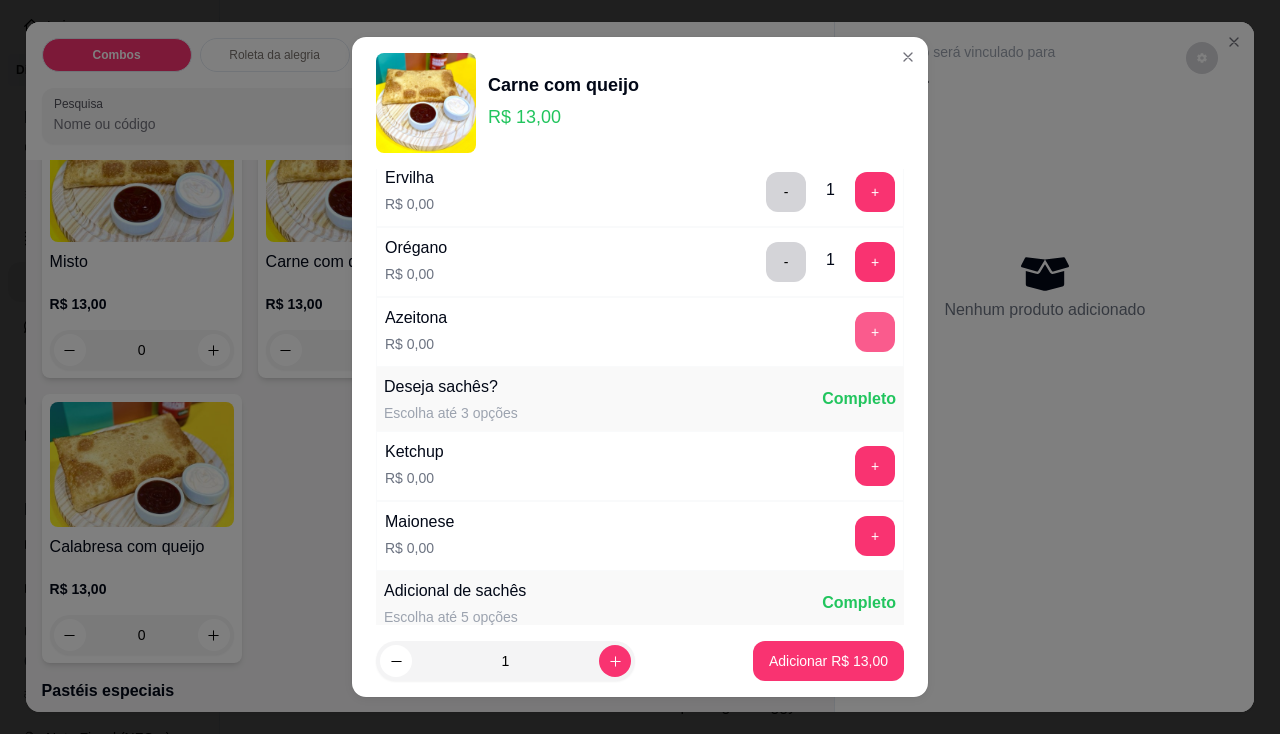 click on "+" at bounding box center [875, 332] 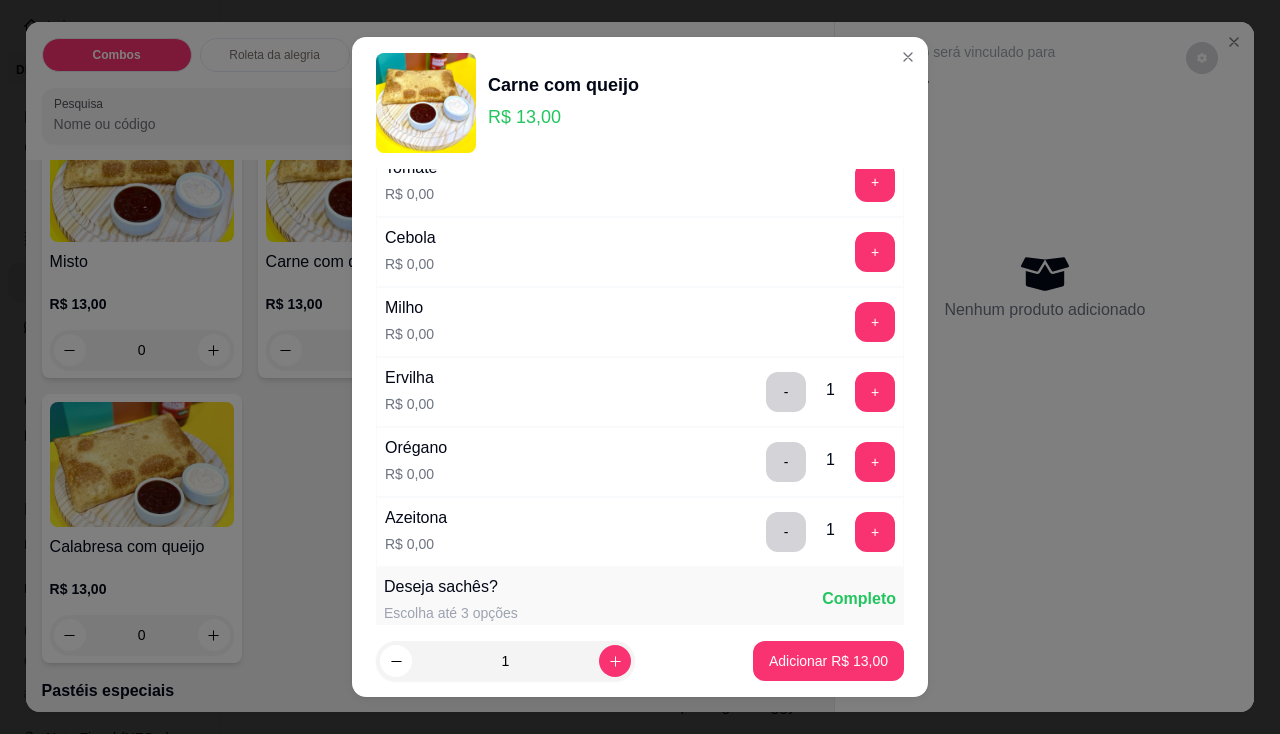scroll, scrollTop: 0, scrollLeft: 0, axis: both 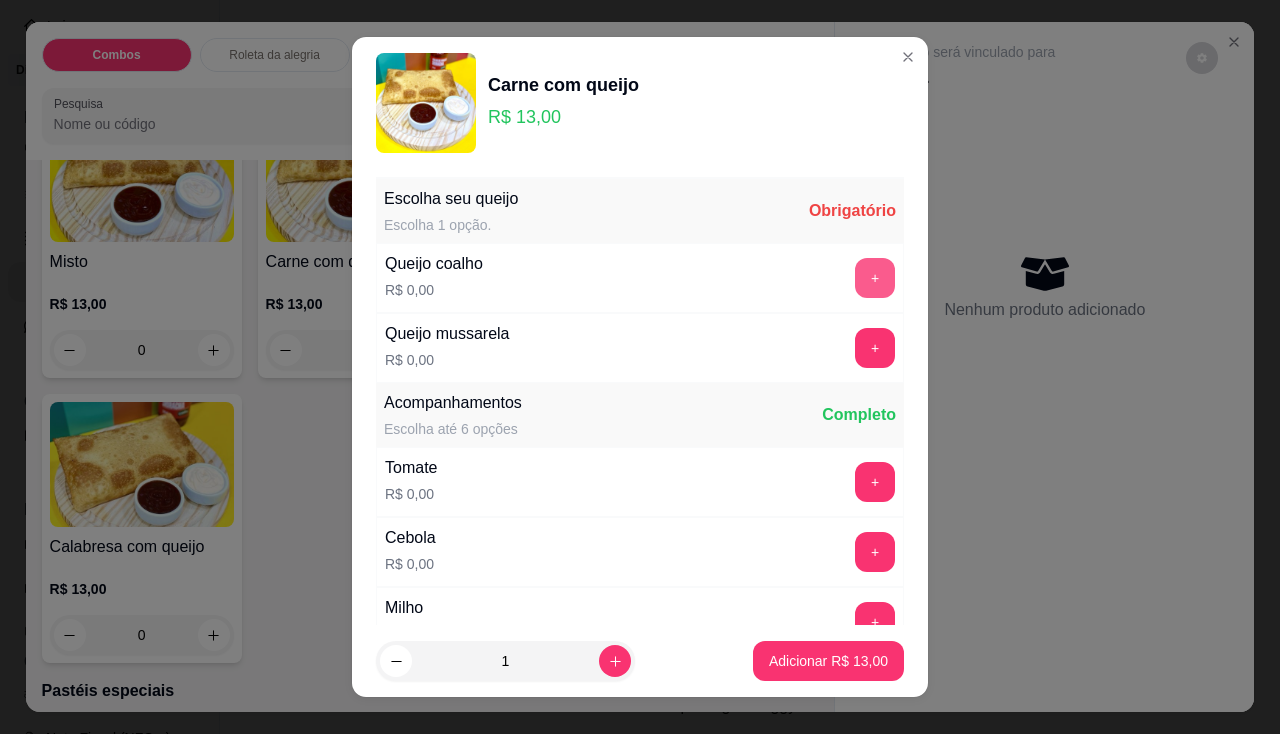 click on "+" at bounding box center [875, 278] 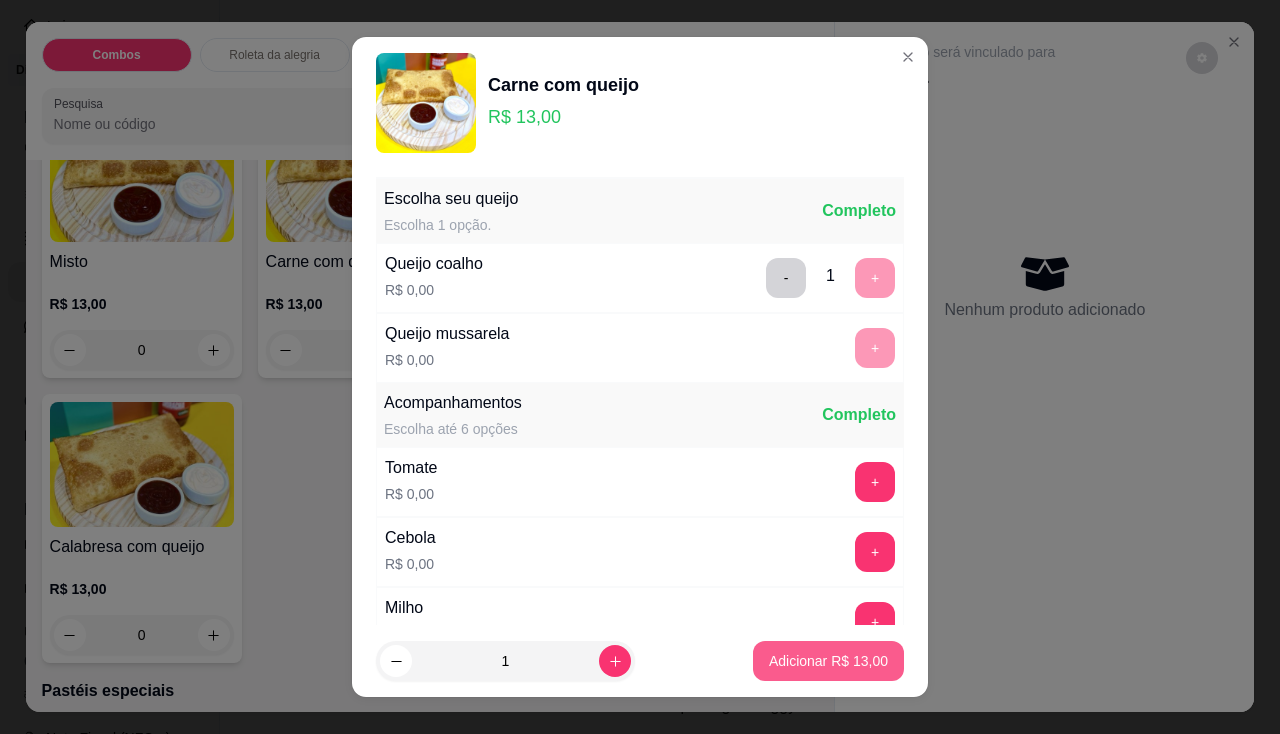 click on "Adicionar   R$ 13,00" at bounding box center [828, 661] 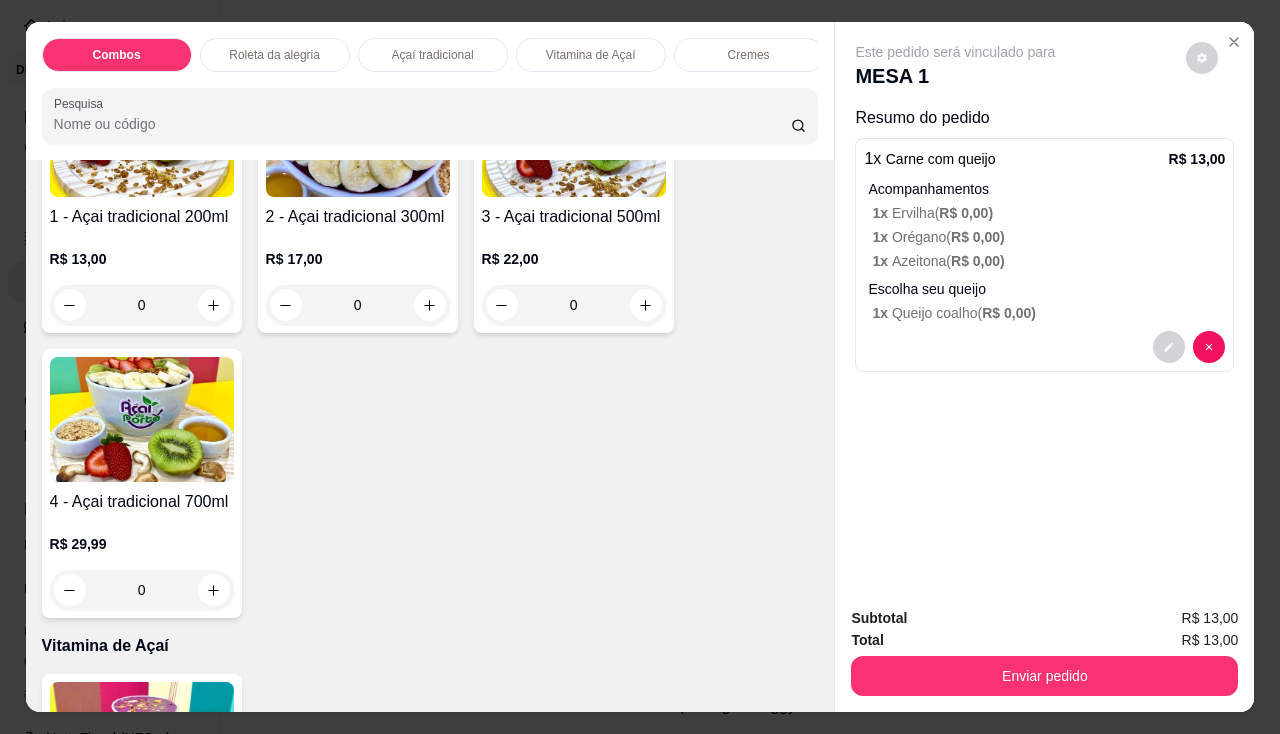 scroll, scrollTop: 700, scrollLeft: 0, axis: vertical 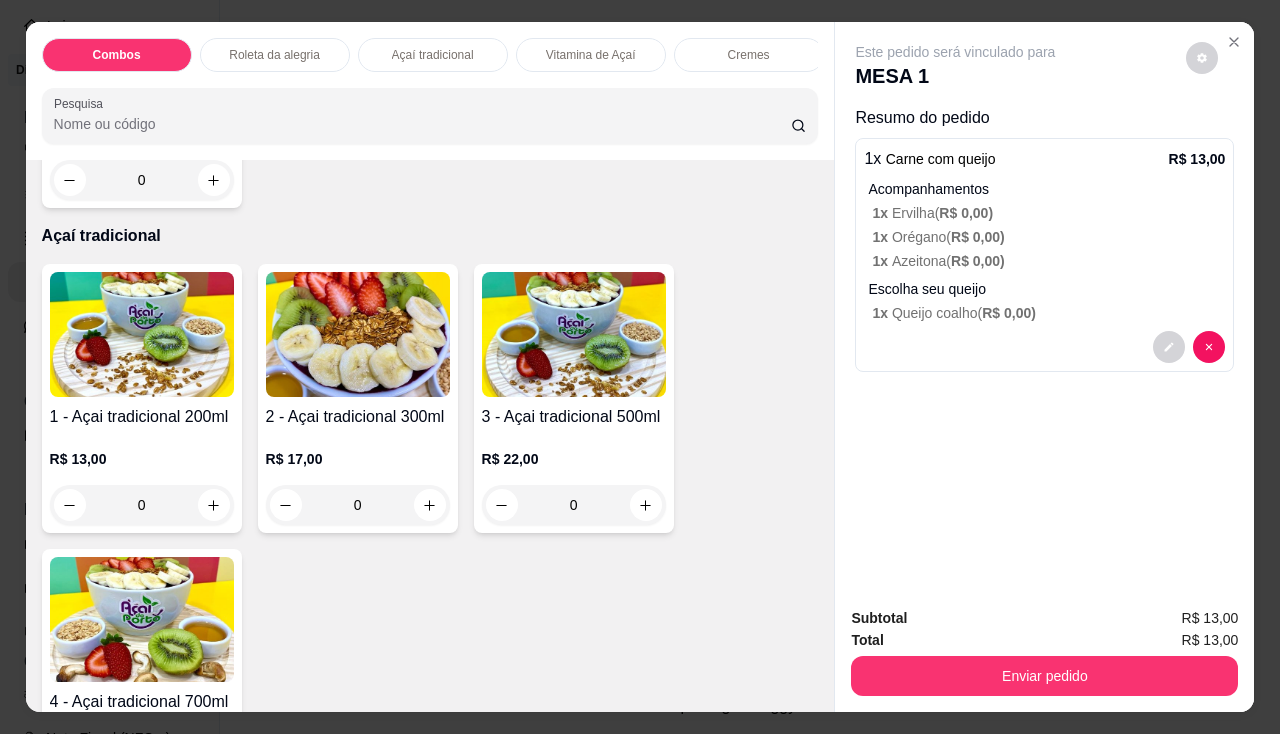 click at bounding box center [142, 334] 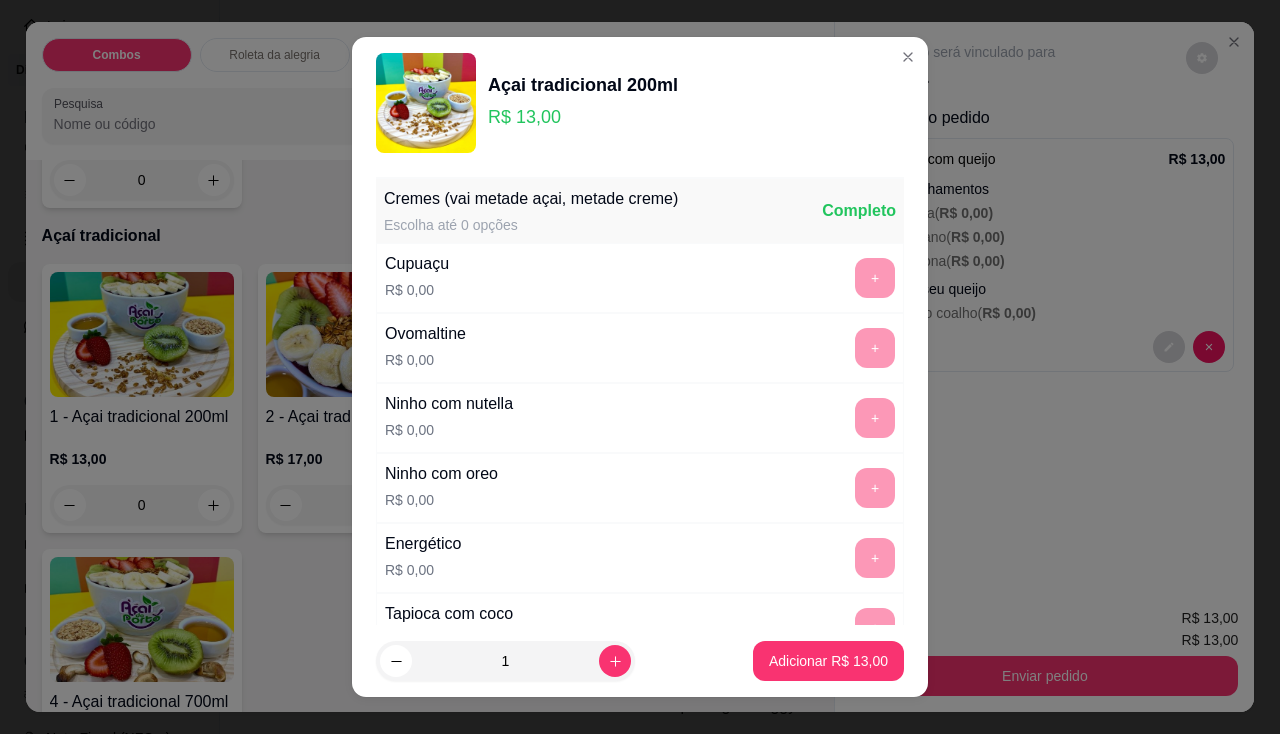 scroll, scrollTop: 300, scrollLeft: 0, axis: vertical 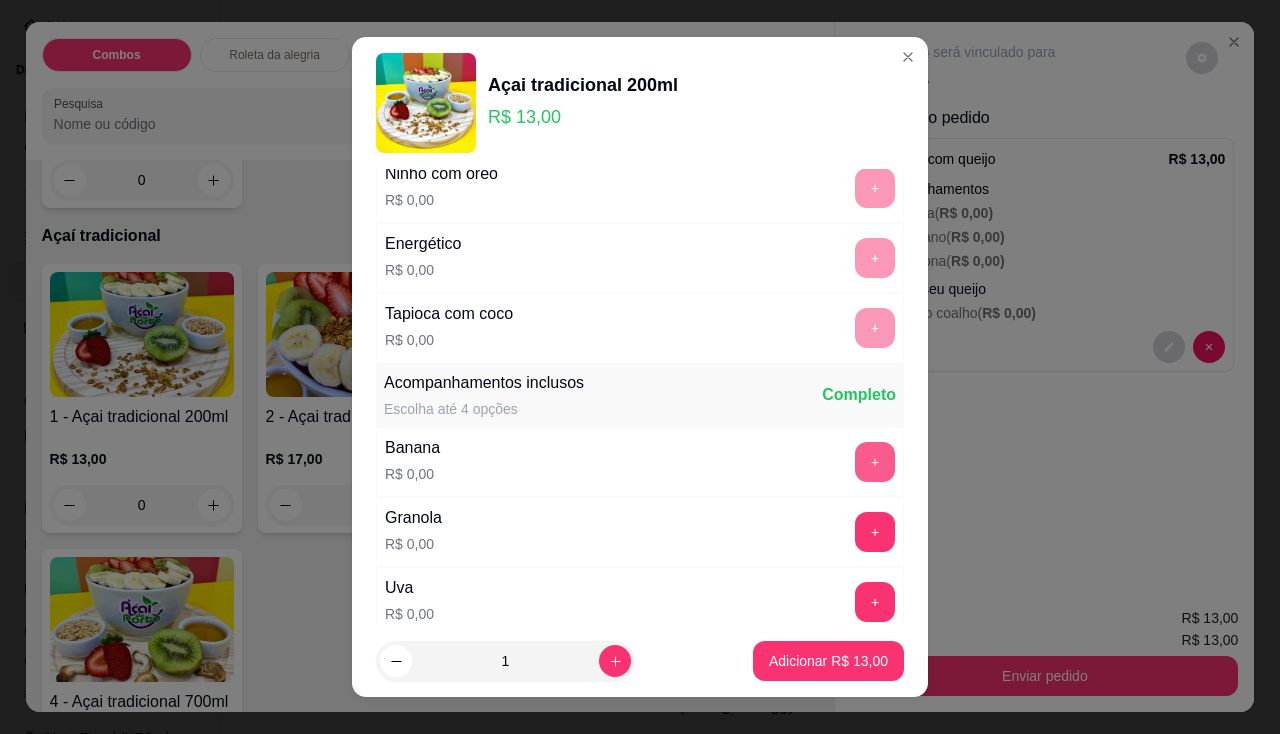 click on "+" at bounding box center [875, 462] 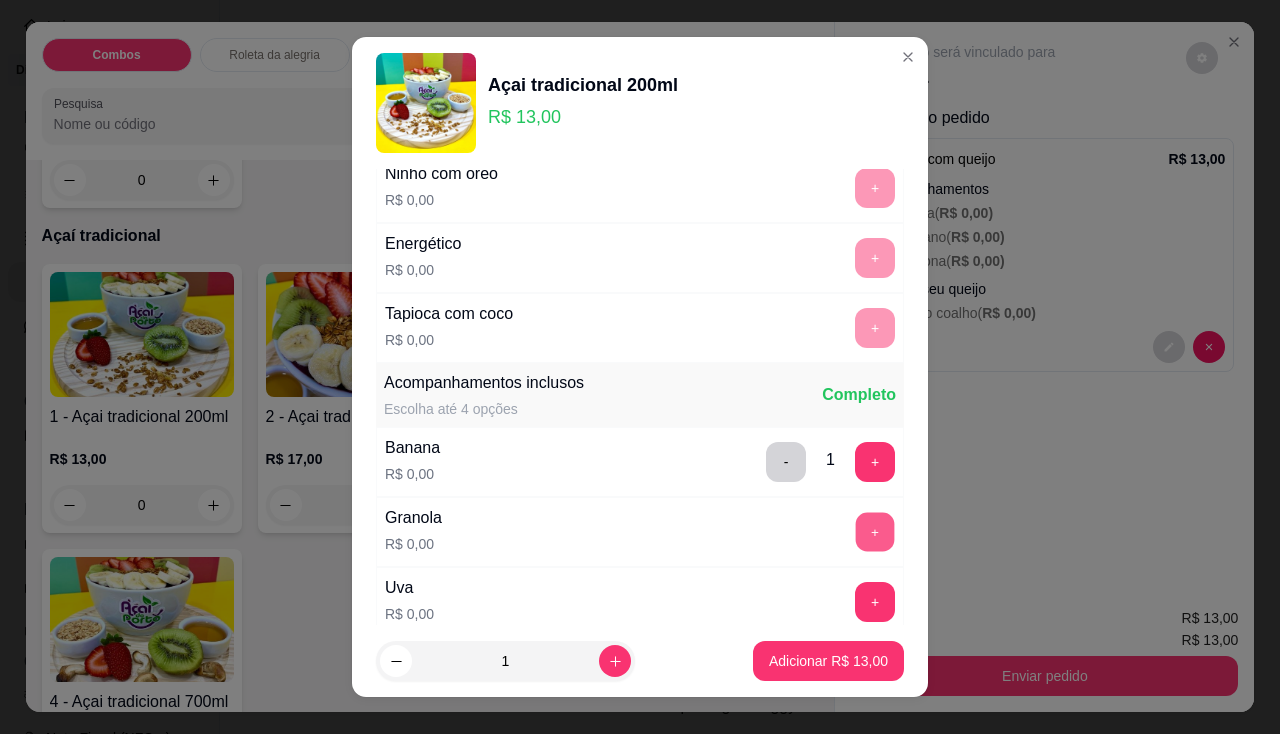 click on "+" at bounding box center [875, 531] 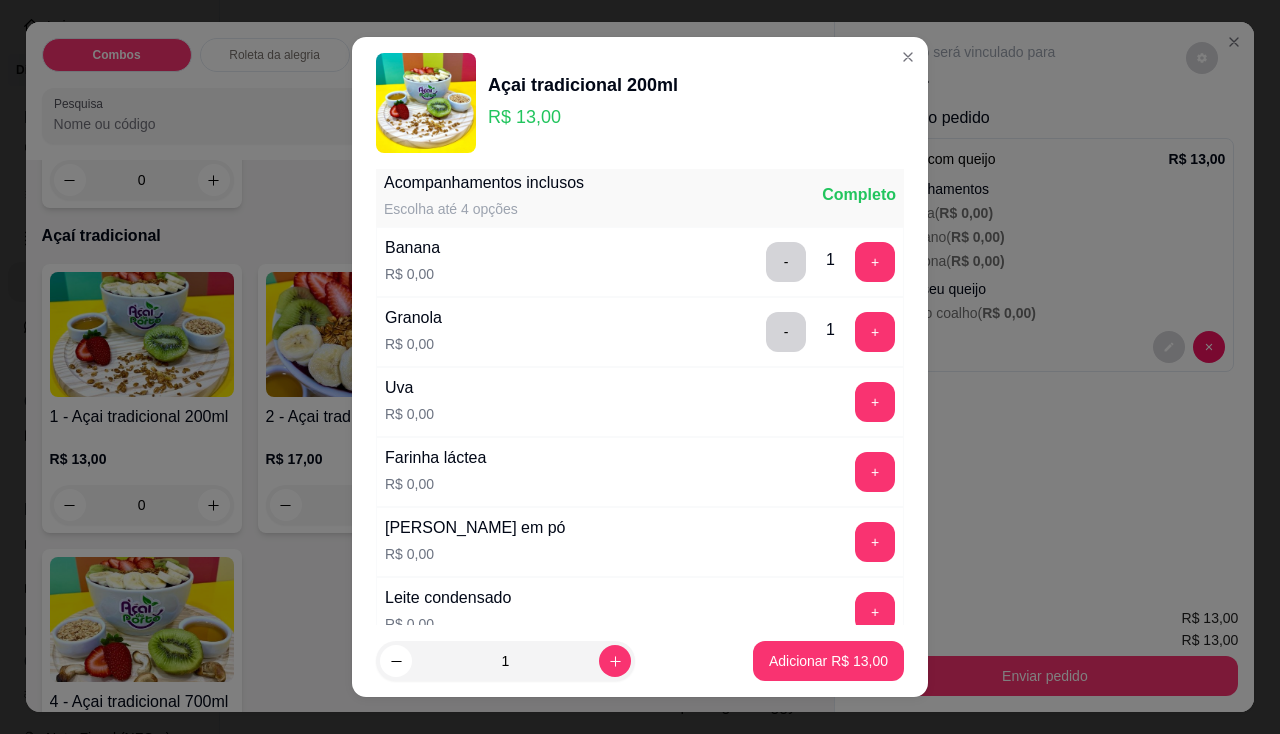 scroll, scrollTop: 600, scrollLeft: 0, axis: vertical 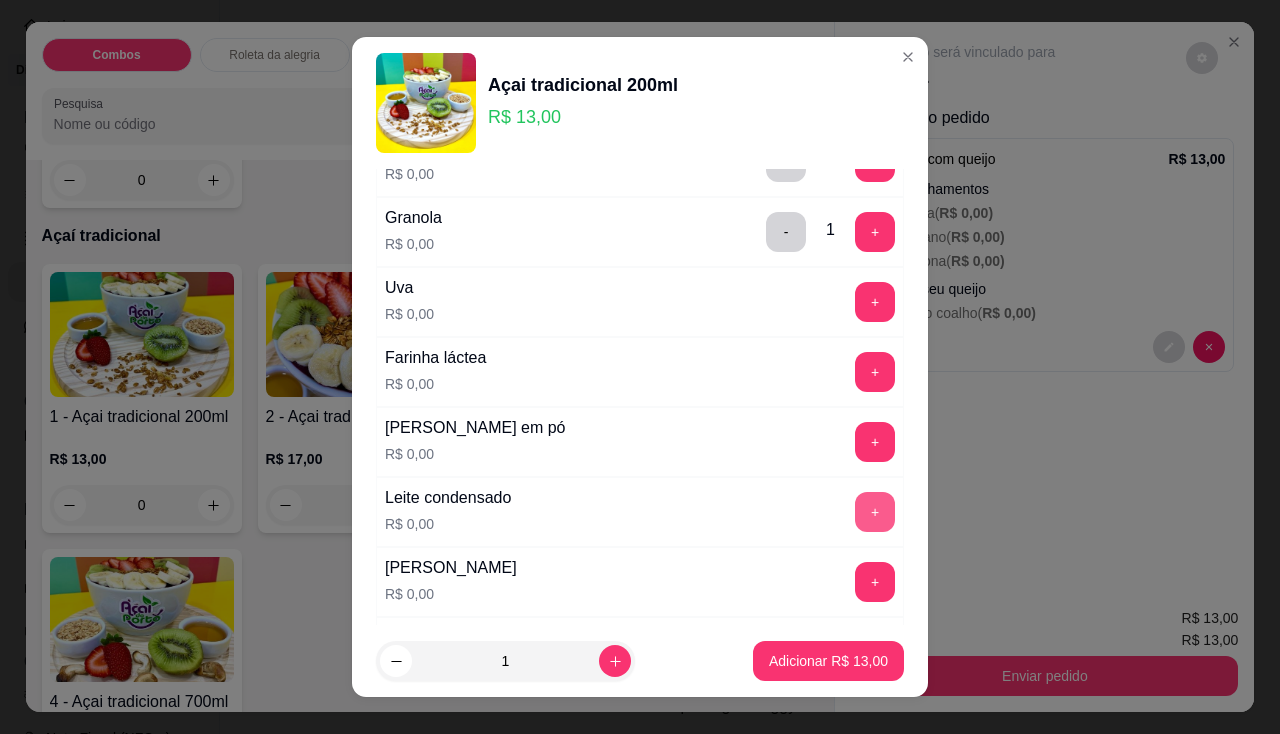 click on "+" at bounding box center (875, 512) 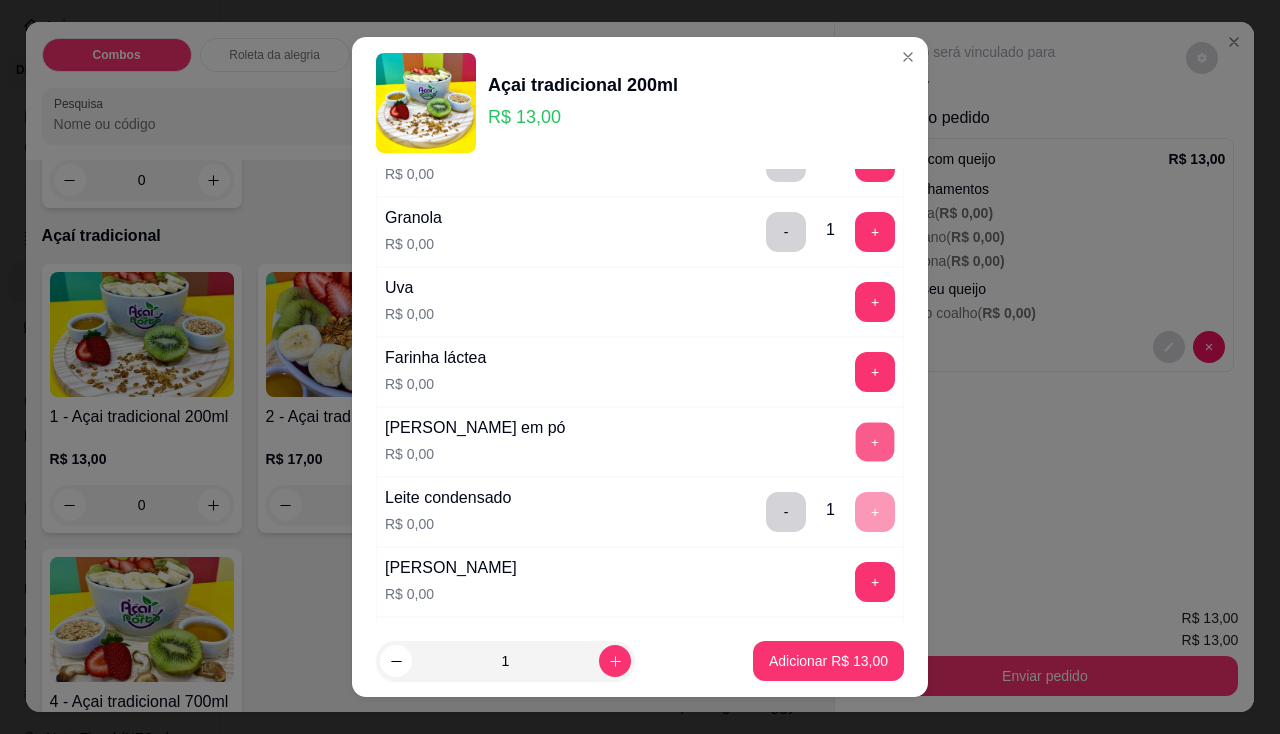 click on "+" at bounding box center [875, 441] 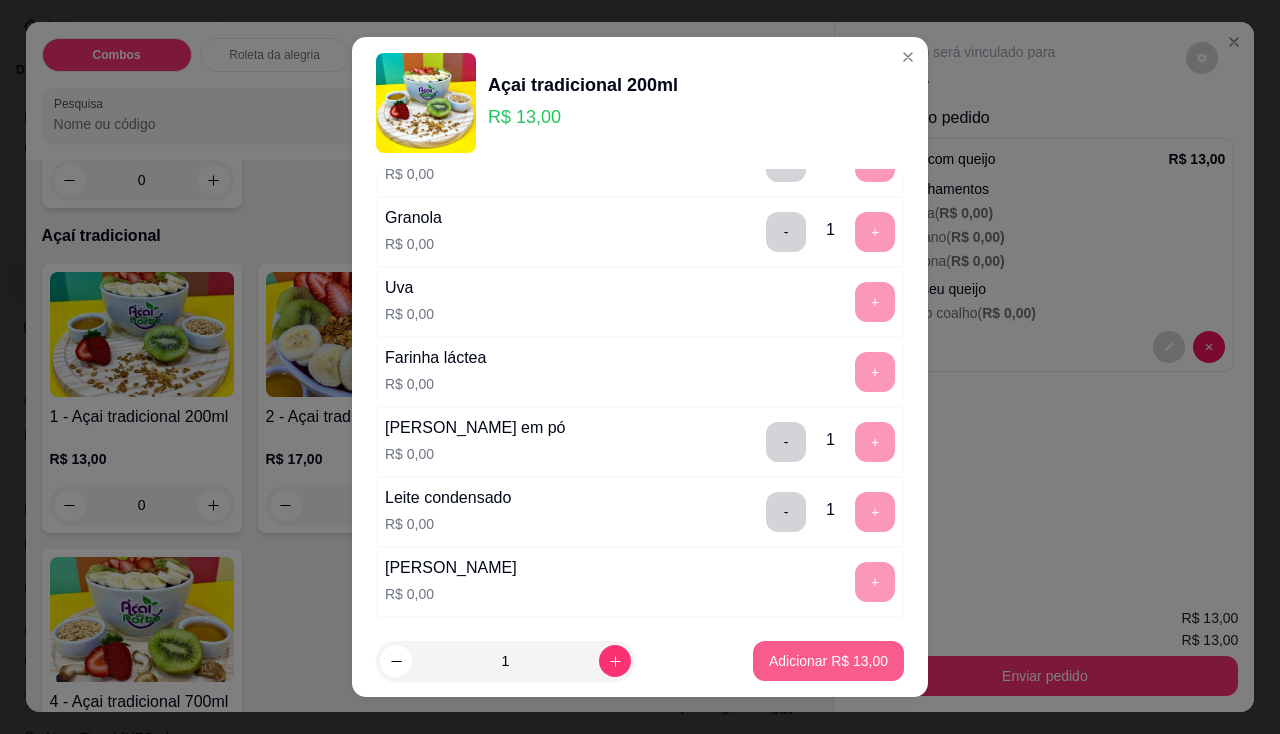 click on "Adicionar   R$ 13,00" at bounding box center (828, 661) 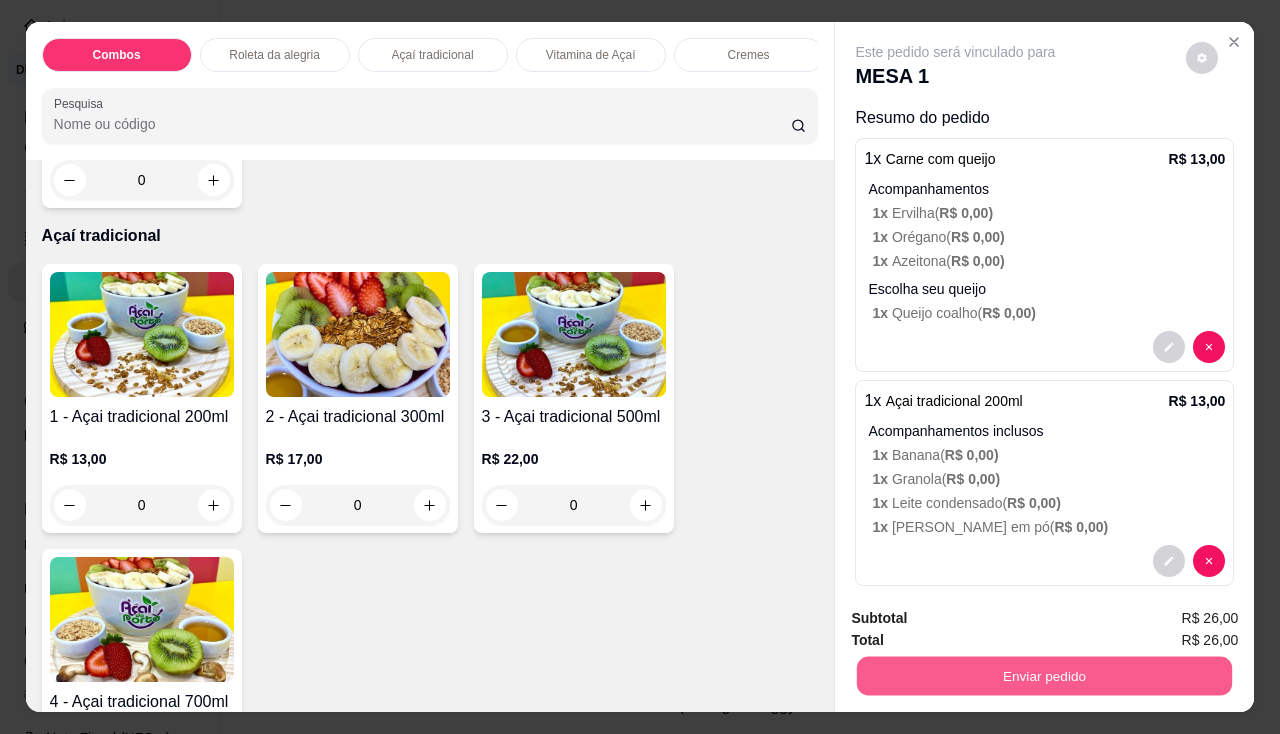 click on "Enviar pedido" at bounding box center (1044, 676) 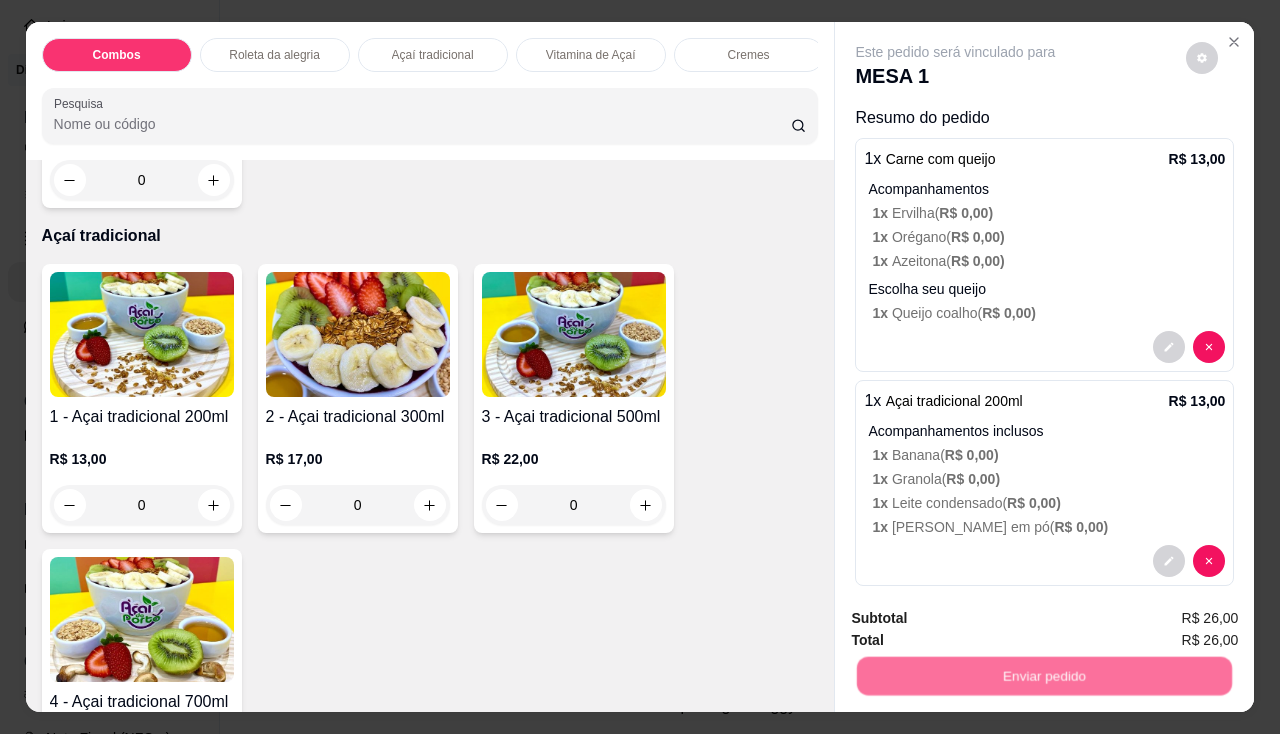 click on "Não registrar e enviar pedido" at bounding box center (979, 620) 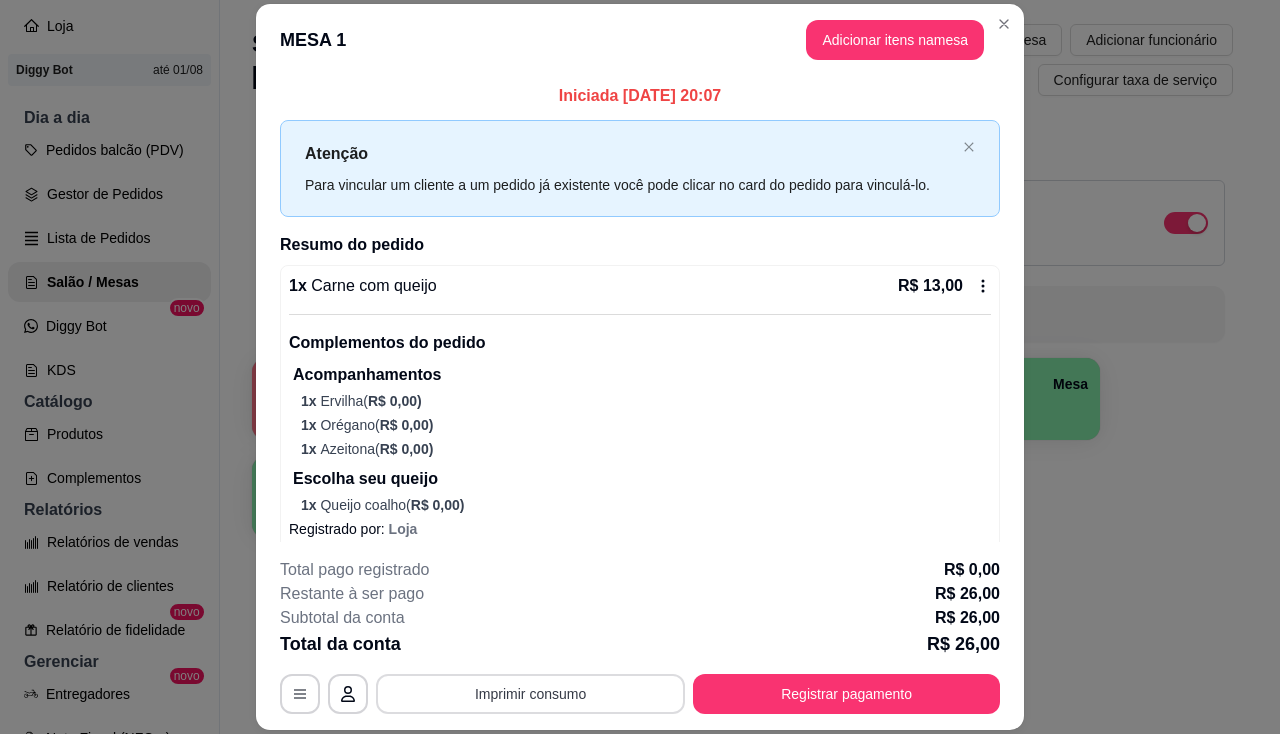 click on "Imprimir consumo" at bounding box center (530, 694) 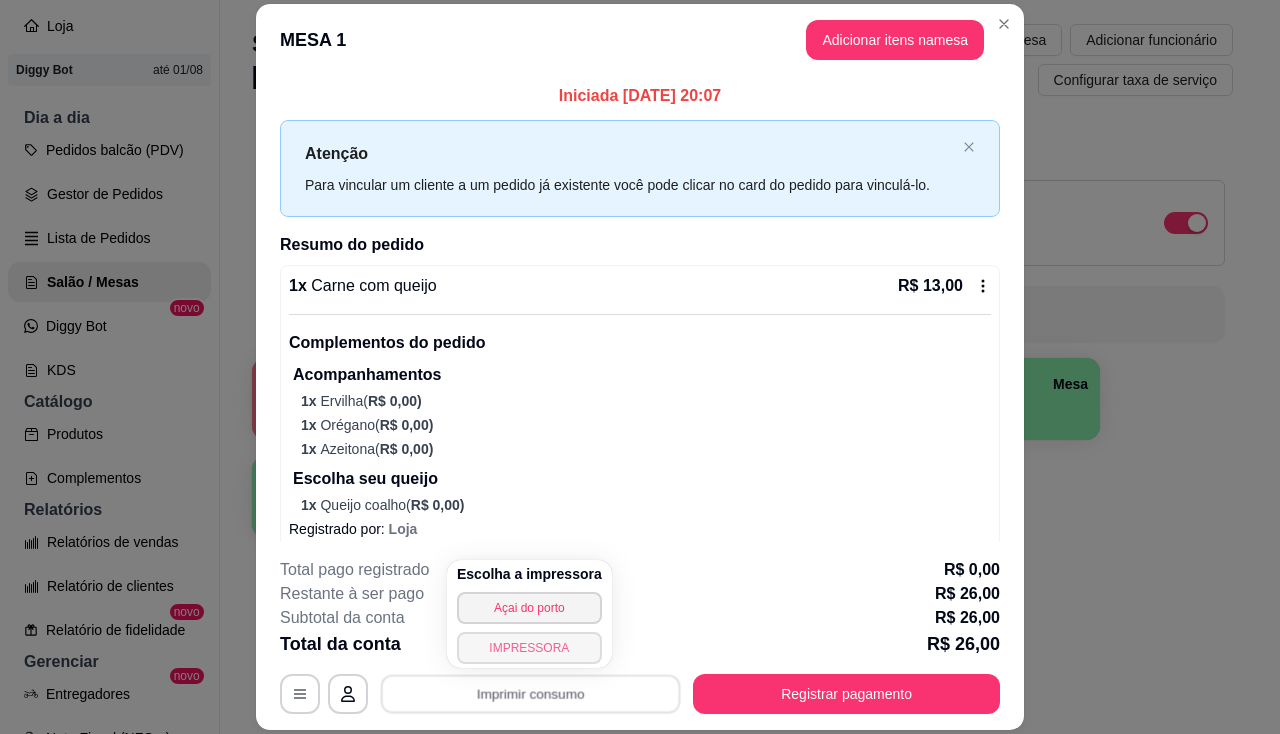 click on "IMPRESSORA" at bounding box center [529, 648] 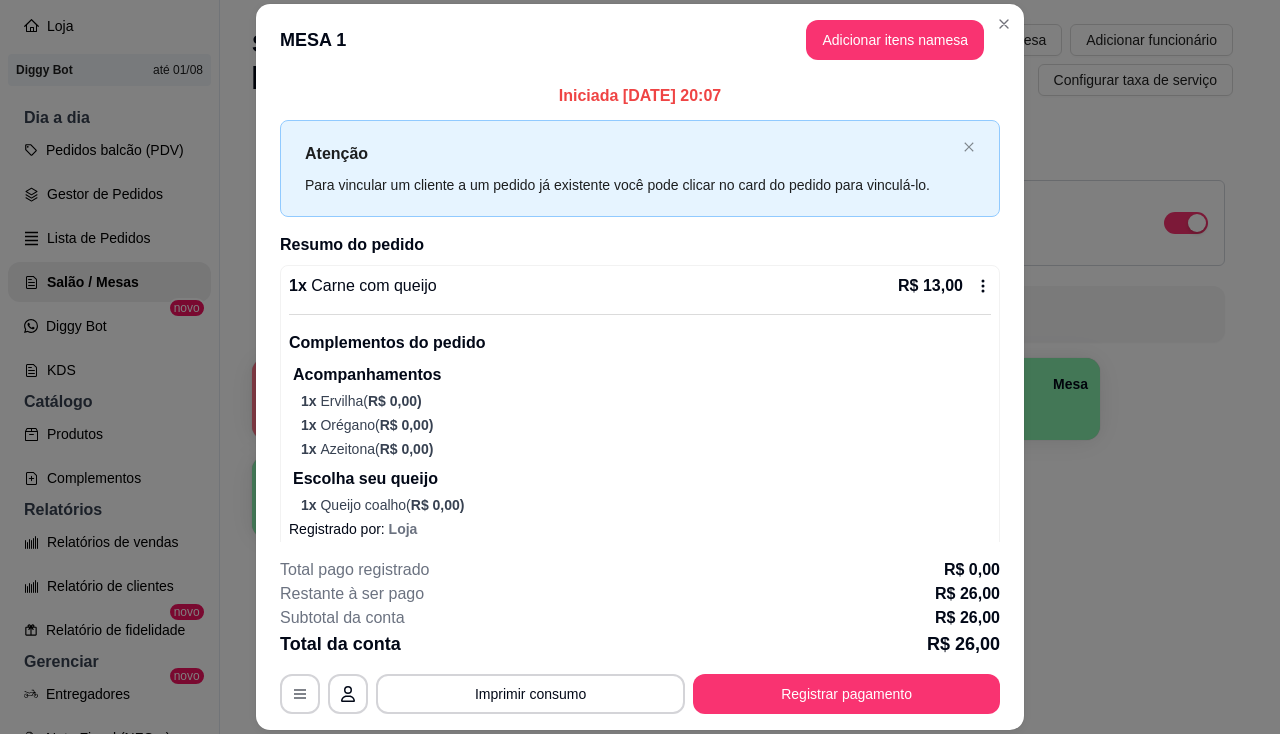 scroll, scrollTop: 0, scrollLeft: 0, axis: both 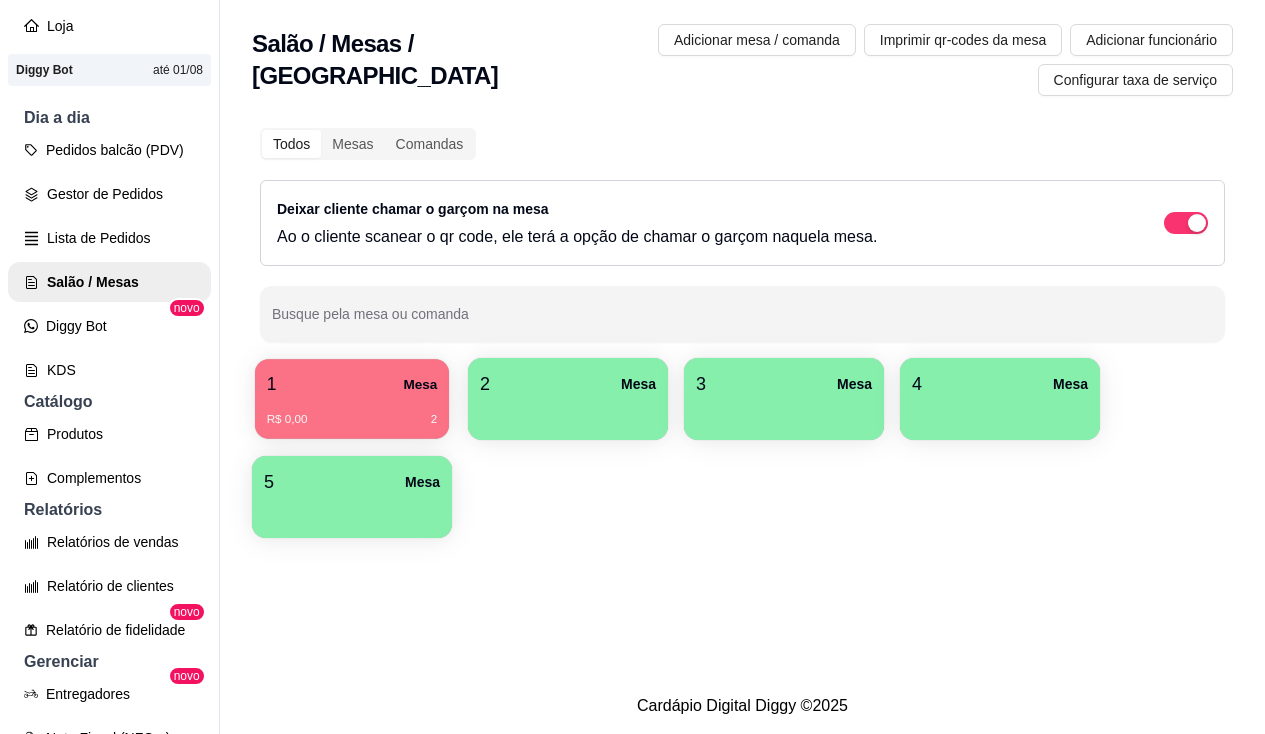click on "1 Mesa" at bounding box center [352, 384] 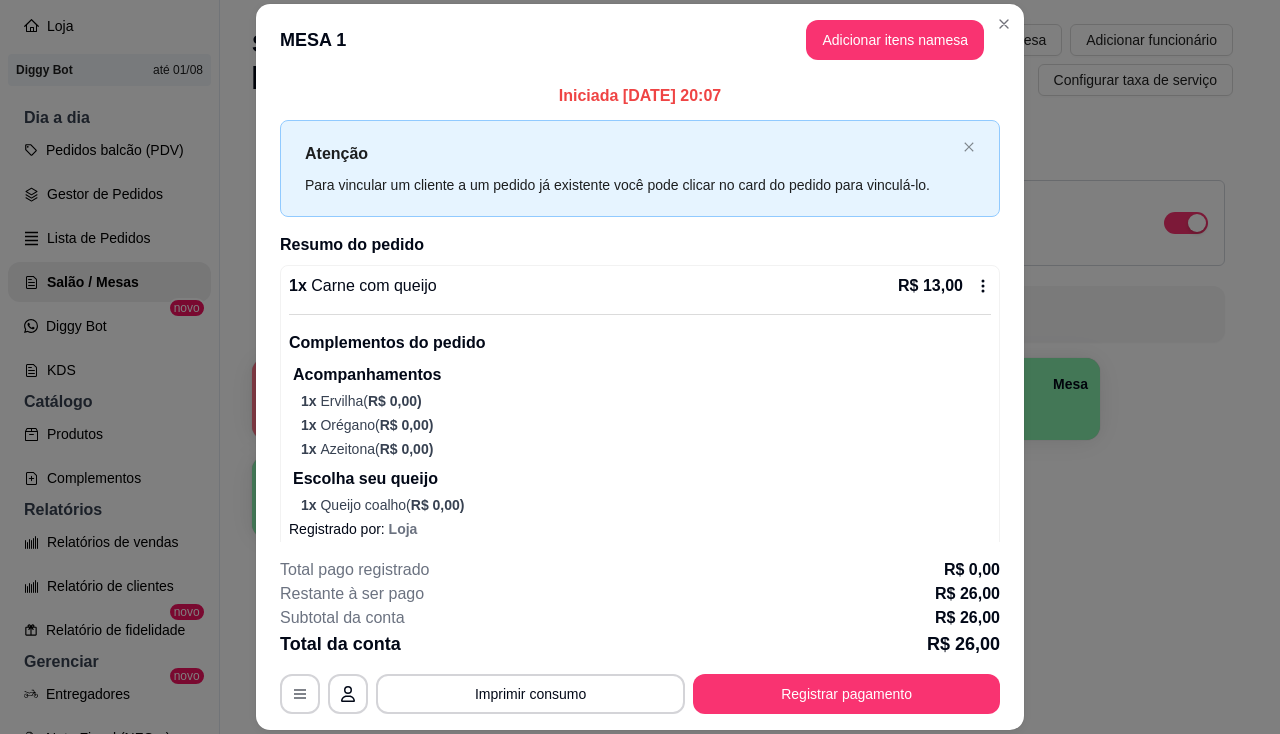 scroll, scrollTop: 284, scrollLeft: 0, axis: vertical 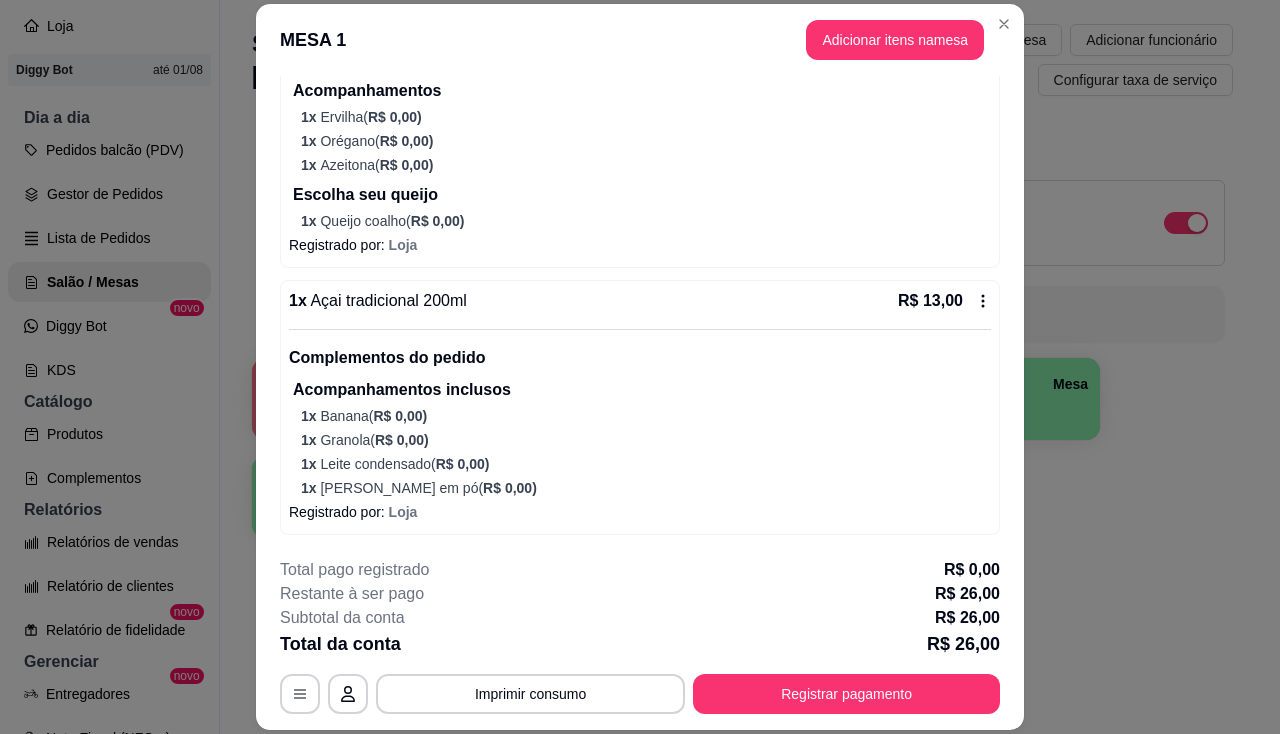 click on "Salão / Mesas / Comandas Adicionar mesa / comanda Imprimir qr-codes da mesa Adicionar funcionário Configurar taxa de serviço" at bounding box center (742, 54) 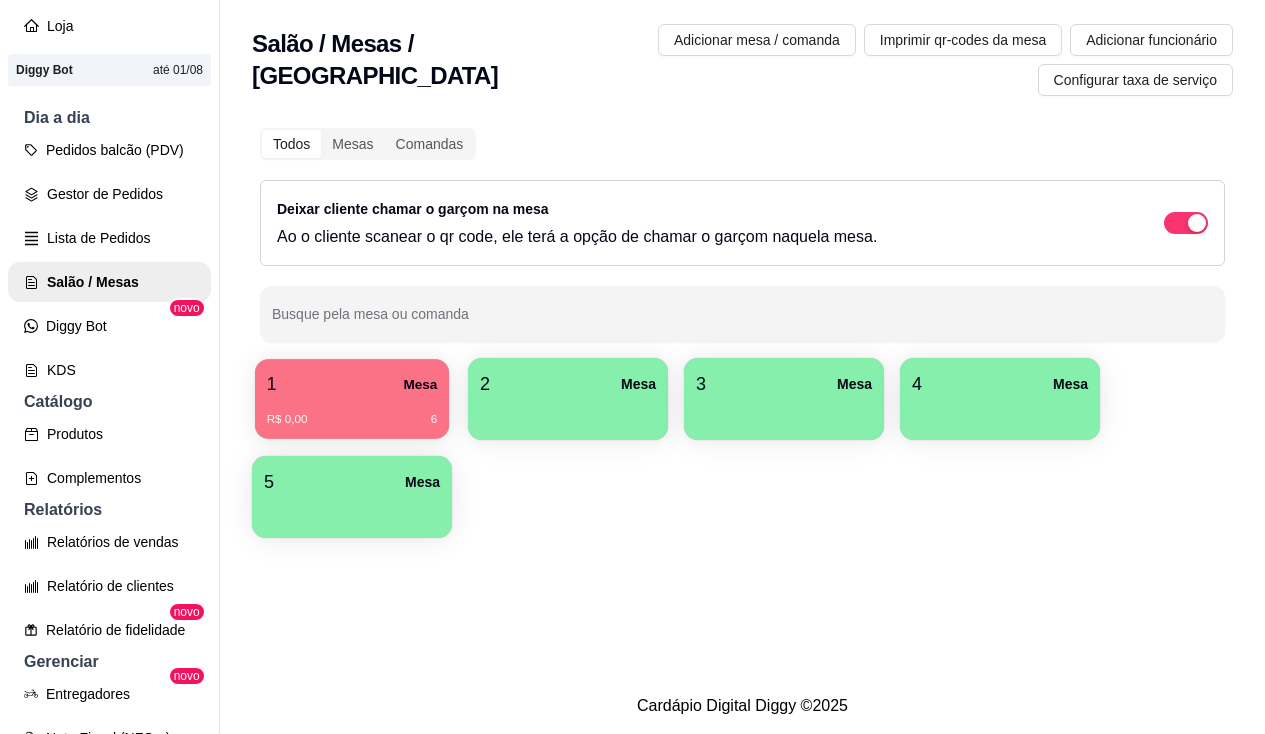 click on "R$ 0,00 6" at bounding box center [352, 420] 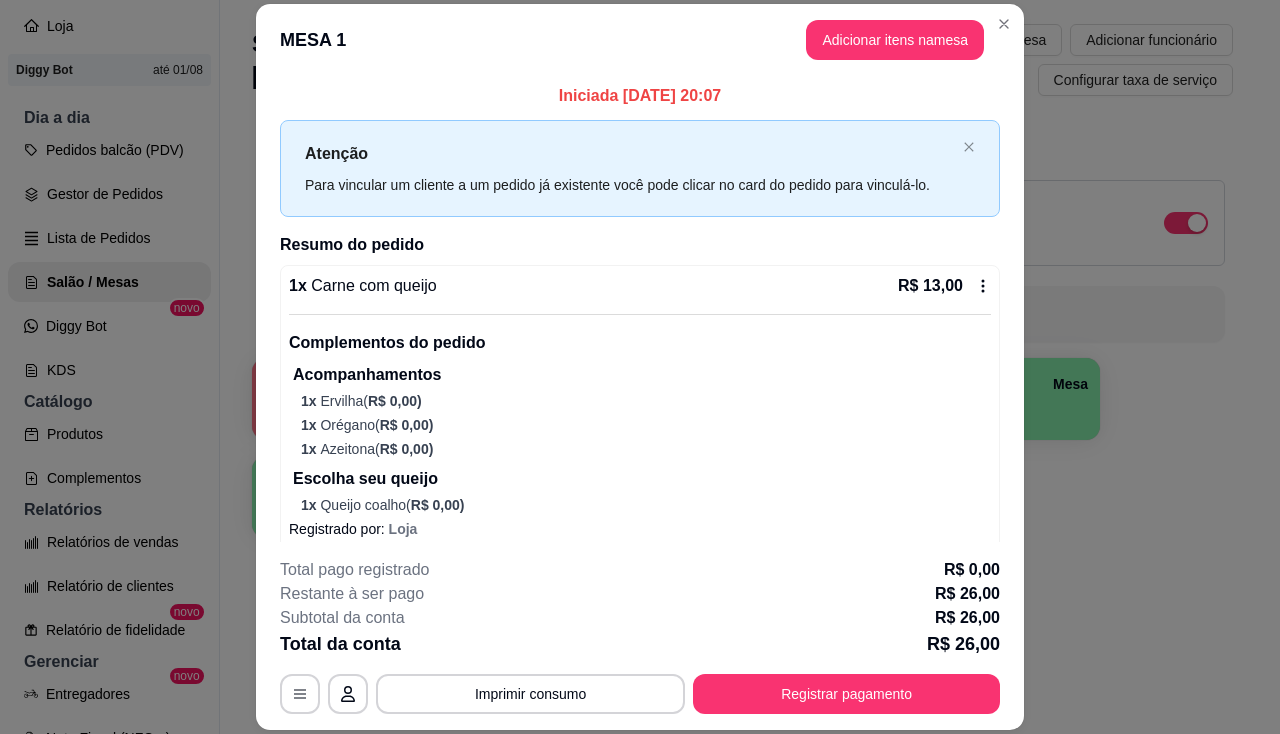 scroll, scrollTop: 284, scrollLeft: 0, axis: vertical 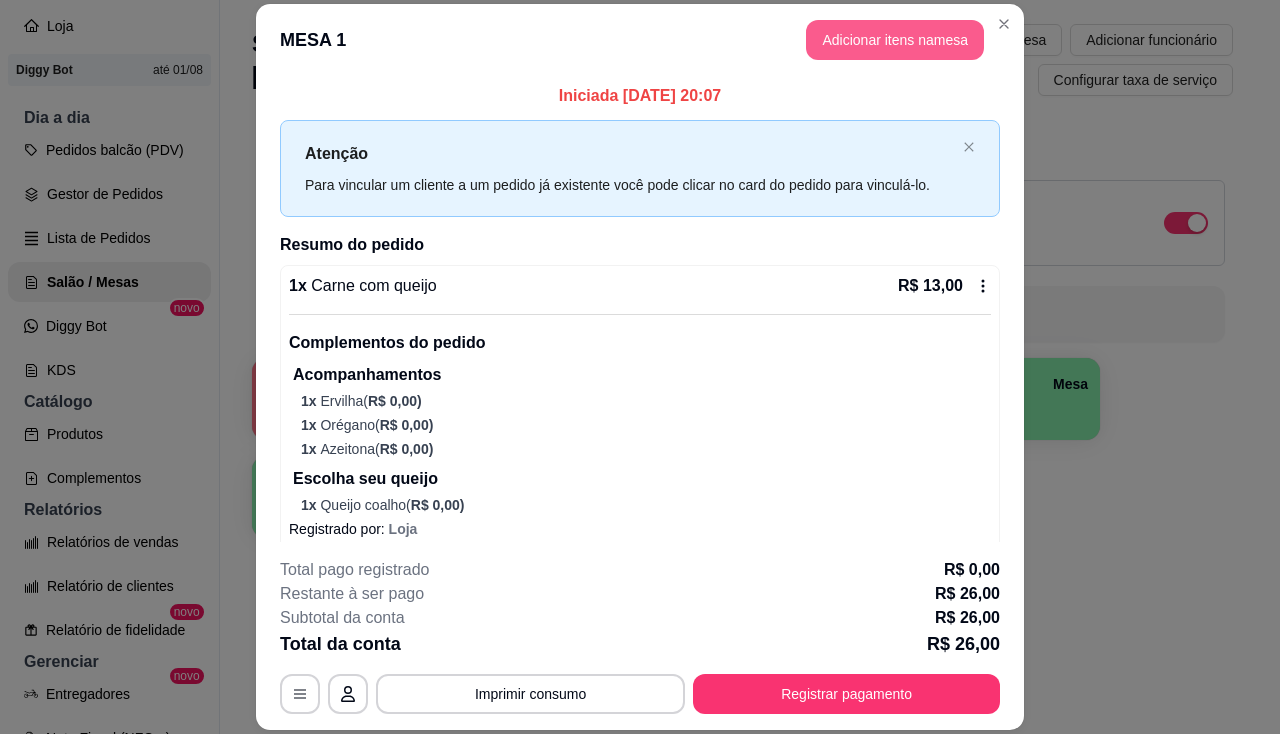 click on "Adicionar itens na  mesa" at bounding box center (895, 40) 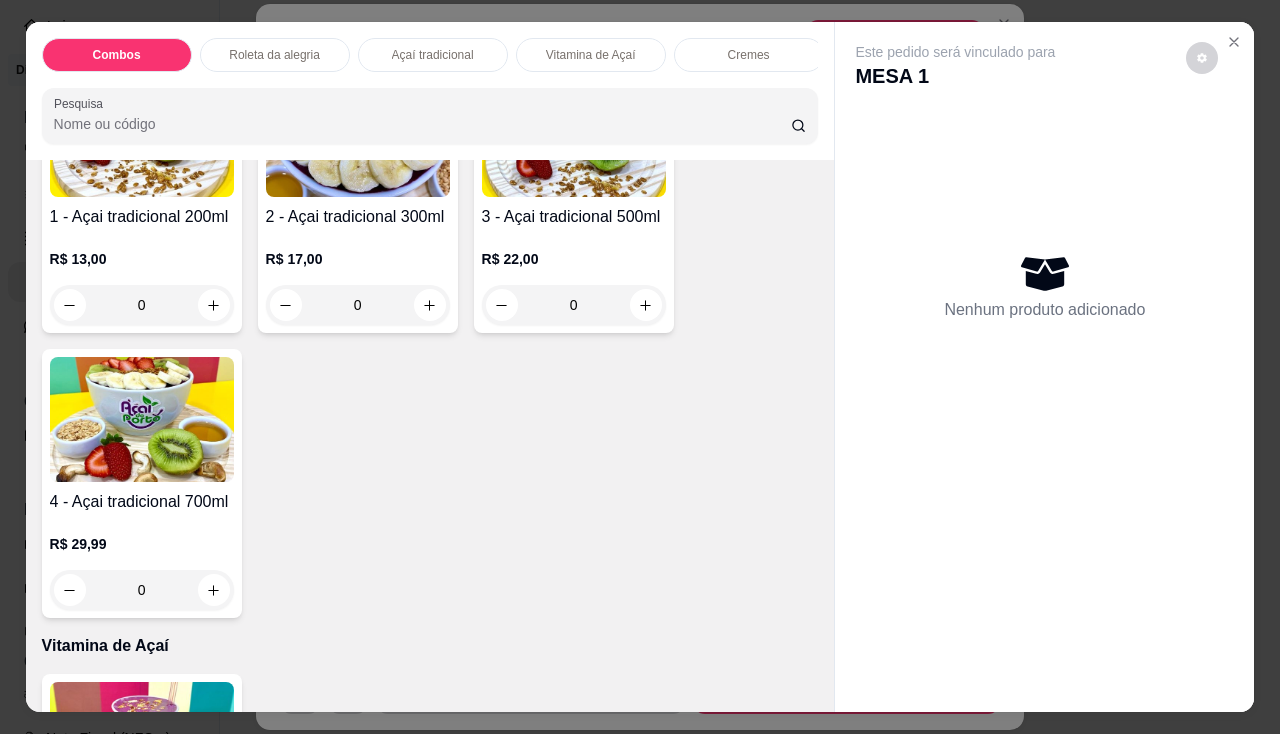 scroll, scrollTop: 600, scrollLeft: 0, axis: vertical 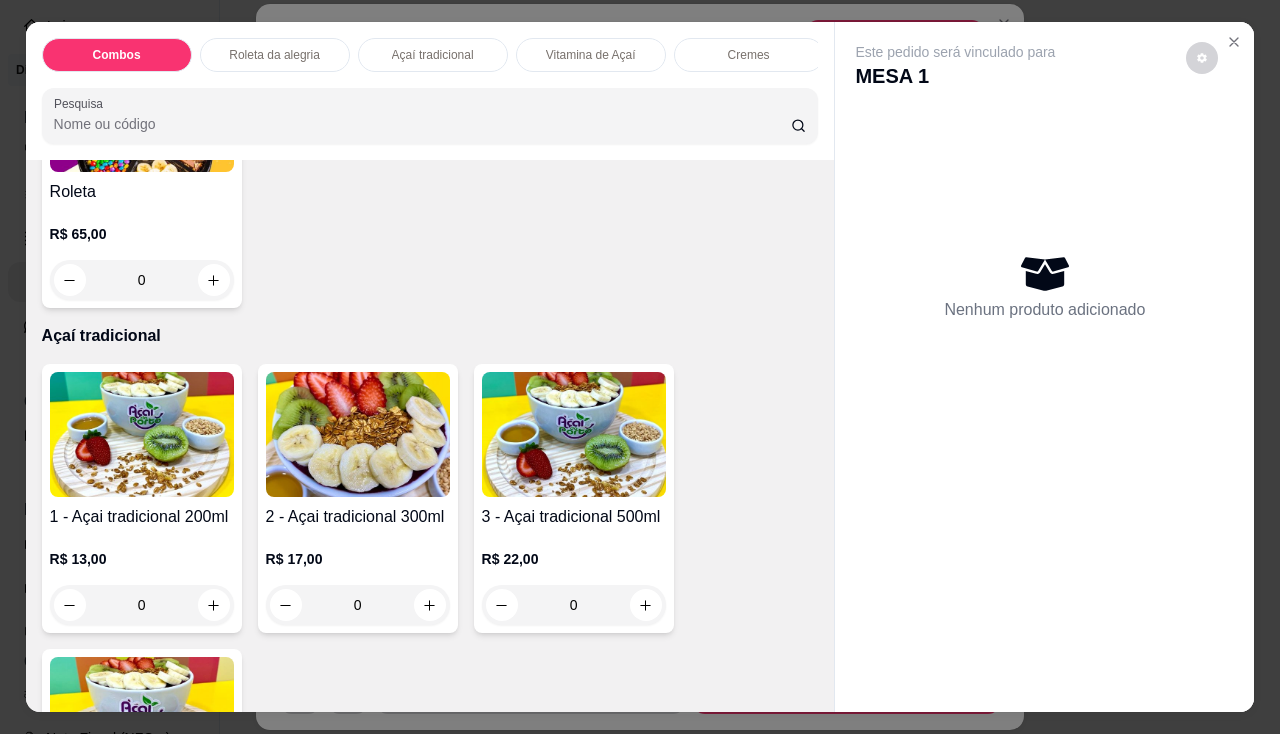 click at bounding box center (358, 434) 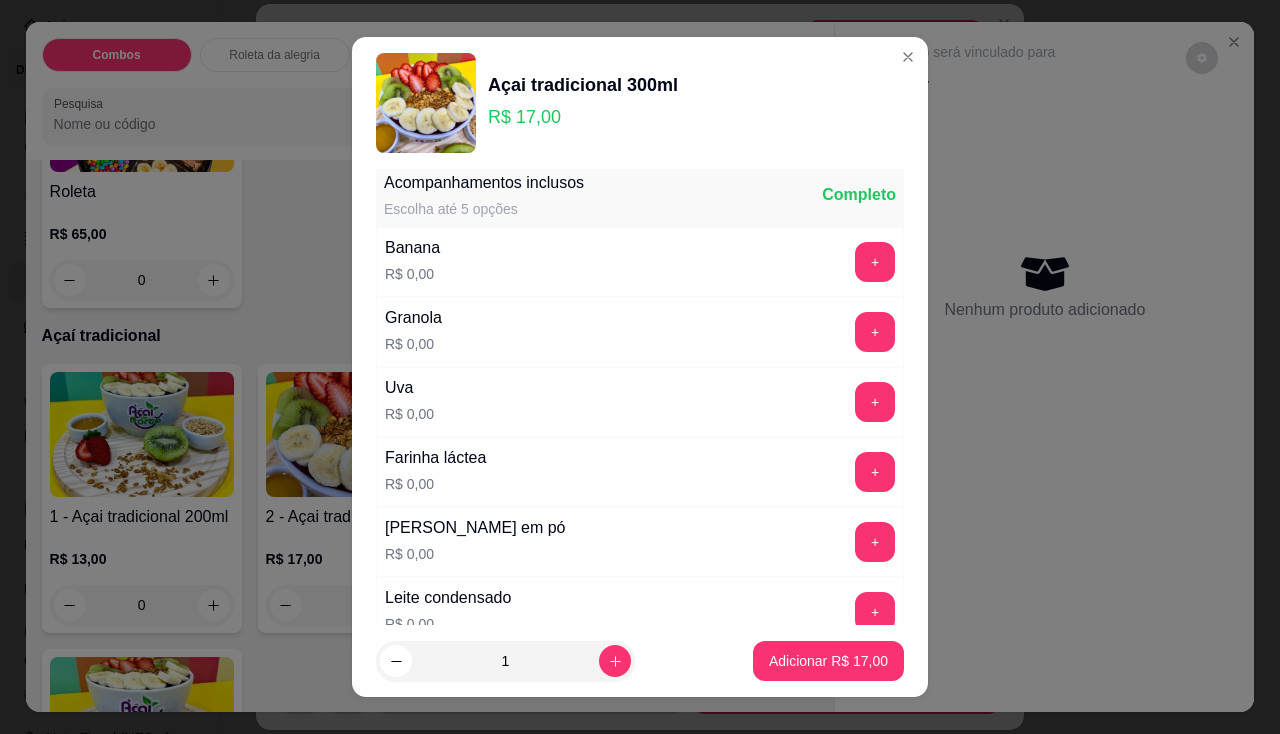 scroll, scrollTop: 600, scrollLeft: 0, axis: vertical 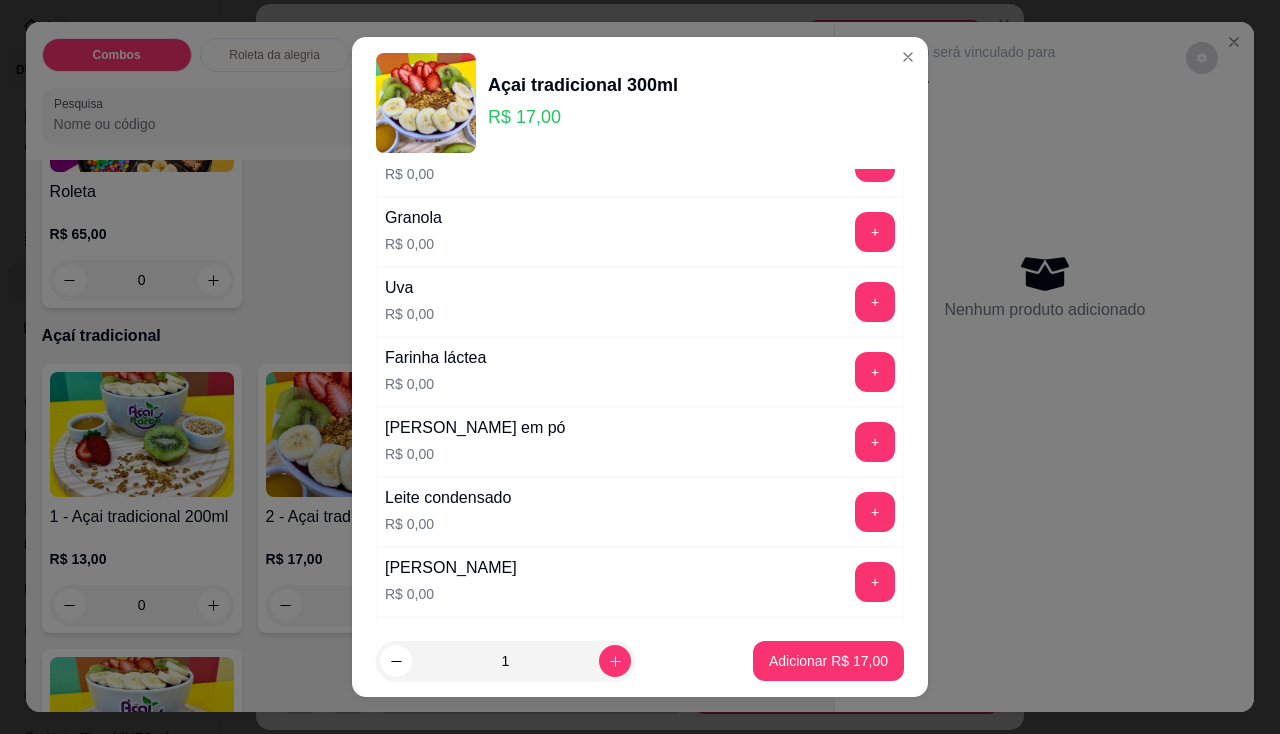 click on "+" at bounding box center [875, 512] 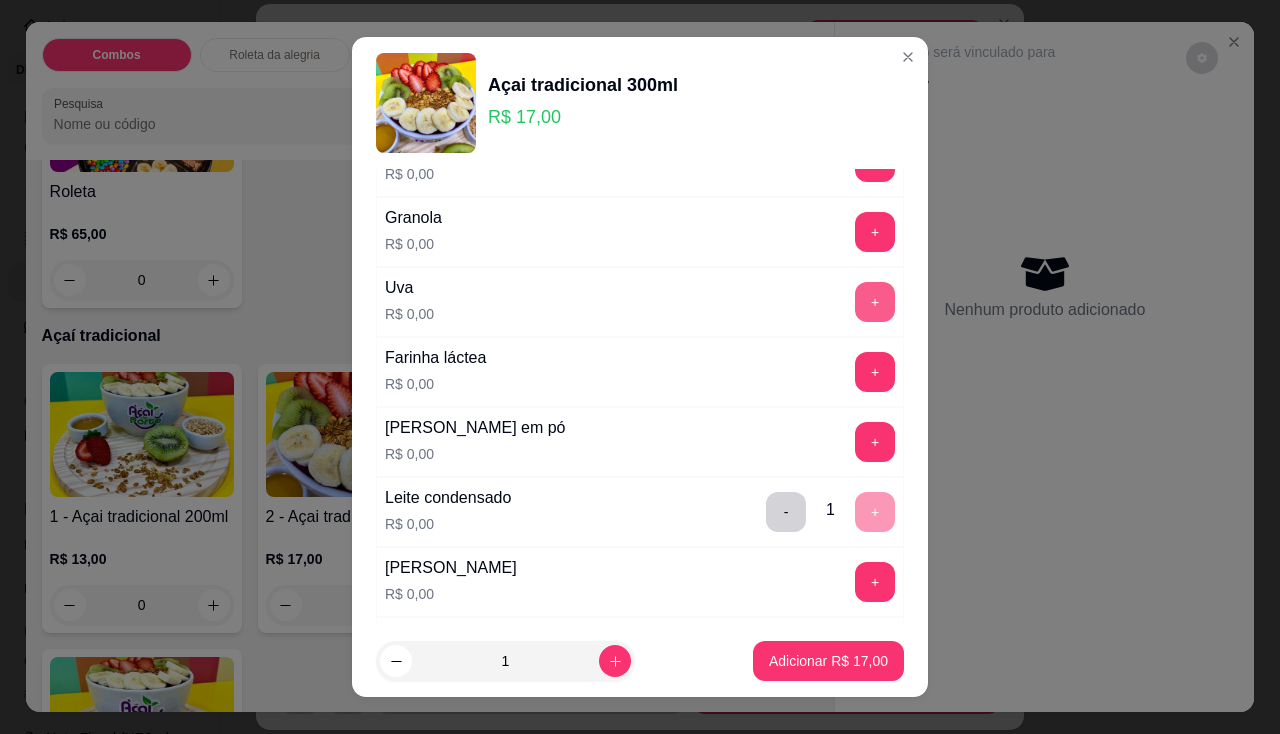 click on "+" at bounding box center [875, 302] 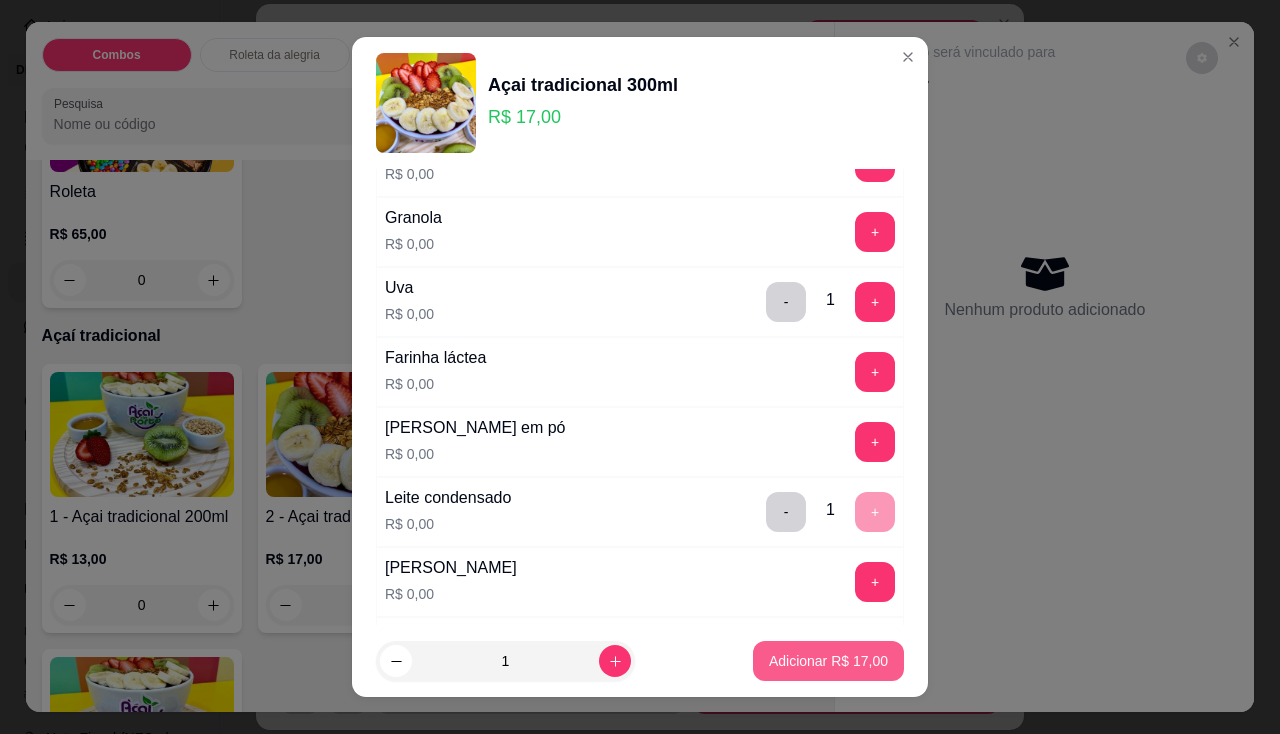 click on "Adicionar   R$ 17,00" at bounding box center [828, 661] 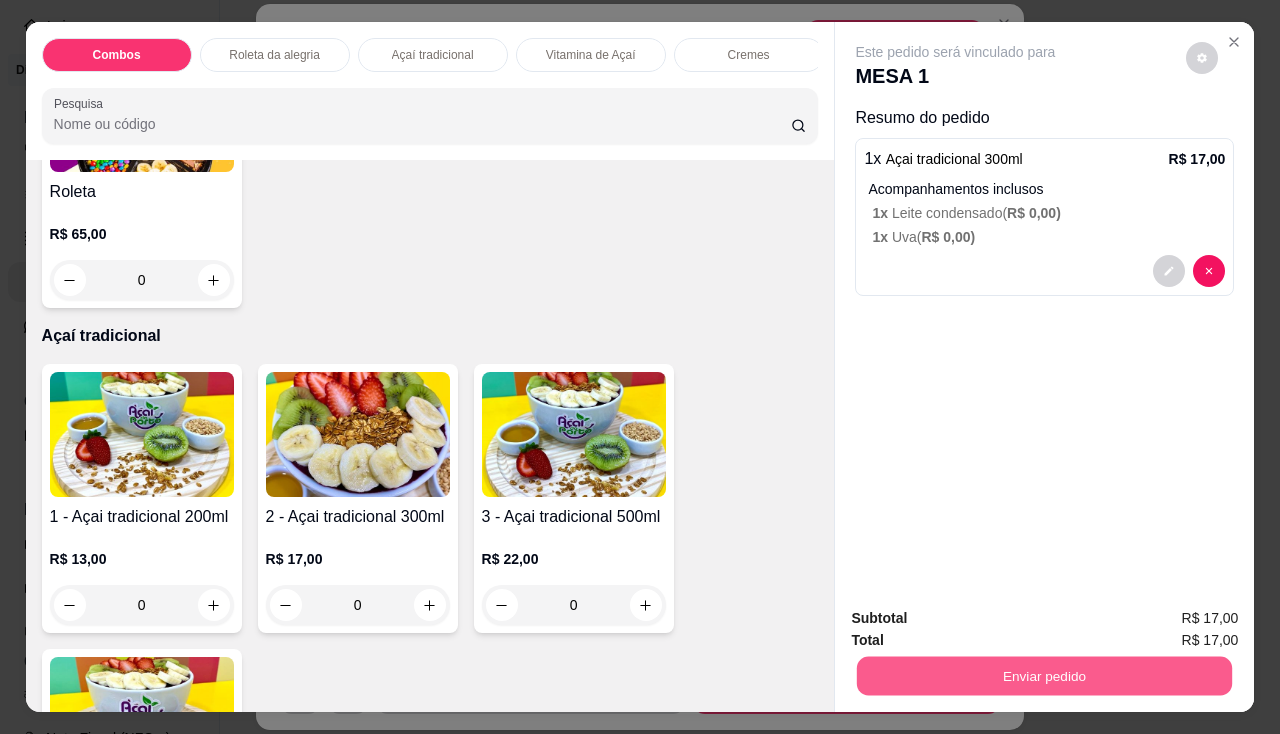 click on "Enviar pedido" at bounding box center (1044, 676) 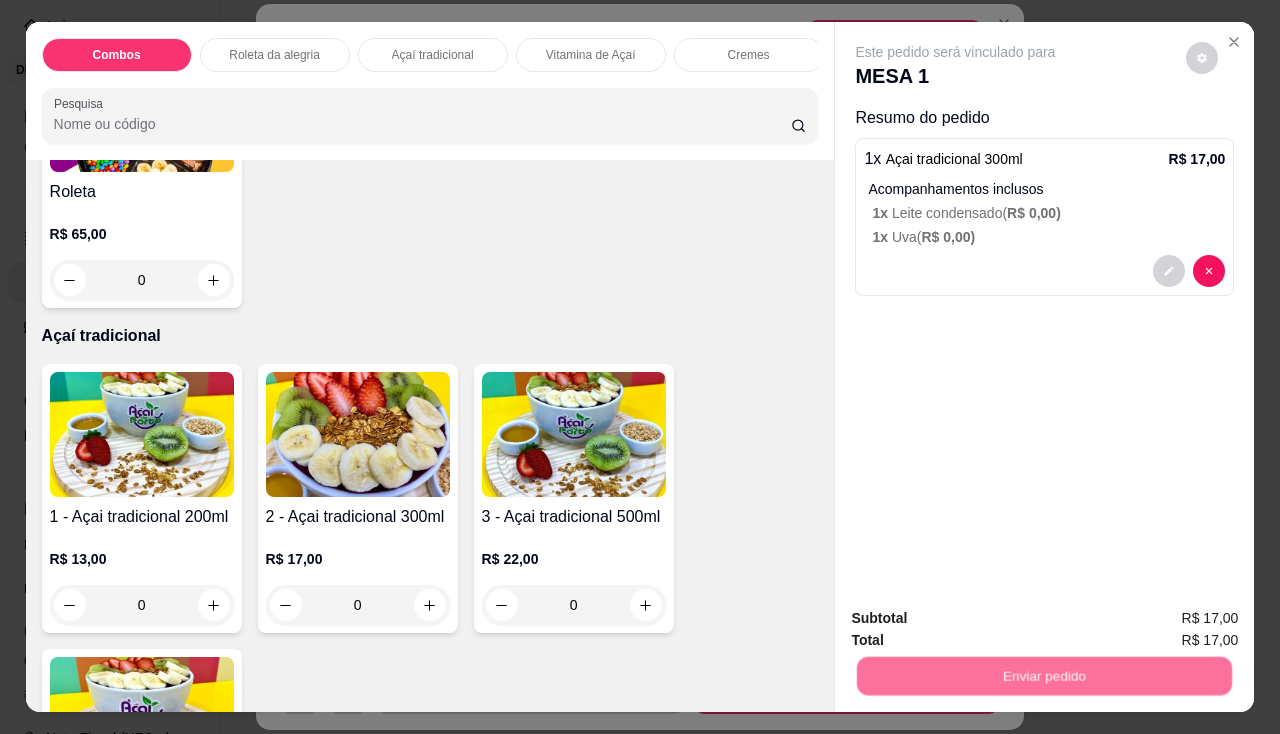 click on "Não registrar e enviar pedido" at bounding box center [979, 620] 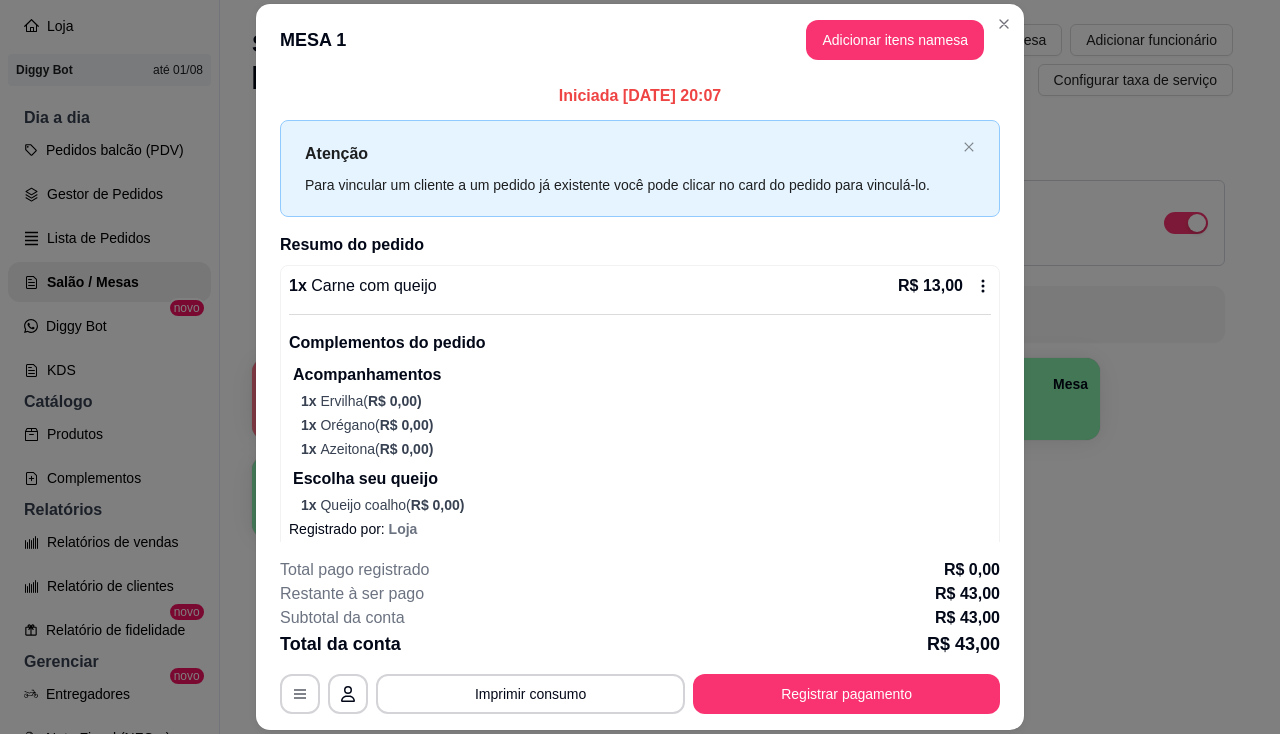 click on "1 x   Azeitona  ( R$ 0,00 )" at bounding box center (646, 449) 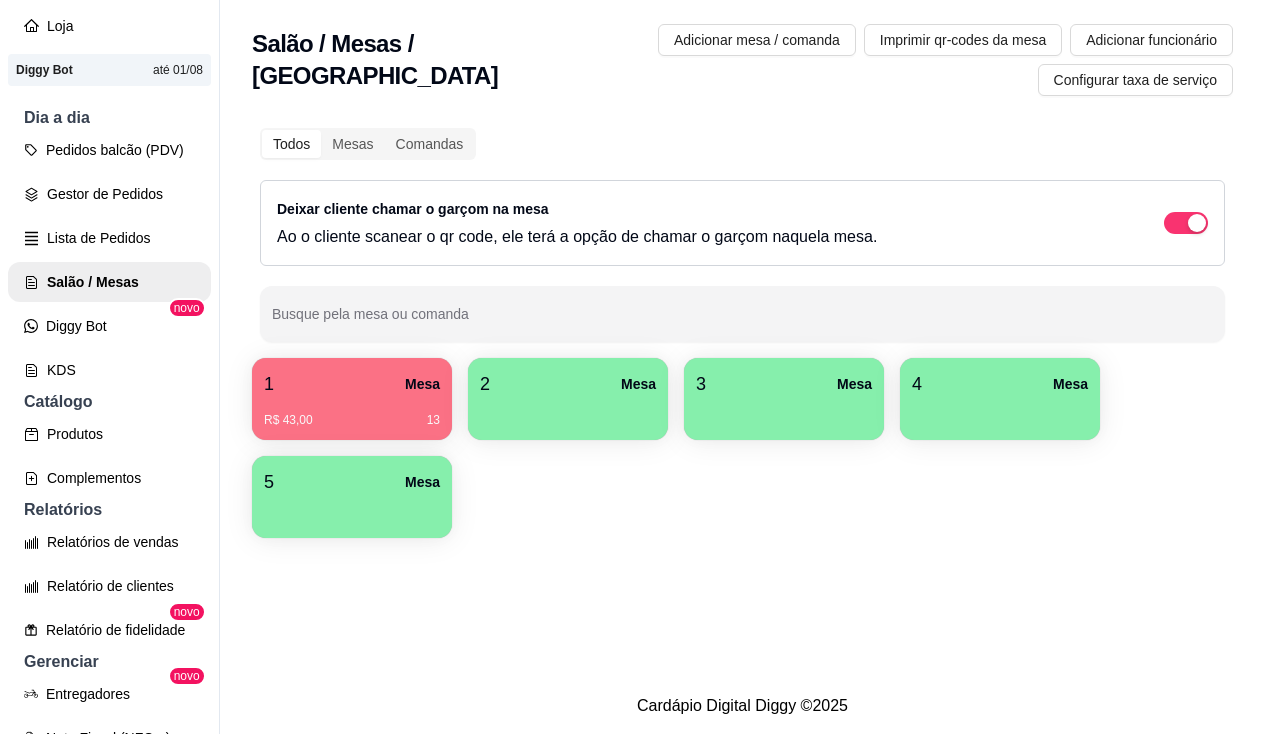 click on "2 Mesa" at bounding box center [568, 384] 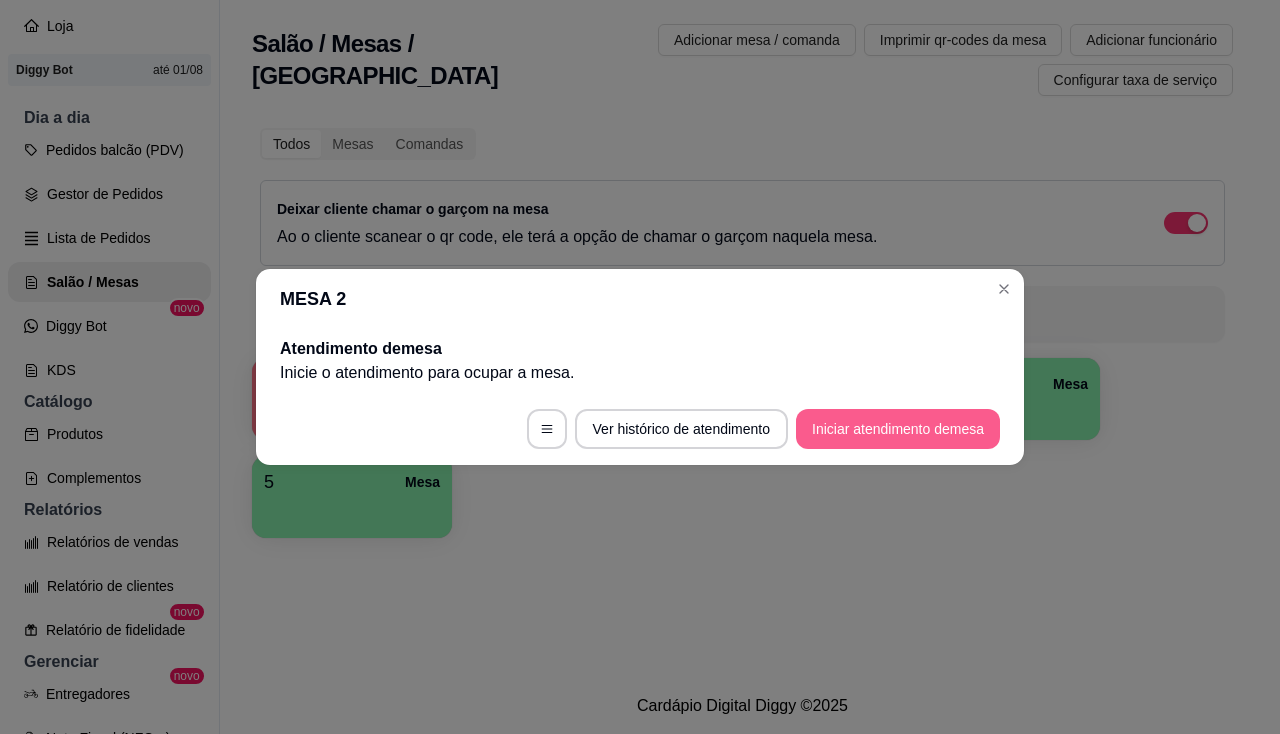 click on "Iniciar atendimento de  mesa" at bounding box center (898, 429) 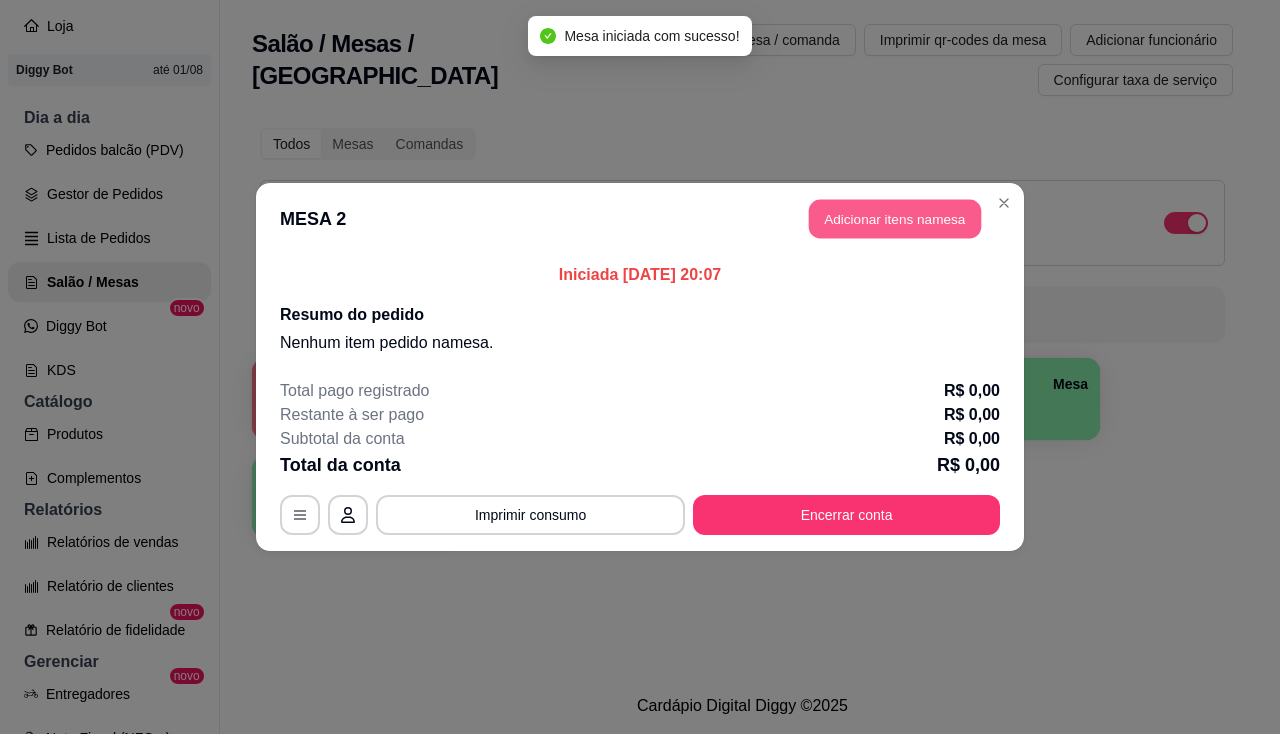 click on "Adicionar itens na  mesa" at bounding box center (895, 219) 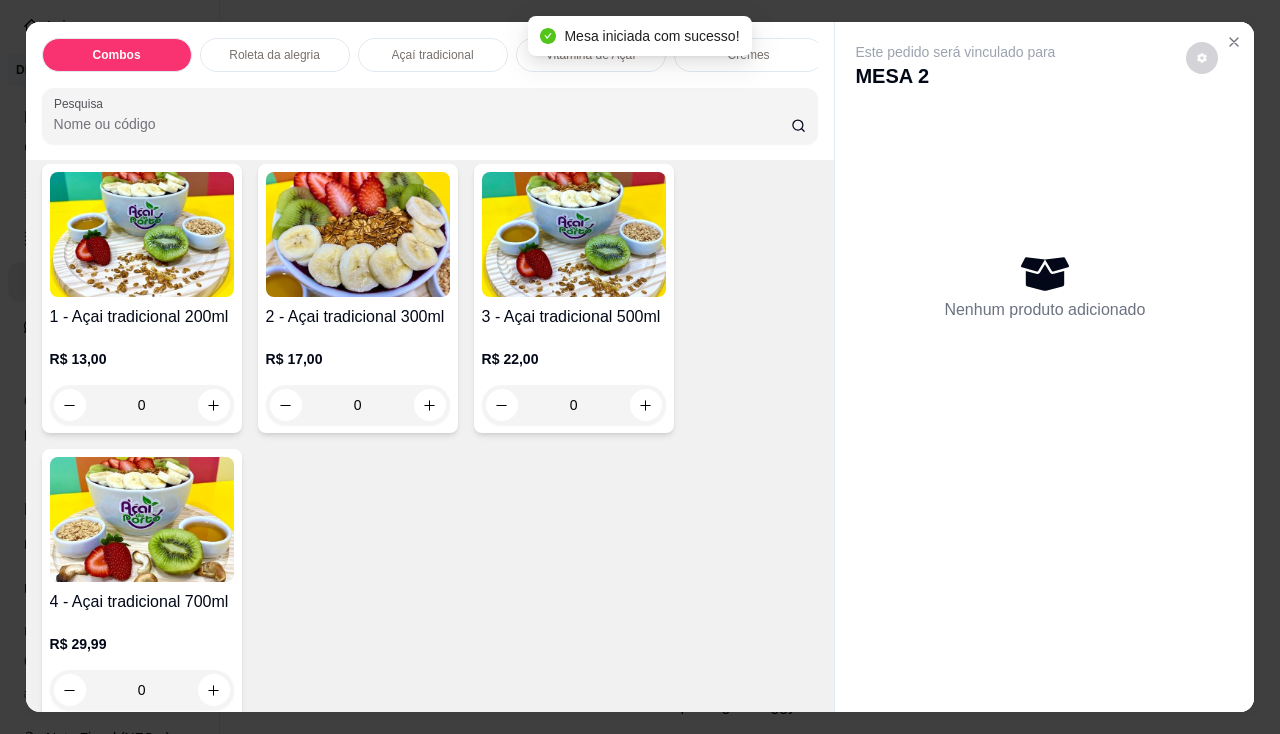 scroll, scrollTop: 900, scrollLeft: 0, axis: vertical 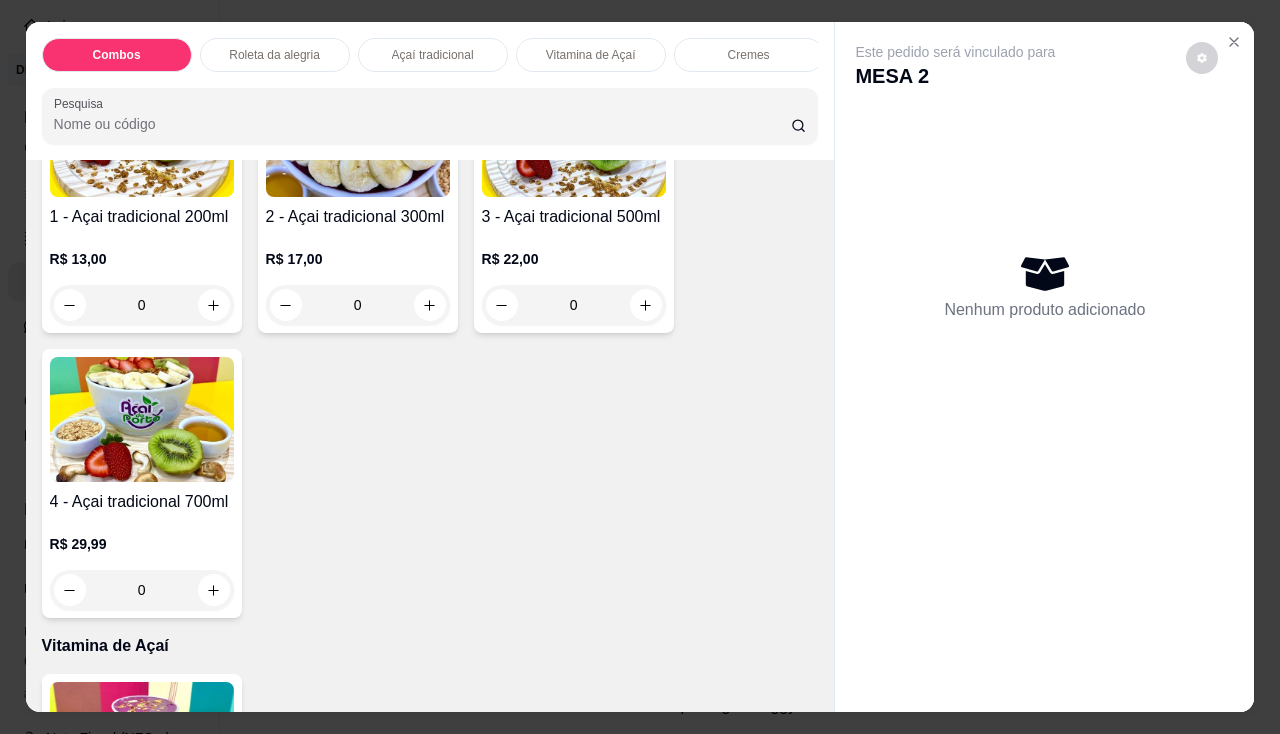 click at bounding box center [142, 419] 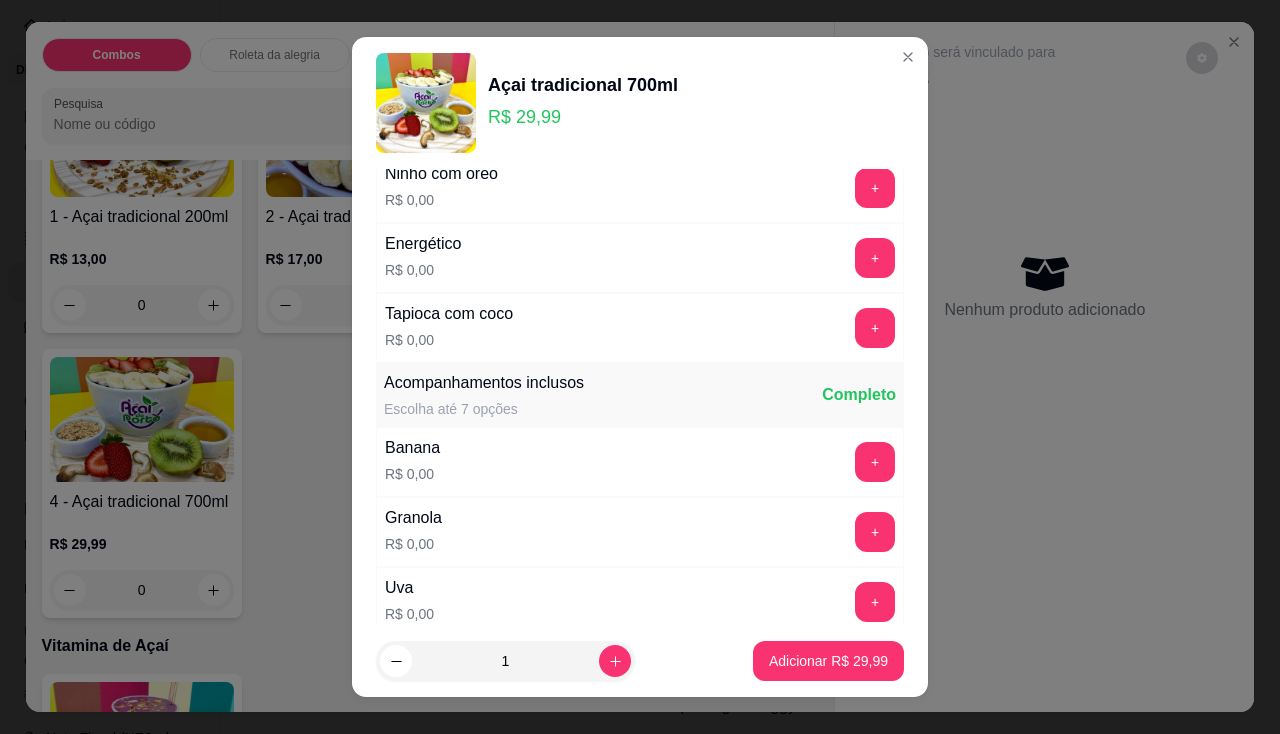 scroll, scrollTop: 400, scrollLeft: 0, axis: vertical 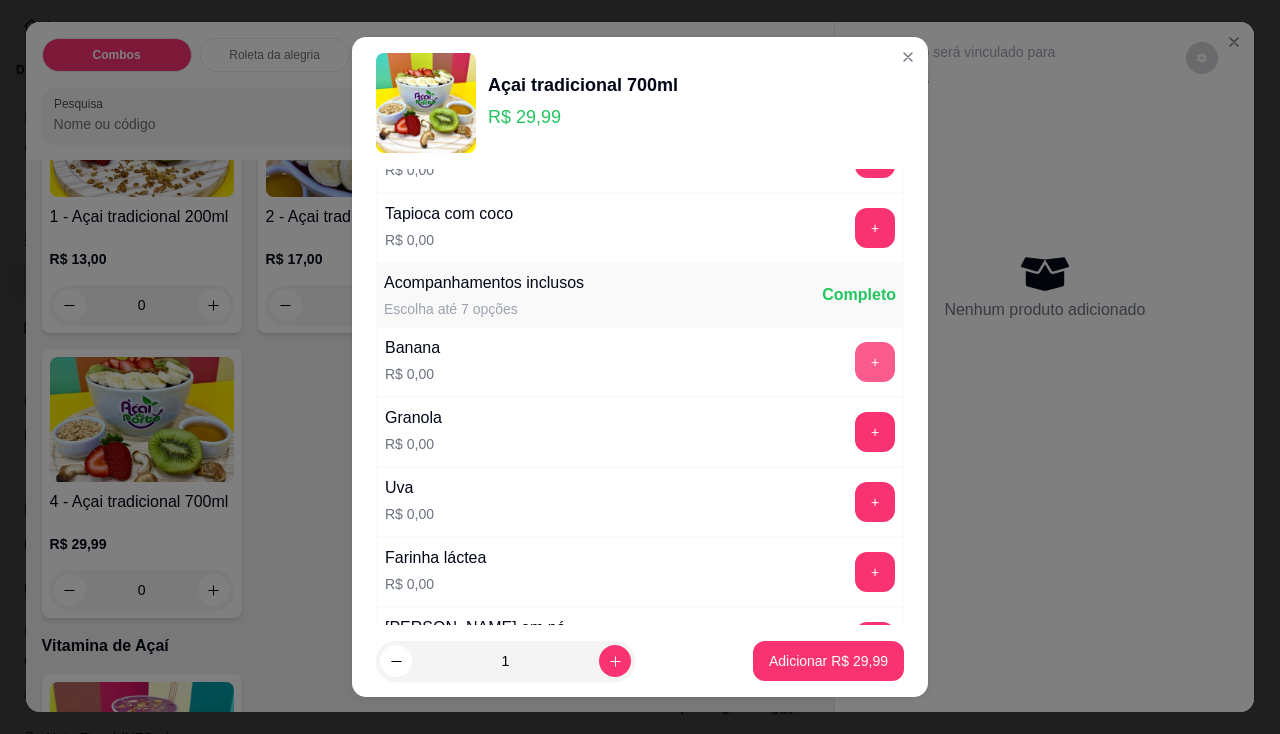 click on "+" at bounding box center (875, 362) 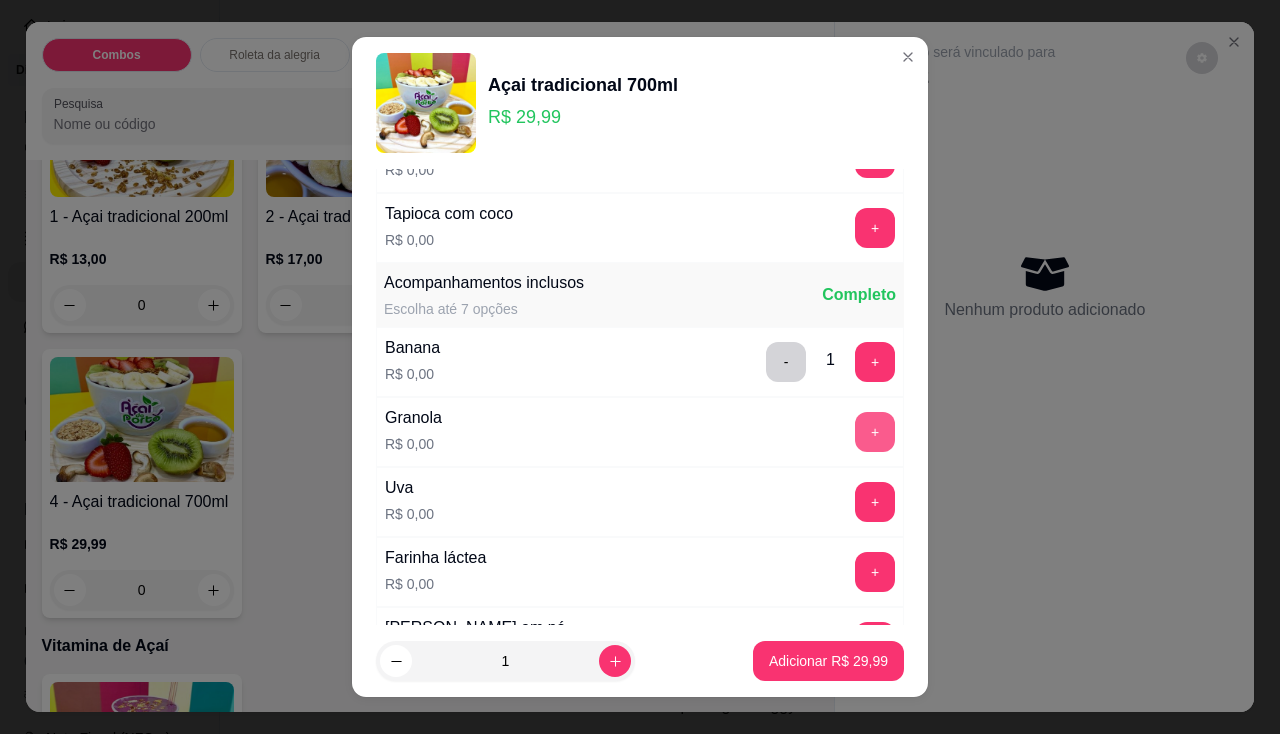 click on "+" at bounding box center (875, 432) 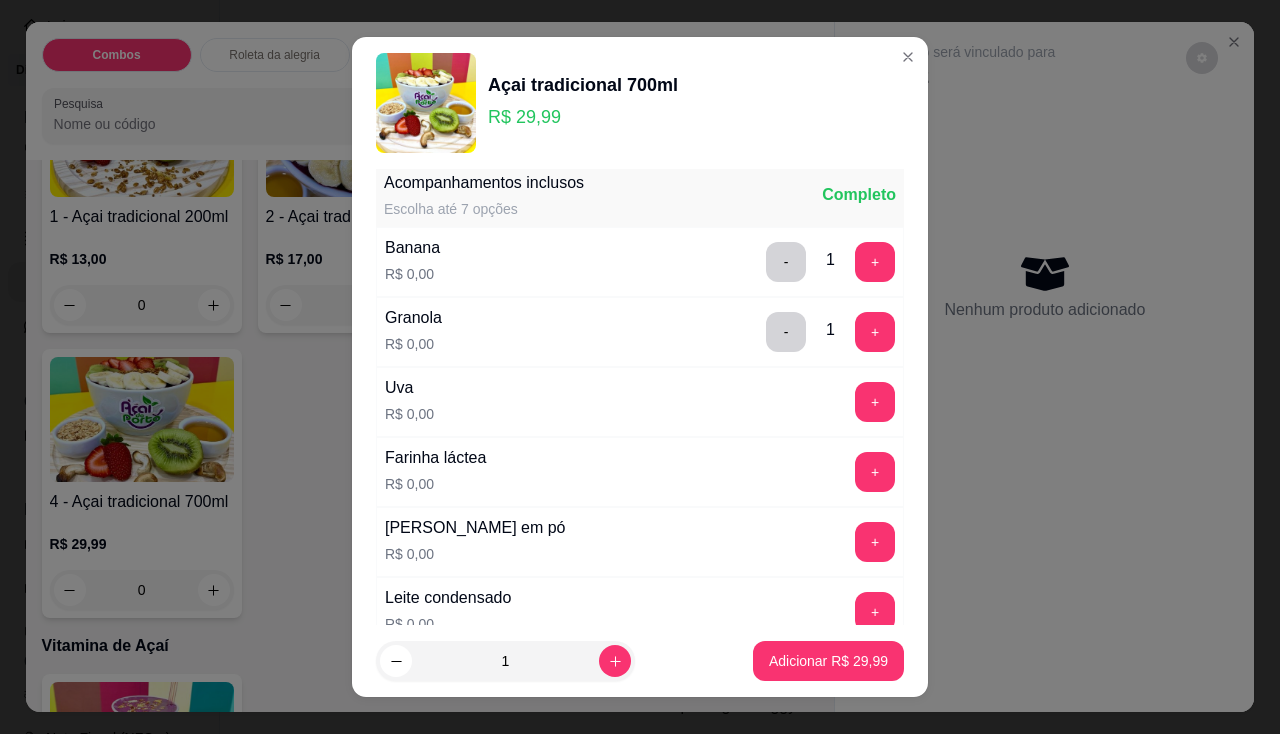 scroll, scrollTop: 700, scrollLeft: 0, axis: vertical 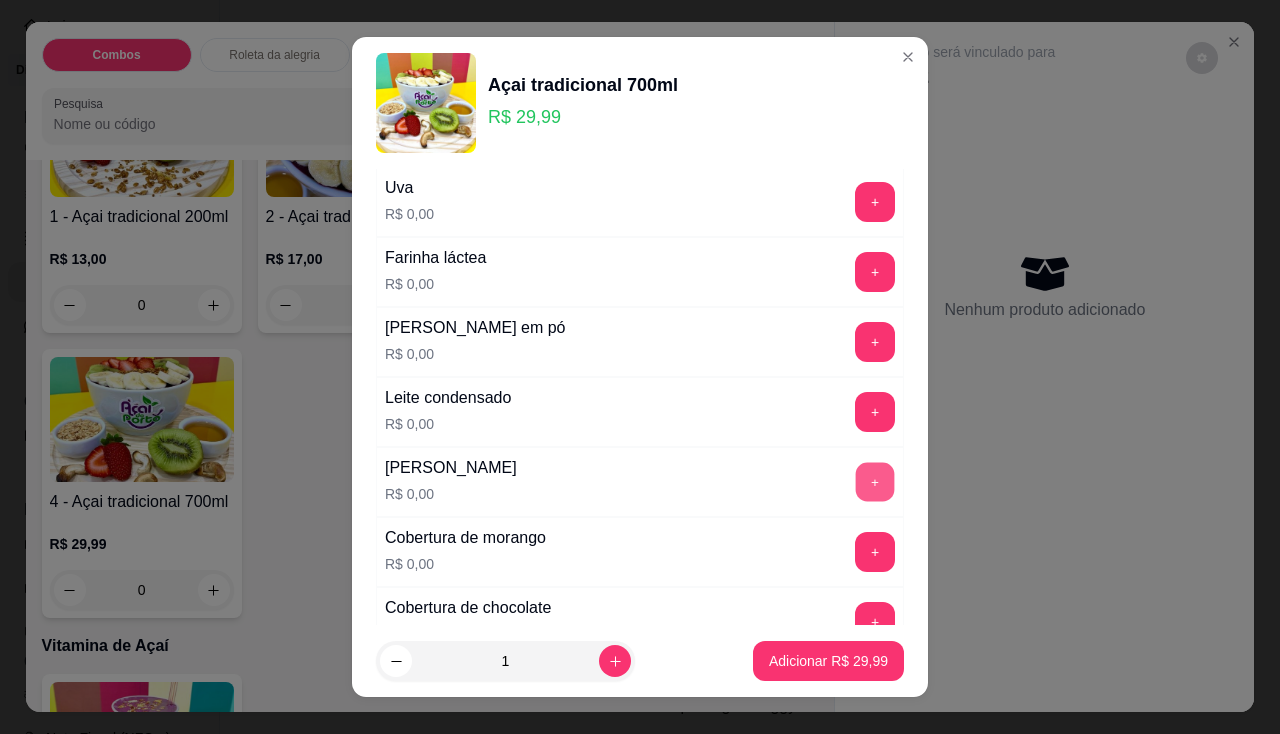 click on "+" at bounding box center (875, 481) 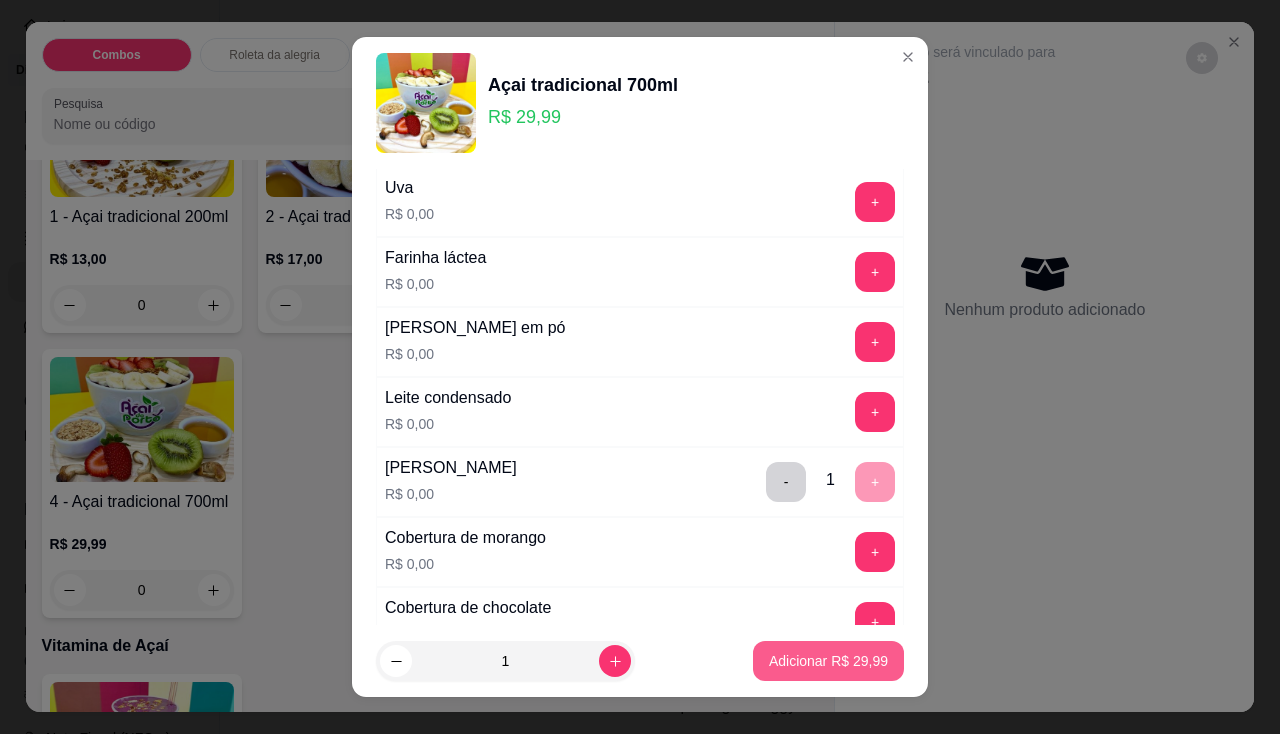 click on "Adicionar   R$ 29,99" at bounding box center [828, 661] 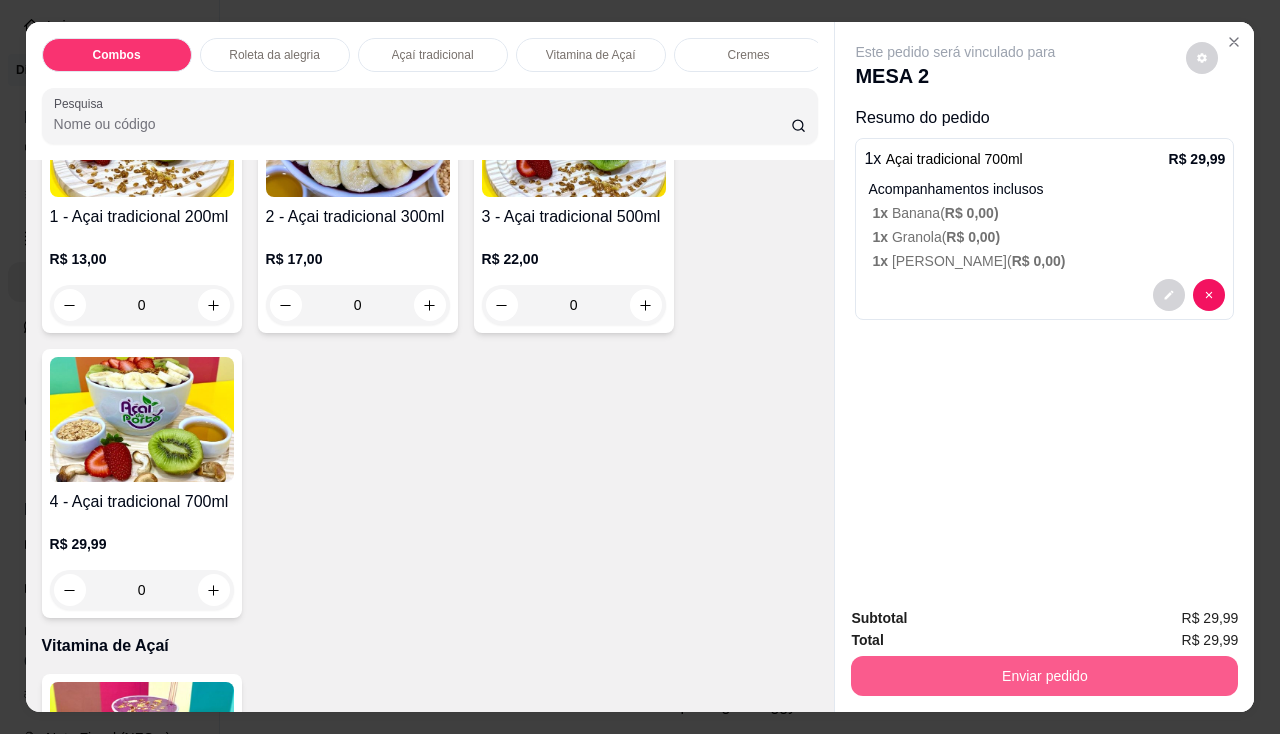 click on "Enviar pedido" at bounding box center [1044, 676] 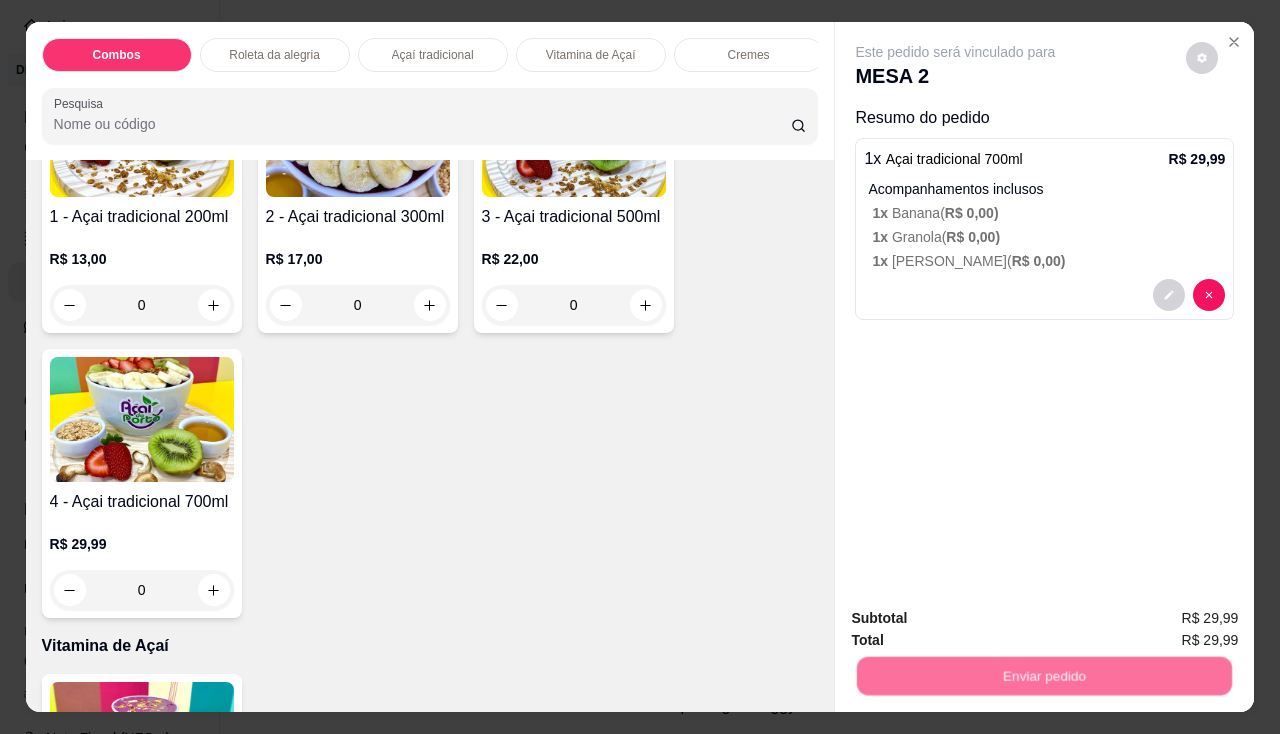 click on "Não registrar e enviar pedido" at bounding box center [979, 620] 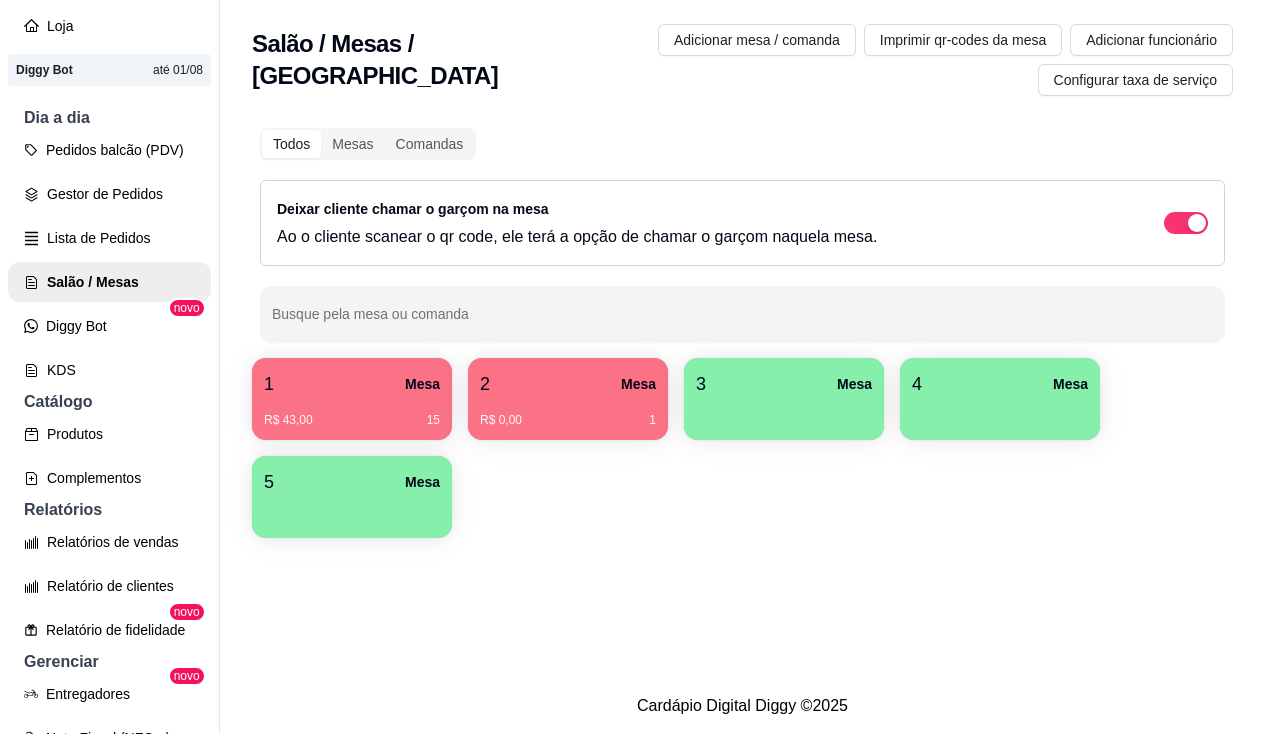 click on "R$ 43,00 15" at bounding box center (352, 413) 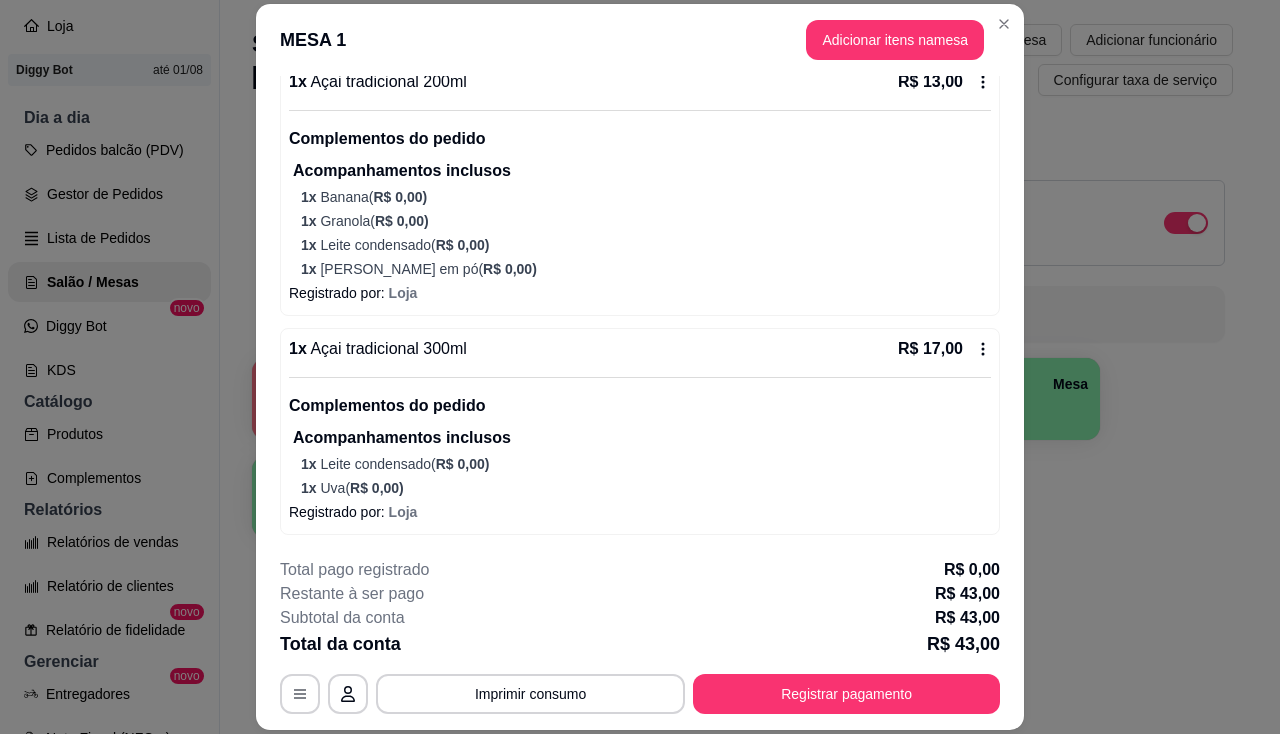 scroll, scrollTop: 404, scrollLeft: 0, axis: vertical 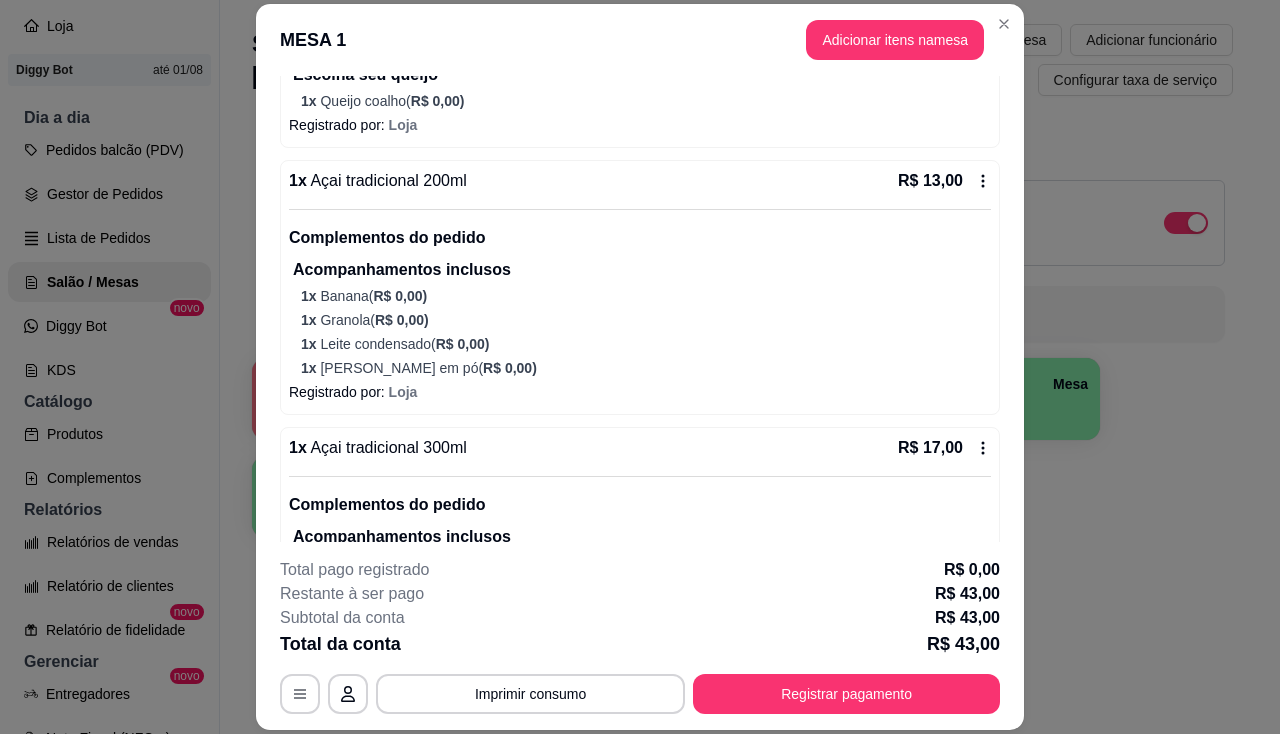 drag, startPoint x: 668, startPoint y: 576, endPoint x: 684, endPoint y: 562, distance: 21.260292 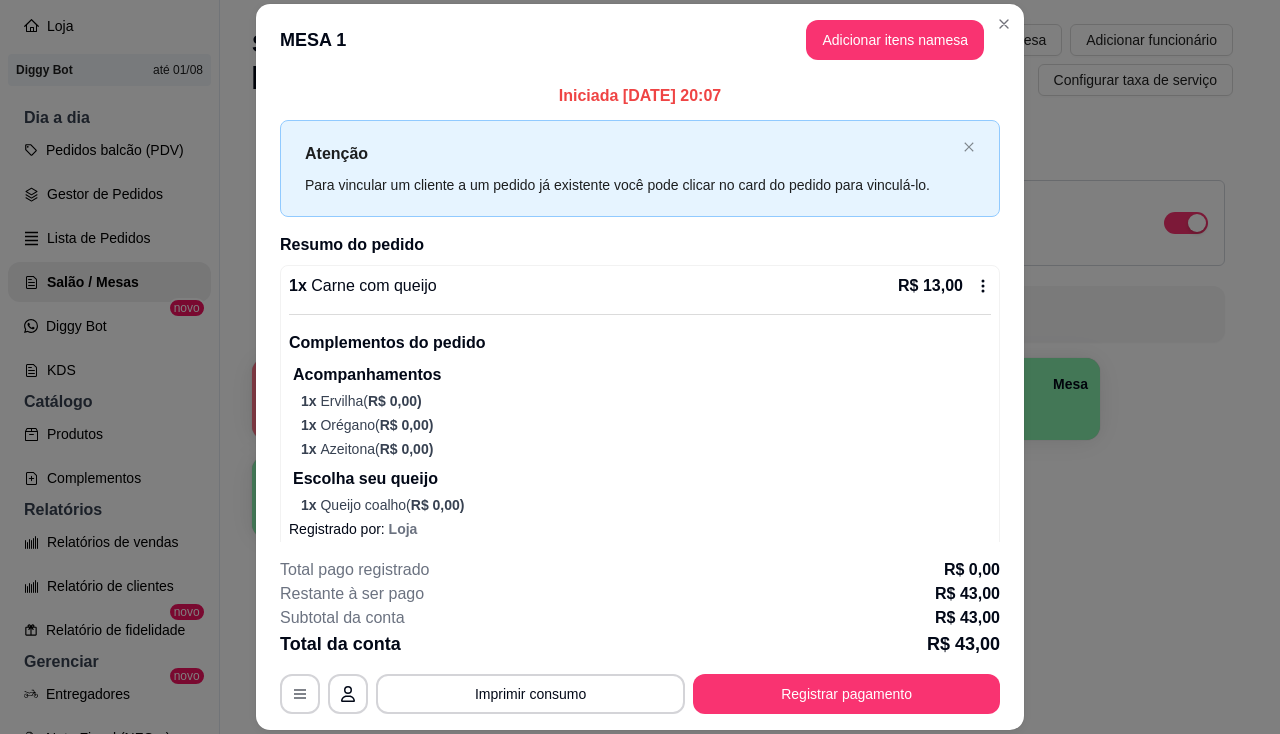 scroll, scrollTop: 300, scrollLeft: 0, axis: vertical 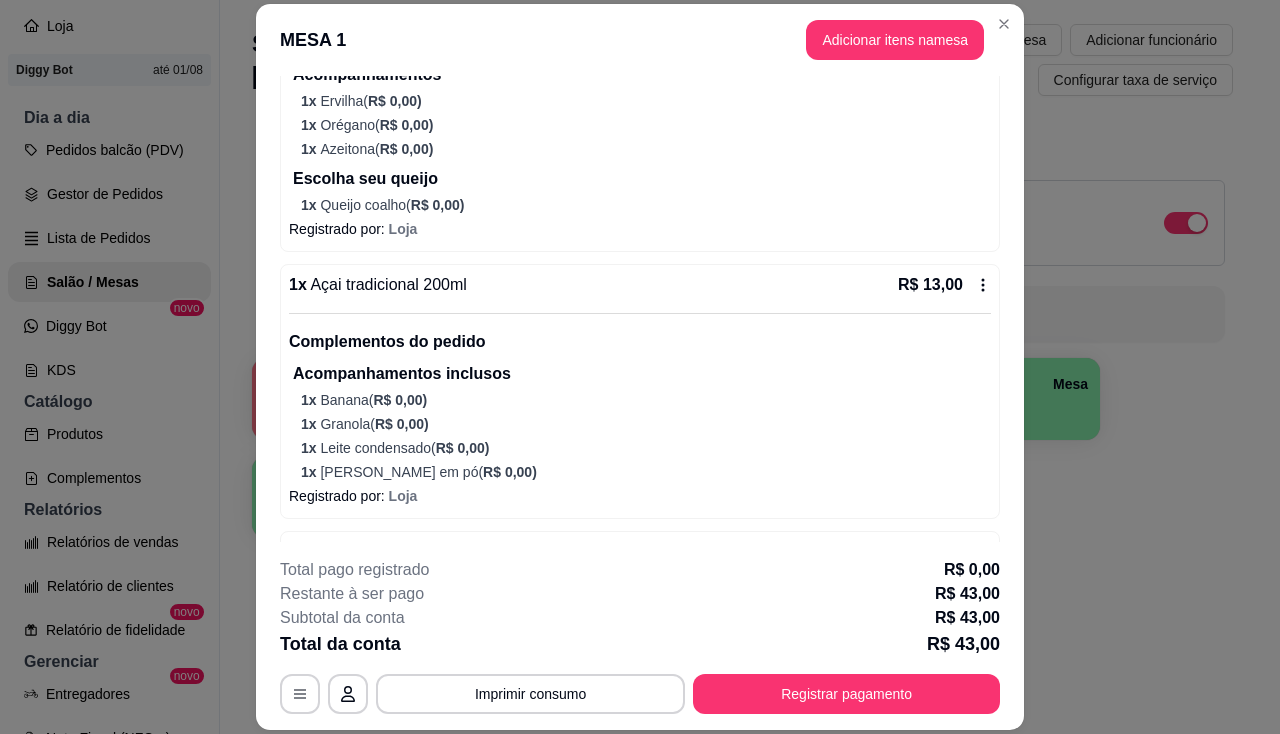 click on "1 x   Açai tradicional 200ml R$ 13,00 Complementos do pedido Acompanhamentos inclusos 1 x   Banana  ( R$ 0,00 ) 1 x   Granola  ( R$ 0,00 ) 1 x   Leite condensado   ( R$ 0,00 ) 1 x   Leite em pó  ( R$ 0,00 ) Registrado por:   Loja" at bounding box center [640, 391] 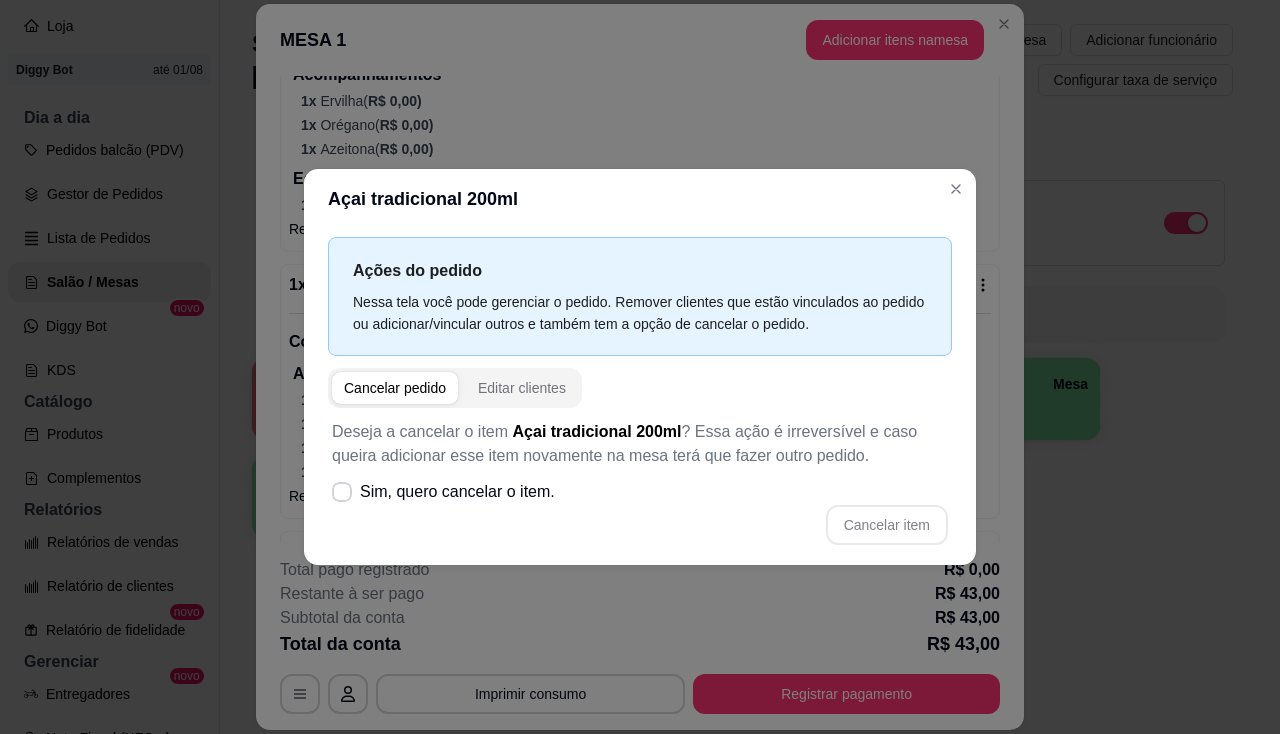 click on "Cancelar item" at bounding box center [640, 525] 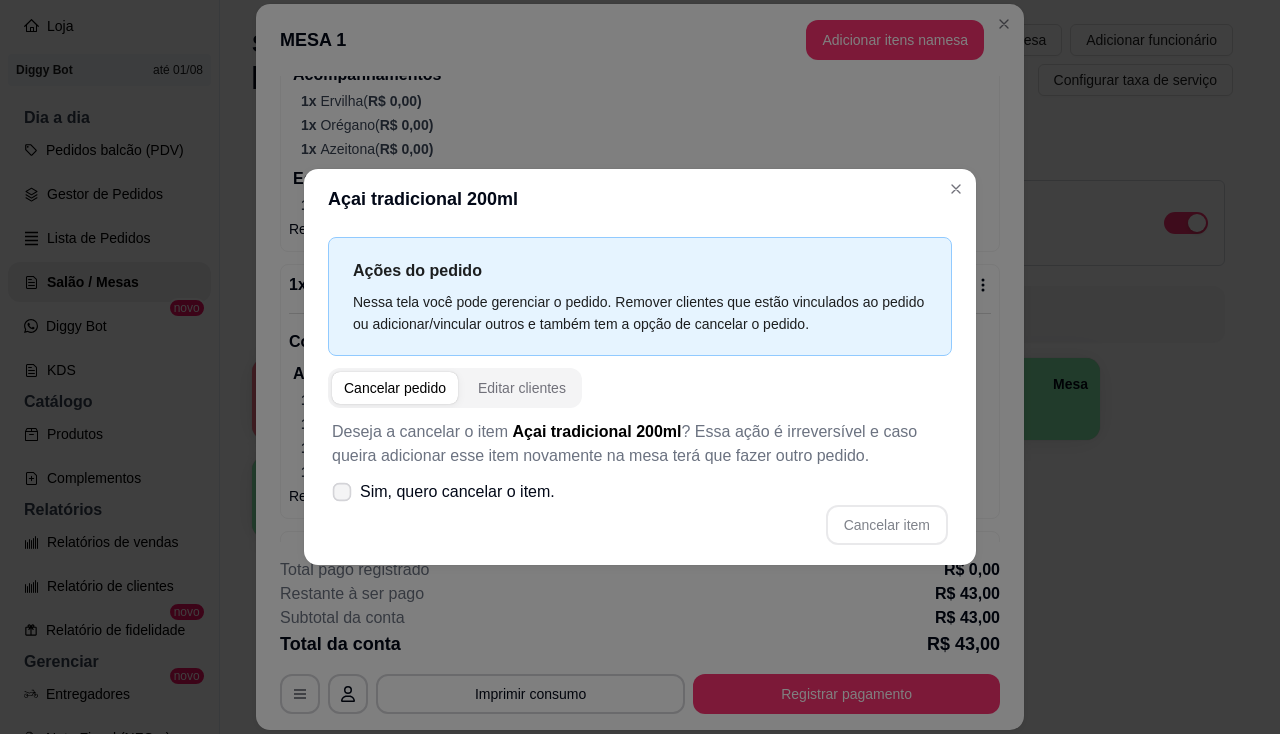 click on "Sim, quero cancelar o item." at bounding box center (443, 492) 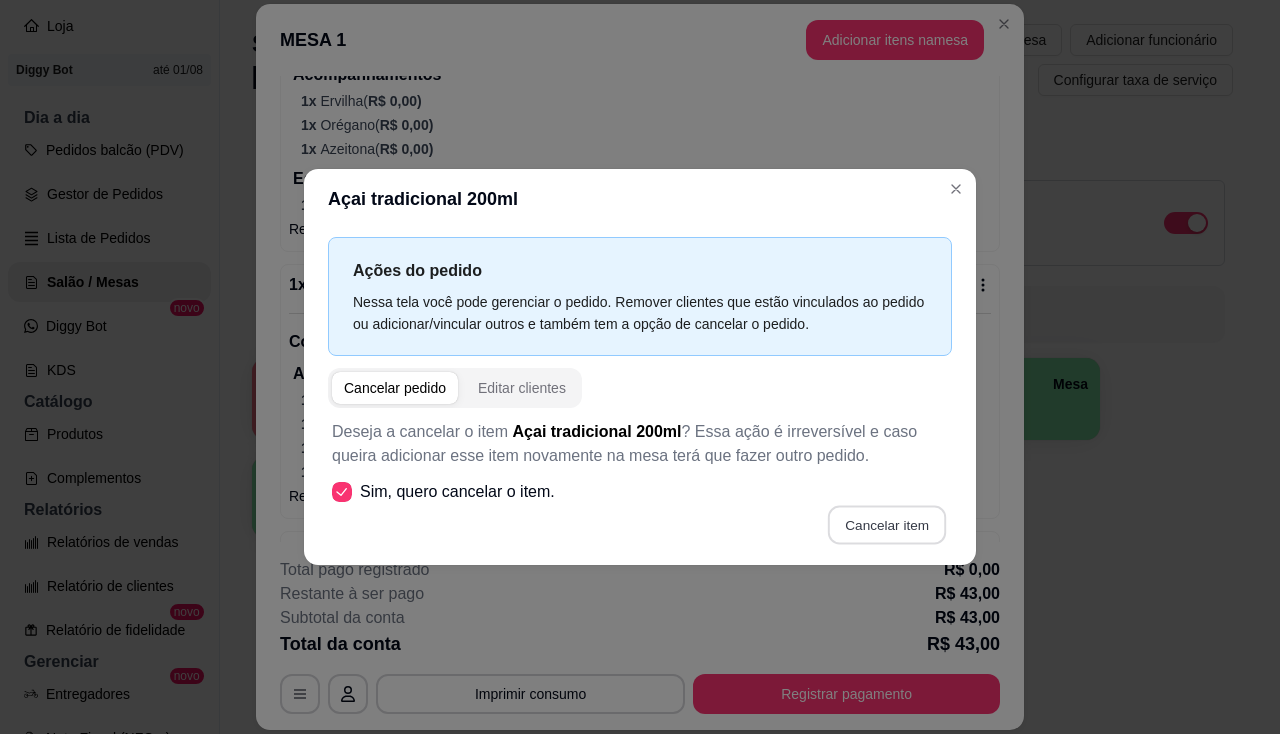click on "Cancelar item" at bounding box center [886, 525] 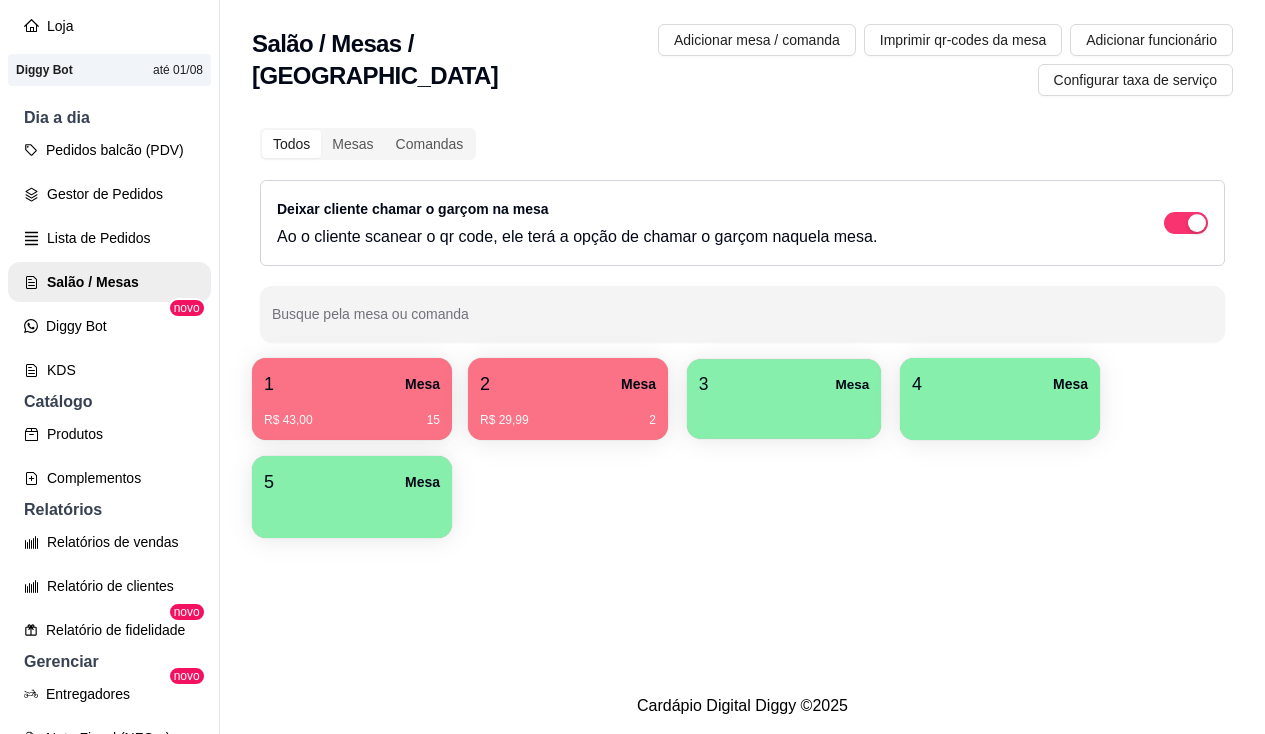 click at bounding box center [784, 412] 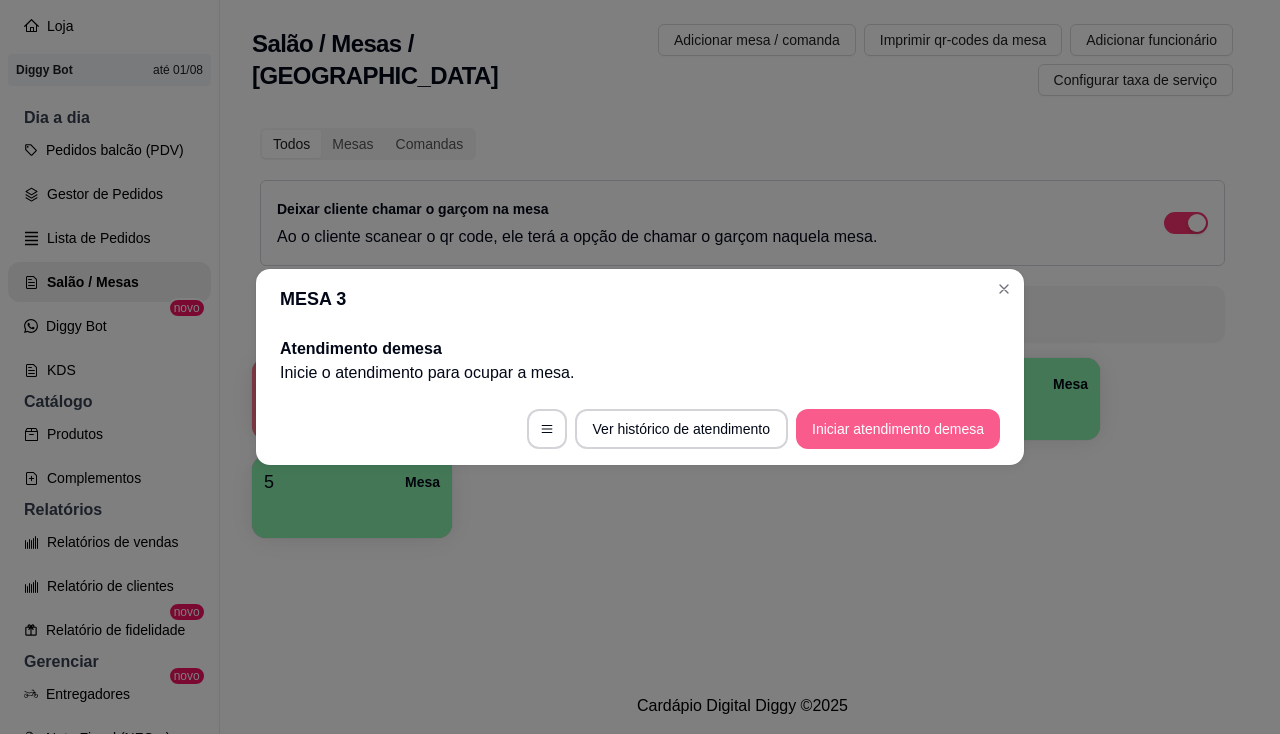 click on "Iniciar atendimento de  mesa" at bounding box center [898, 429] 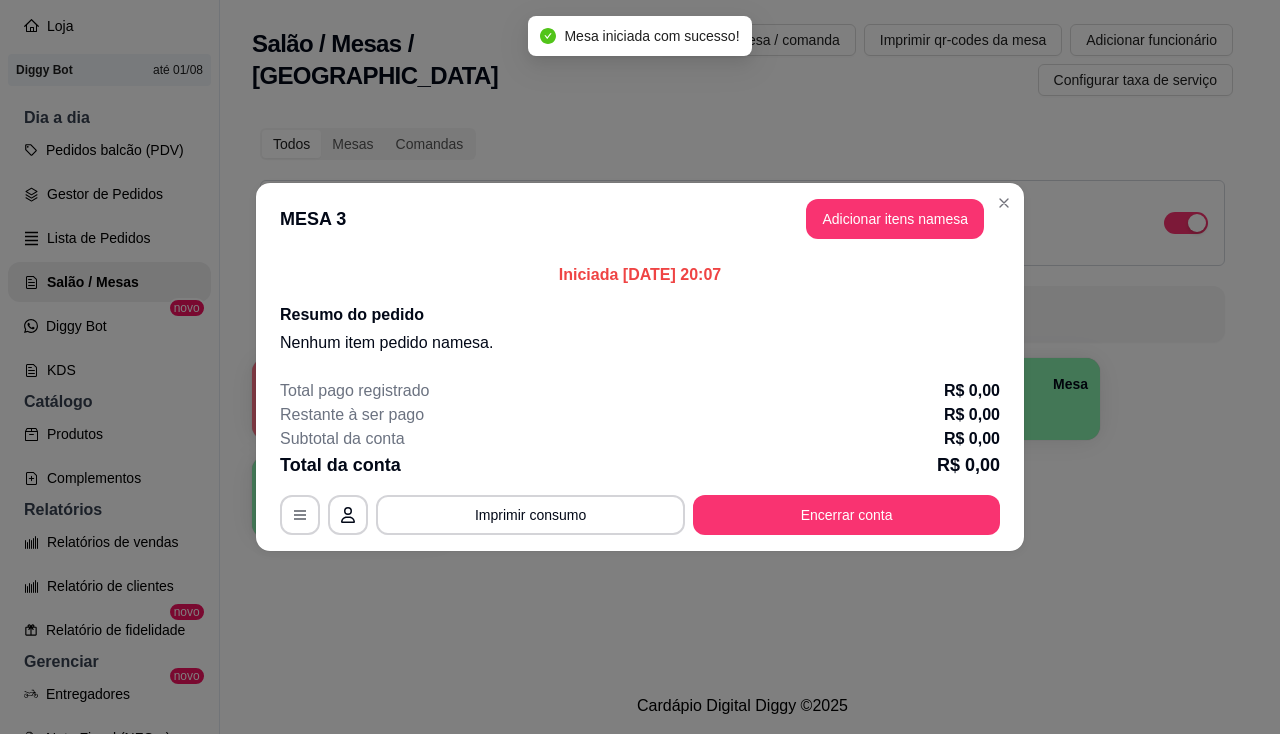 click on "MESA 3 Adicionar itens na  mesa" at bounding box center (640, 219) 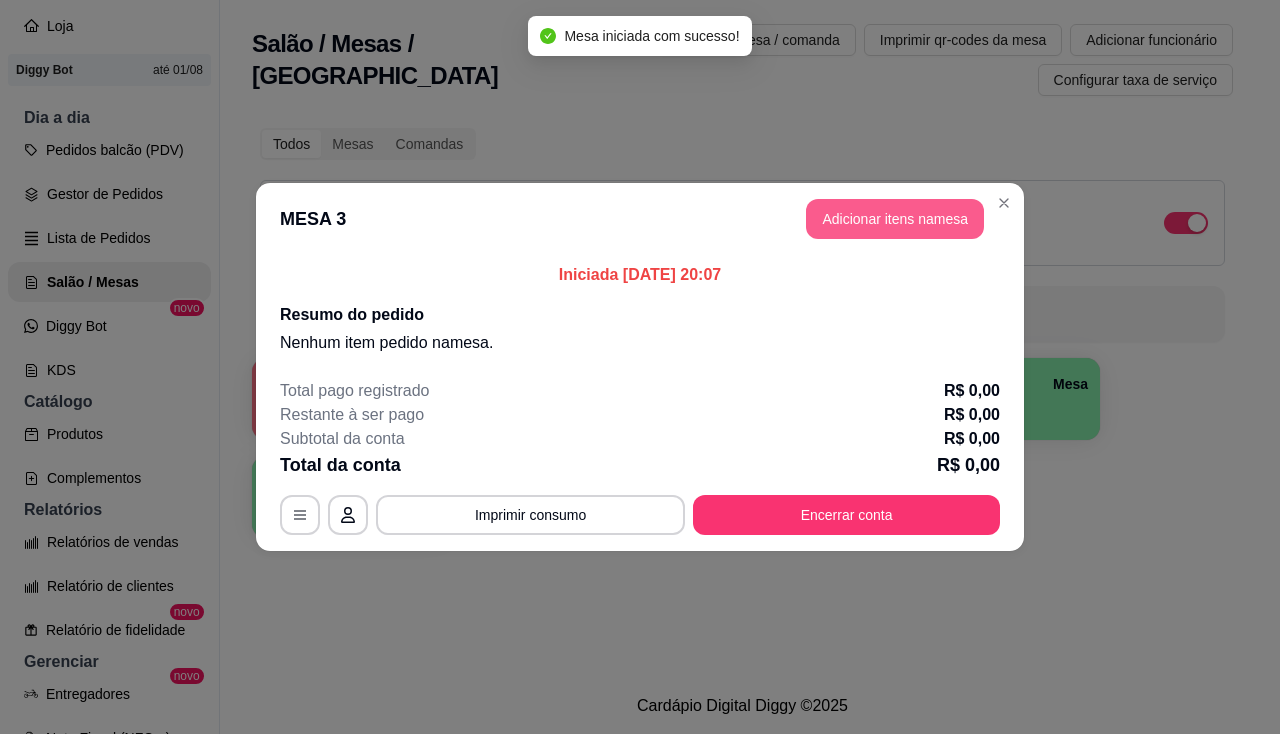 click on "Adicionar itens na  mesa" at bounding box center [895, 219] 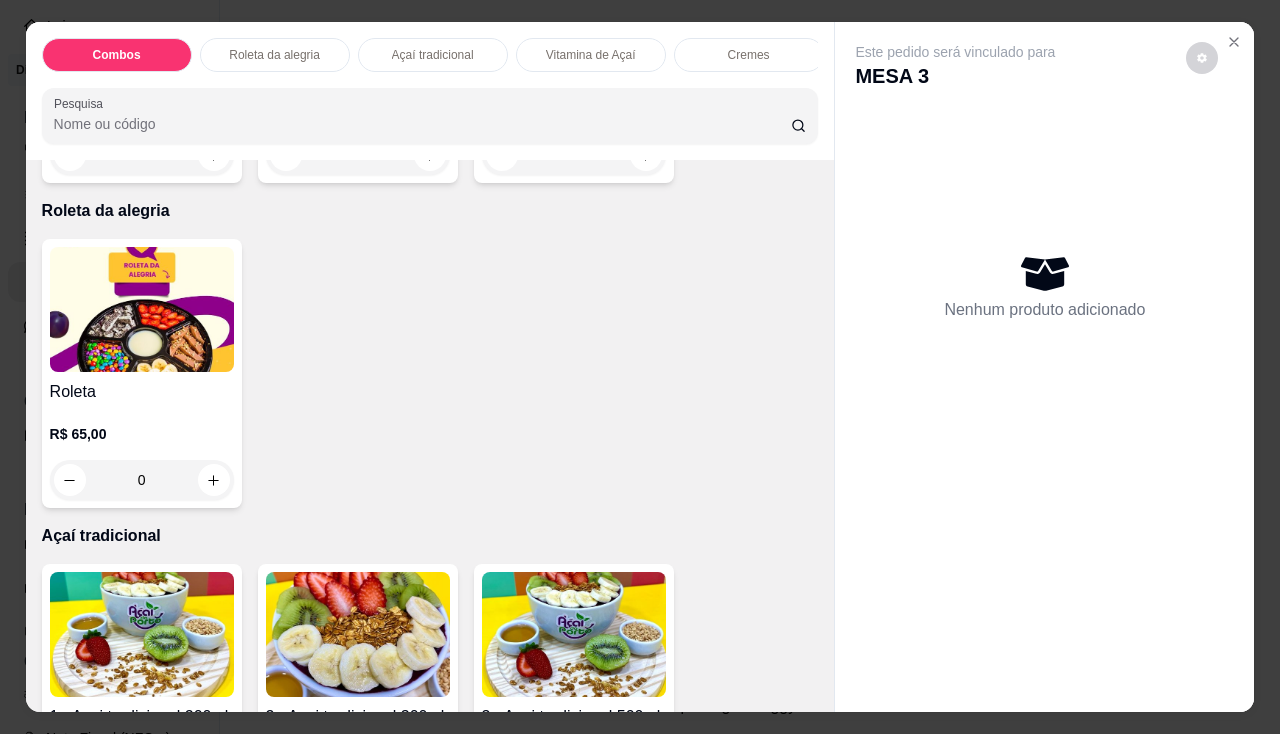 scroll, scrollTop: 800, scrollLeft: 0, axis: vertical 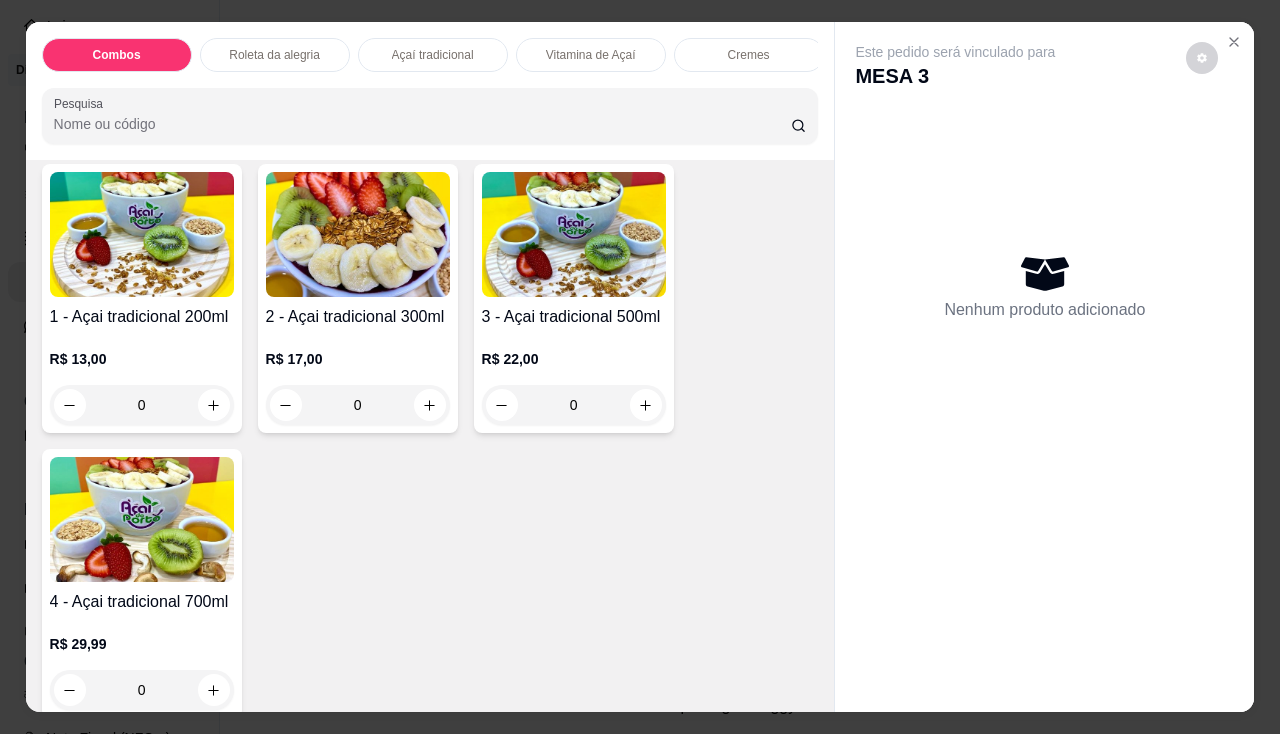 click on "1 - Açai tradicional 200ml" at bounding box center (142, 317) 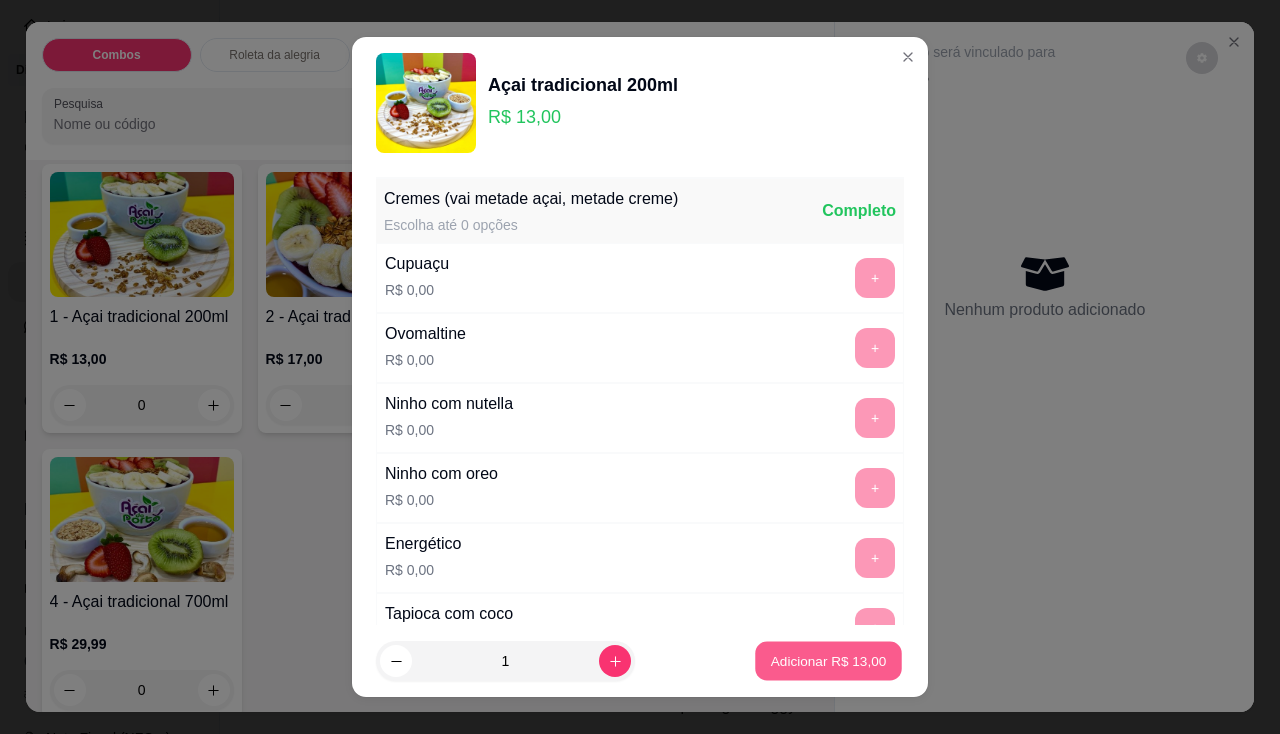 click on "Adicionar   R$ 13,00" at bounding box center [829, 661] 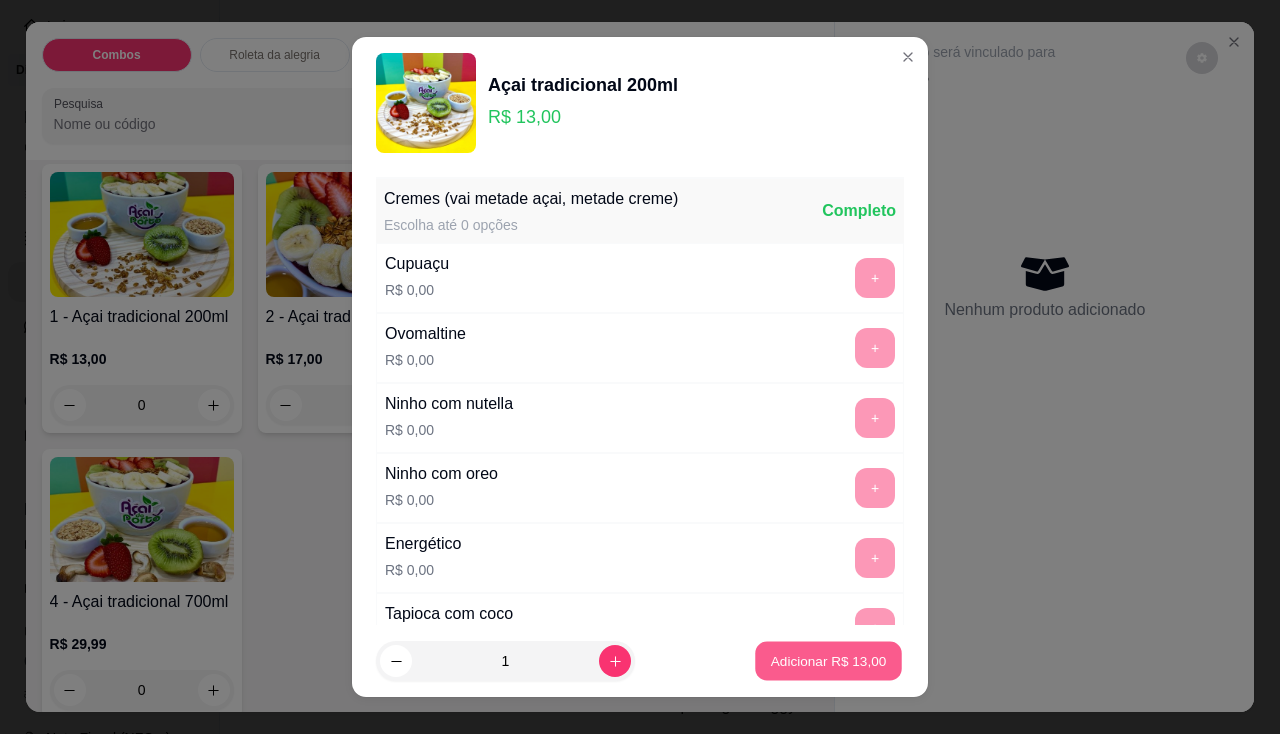 type on "1" 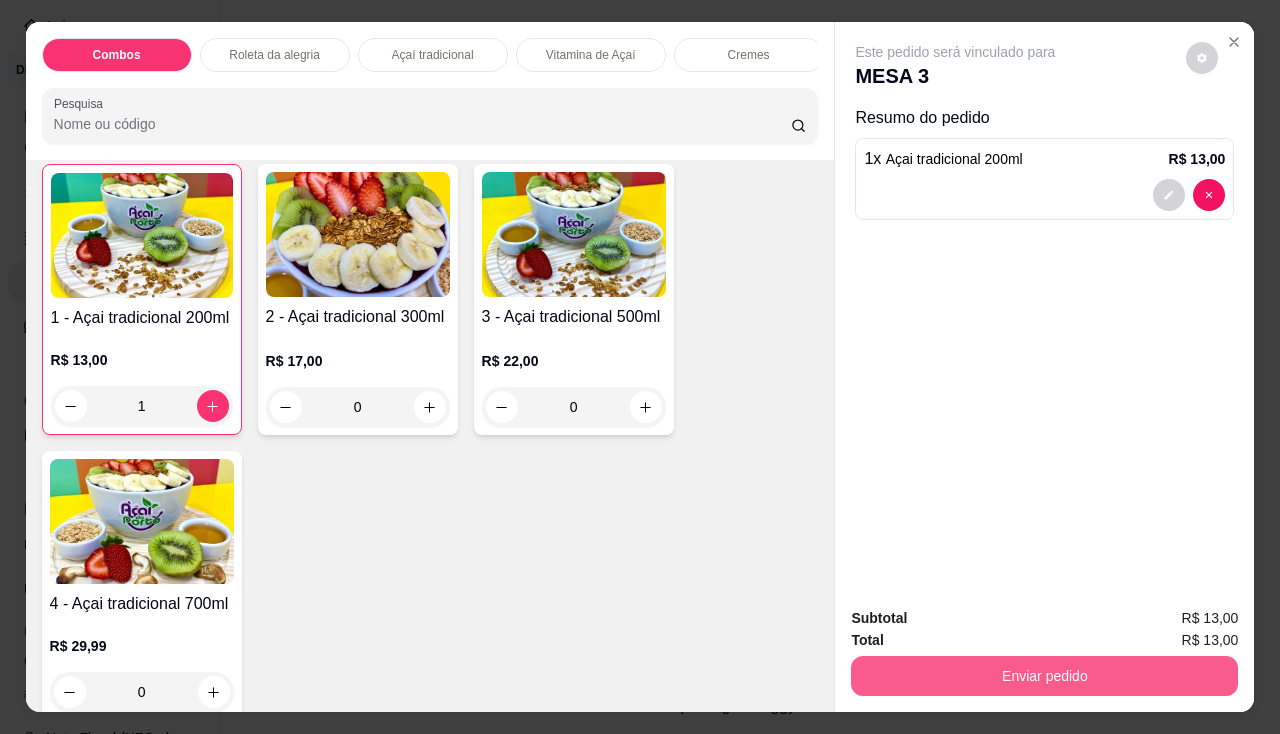 click on "Enviar pedido" at bounding box center [1044, 676] 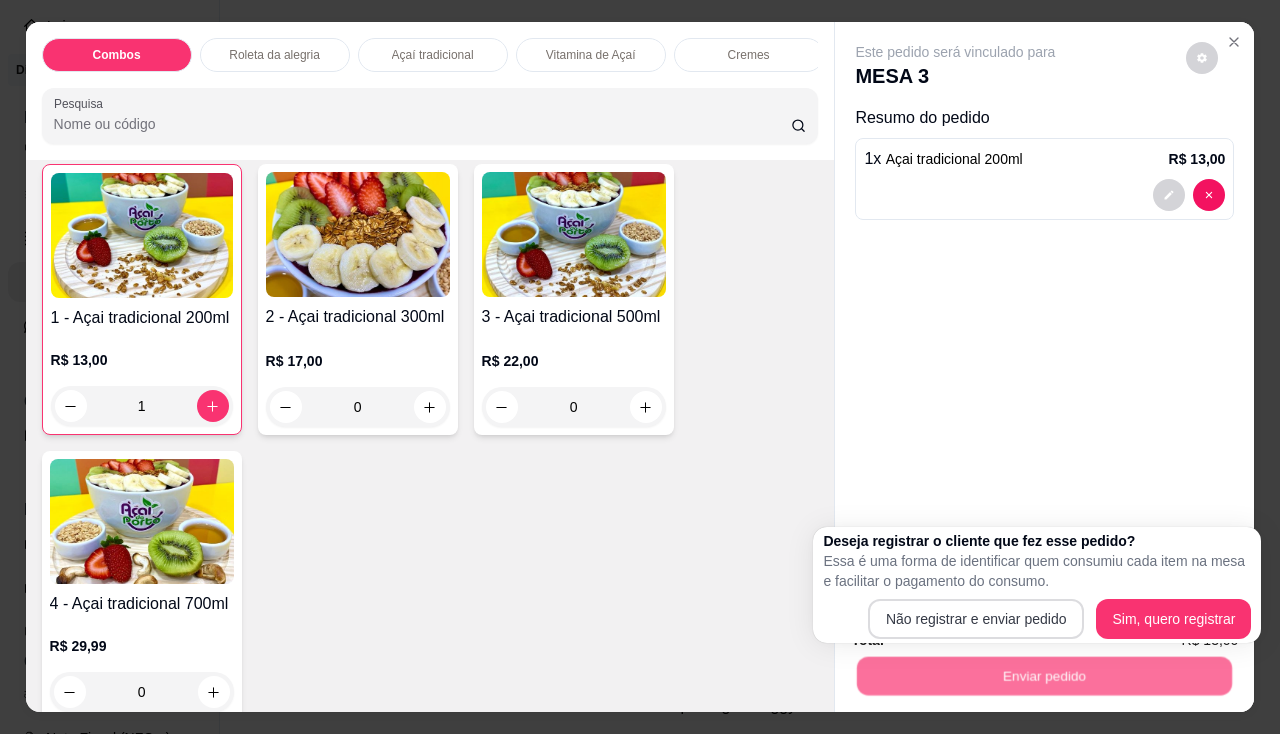 click on "Não registrar e enviar pedido Sim, quero registrar" at bounding box center (1037, 619) 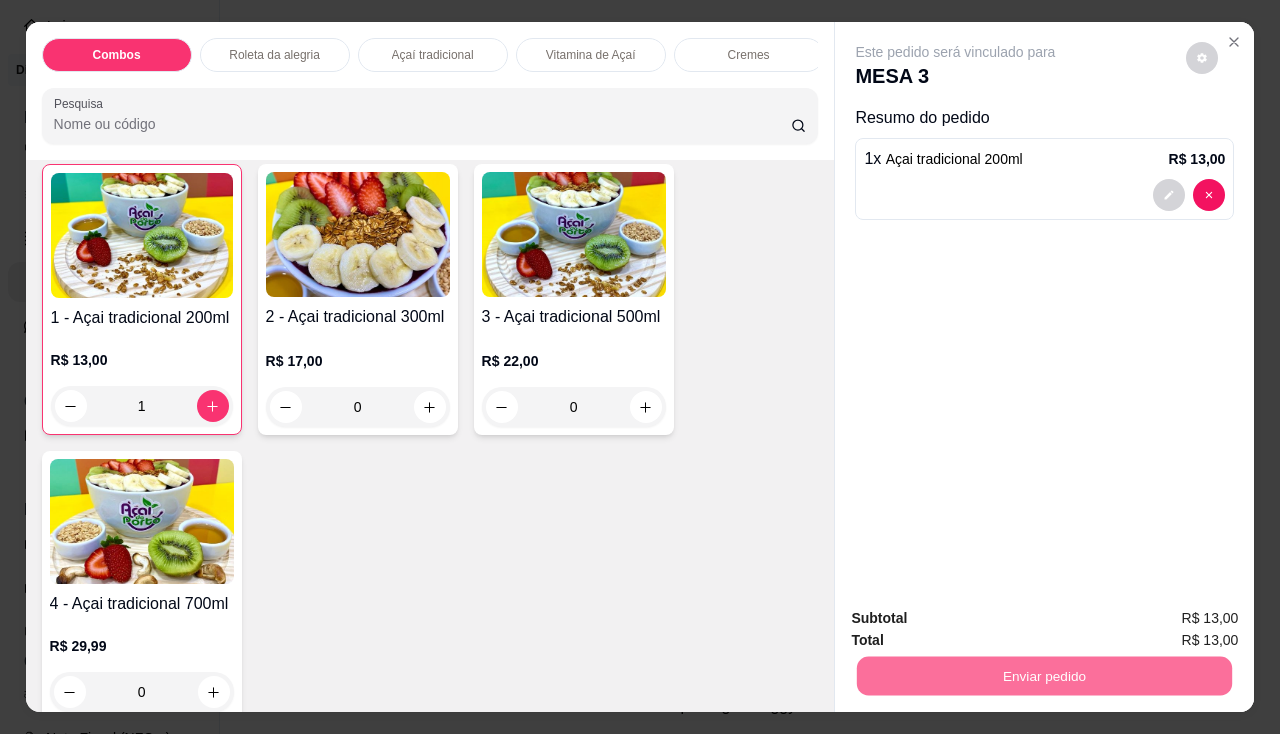 click on "Não registrar e enviar pedido" at bounding box center (979, 620) 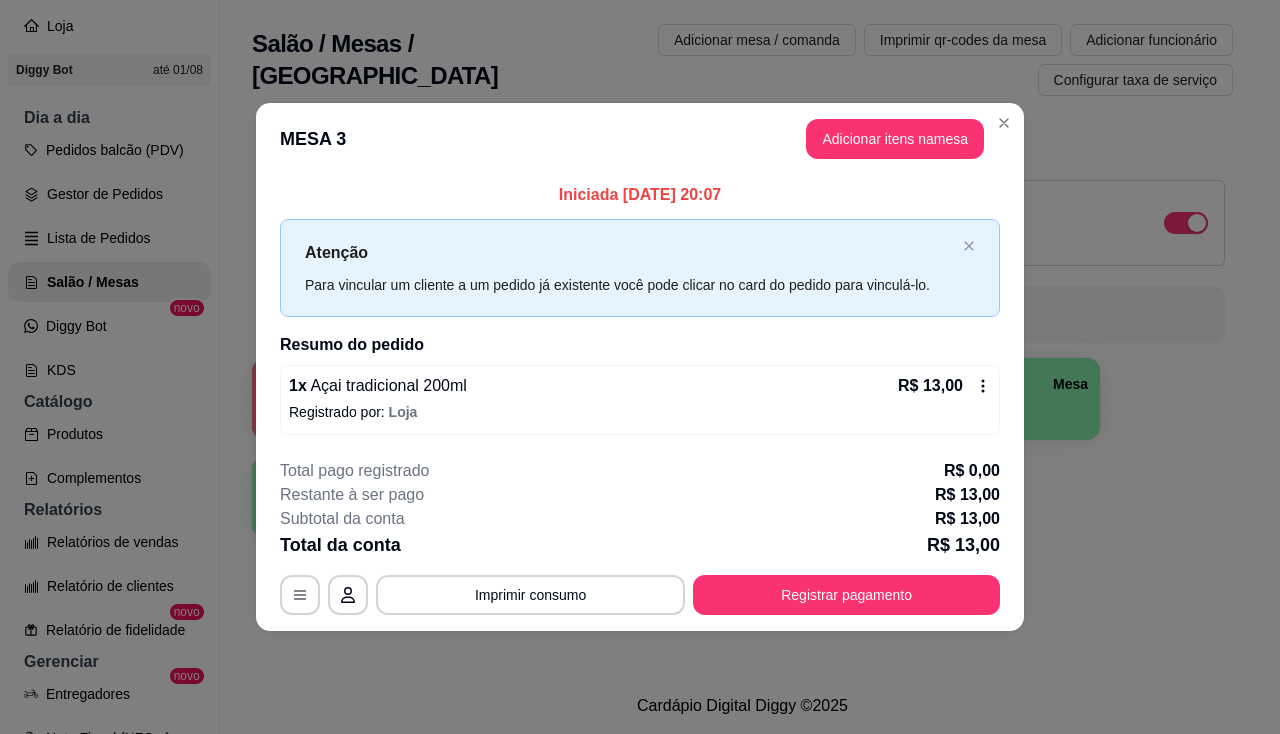 click on "Registrar pagamento" at bounding box center [846, 595] 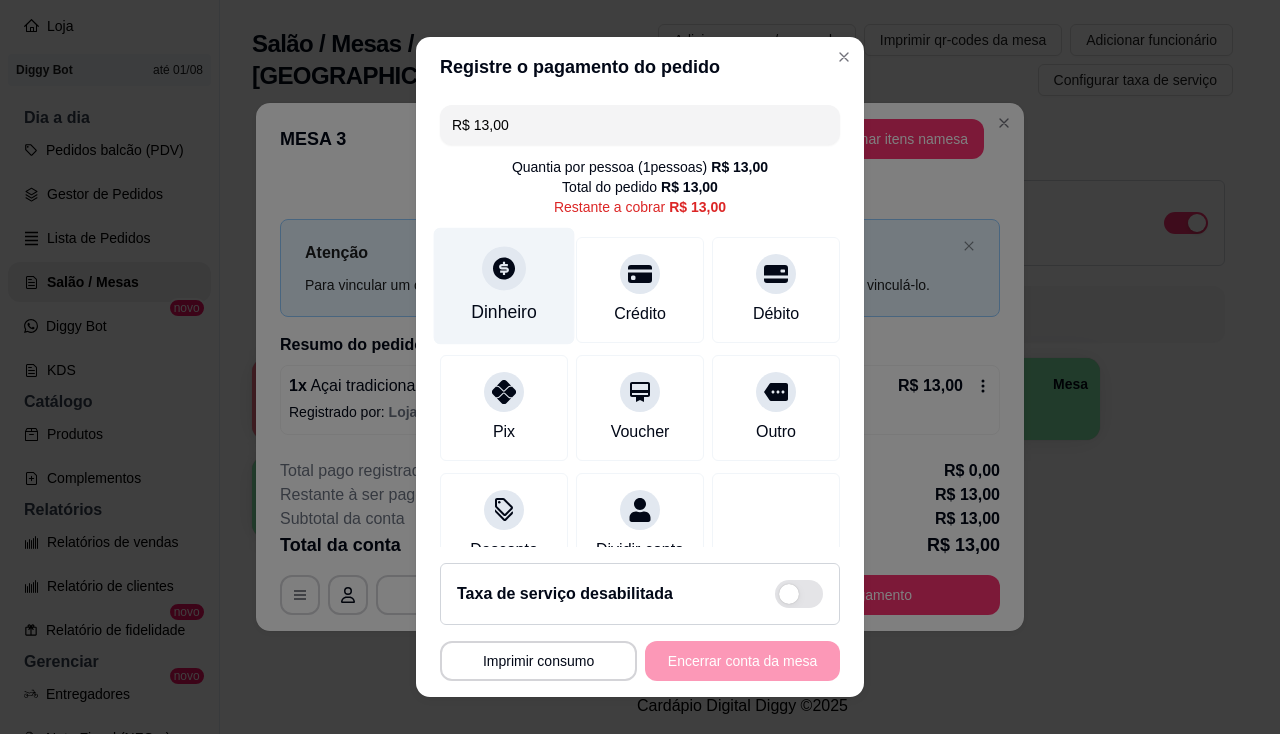 click 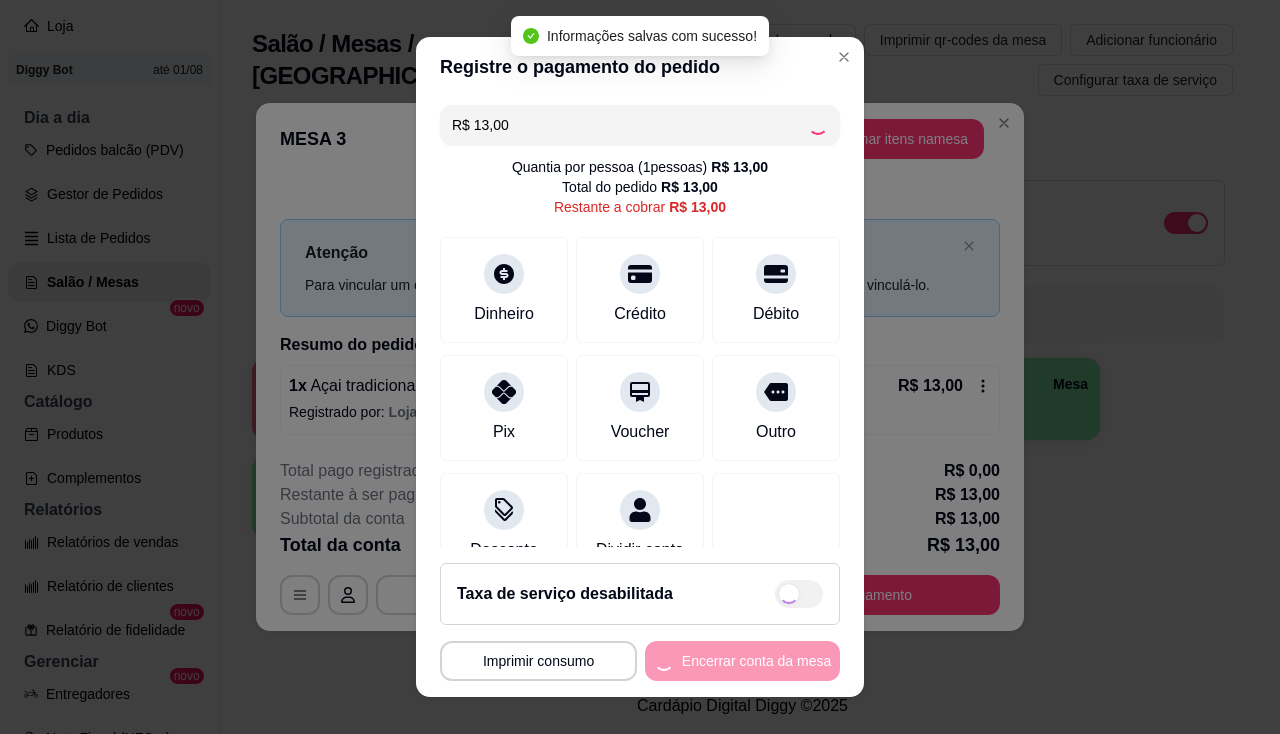 type on "R$ 0,00" 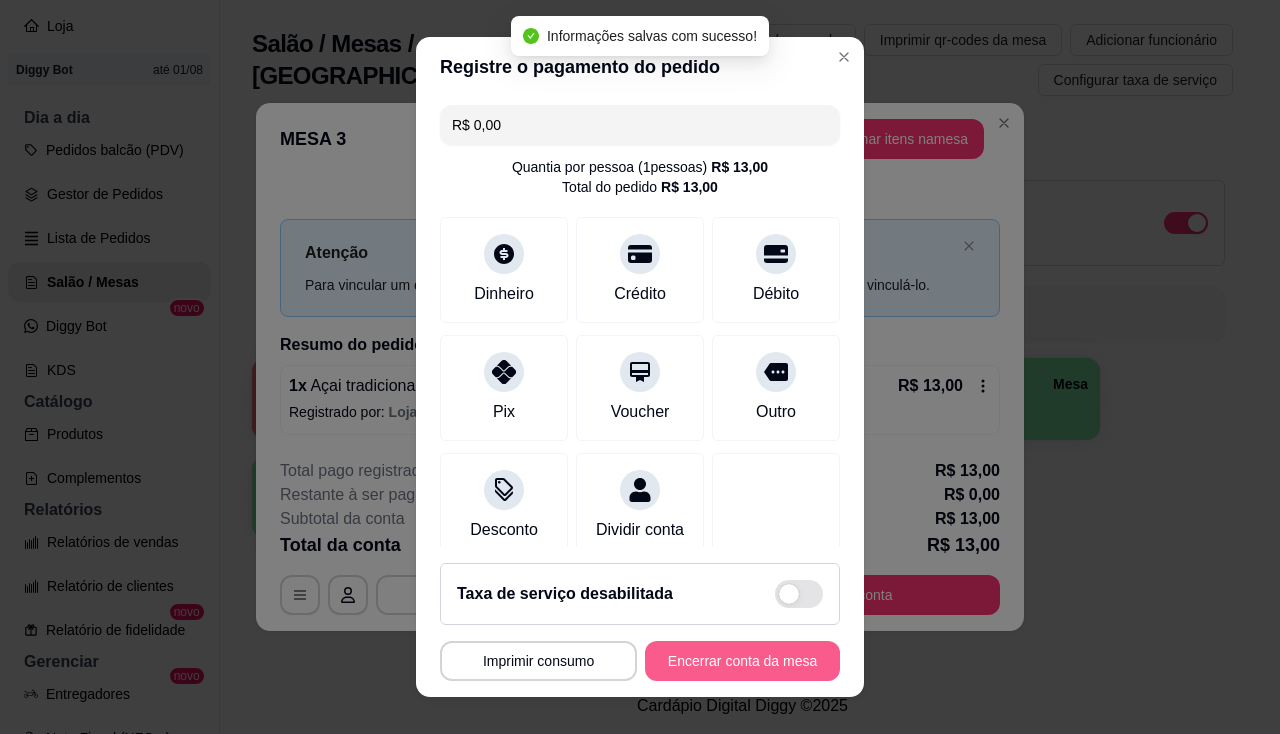 click on "Encerrar conta da mesa" at bounding box center [742, 661] 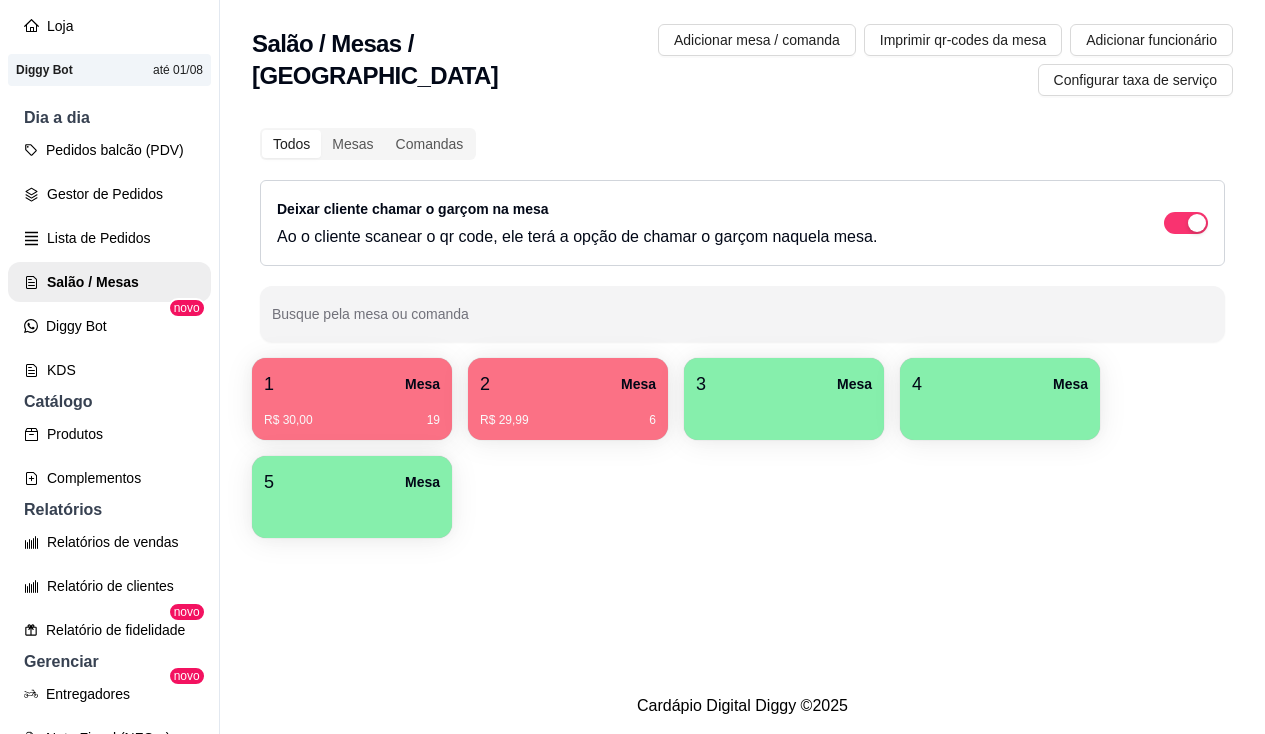 click on "R$ 29,99 6" at bounding box center (568, 420) 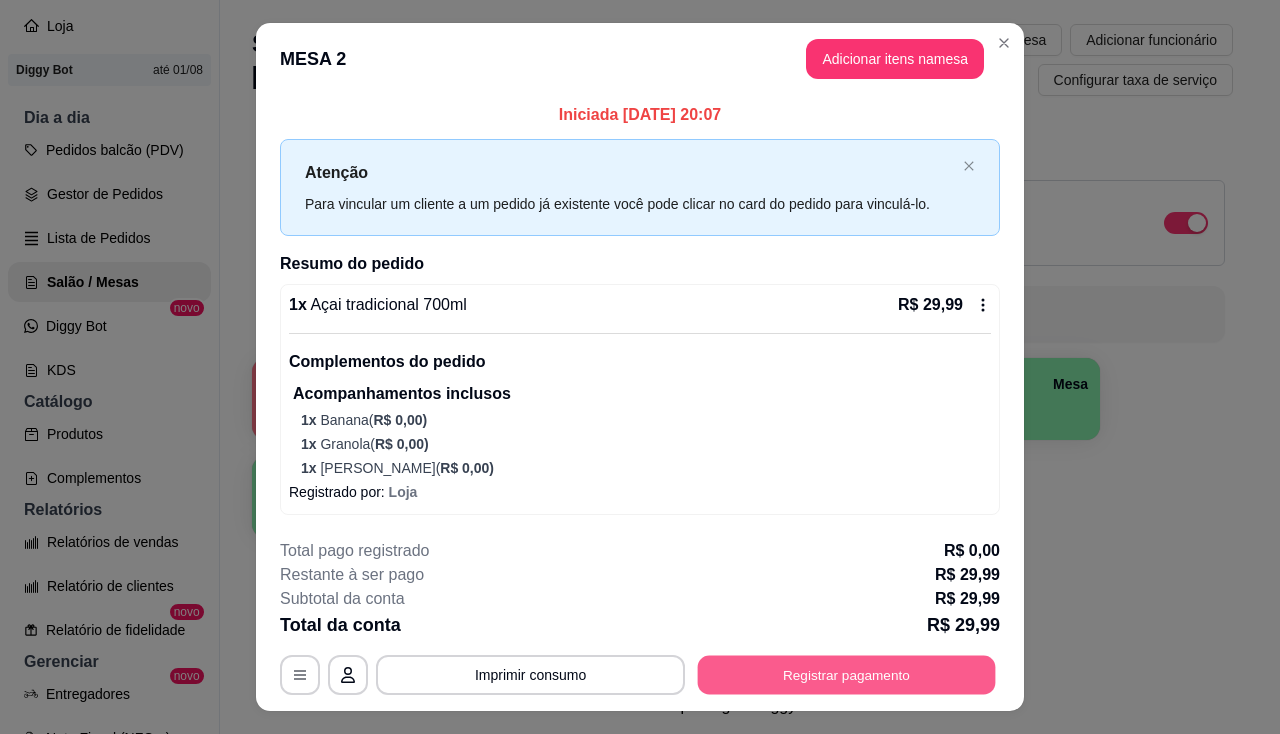 click on "Registrar pagamento" at bounding box center (847, 675) 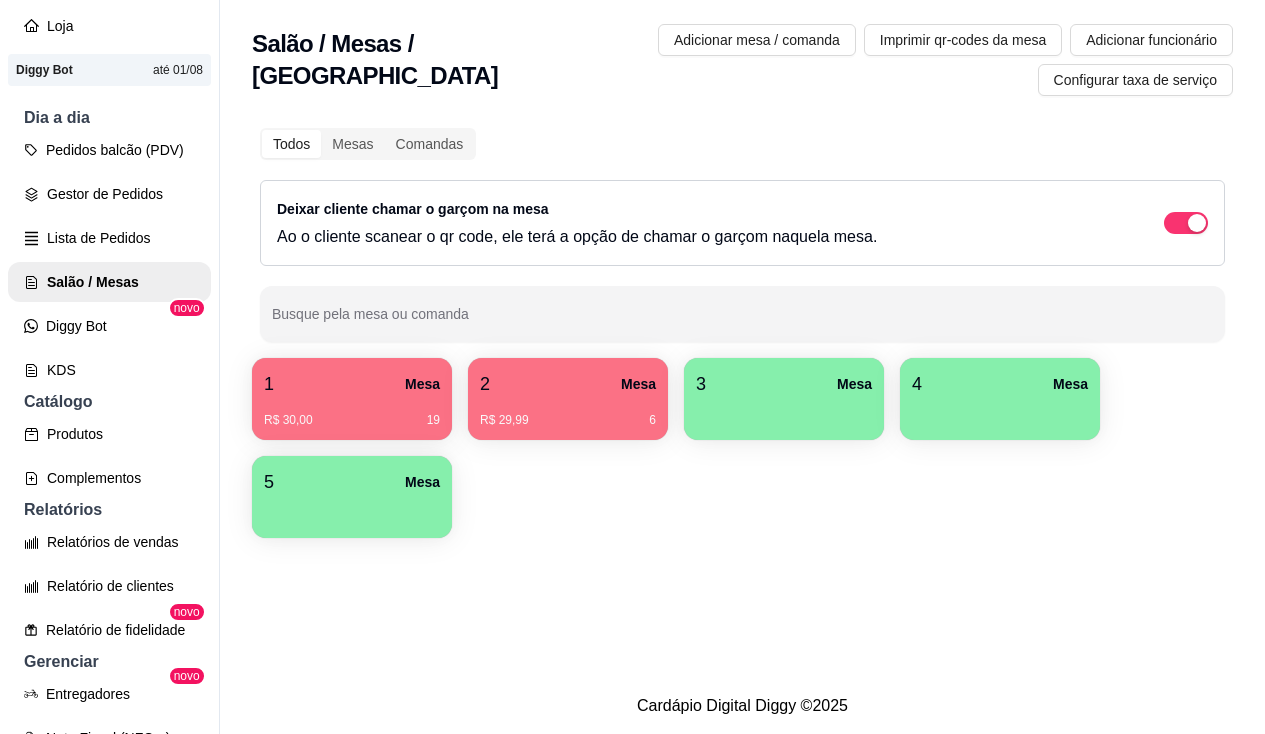 click on "R$ 30,00 19" at bounding box center (352, 413) 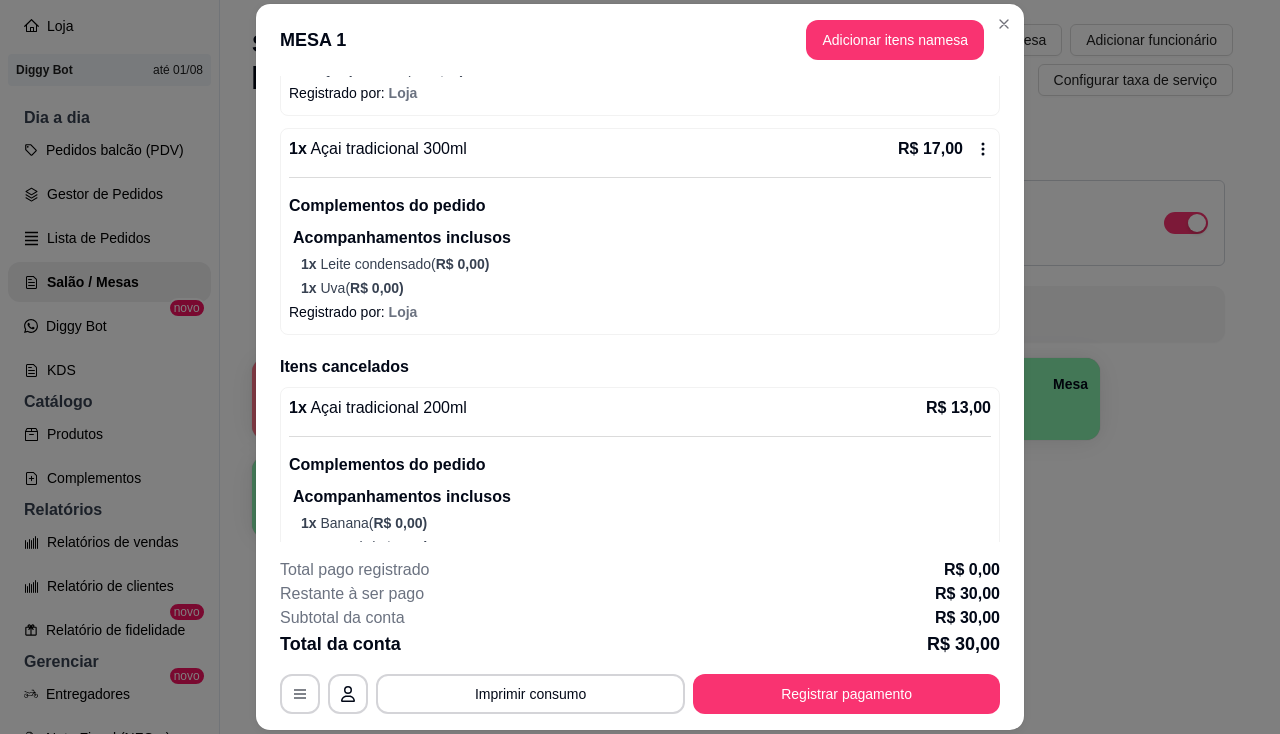 scroll, scrollTop: 535, scrollLeft: 0, axis: vertical 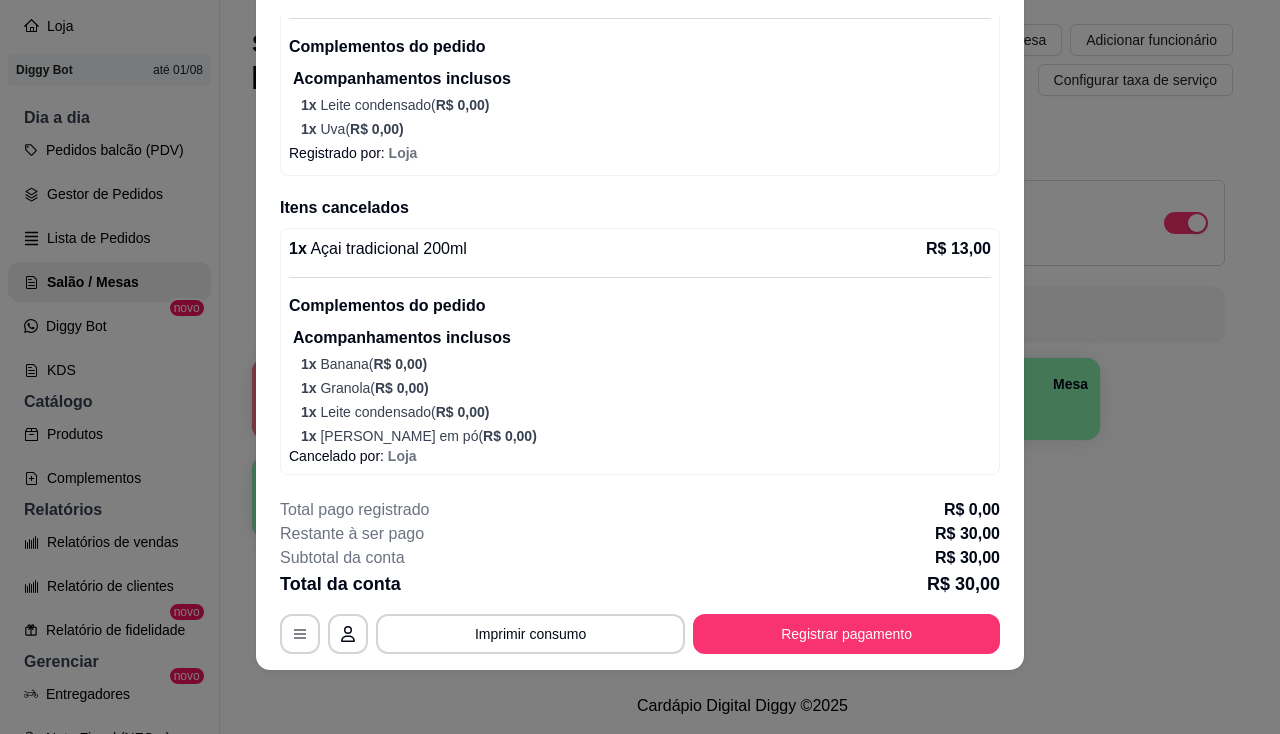 click on "**********" at bounding box center (640, 576) 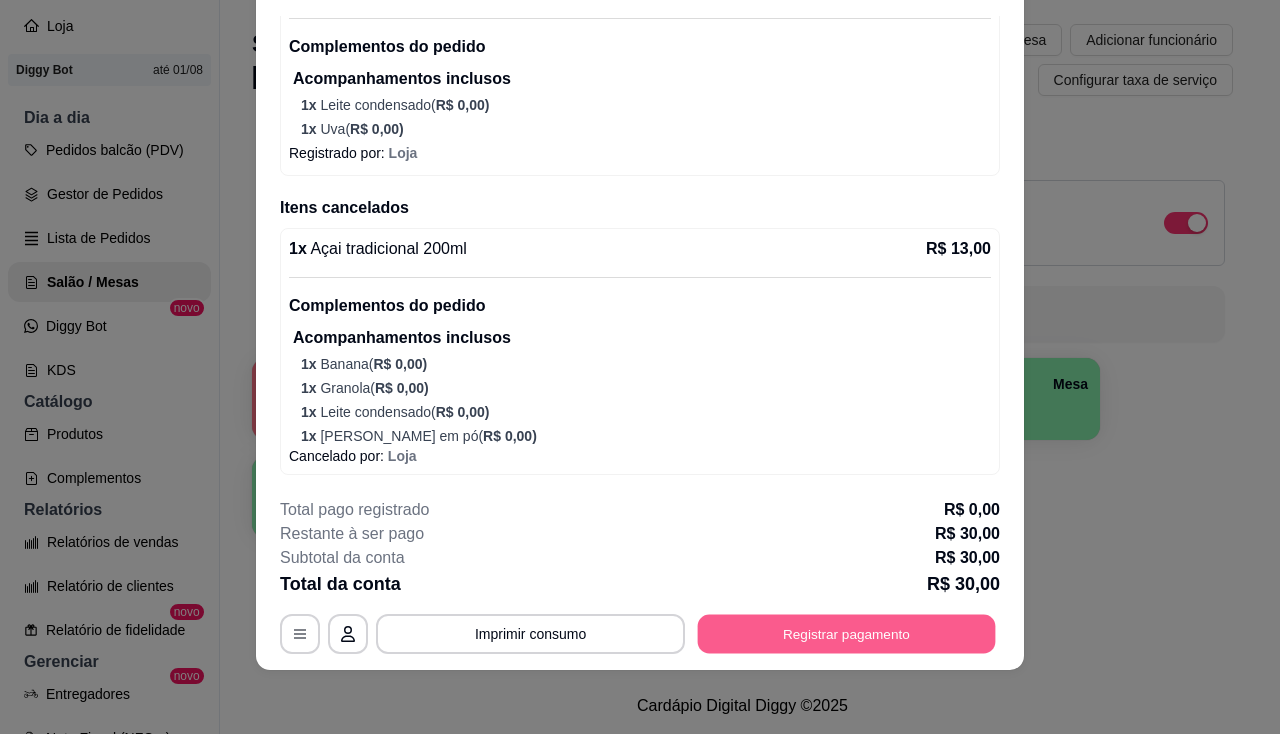 click on "Registrar pagamento" at bounding box center (847, 634) 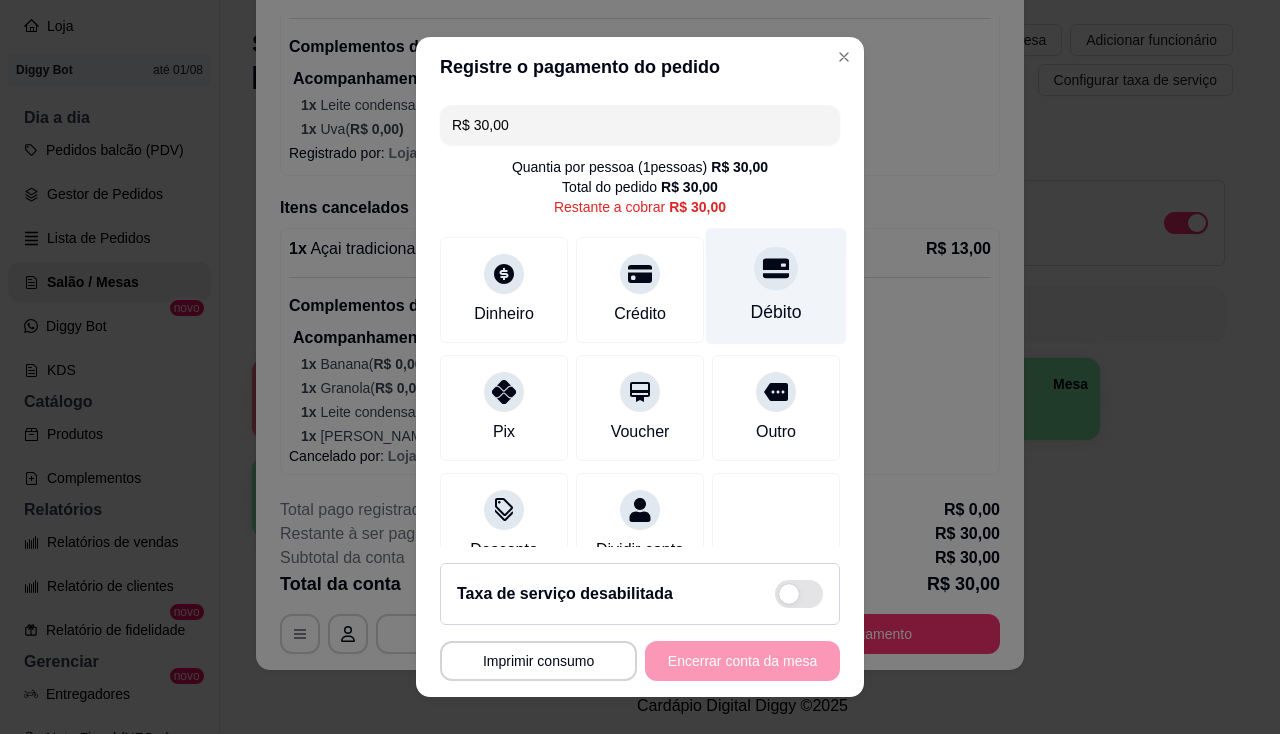 click on "Débito" at bounding box center (776, 312) 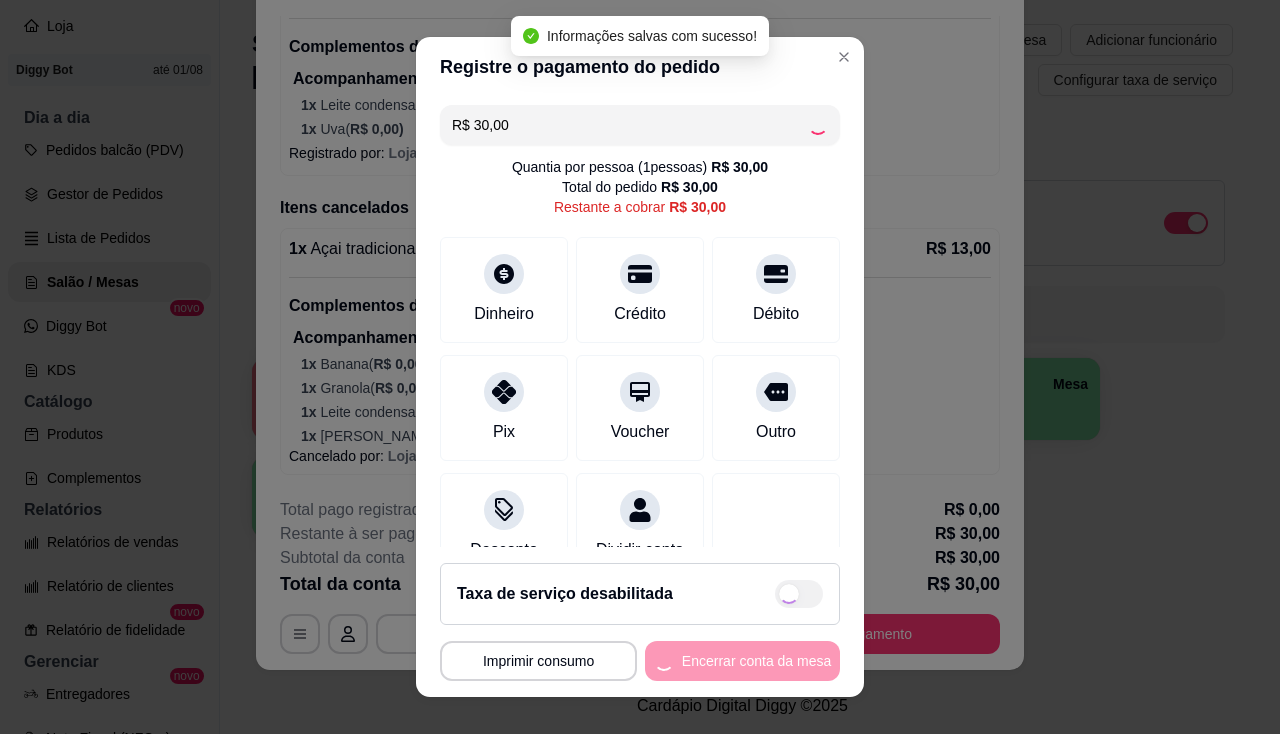 type on "R$ 0,00" 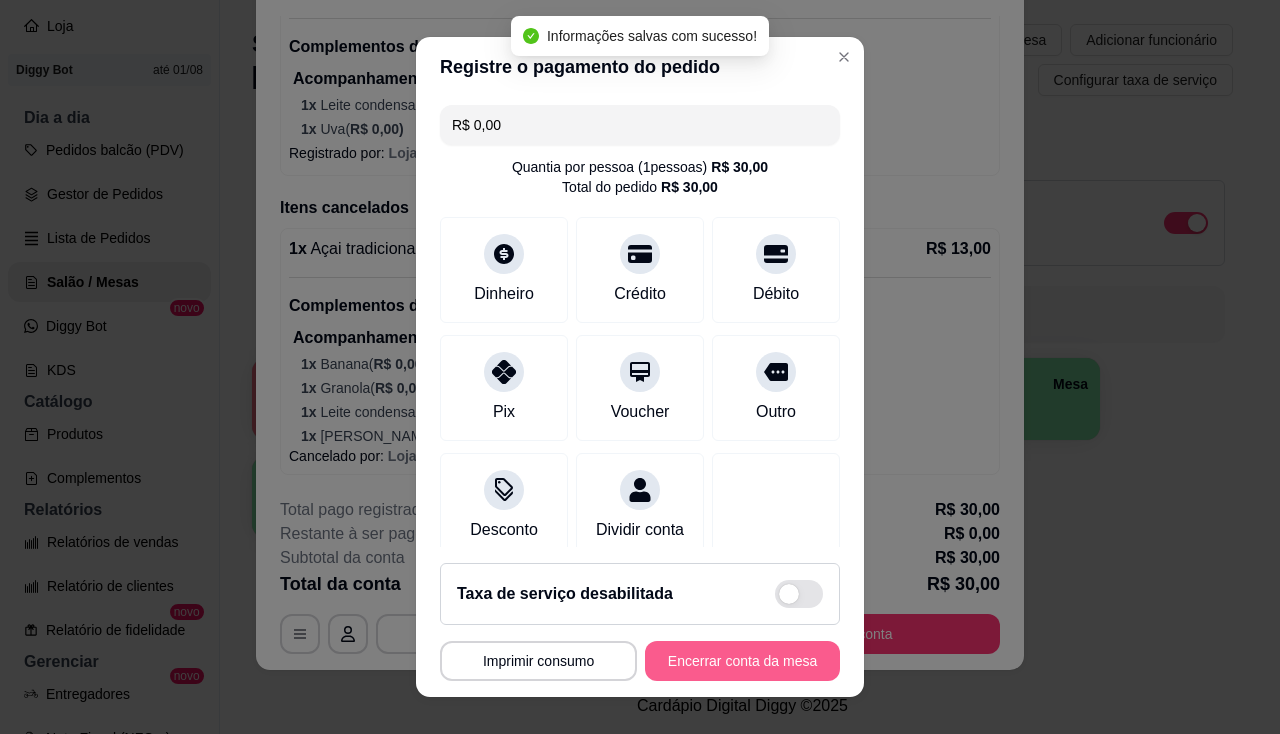click on "Encerrar conta da mesa" at bounding box center (742, 661) 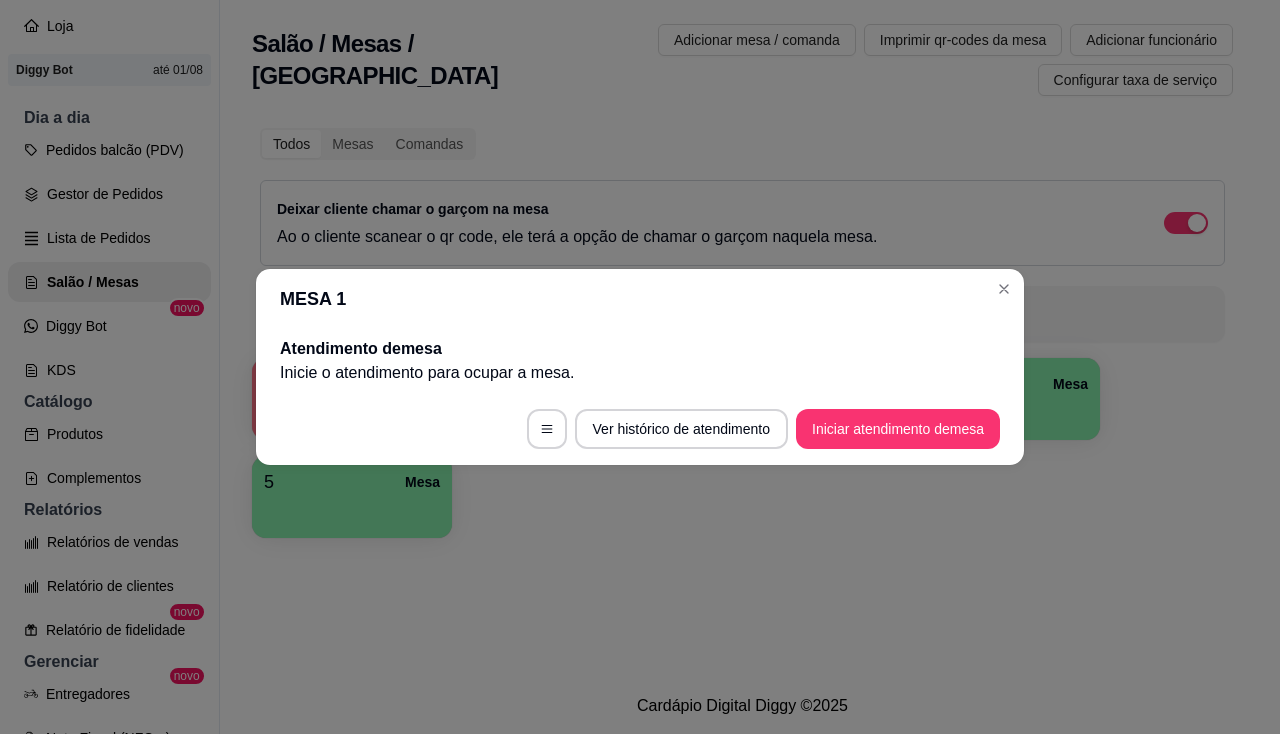scroll, scrollTop: 0, scrollLeft: 0, axis: both 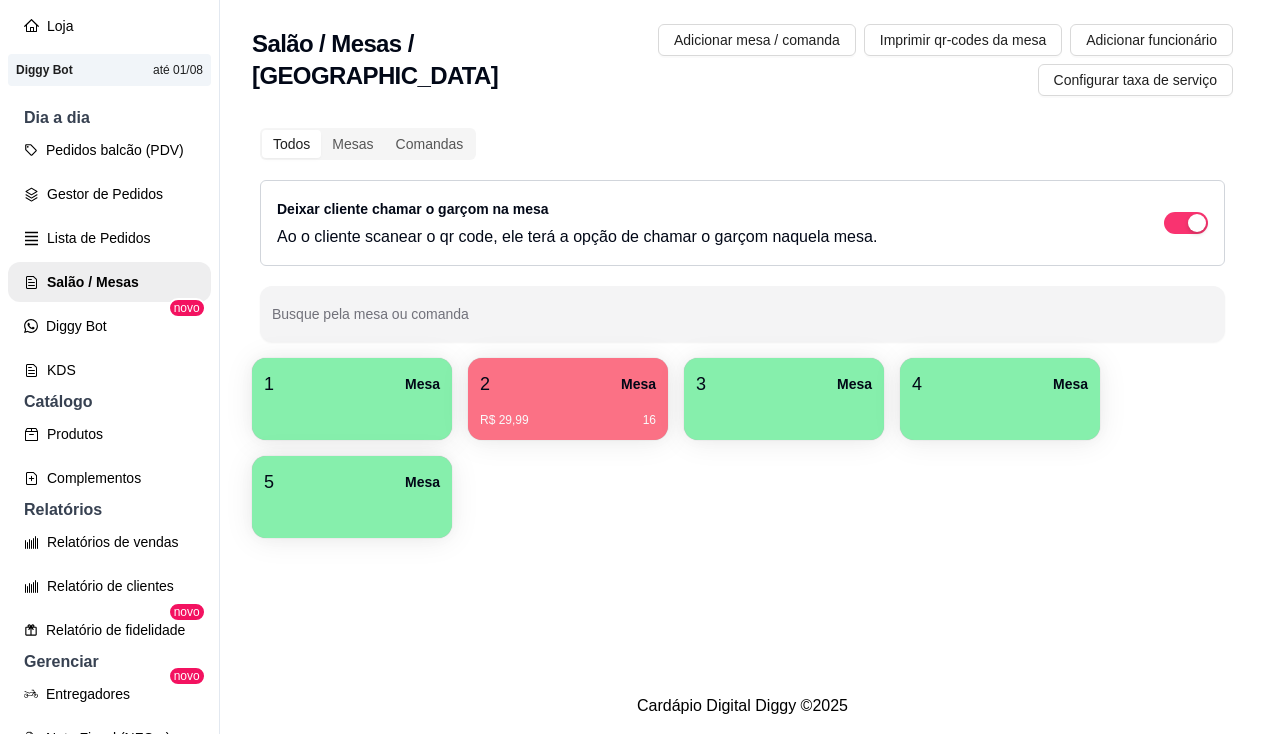 click at bounding box center (352, 413) 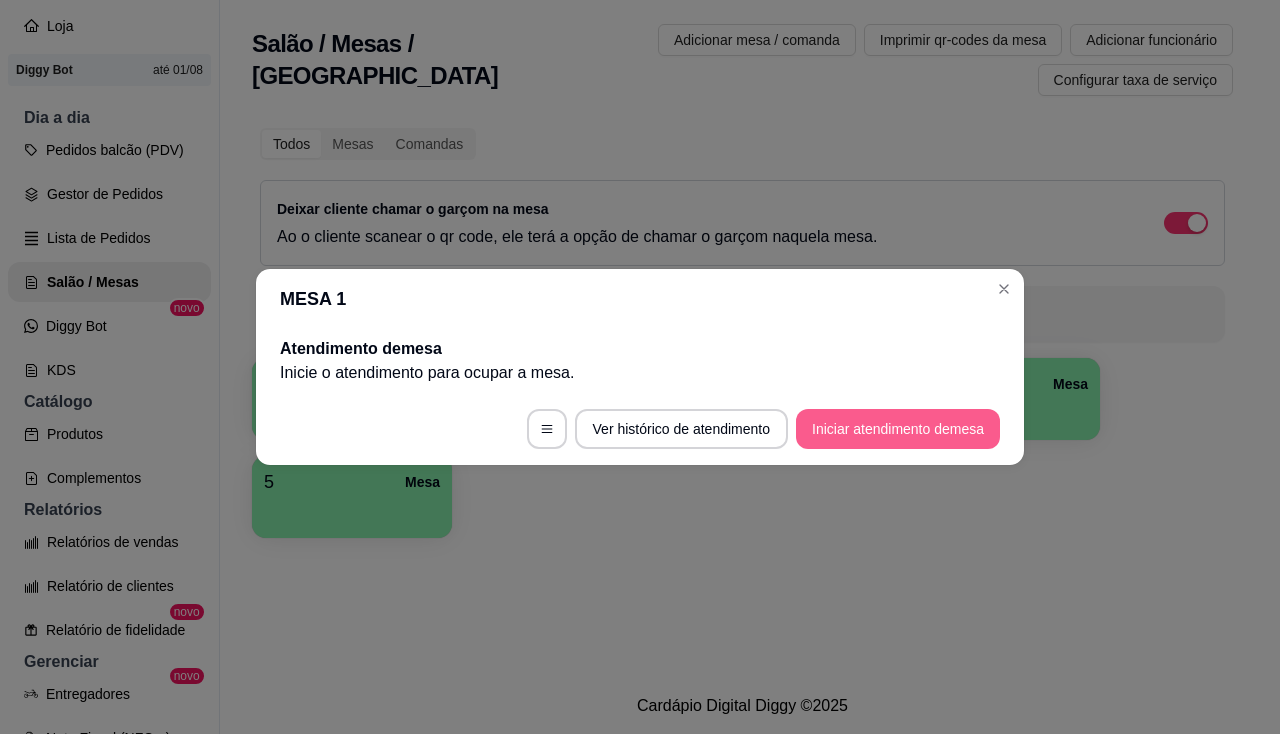 click on "Iniciar atendimento de  mesa" at bounding box center (898, 429) 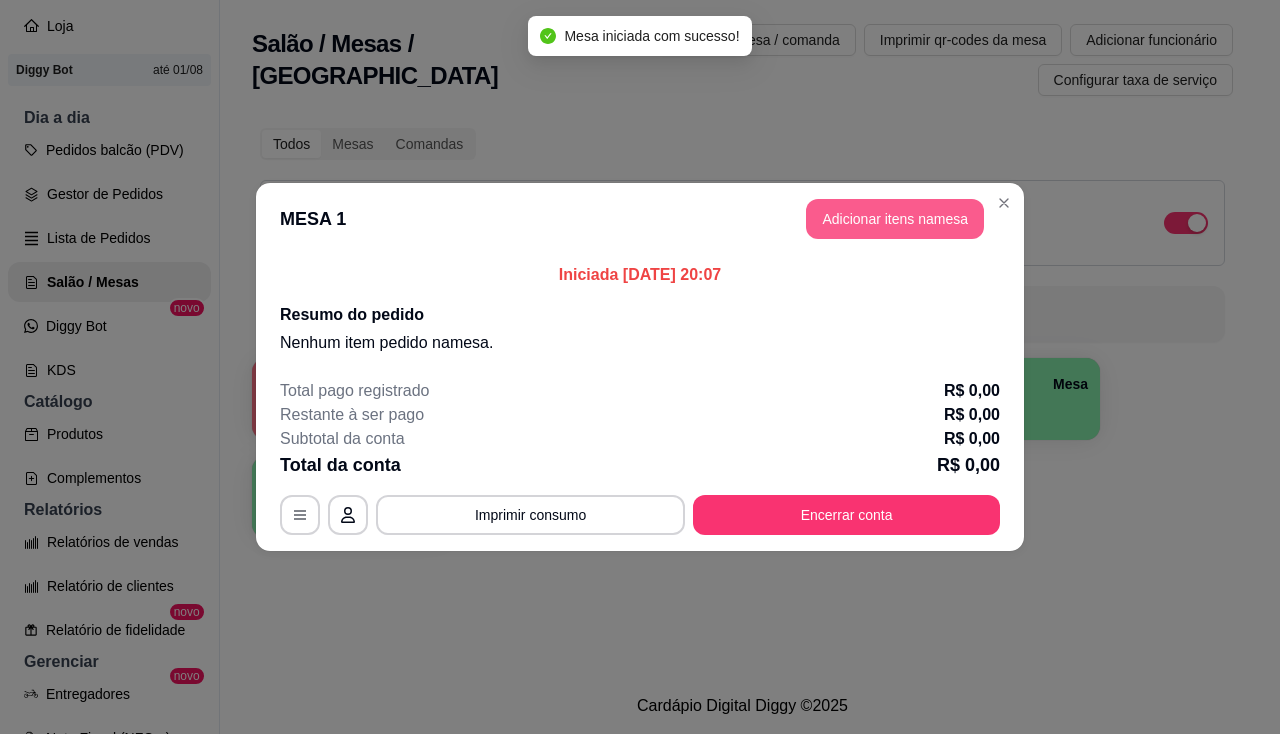 click on "Adicionar itens na  mesa" at bounding box center (895, 219) 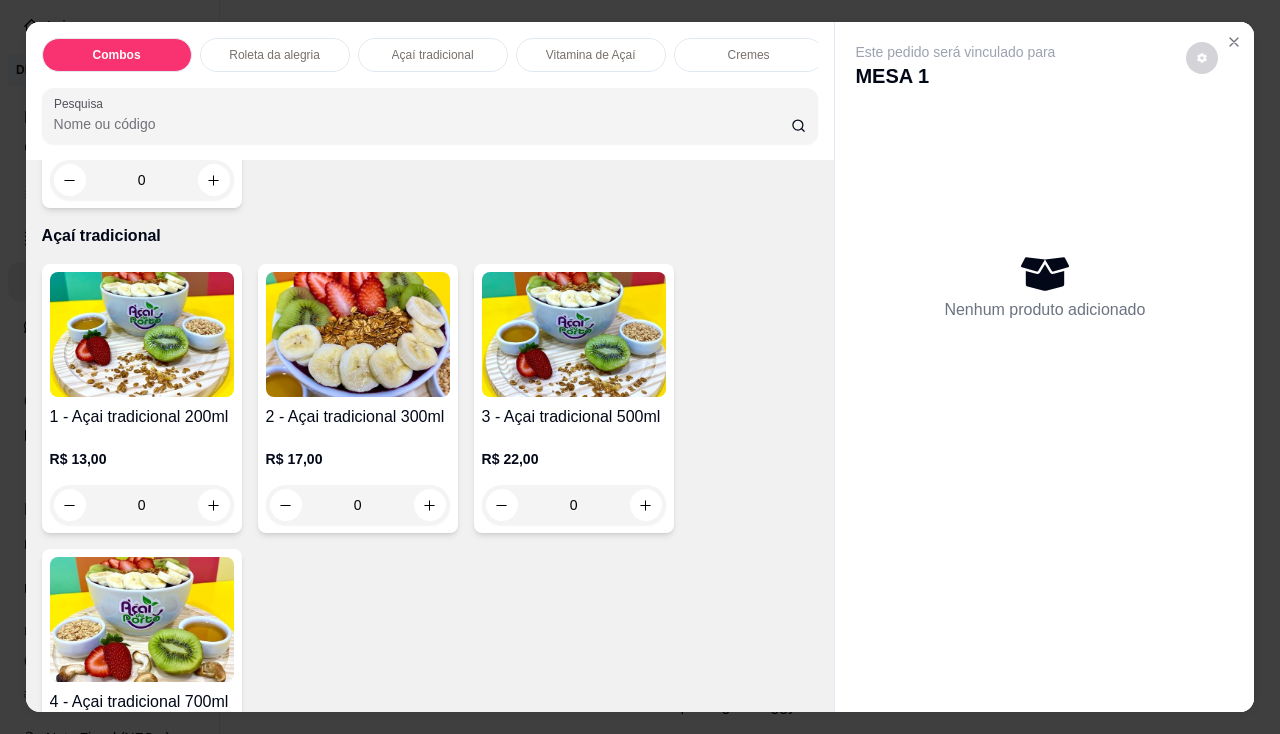 scroll, scrollTop: 800, scrollLeft: 0, axis: vertical 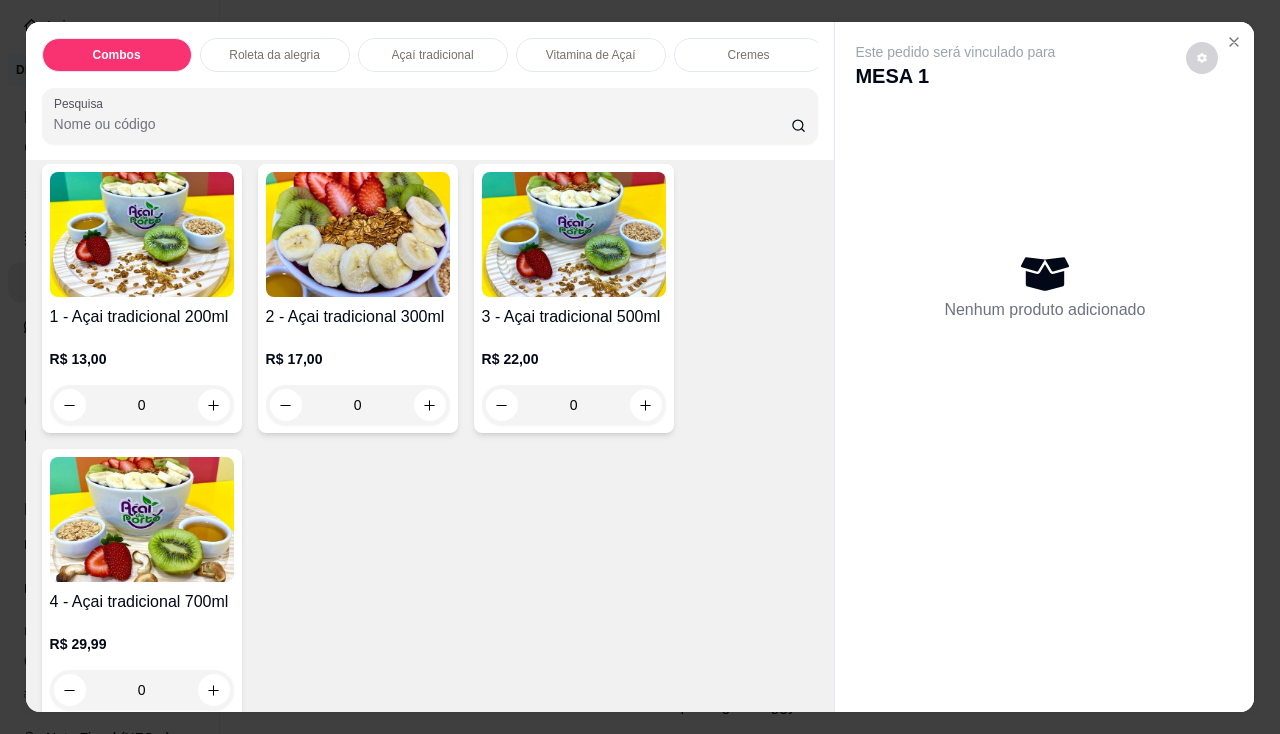 click on "0" at bounding box center [358, 405] 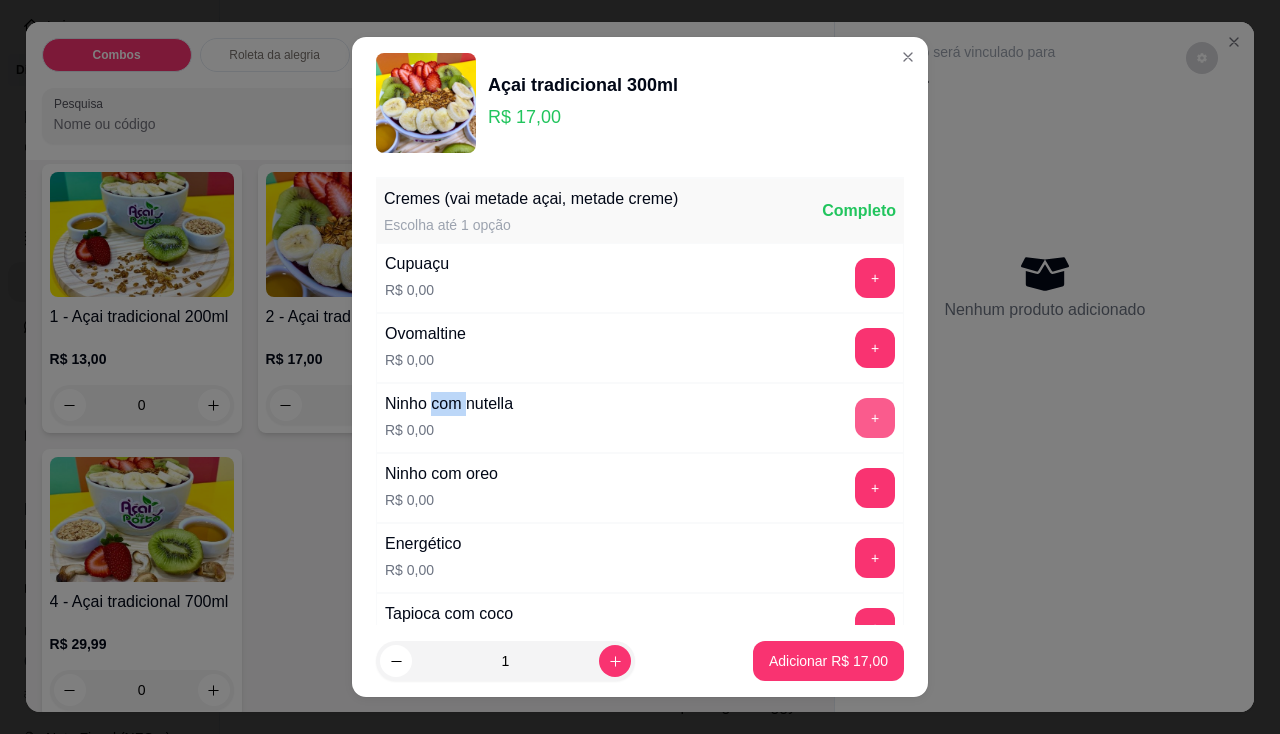 click on "+" at bounding box center [875, 418] 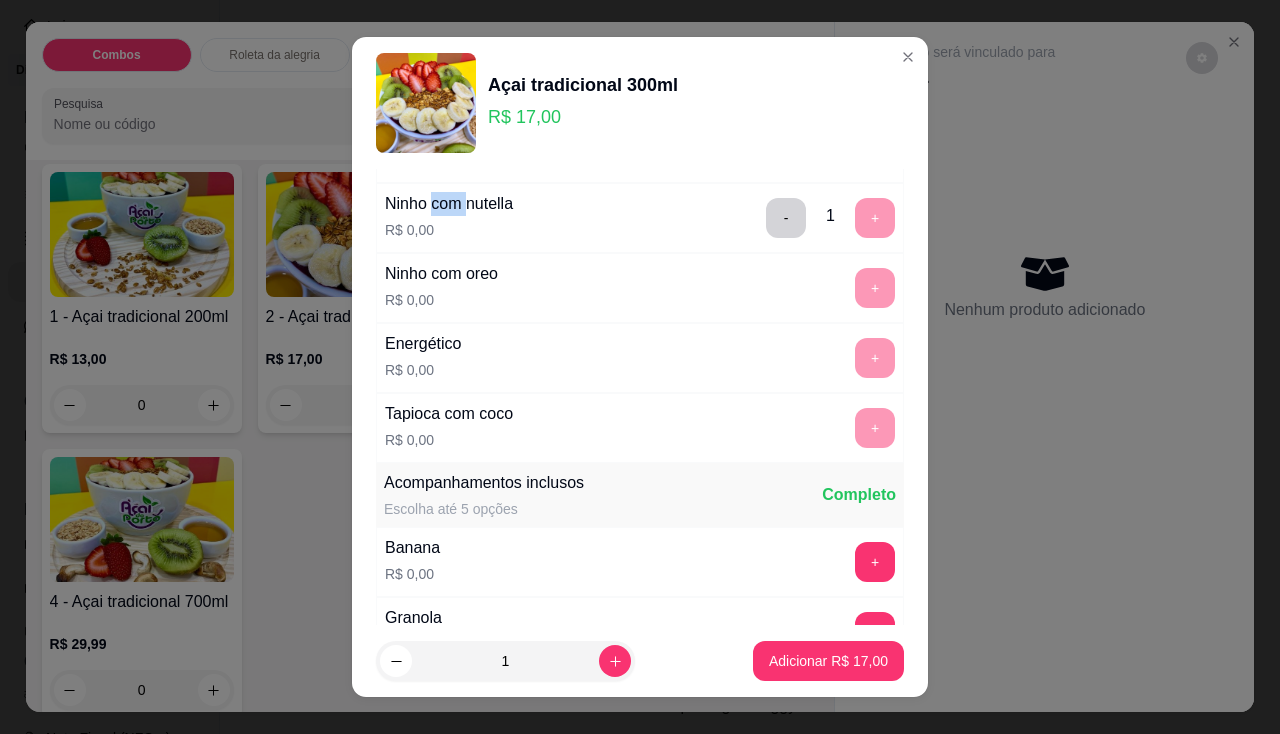 scroll, scrollTop: 300, scrollLeft: 0, axis: vertical 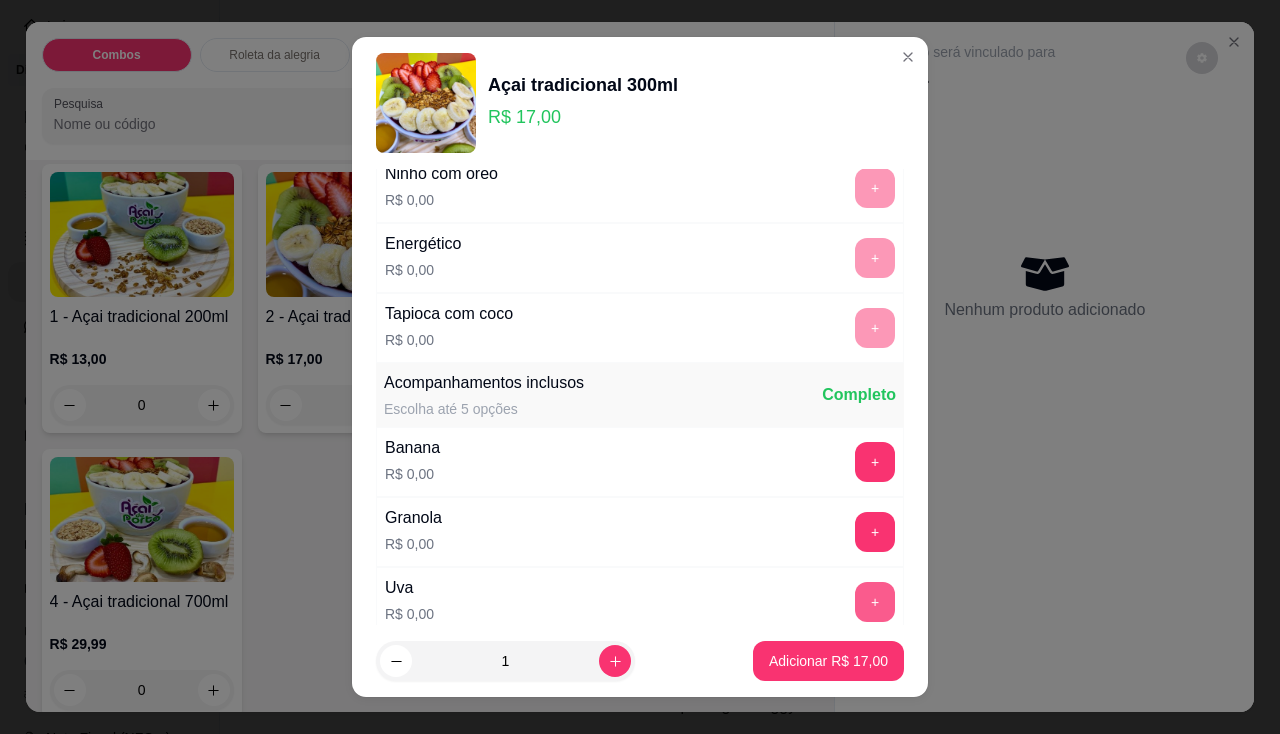 click on "+" at bounding box center [875, 602] 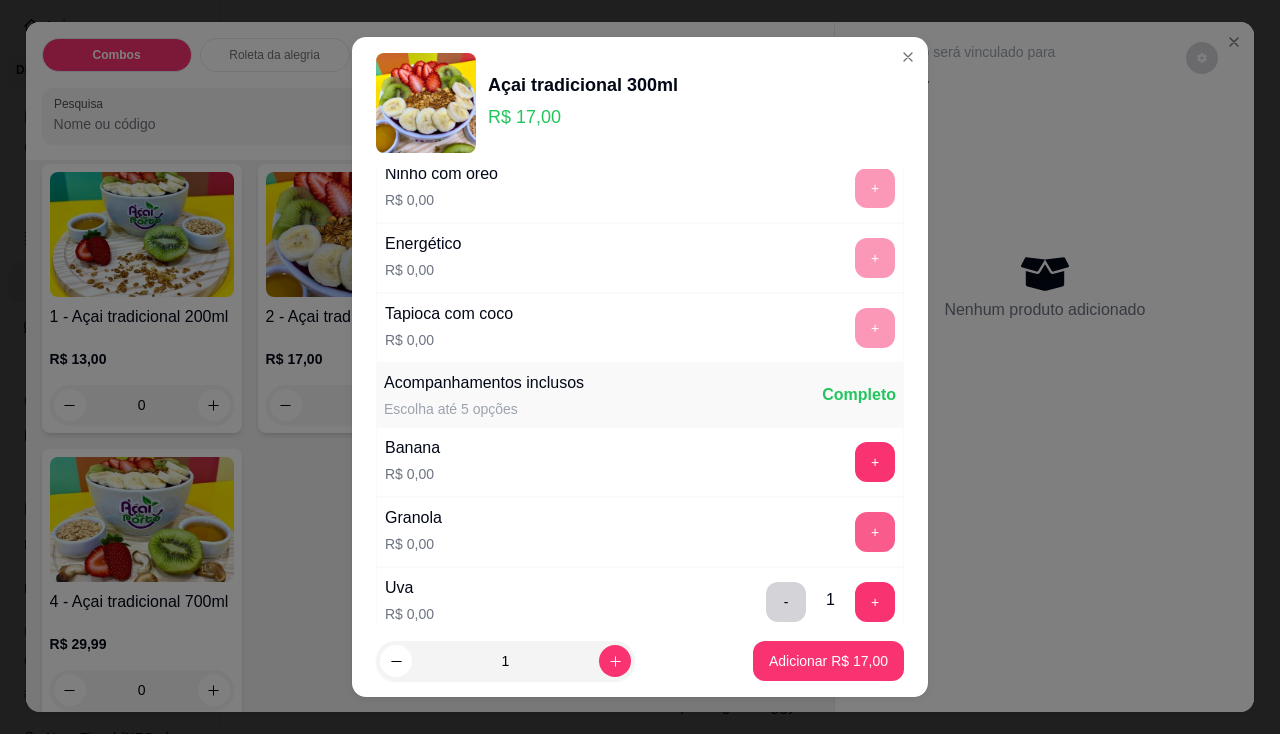 click on "+" at bounding box center (875, 532) 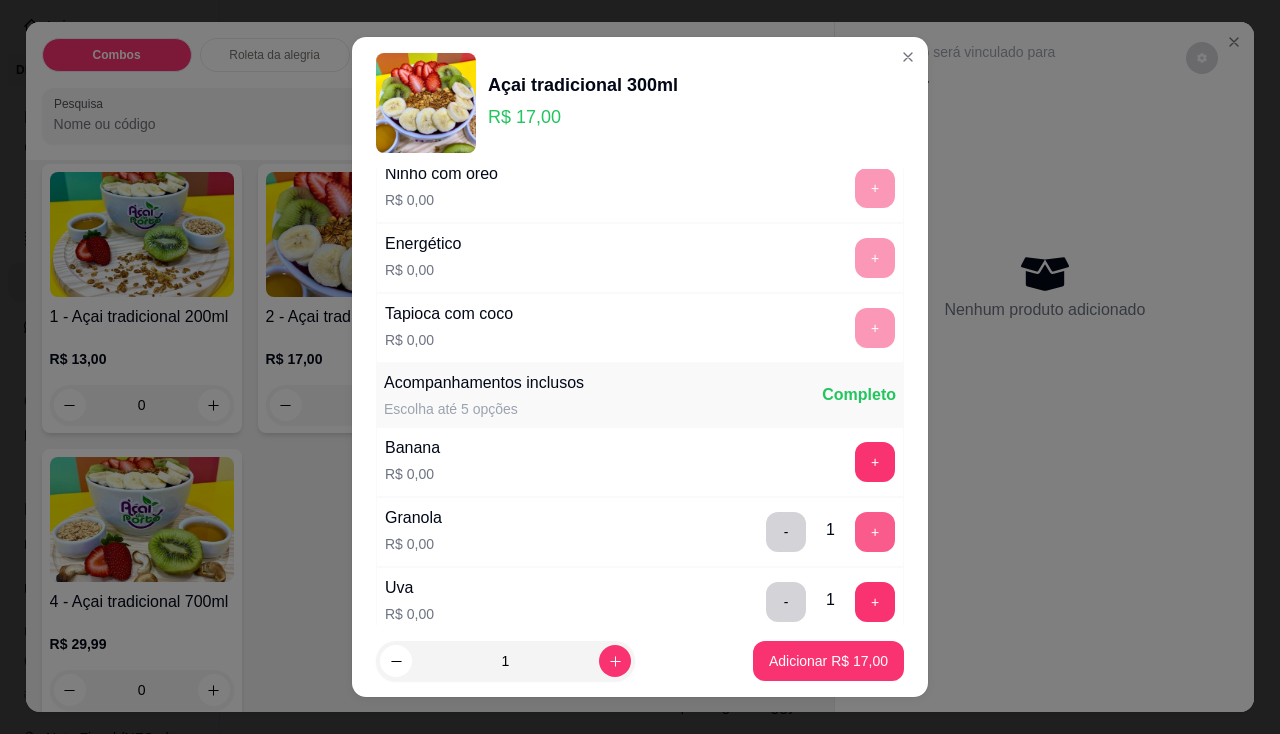 scroll, scrollTop: 600, scrollLeft: 0, axis: vertical 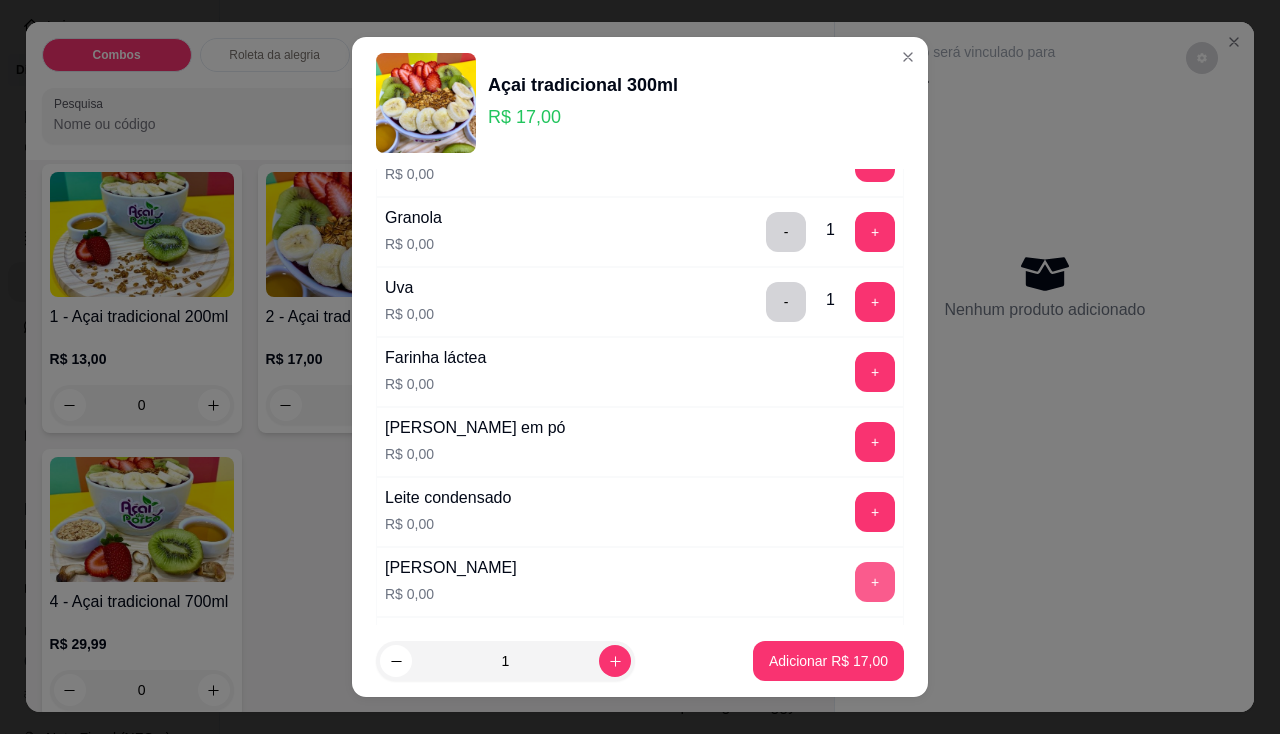 click on "+" at bounding box center [875, 582] 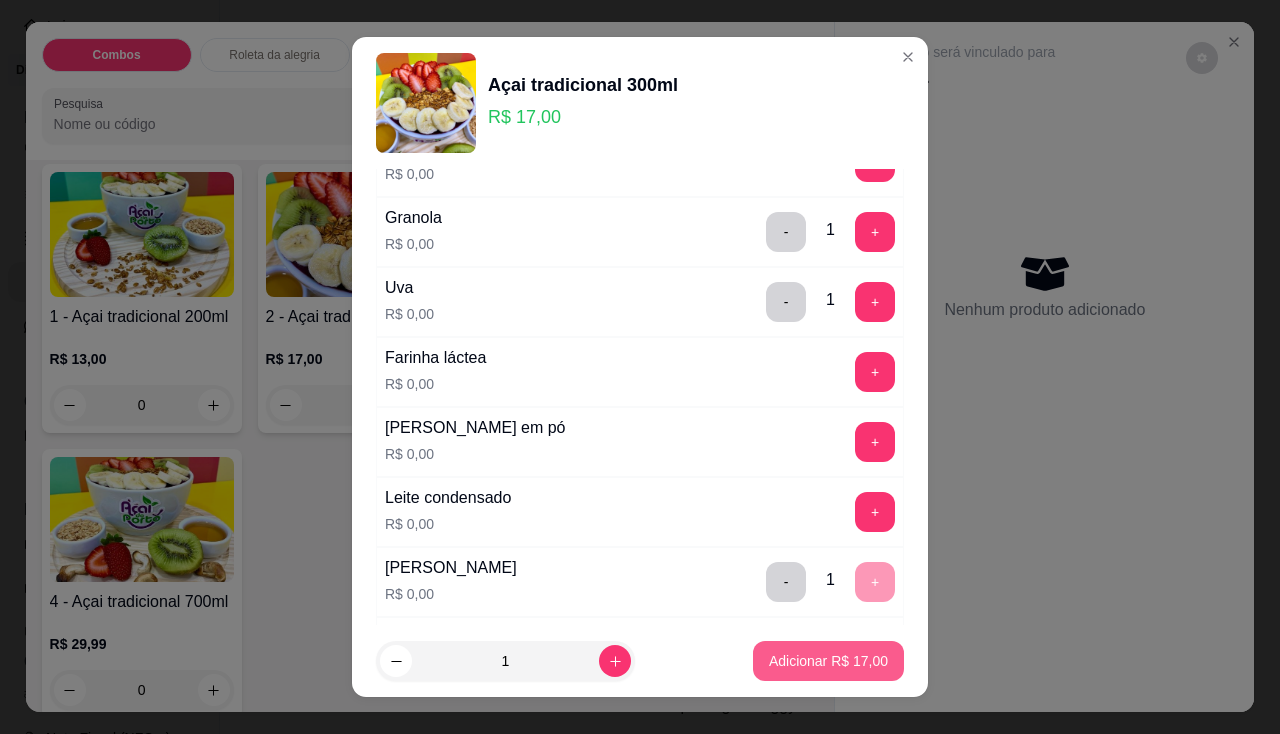 click on "Adicionar   R$ 17,00" at bounding box center (828, 661) 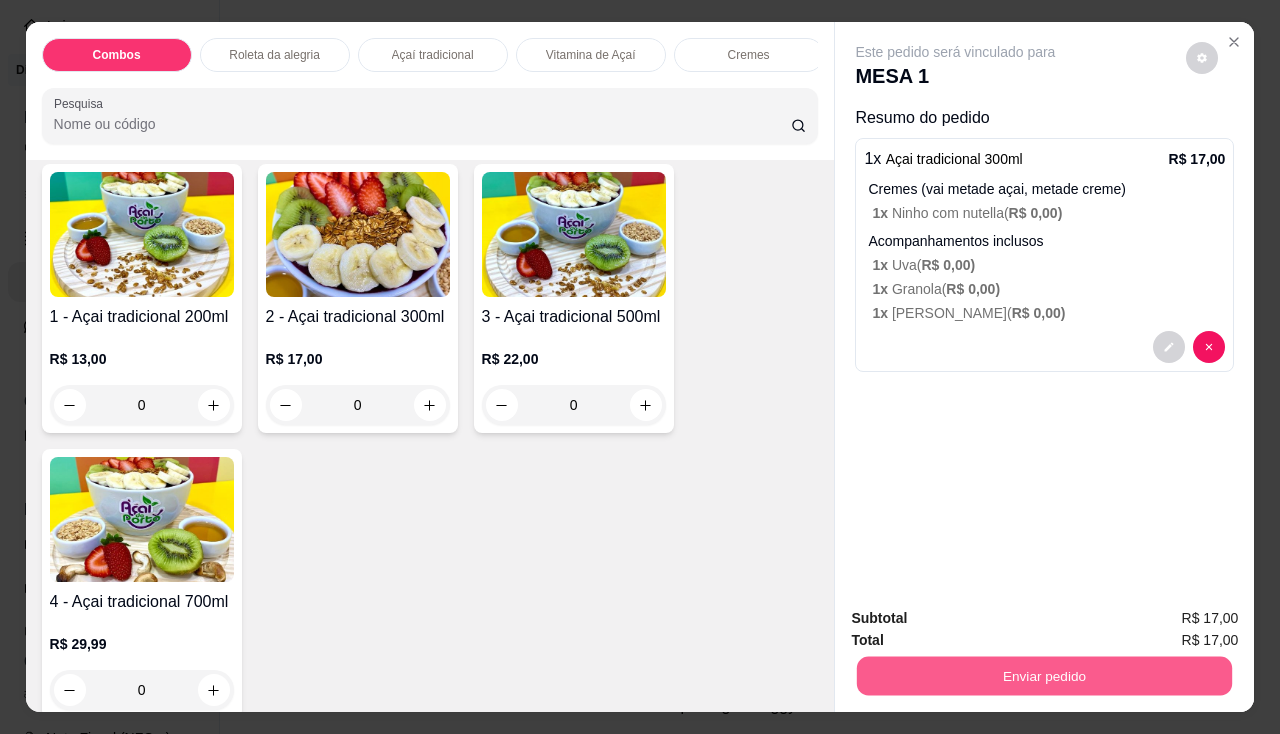 click on "Enviar pedido" at bounding box center [1044, 676] 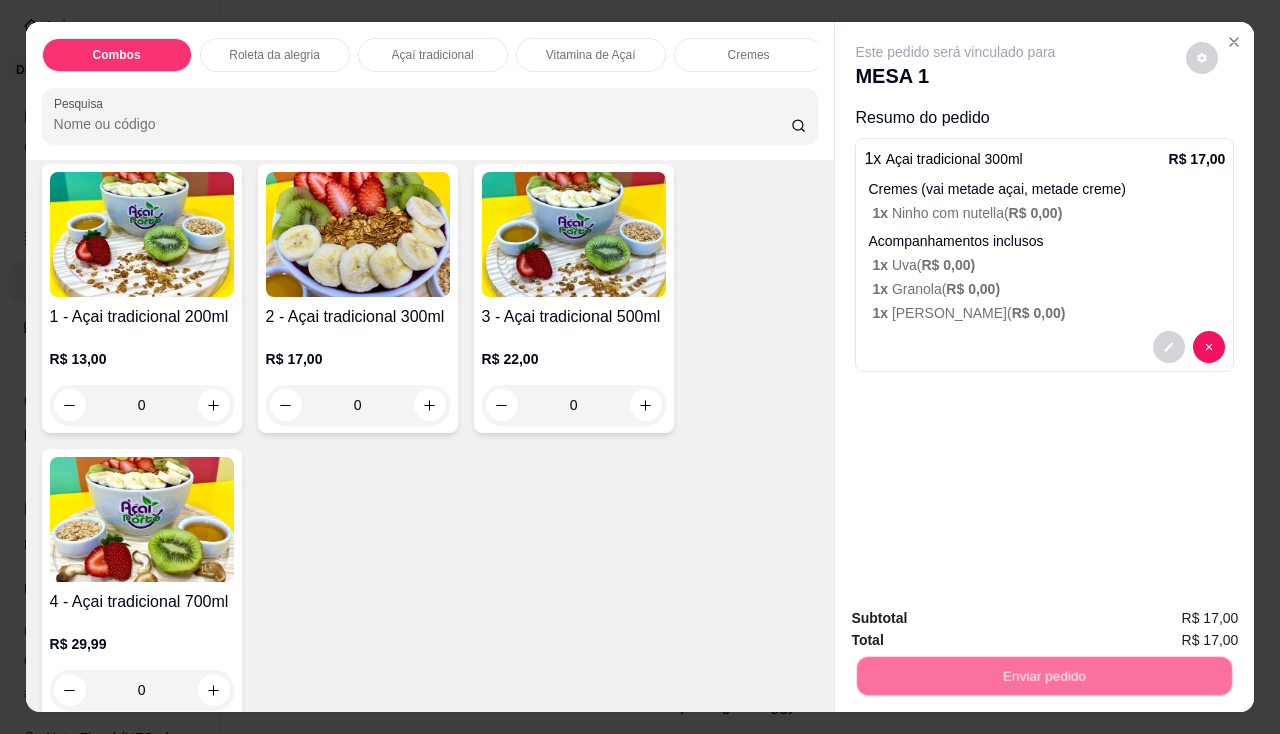 click on "Não registrar e enviar pedido" at bounding box center [979, 619] 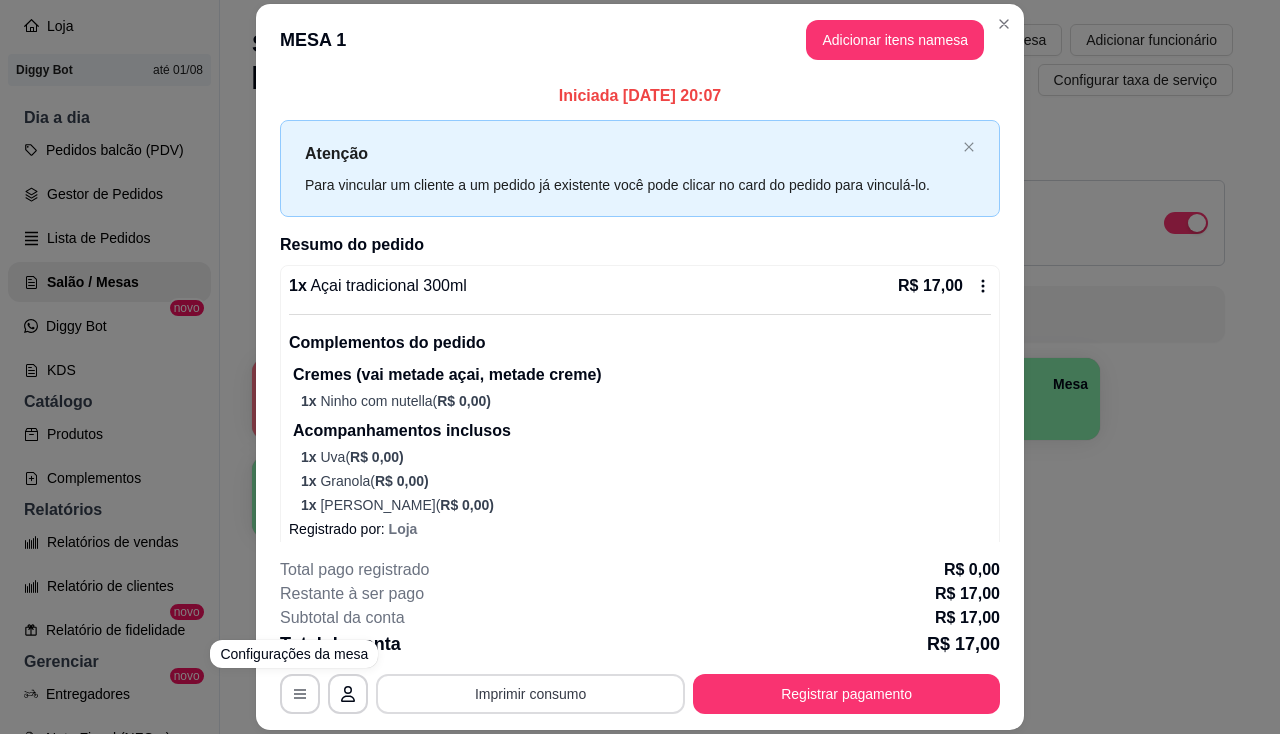 click on "Imprimir consumo" at bounding box center [530, 694] 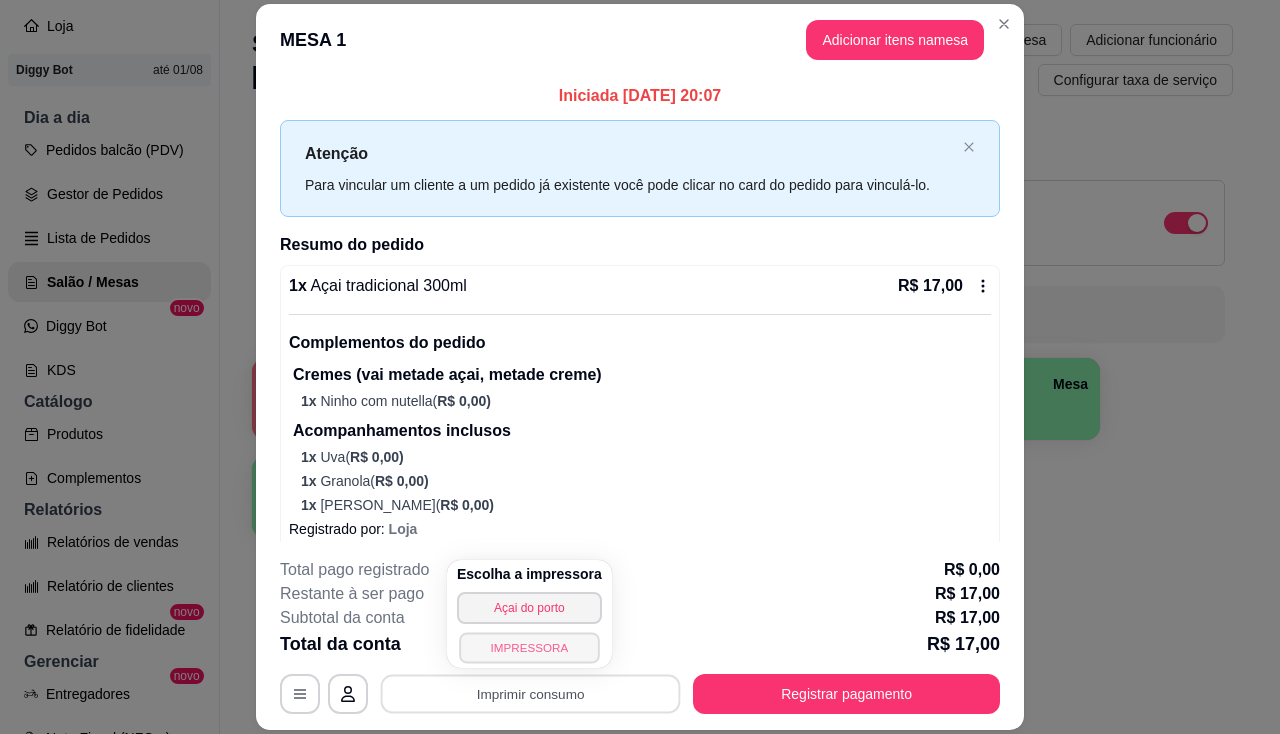 click on "IMPRESSORA" at bounding box center (529, 647) 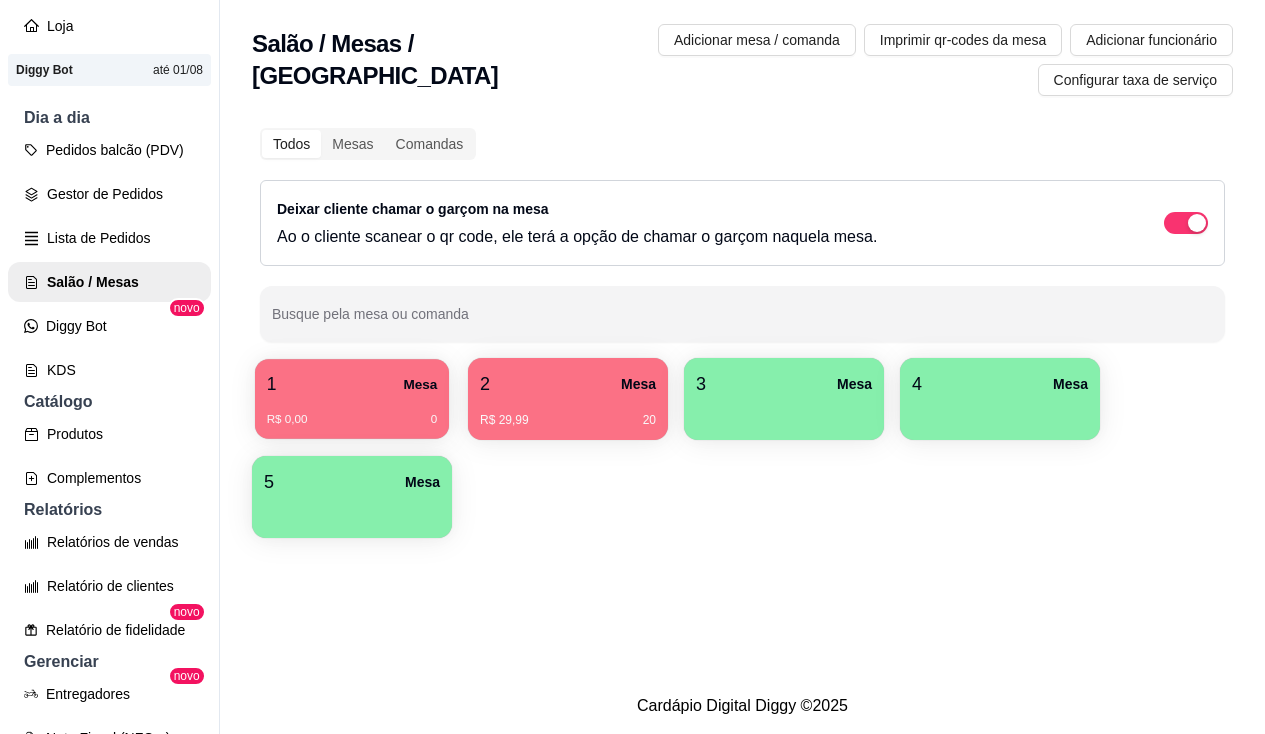 click on "1 Mesa" at bounding box center [352, 384] 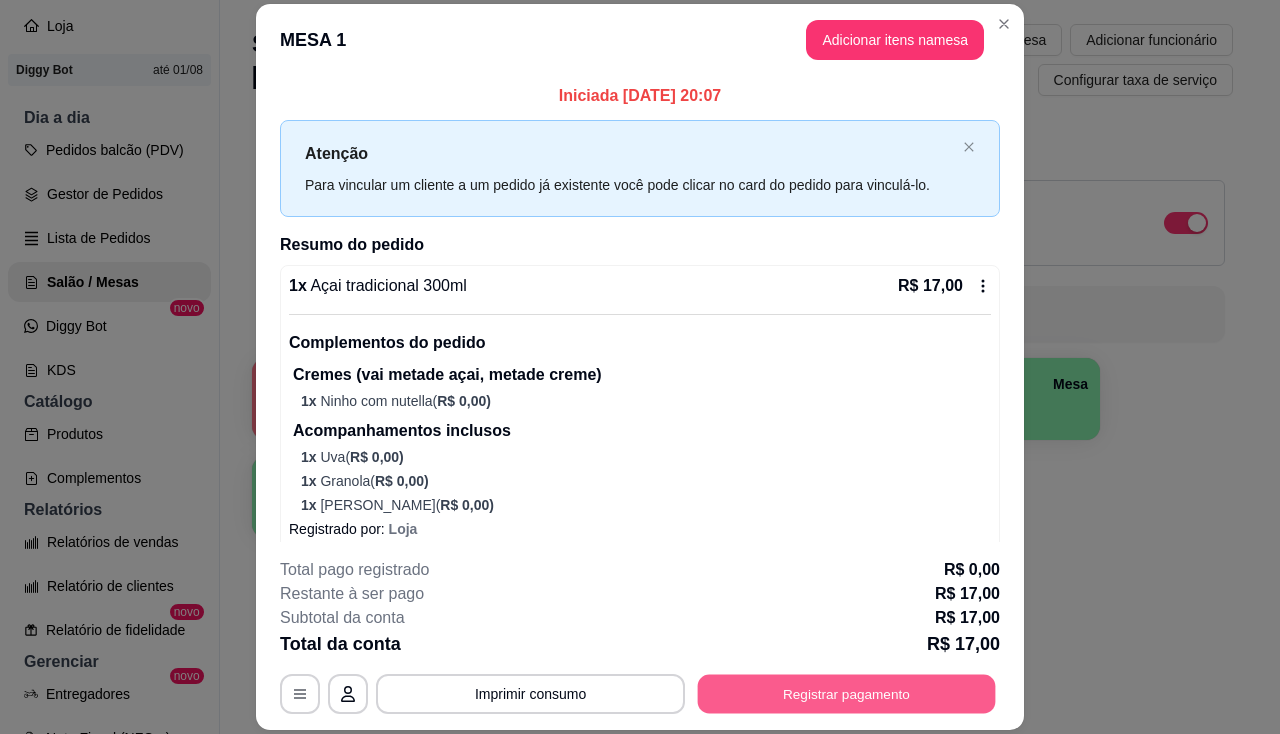 click on "Registrar pagamento" at bounding box center (847, 694) 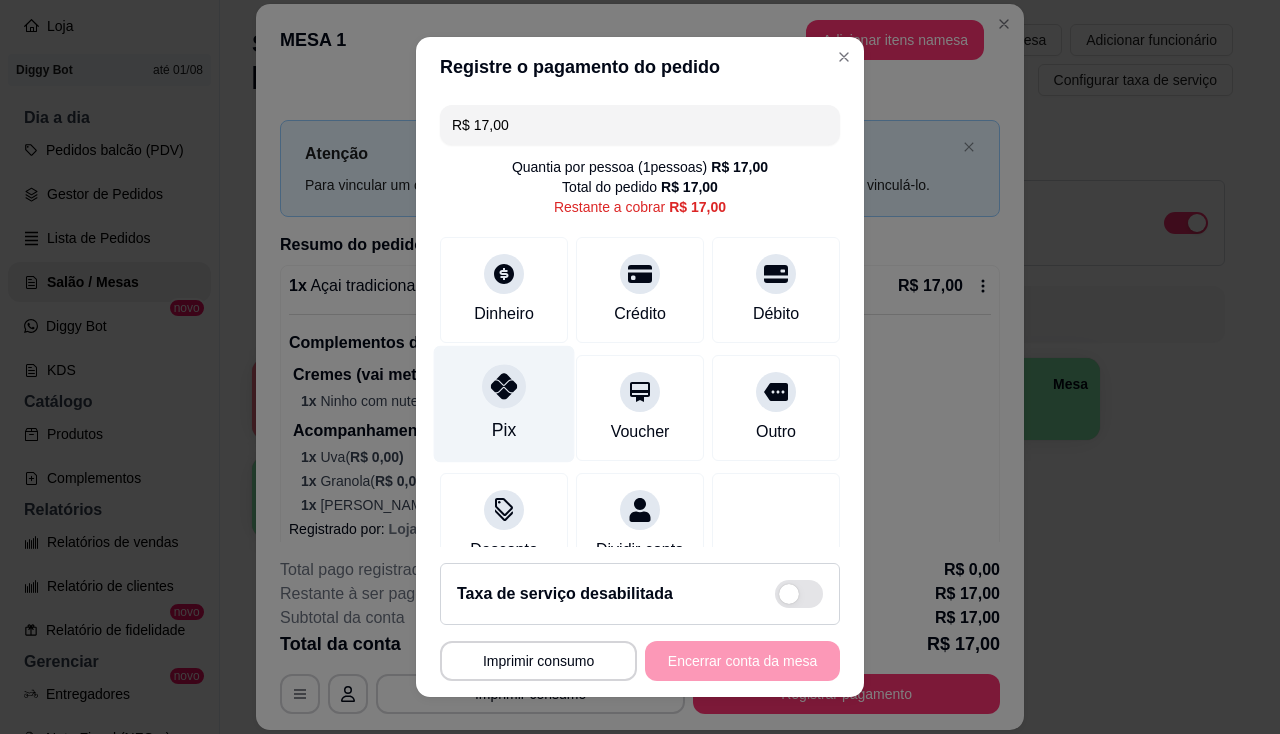 click on "Pix" at bounding box center [504, 403] 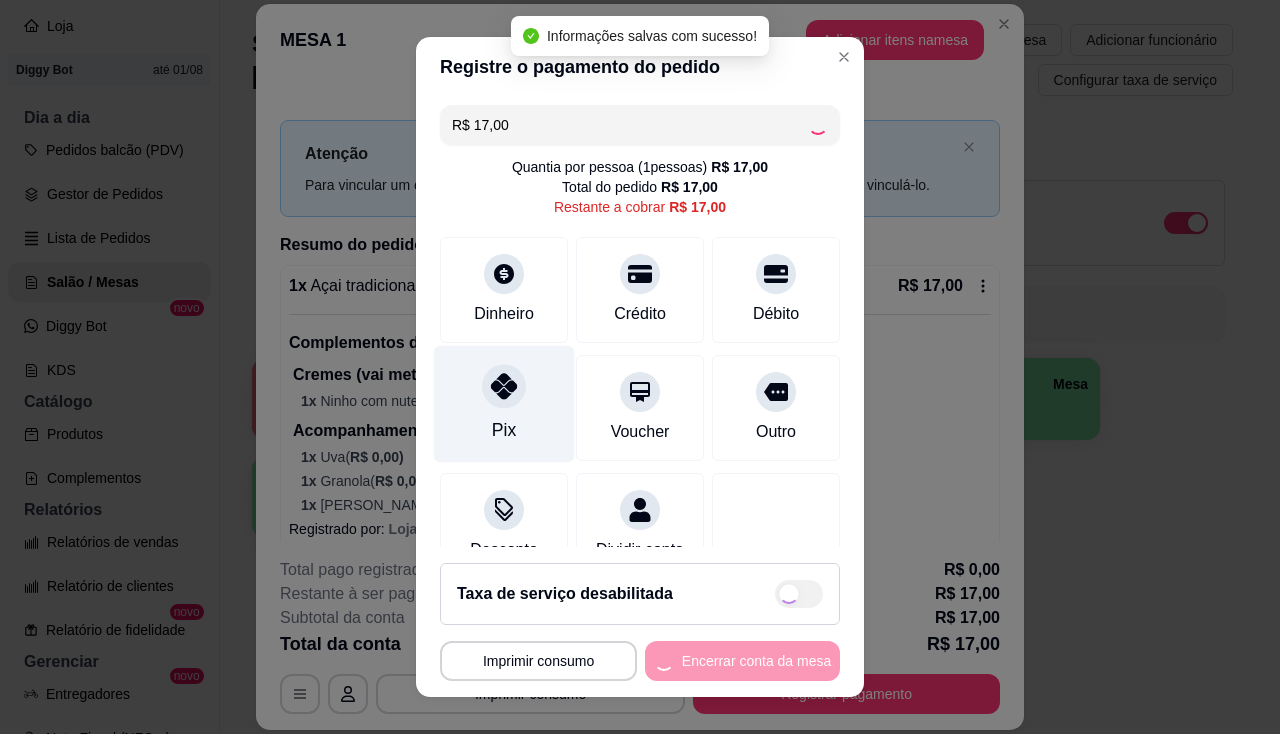 type on "R$ 0,00" 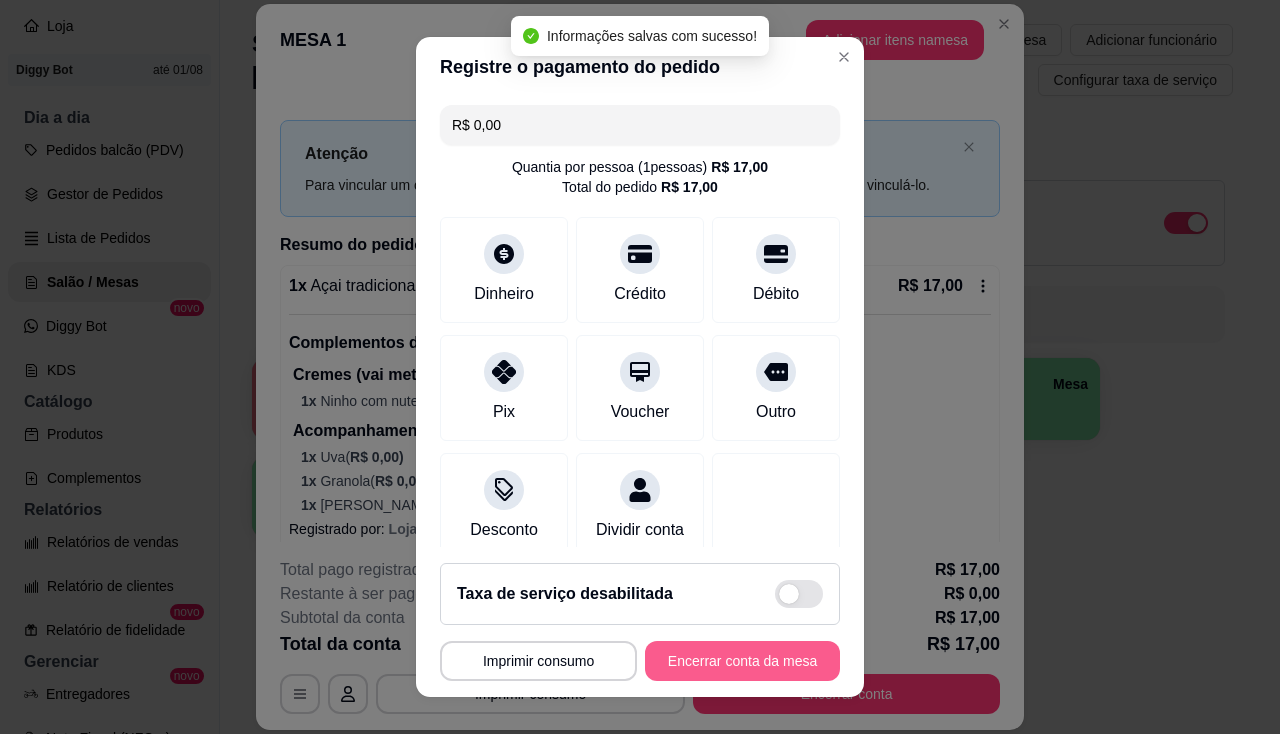 click on "Encerrar conta da mesa" at bounding box center [742, 661] 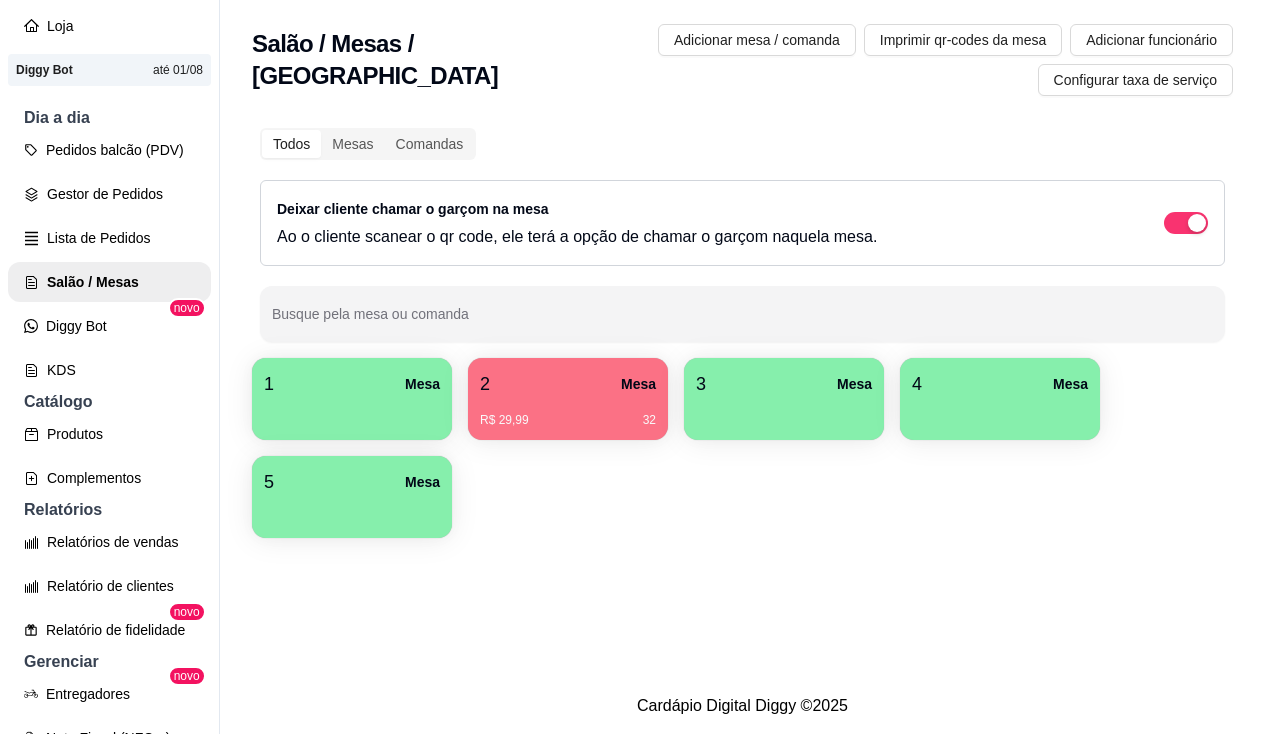 click at bounding box center (352, 413) 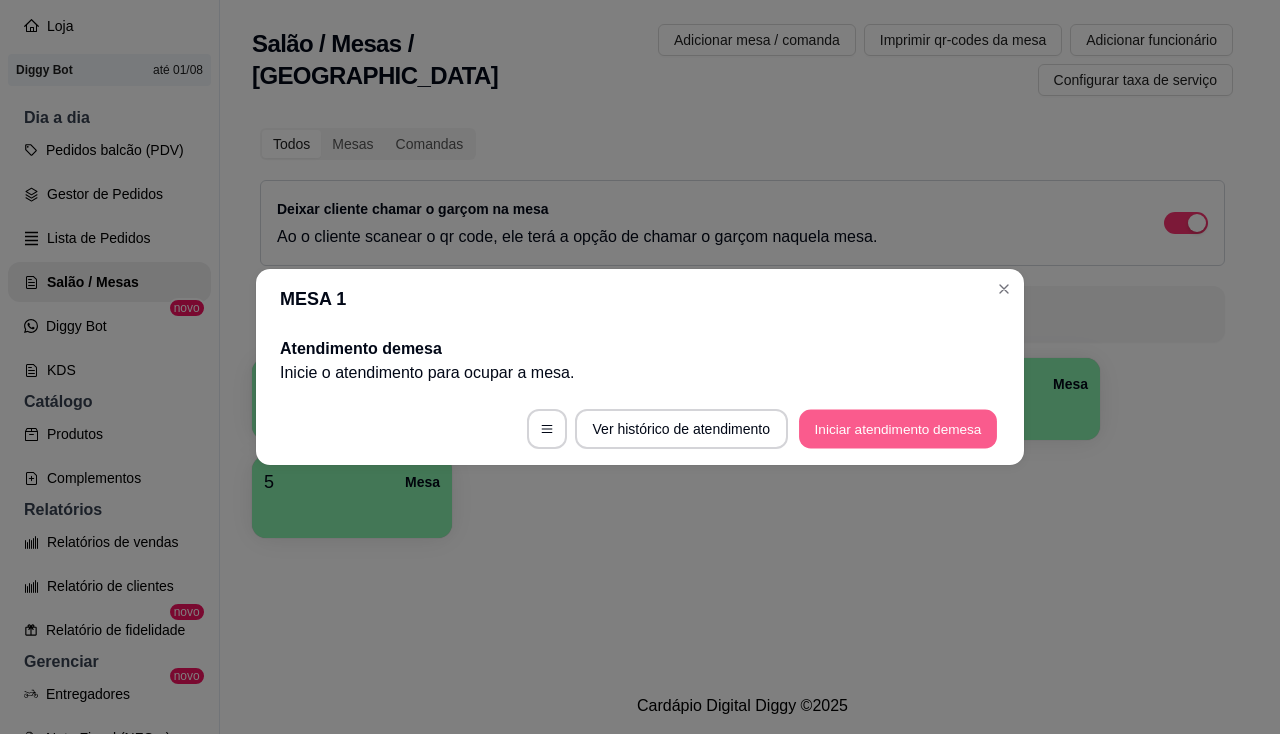 click on "Iniciar atendimento de  mesa" at bounding box center (898, 429) 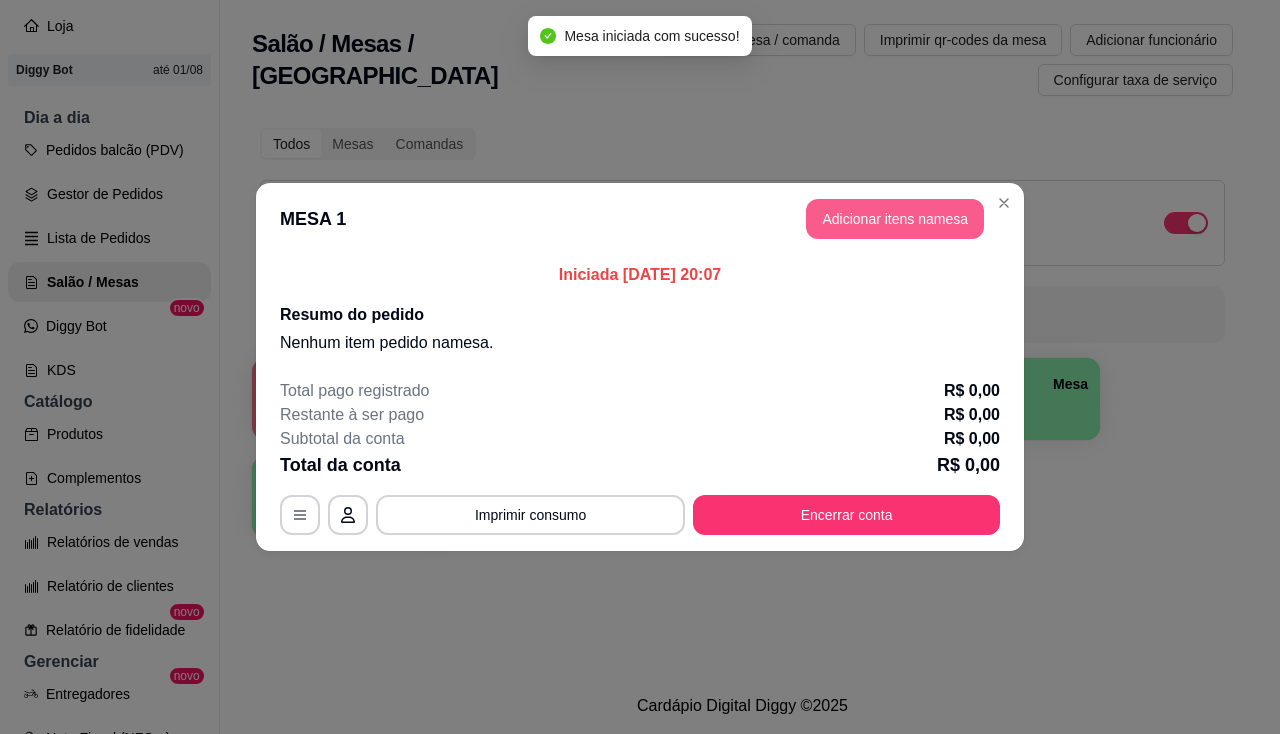 click on "Adicionar itens na  mesa" at bounding box center (895, 219) 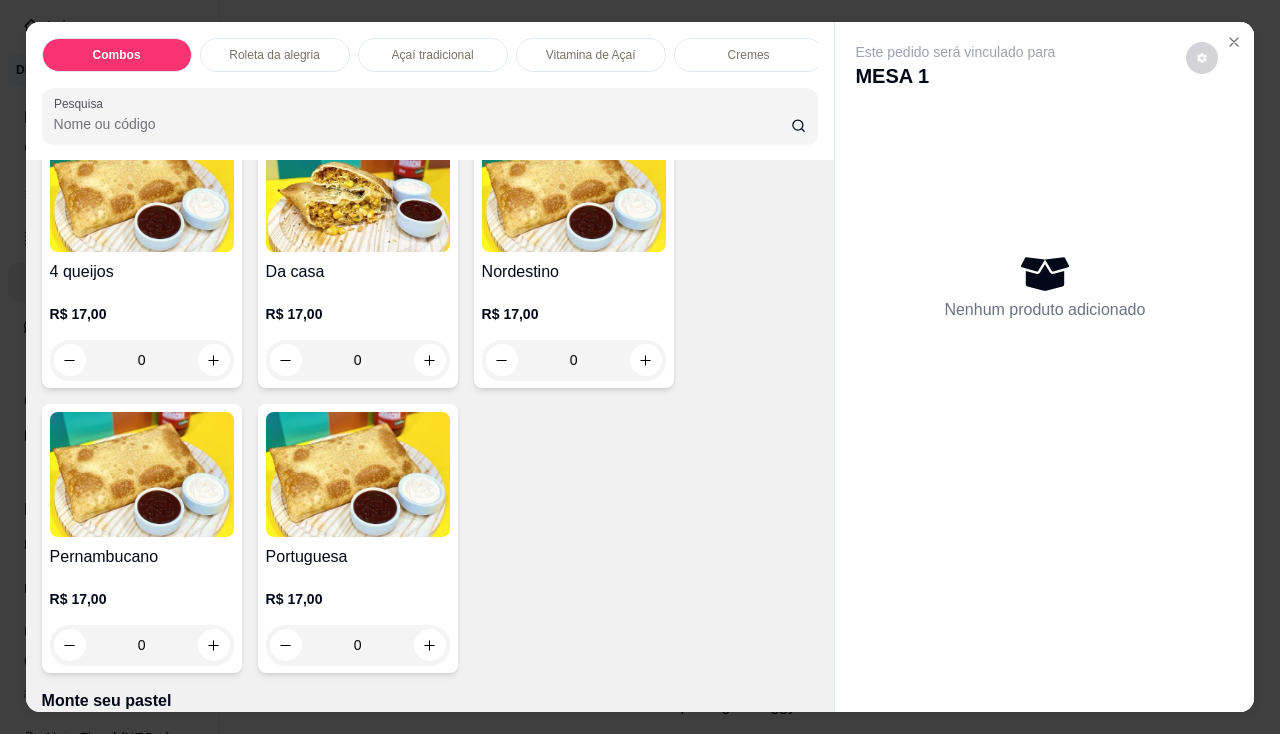 scroll, scrollTop: 3400, scrollLeft: 0, axis: vertical 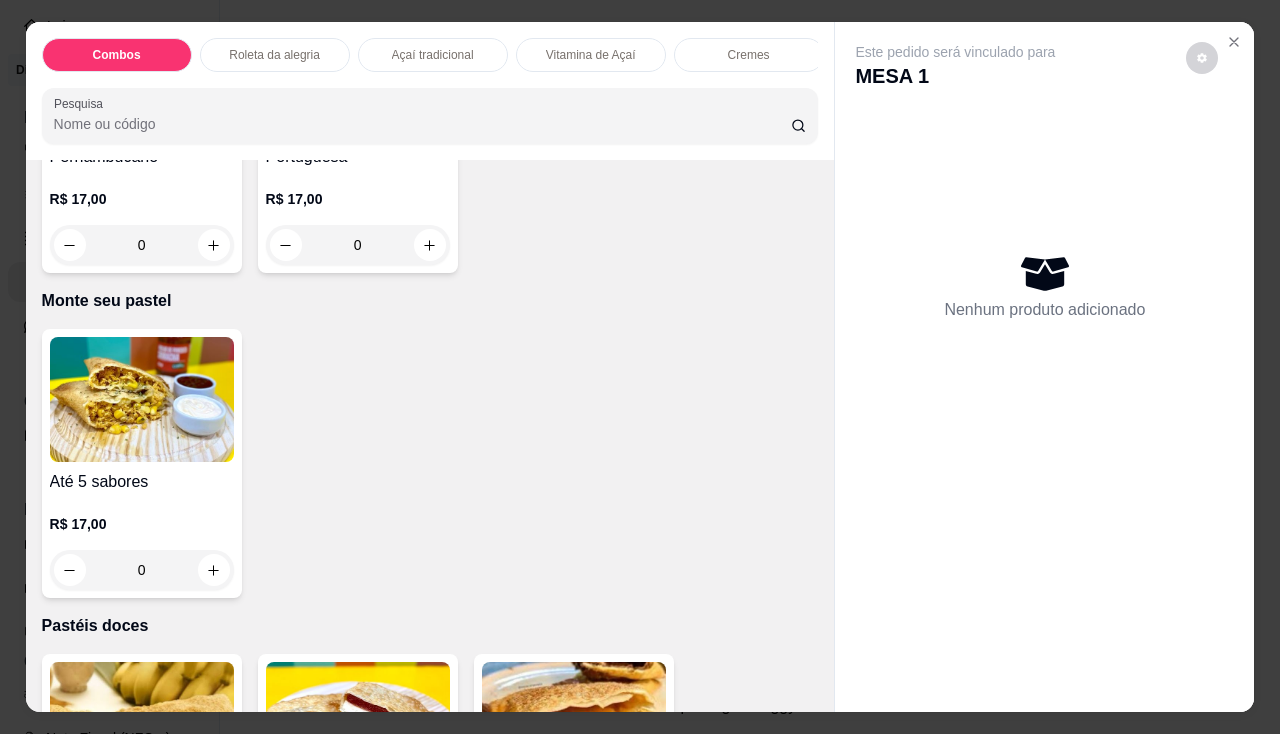 click on "0" at bounding box center [142, 570] 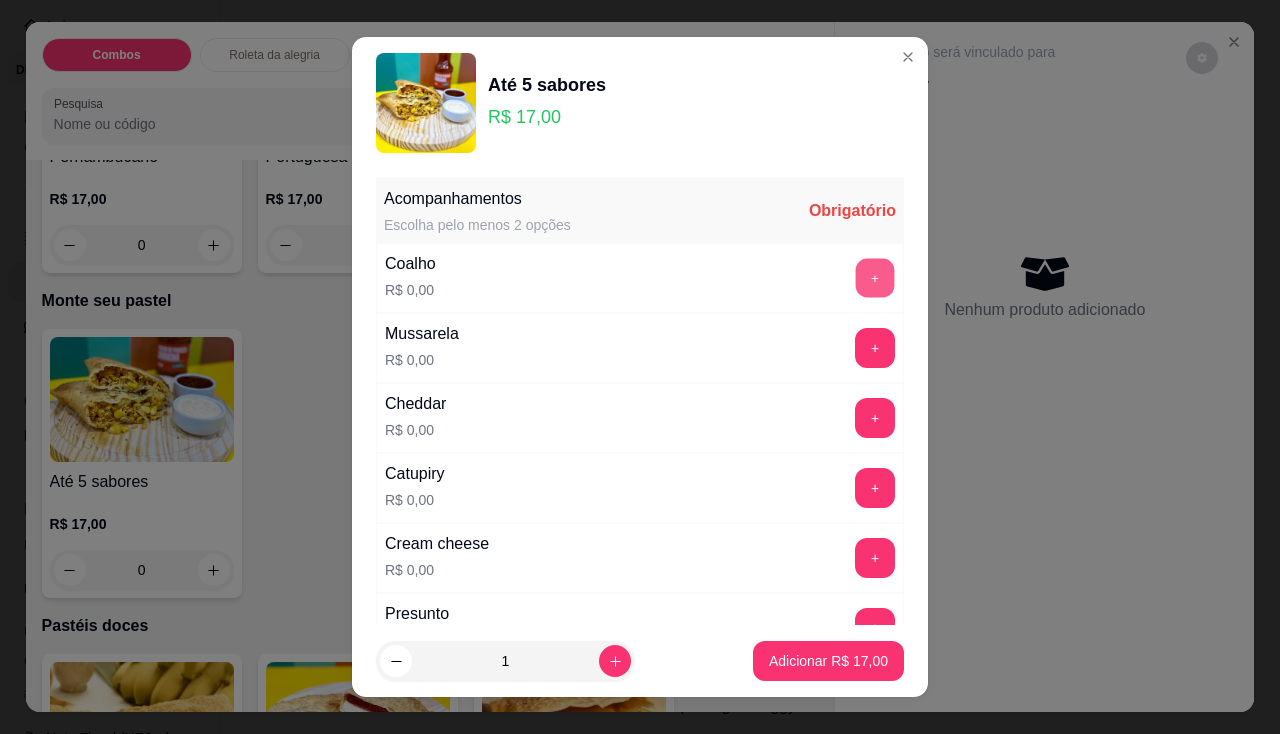click on "+" at bounding box center [875, 277] 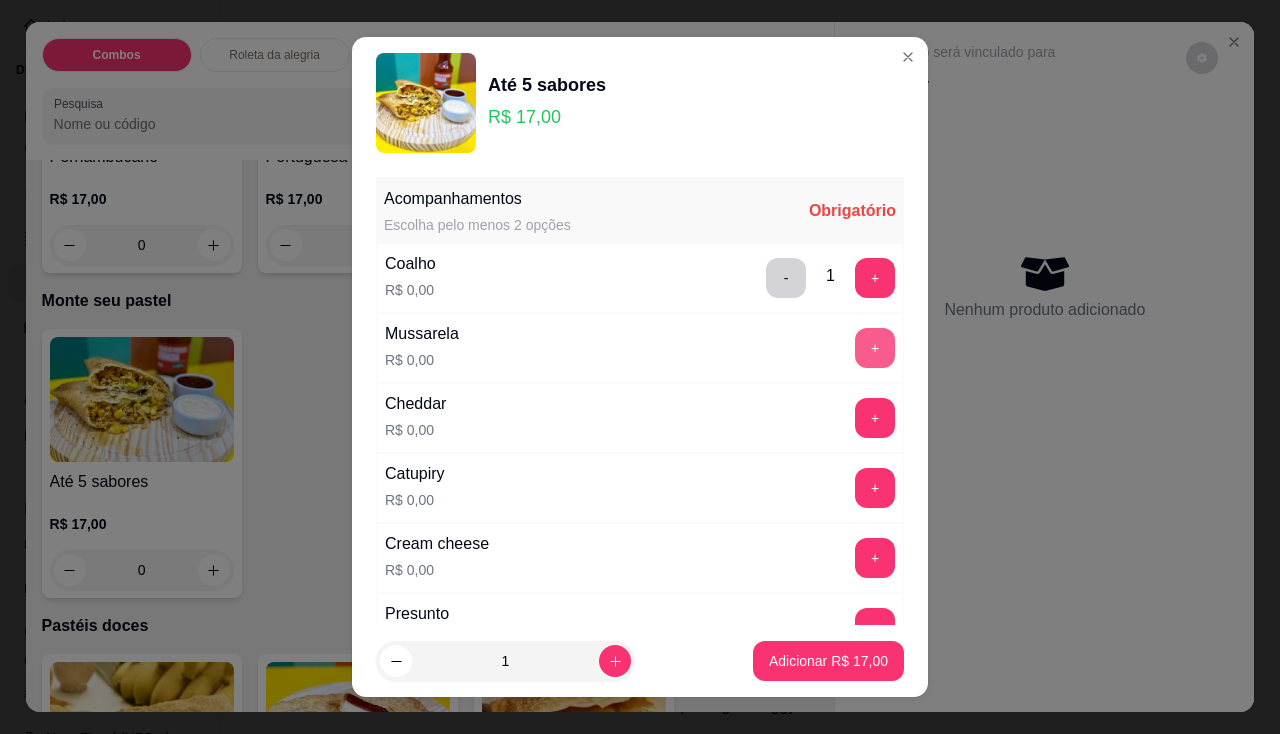click on "+" at bounding box center [875, 348] 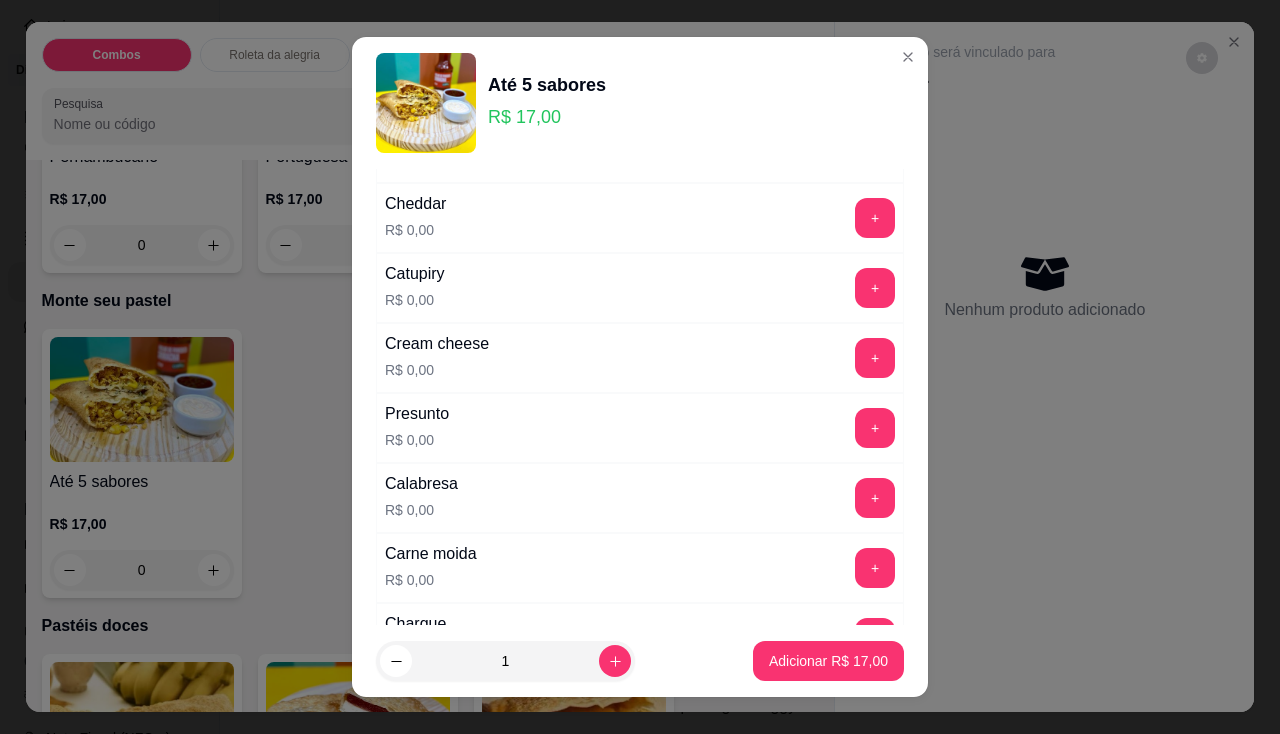 scroll, scrollTop: 300, scrollLeft: 0, axis: vertical 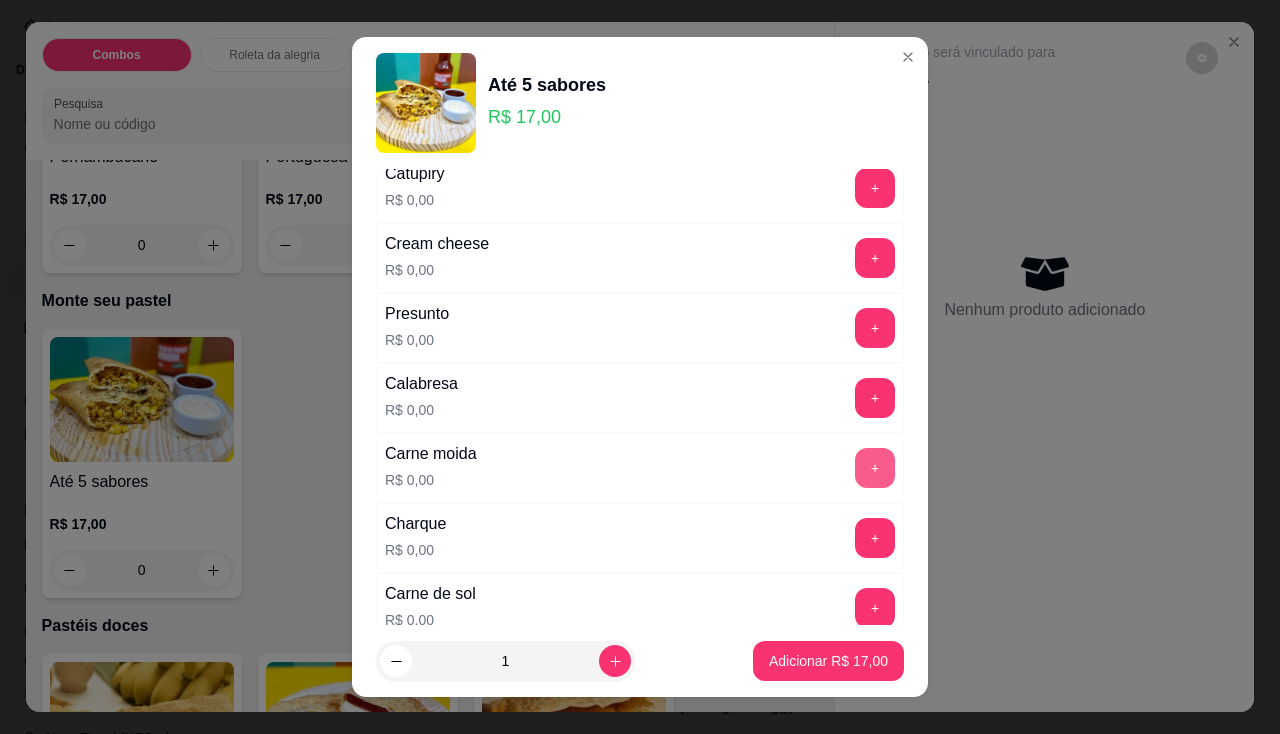 click on "+" at bounding box center [875, 468] 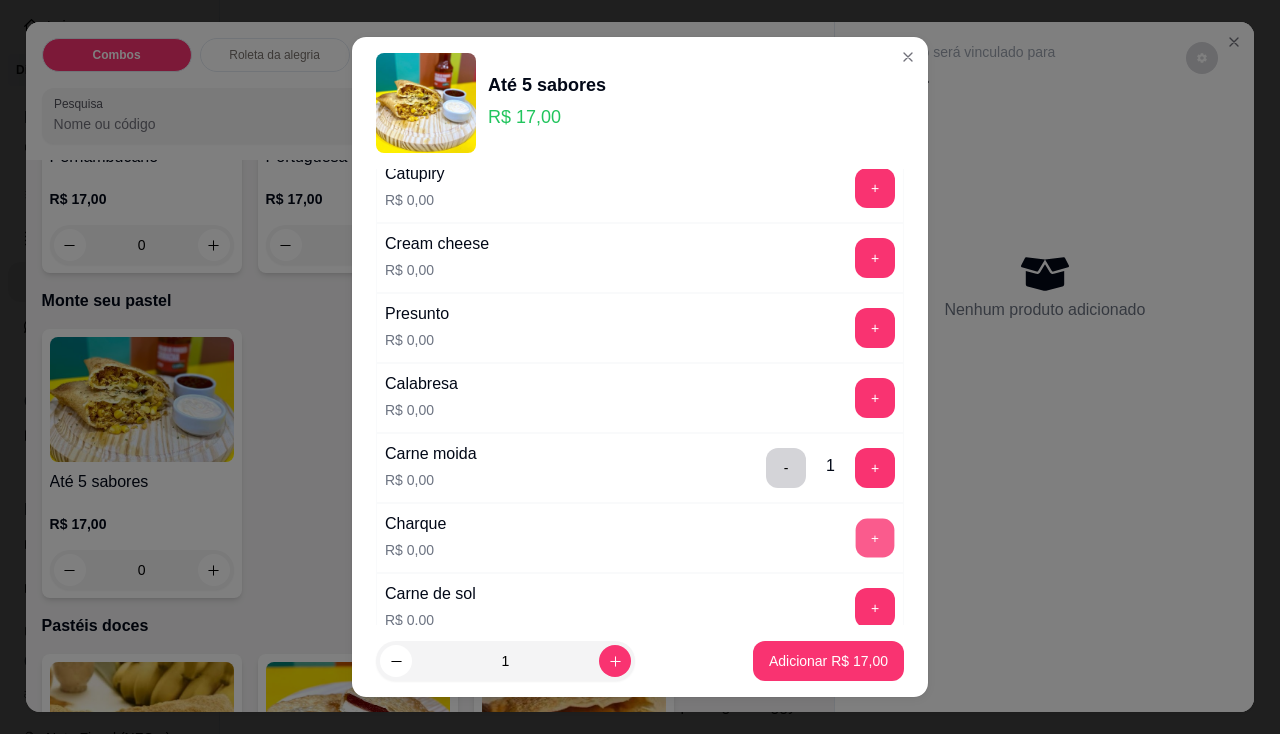 click on "+" at bounding box center (875, 537) 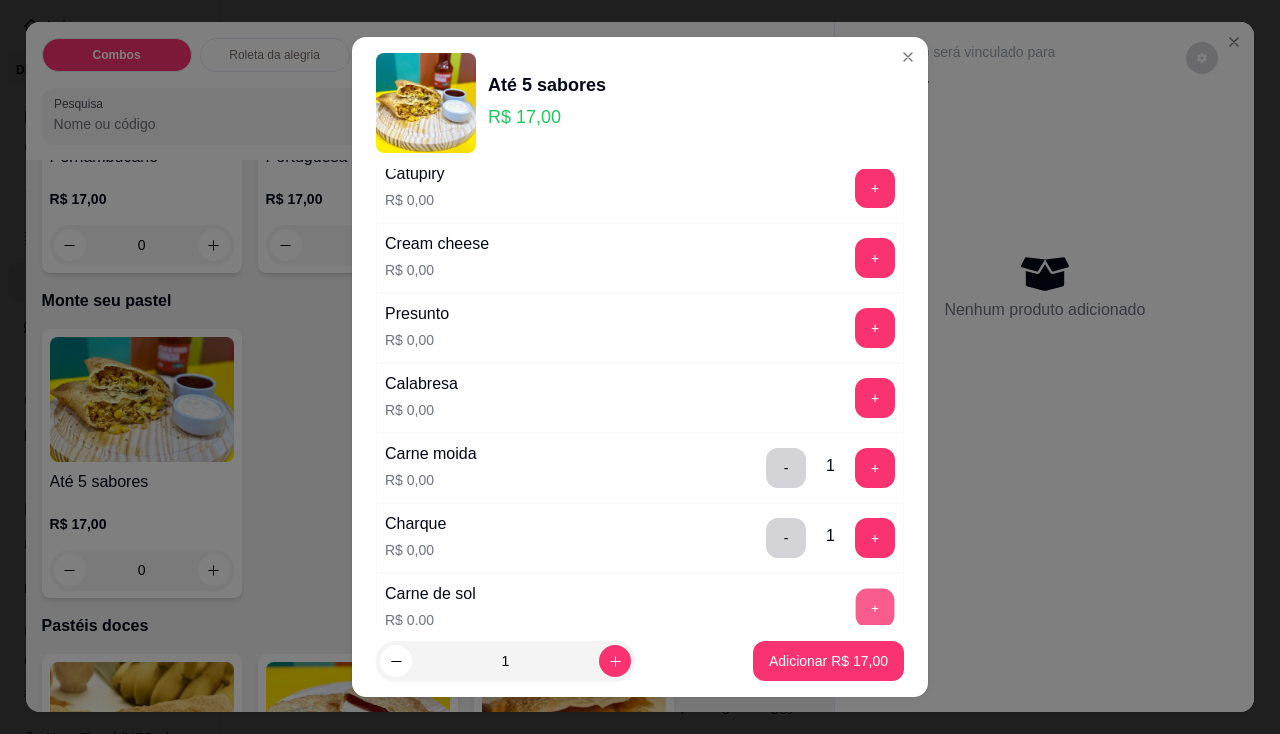 click on "+" at bounding box center [875, 607] 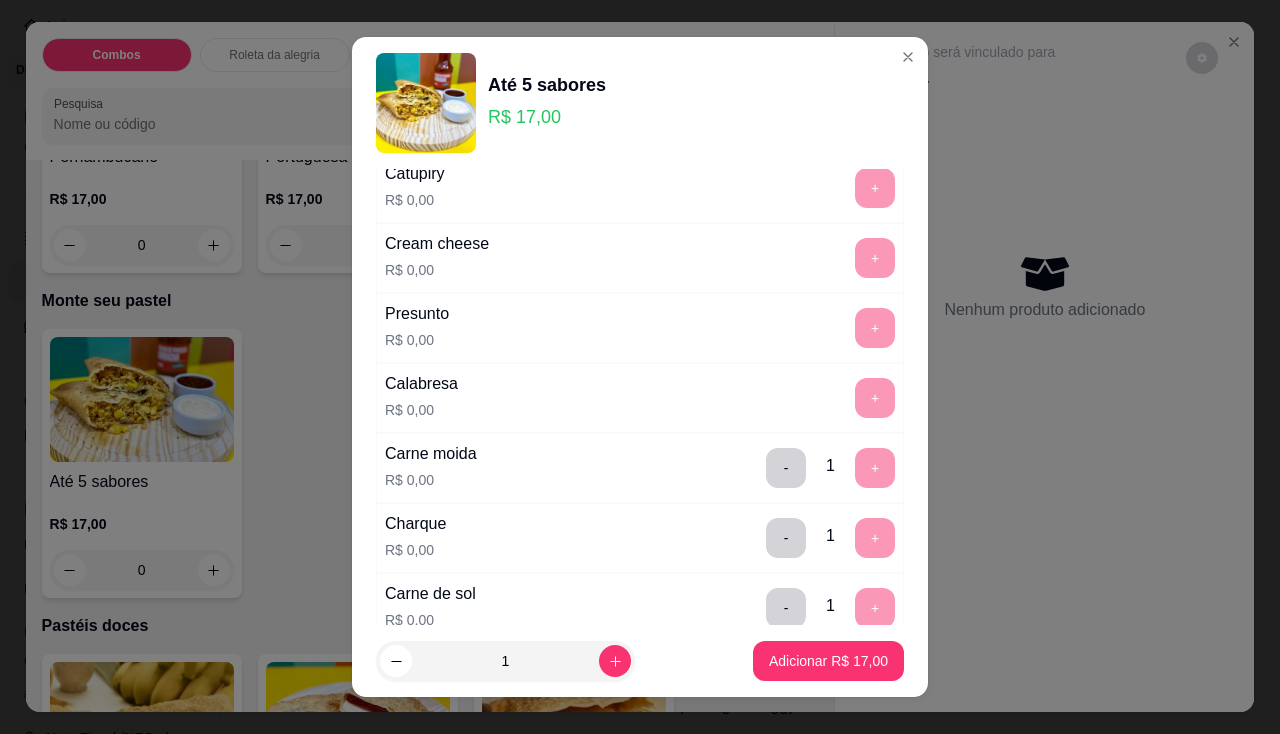 scroll, scrollTop: 27, scrollLeft: 0, axis: vertical 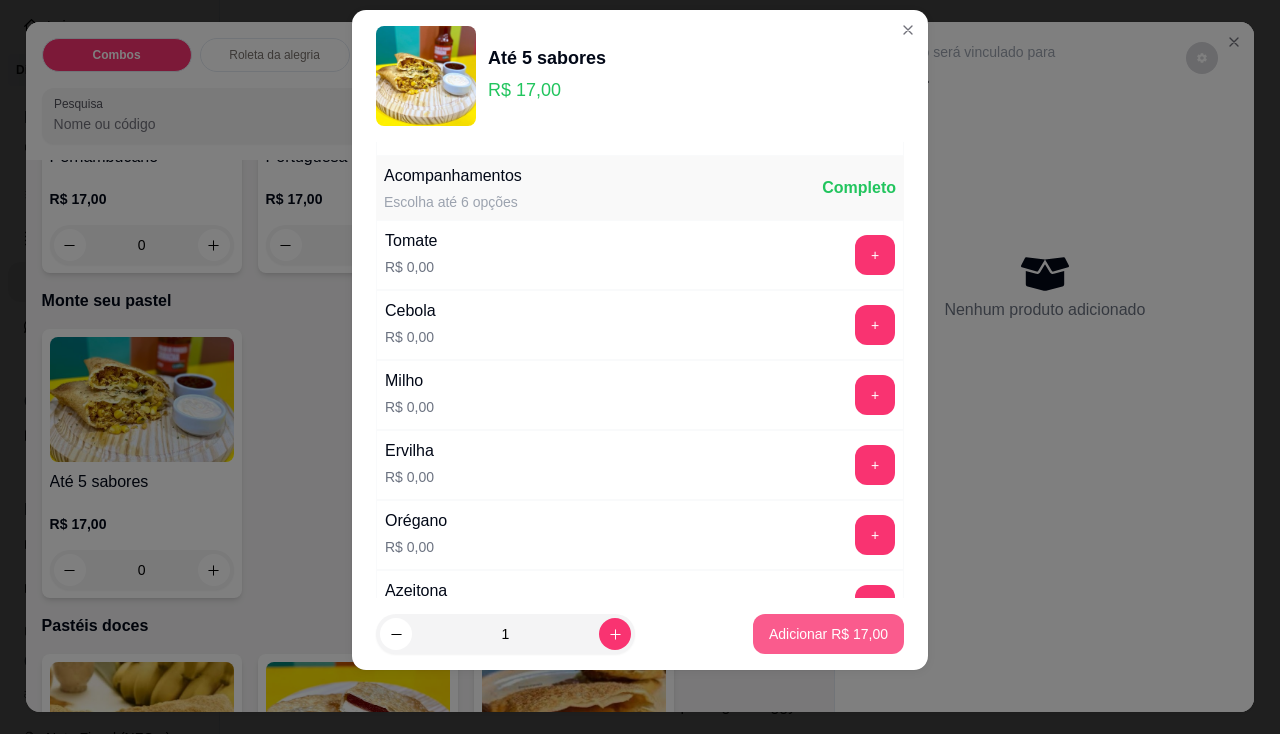 click on "Adicionar   R$ 17,00" at bounding box center (828, 634) 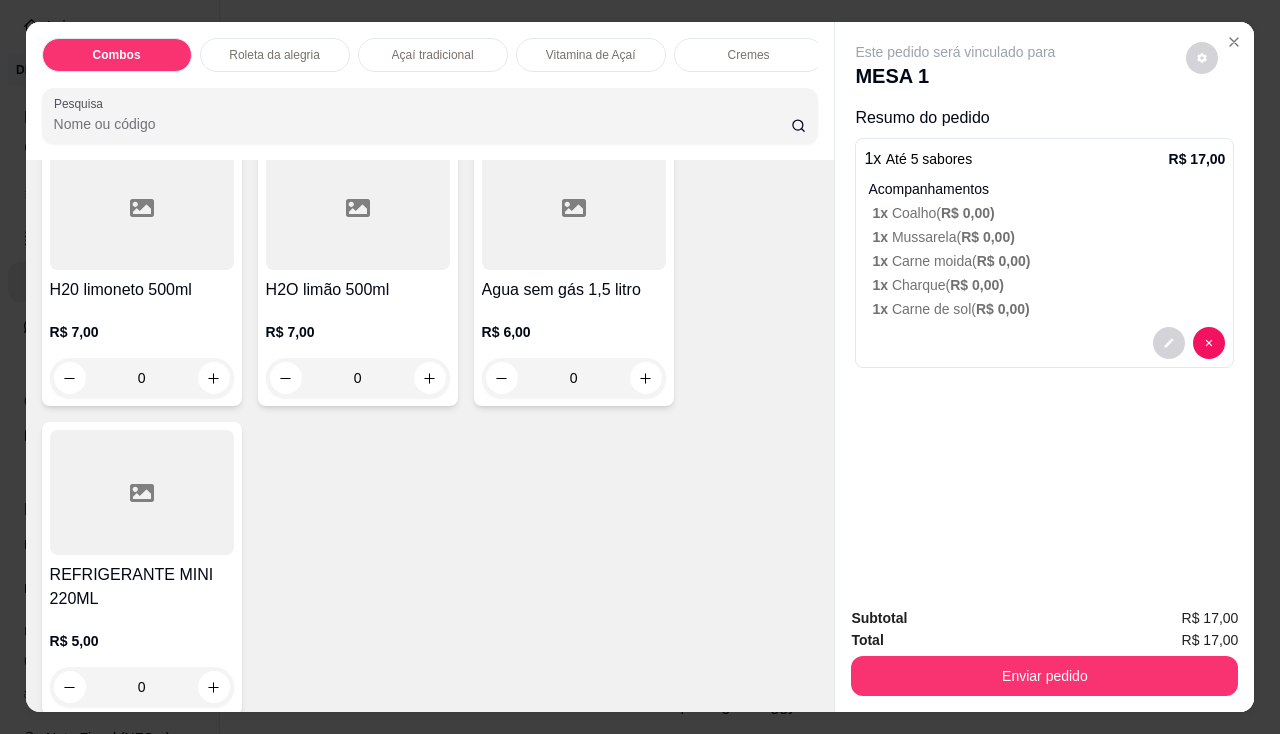 scroll, scrollTop: 6034, scrollLeft: 0, axis: vertical 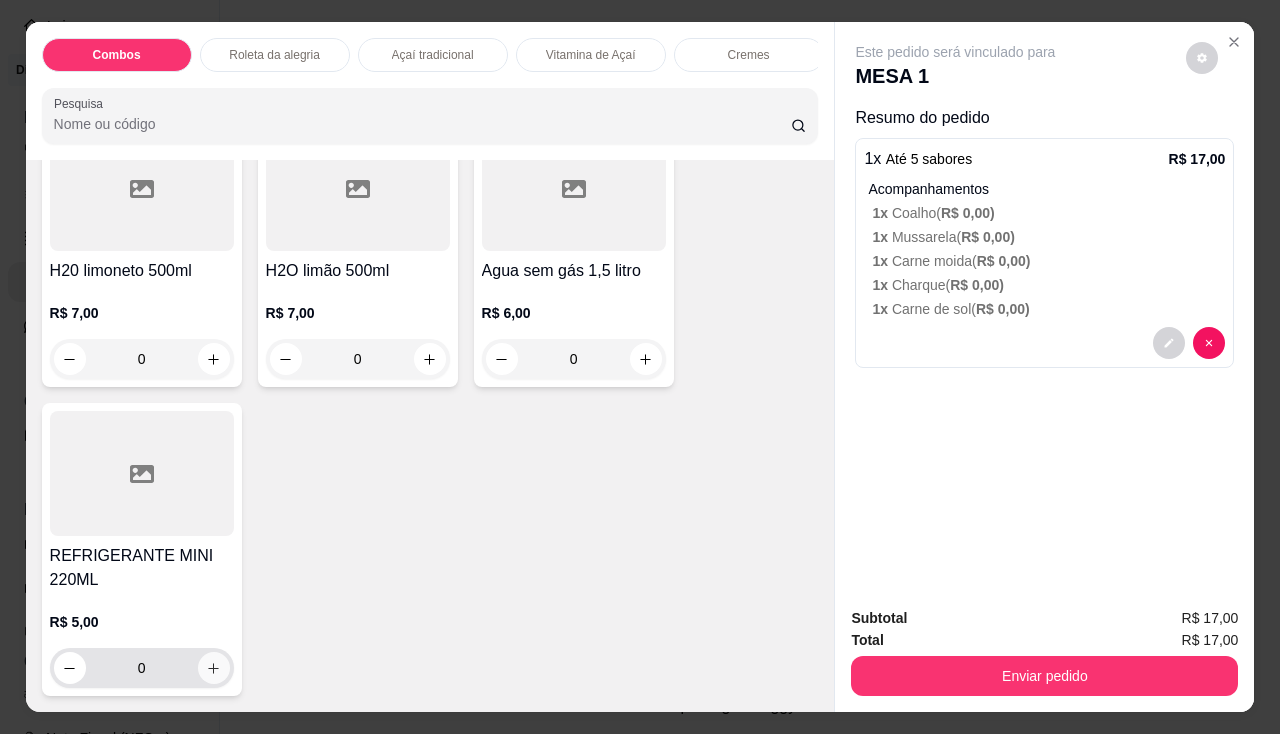 click 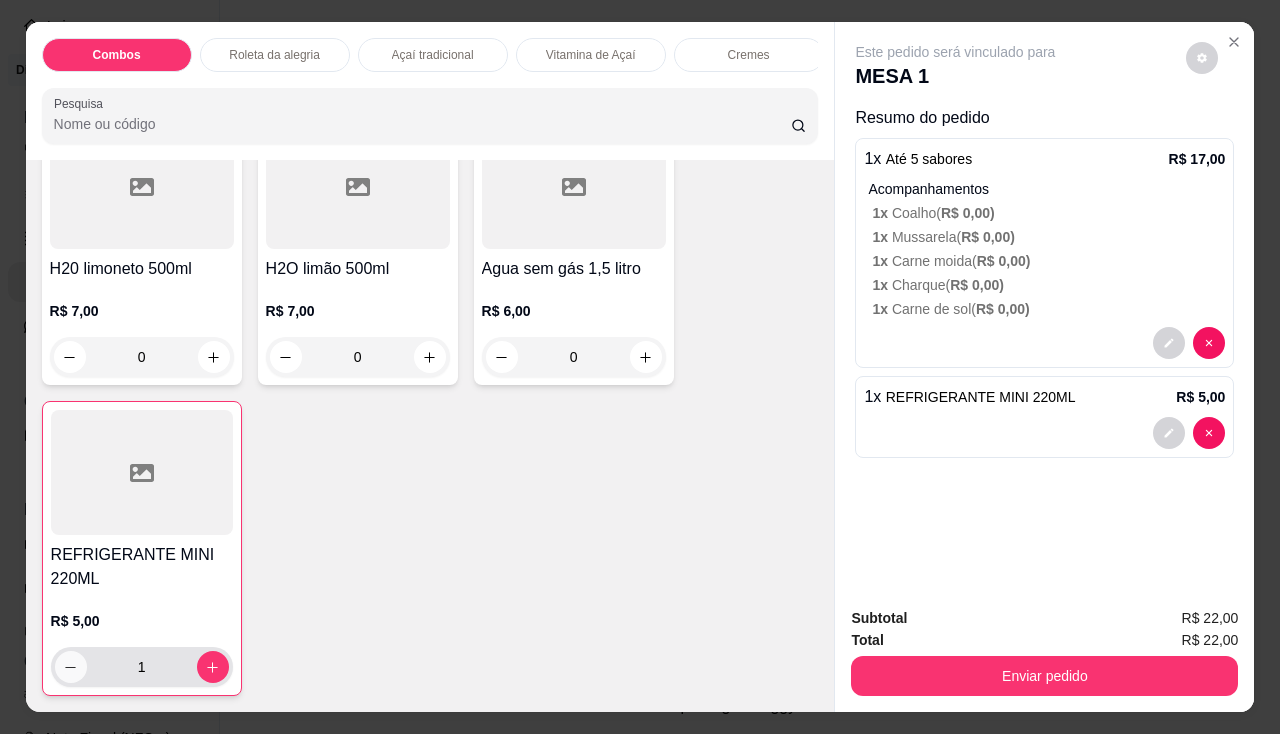 click 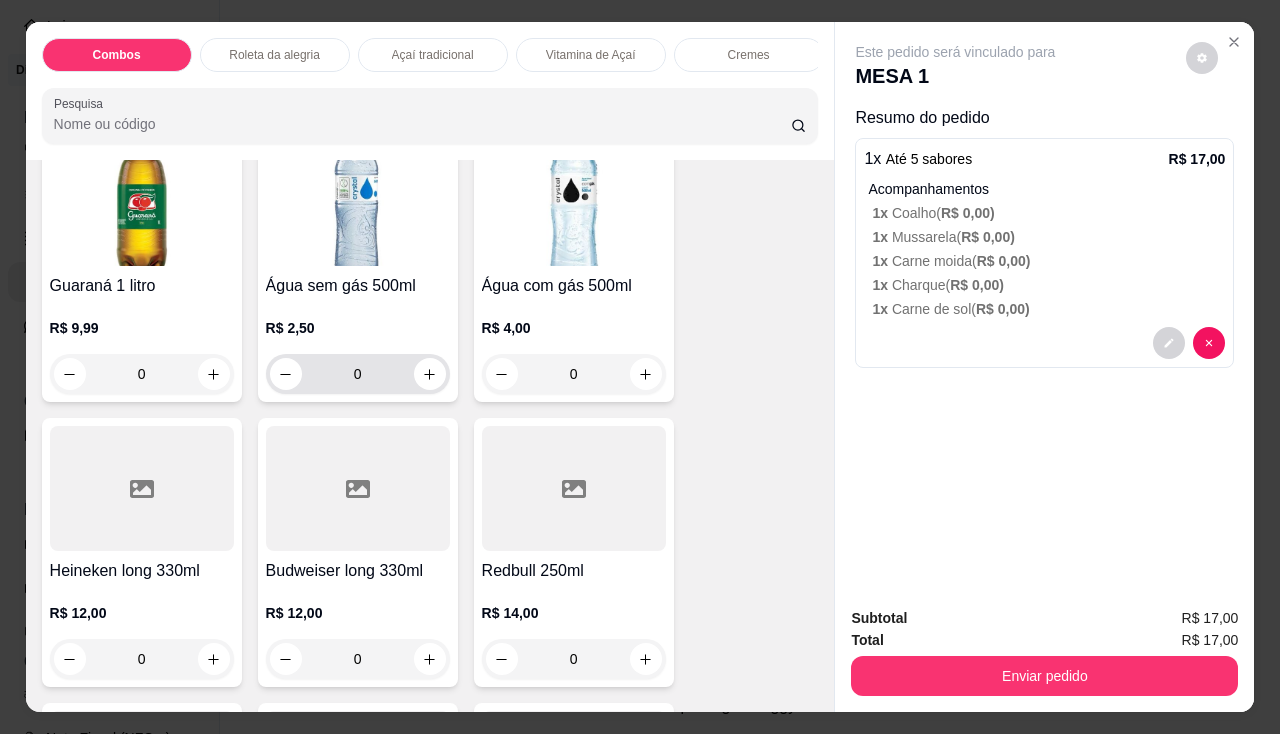 scroll, scrollTop: 5034, scrollLeft: 0, axis: vertical 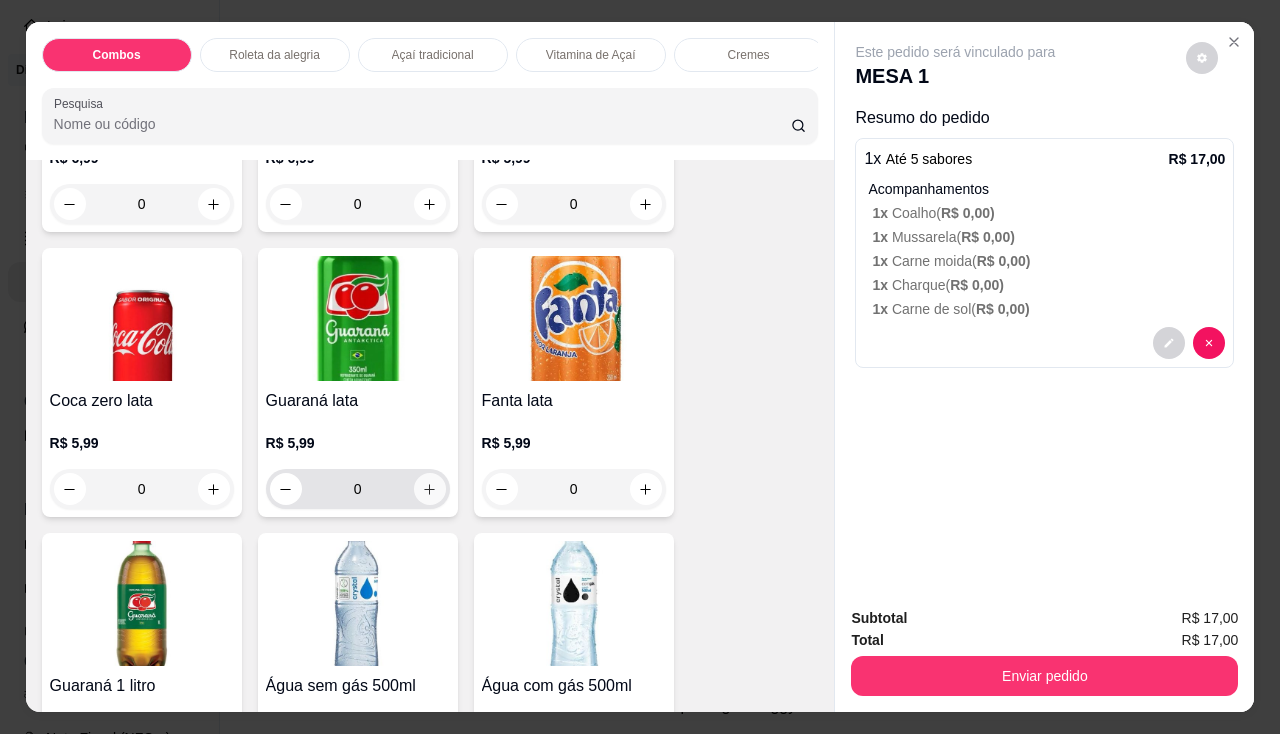 click 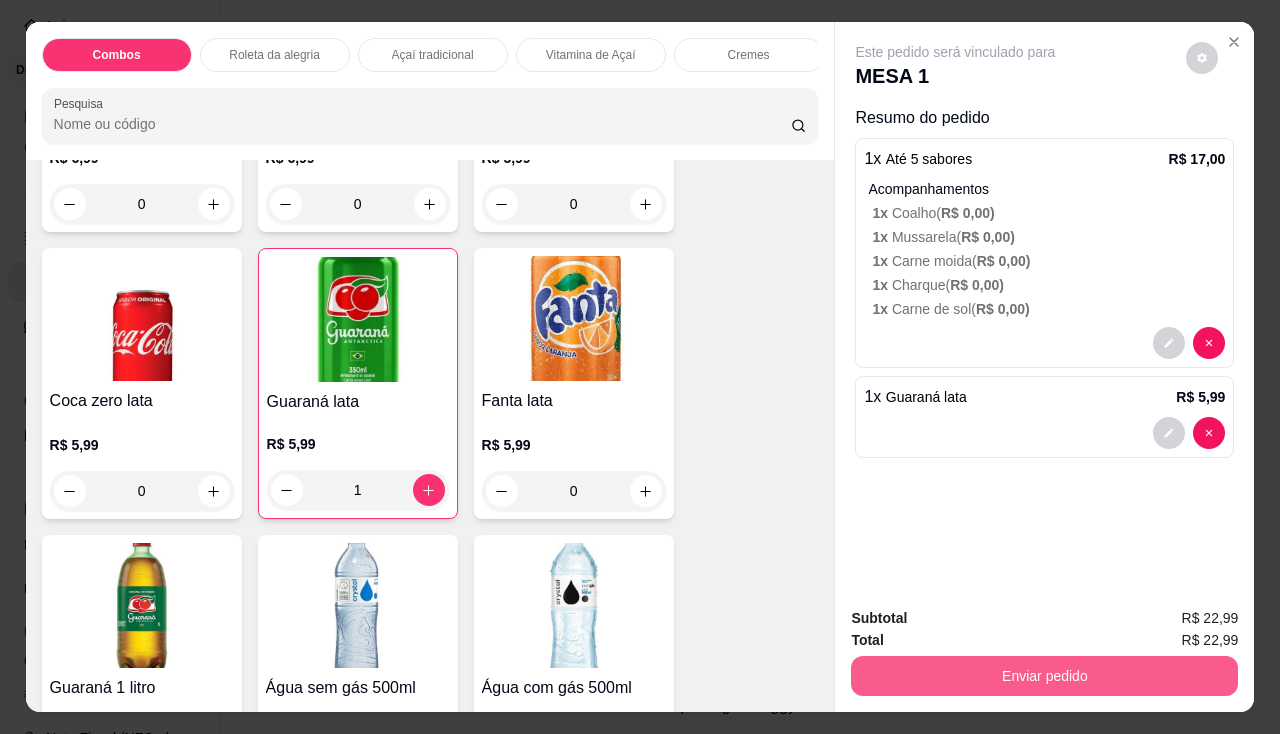 click on "Enviar pedido" at bounding box center [1044, 676] 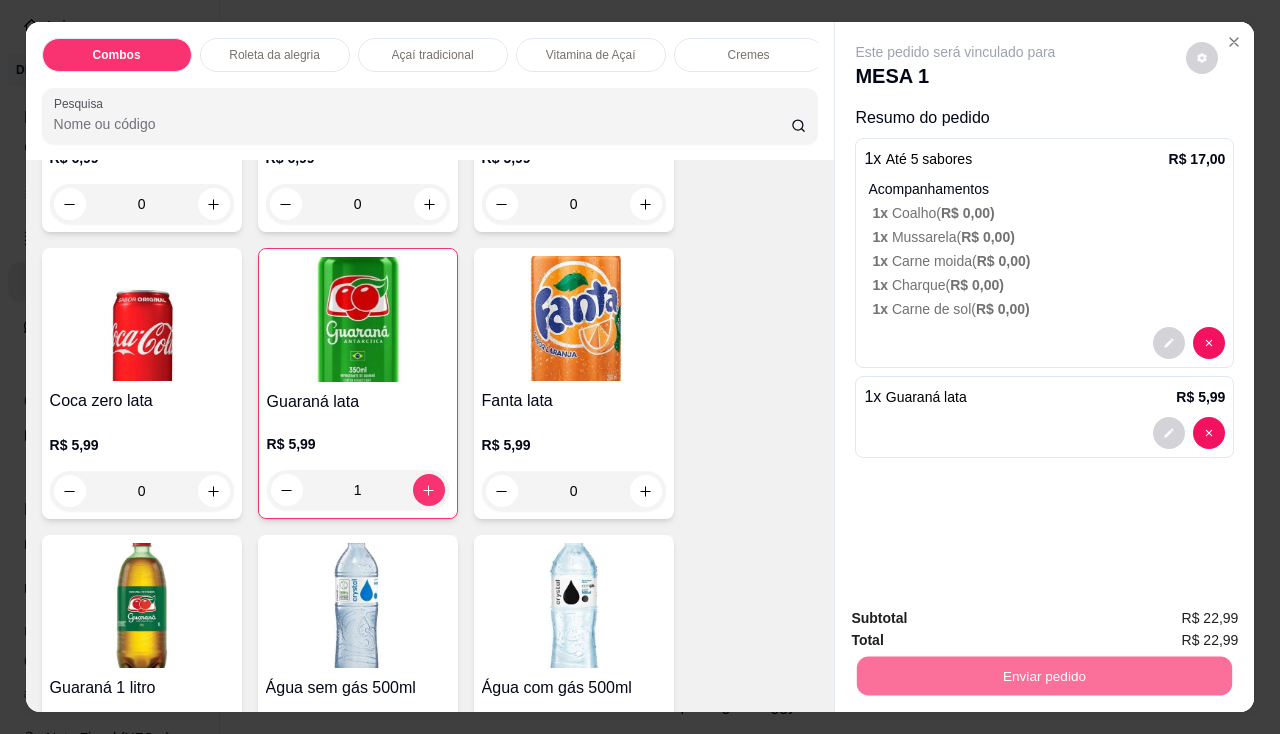 click on "Não registrar e enviar pedido" at bounding box center [979, 620] 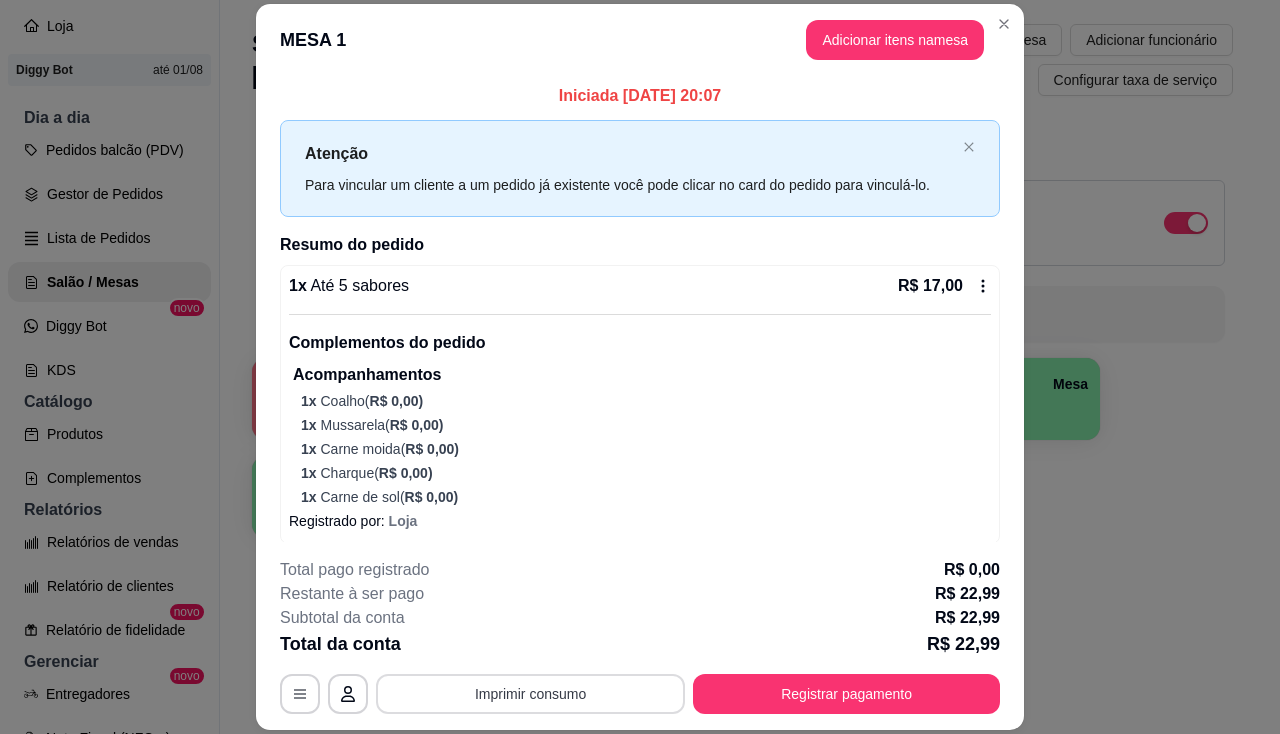 click on "Imprimir consumo" at bounding box center (530, 694) 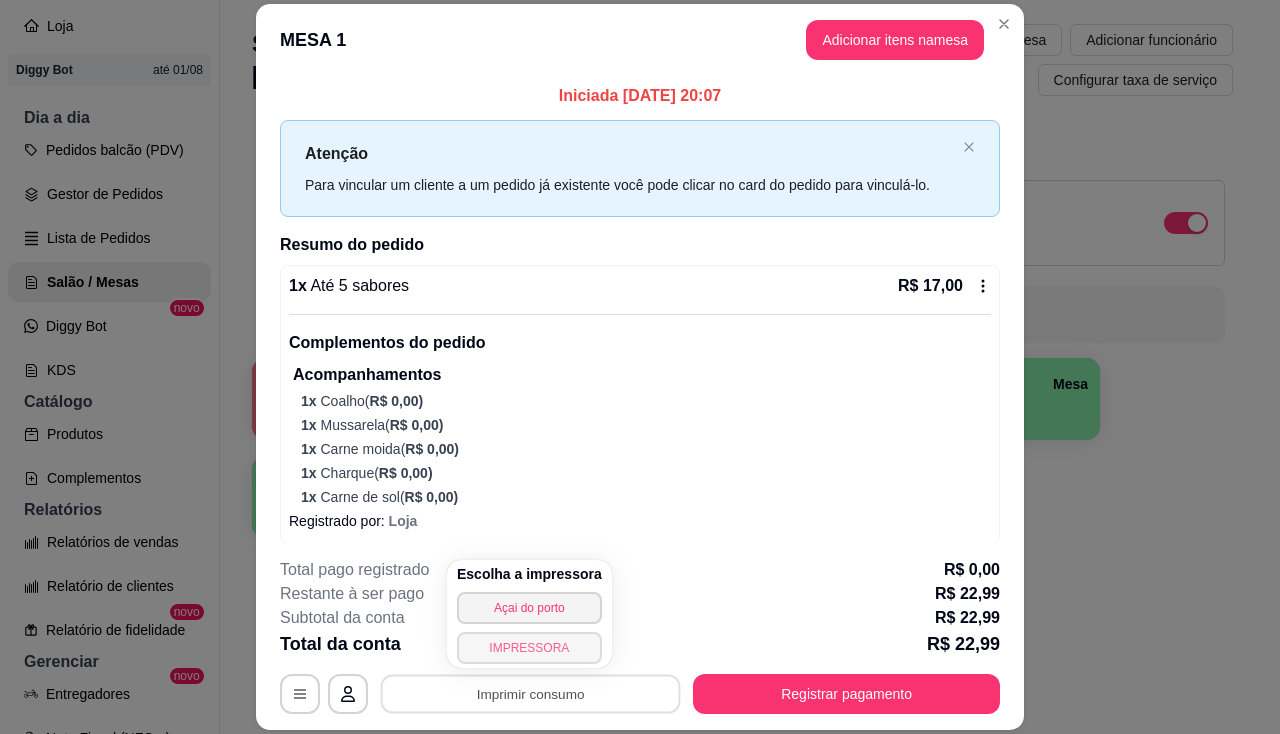 click on "IMPRESSORA" at bounding box center [529, 648] 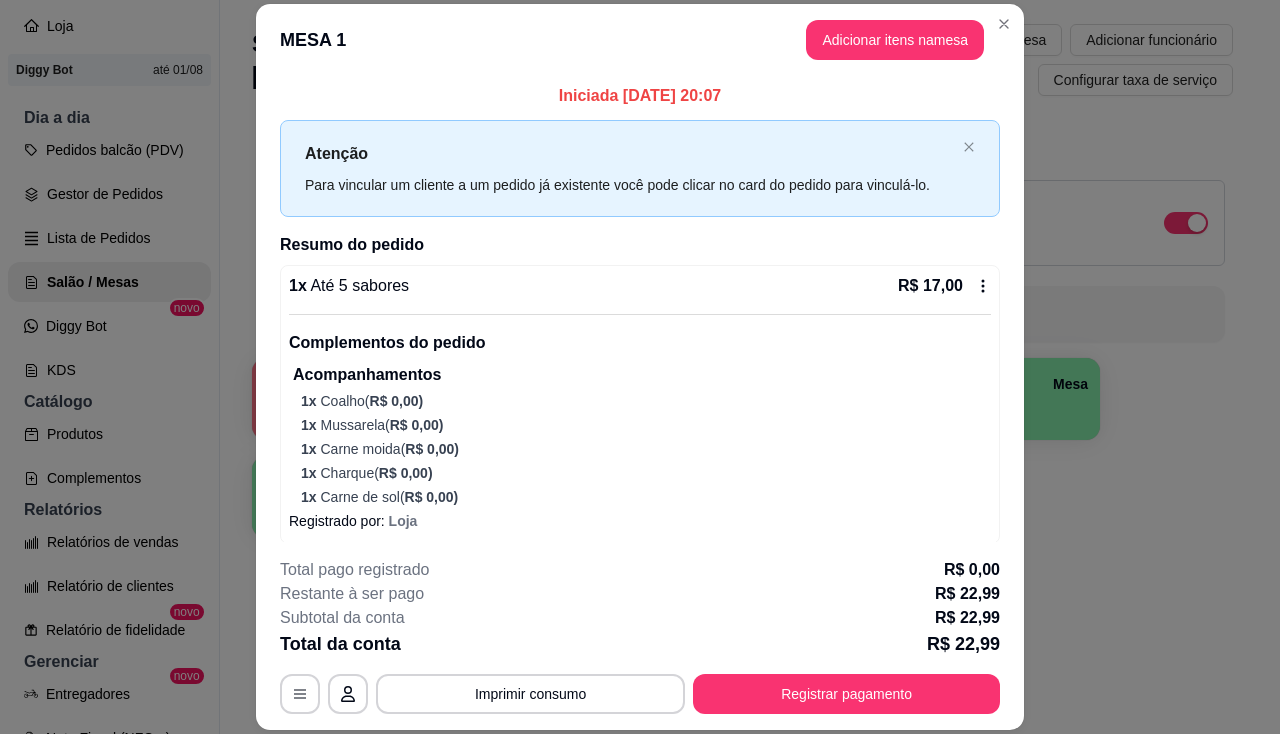 scroll, scrollTop: 60, scrollLeft: 0, axis: vertical 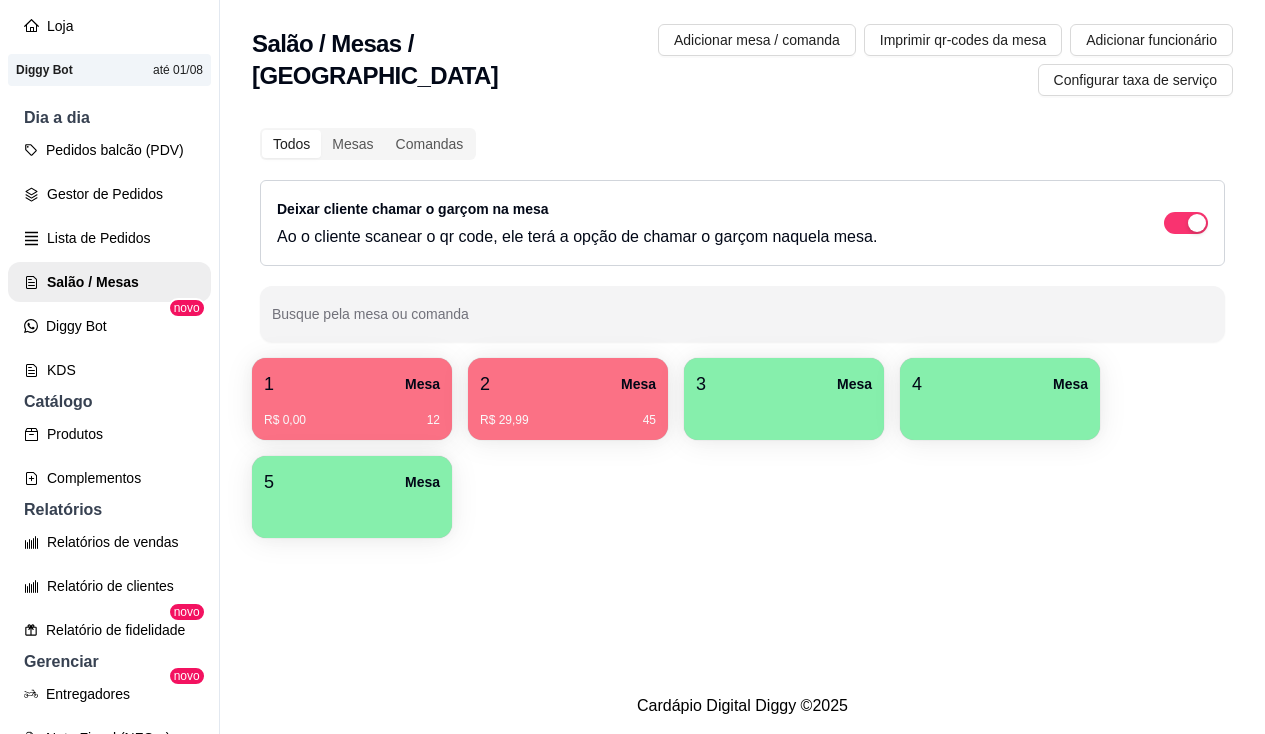 click on "R$ 29,99 45" at bounding box center [568, 413] 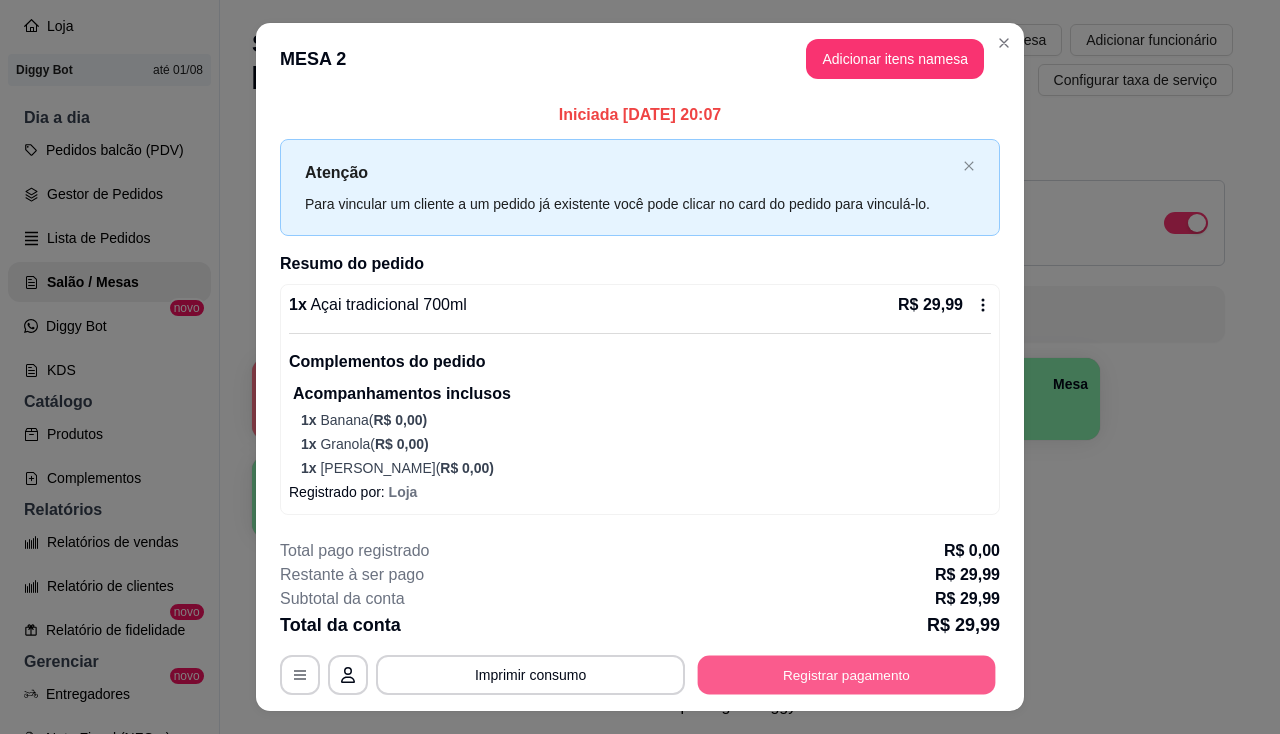 click on "Registrar pagamento" at bounding box center (847, 675) 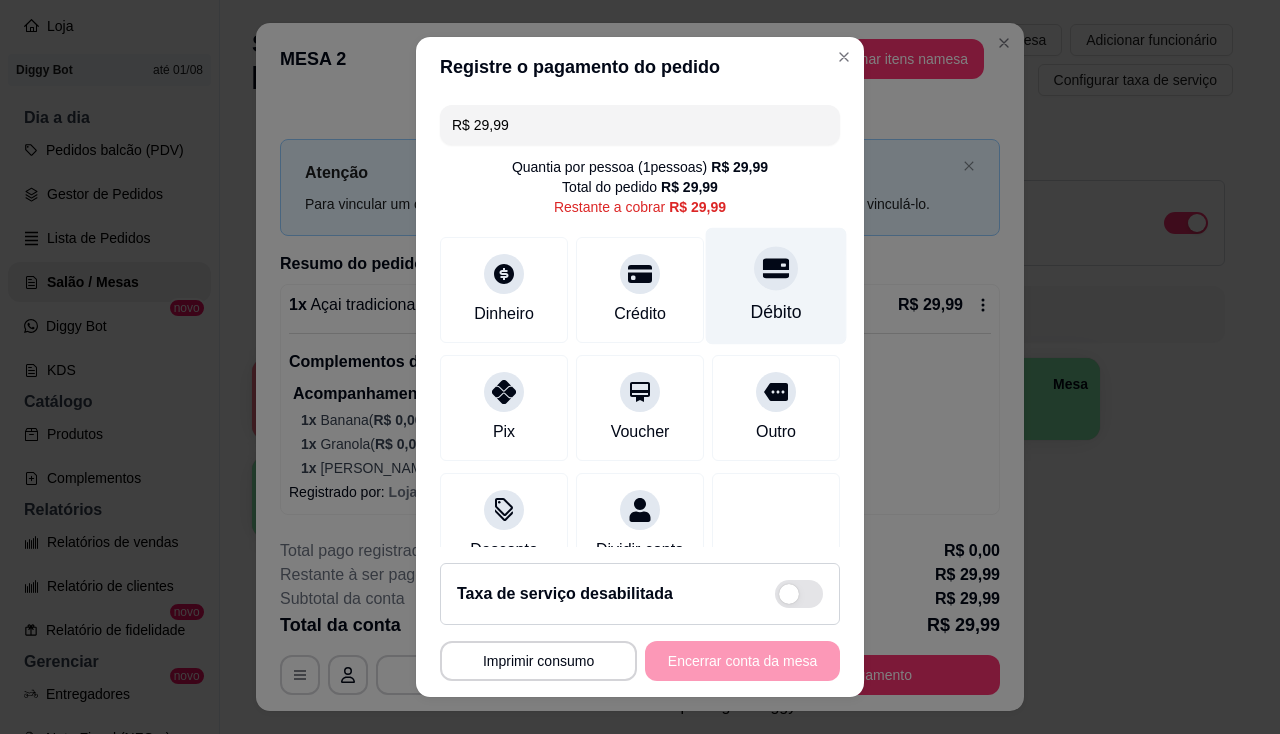 click on "Débito" at bounding box center (776, 285) 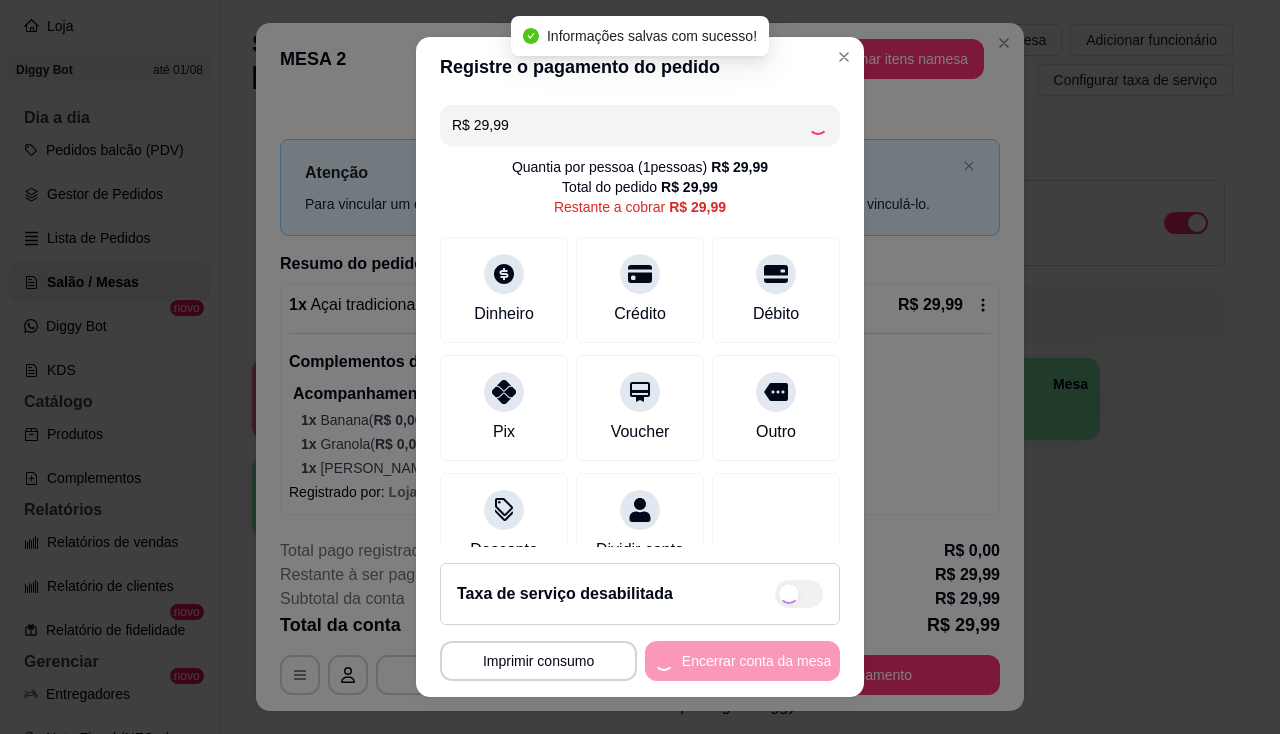 type on "R$ 0,00" 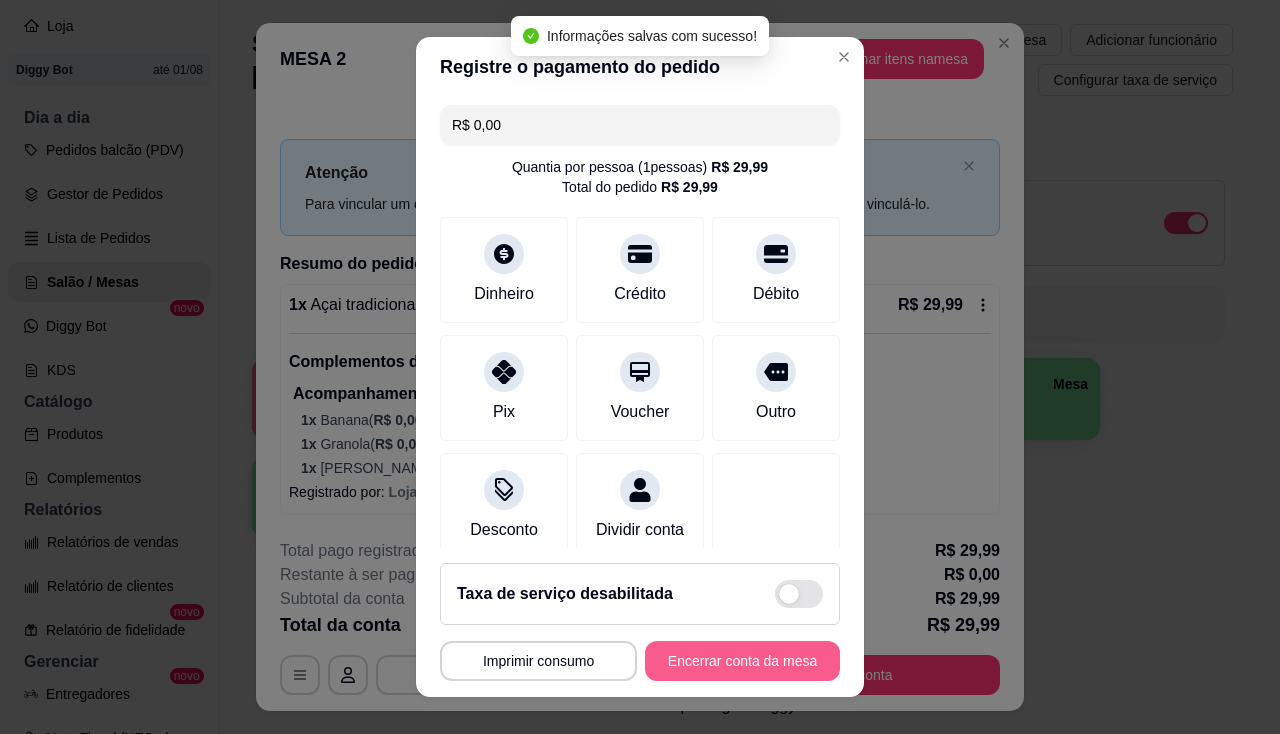click on "Encerrar conta da mesa" at bounding box center [742, 661] 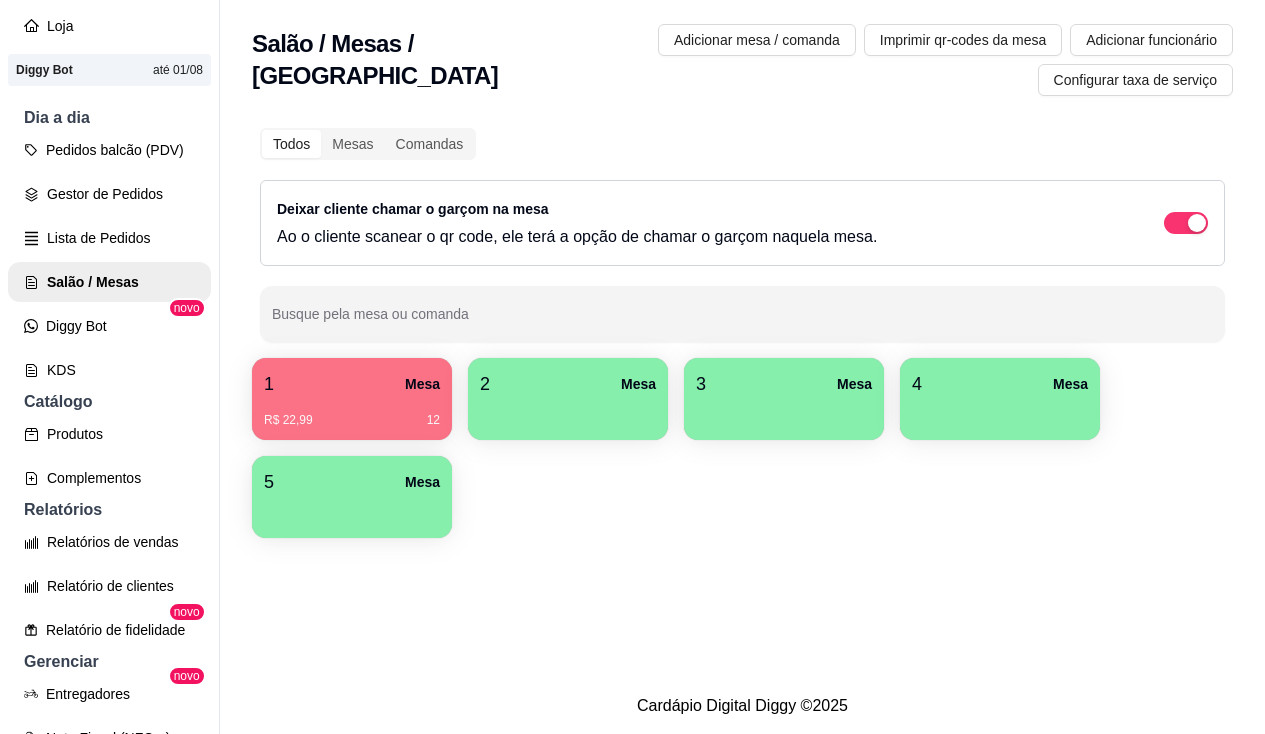 click on "2 Mesa" at bounding box center (568, 384) 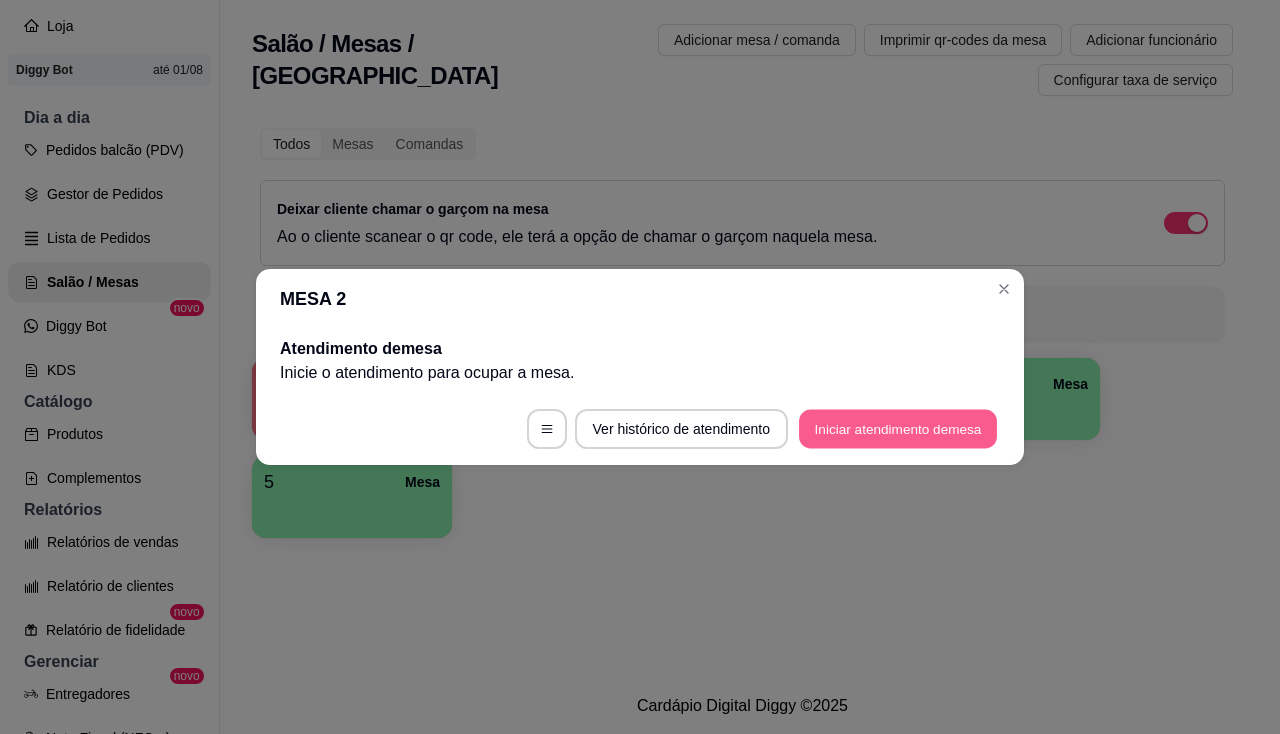 click on "Iniciar atendimento de  mesa" at bounding box center (898, 429) 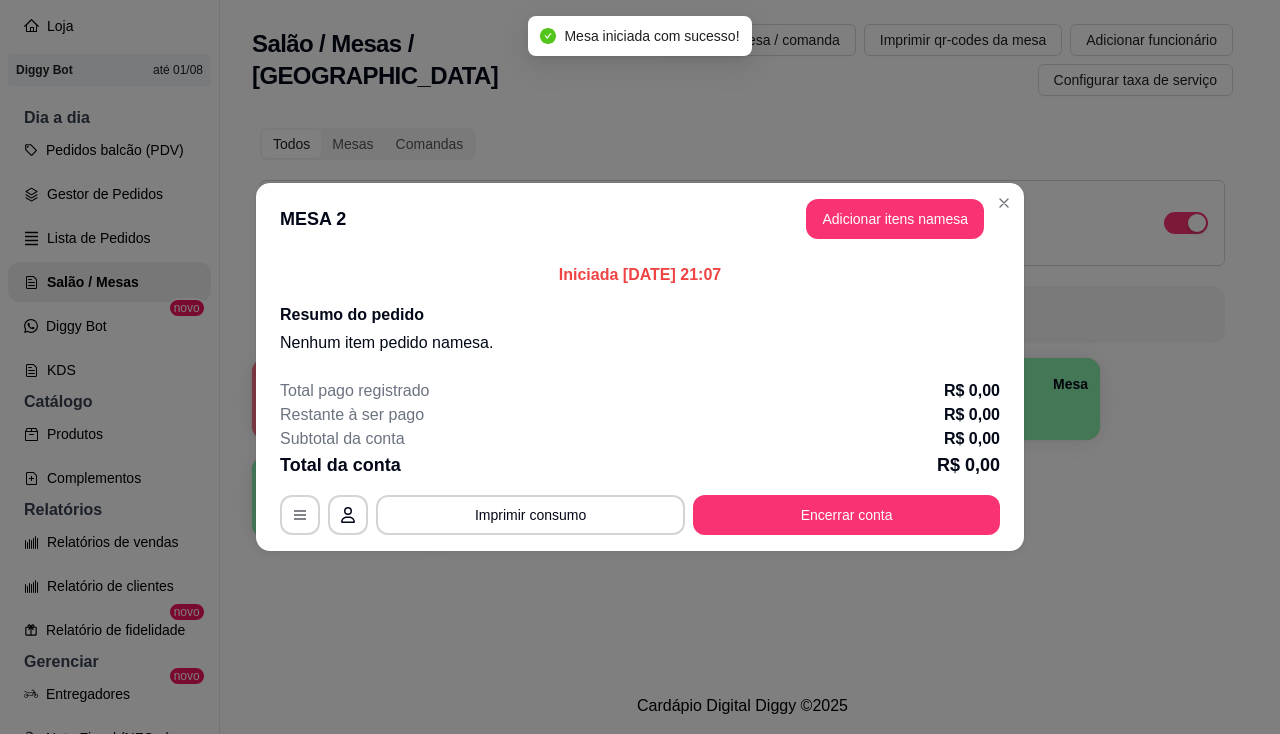 click on "Adicionar itens na  mesa" at bounding box center (895, 219) 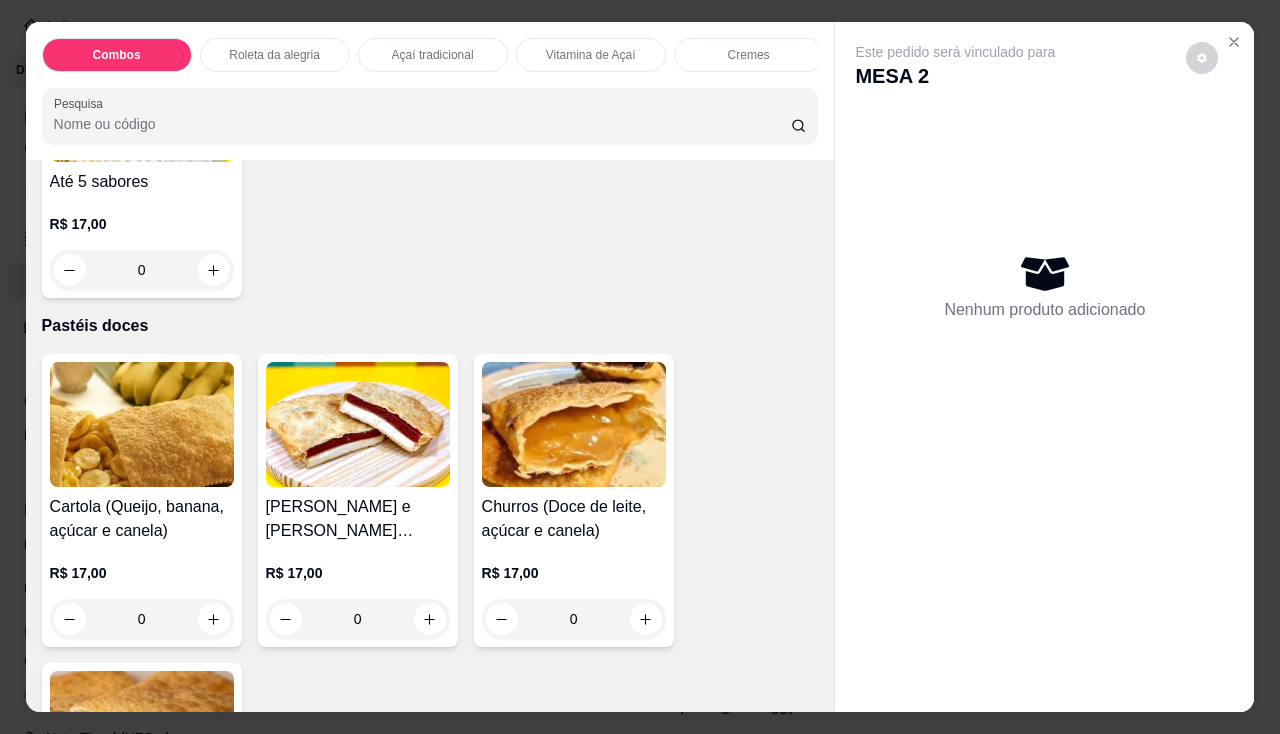 scroll, scrollTop: 4100, scrollLeft: 0, axis: vertical 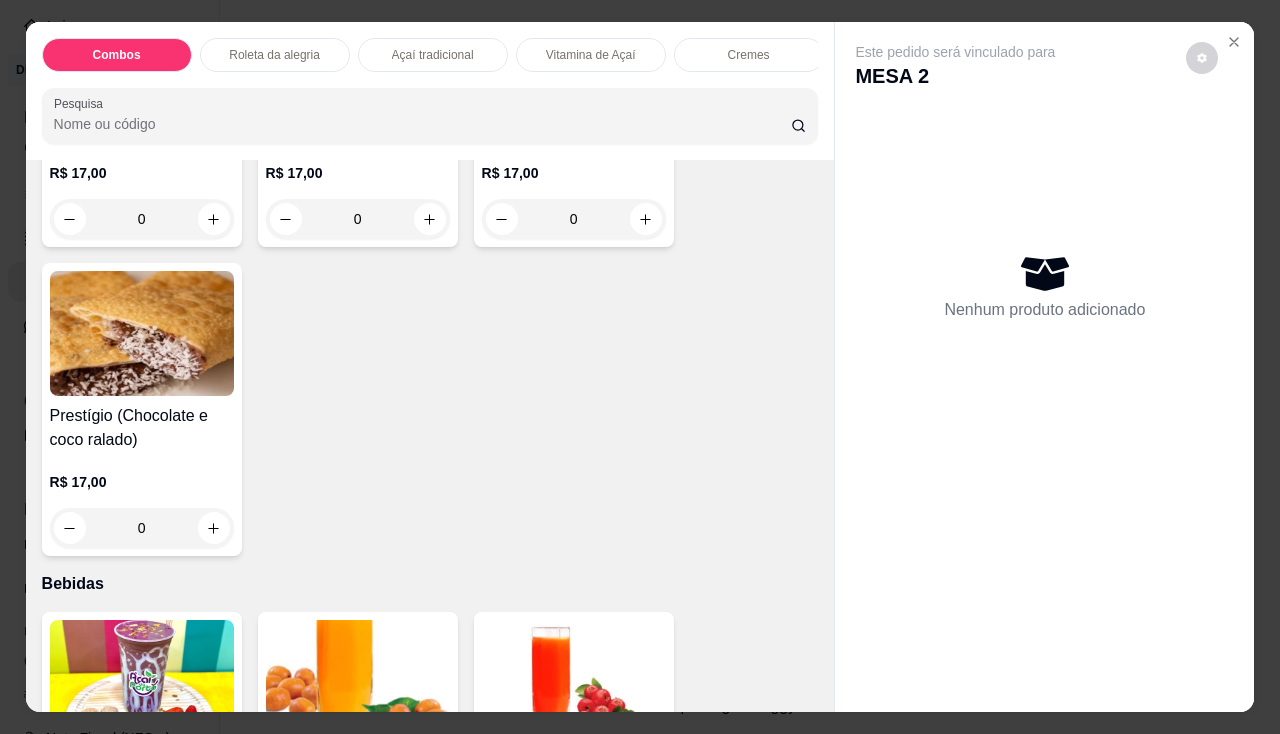 click on "Prestígio (Chocolate e coco ralado)   R$ 17,00 0" at bounding box center [142, 409] 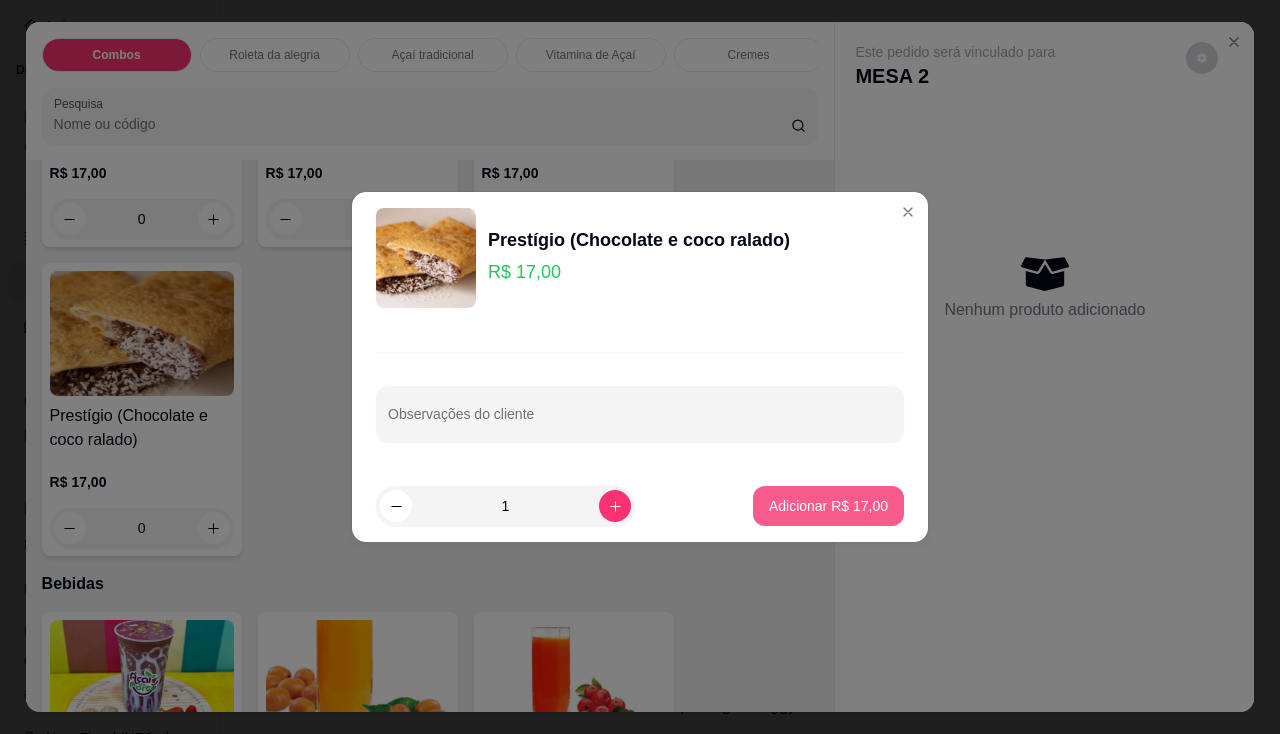 click on "Adicionar   R$ 17,00" at bounding box center [828, 506] 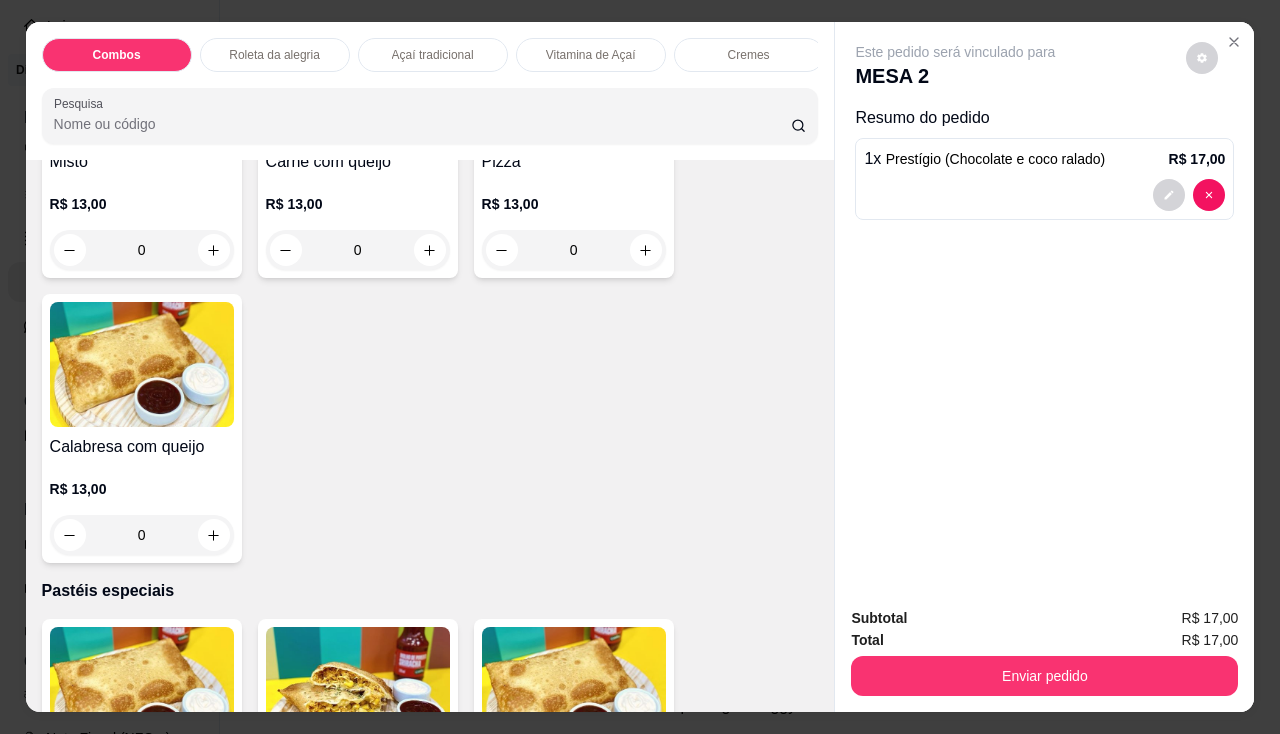 scroll, scrollTop: 2200, scrollLeft: 0, axis: vertical 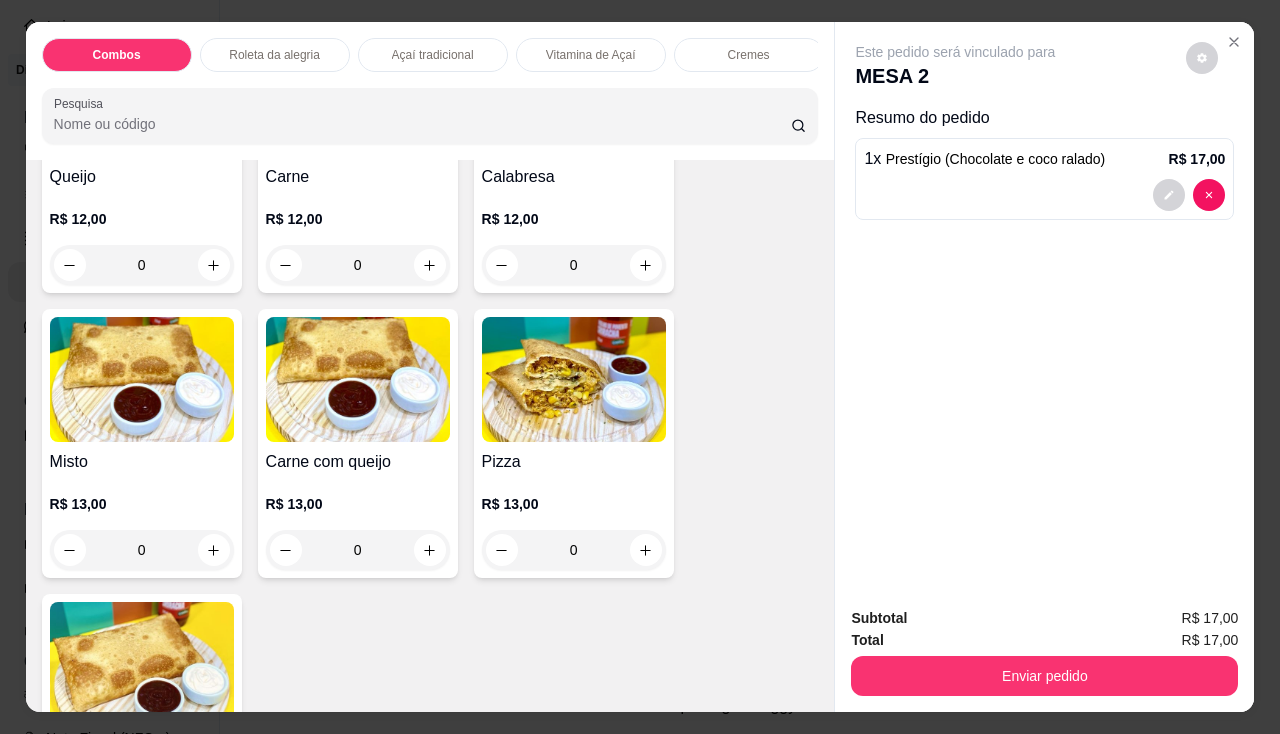 click at bounding box center (574, 379) 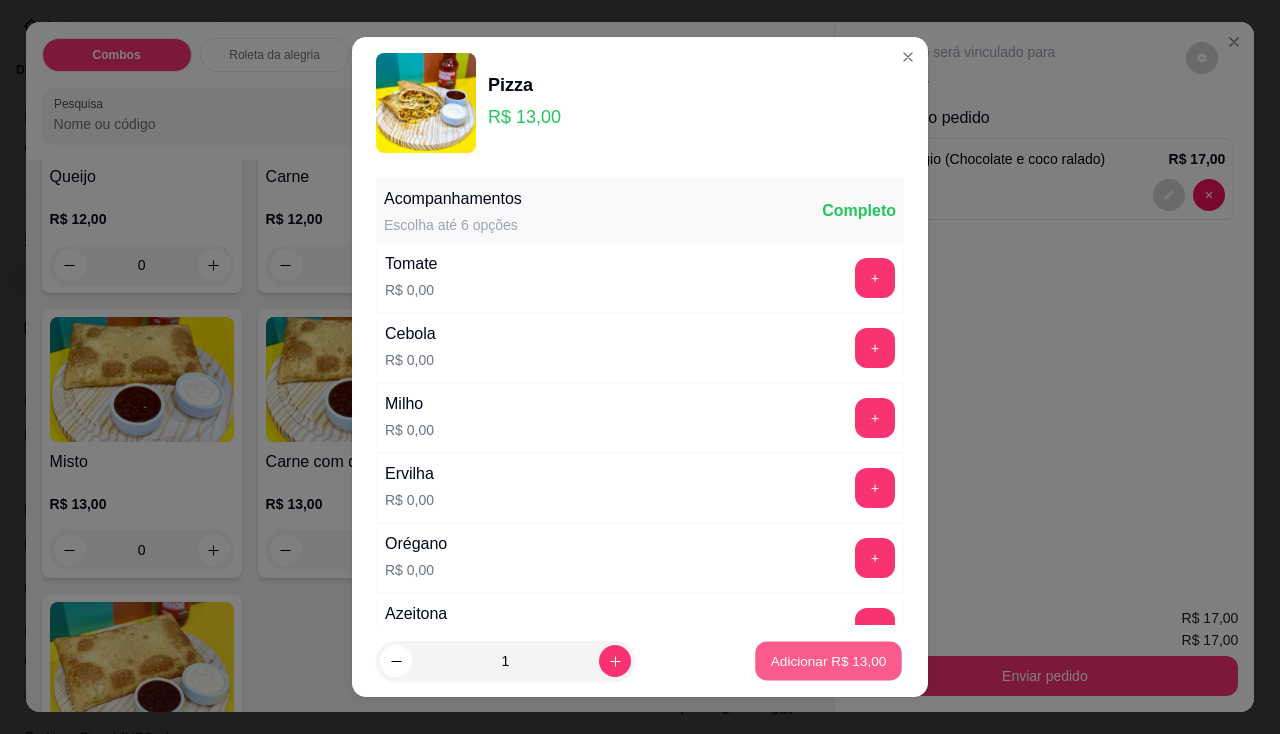 click on "Adicionar   R$ 13,00" at bounding box center [829, 661] 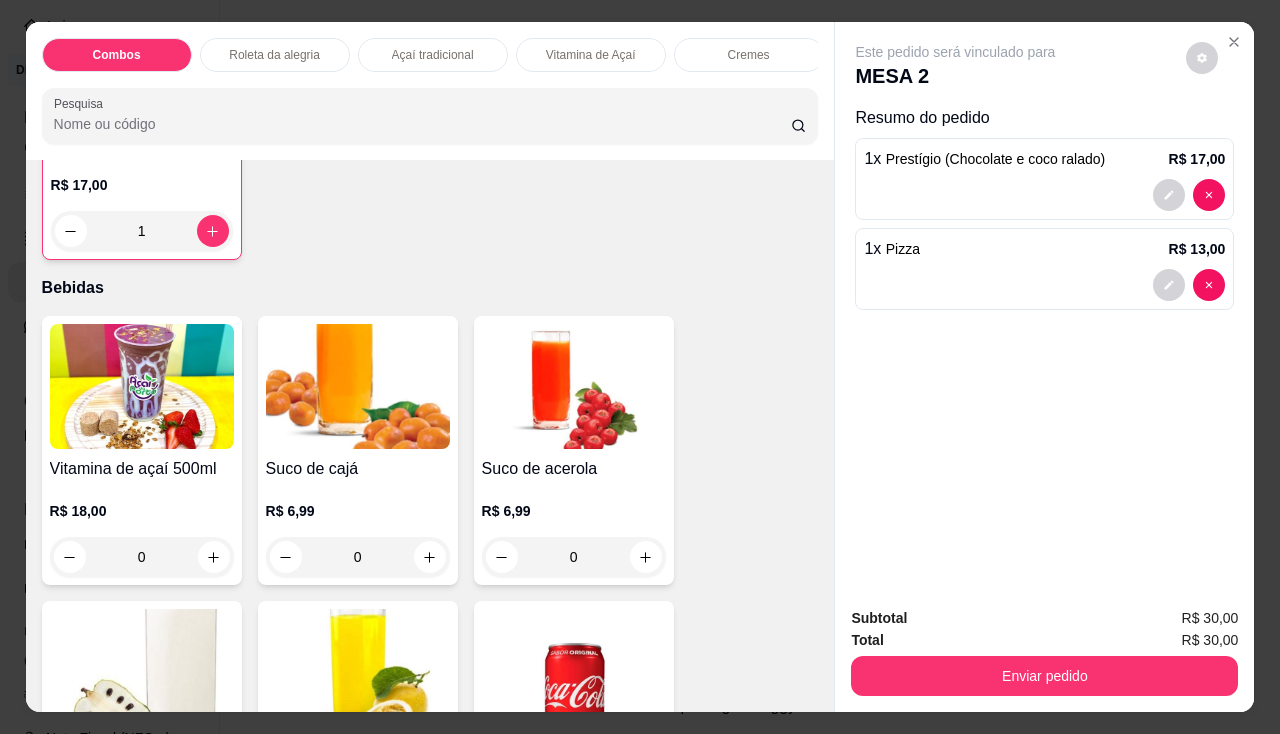 scroll, scrollTop: 4800, scrollLeft: 0, axis: vertical 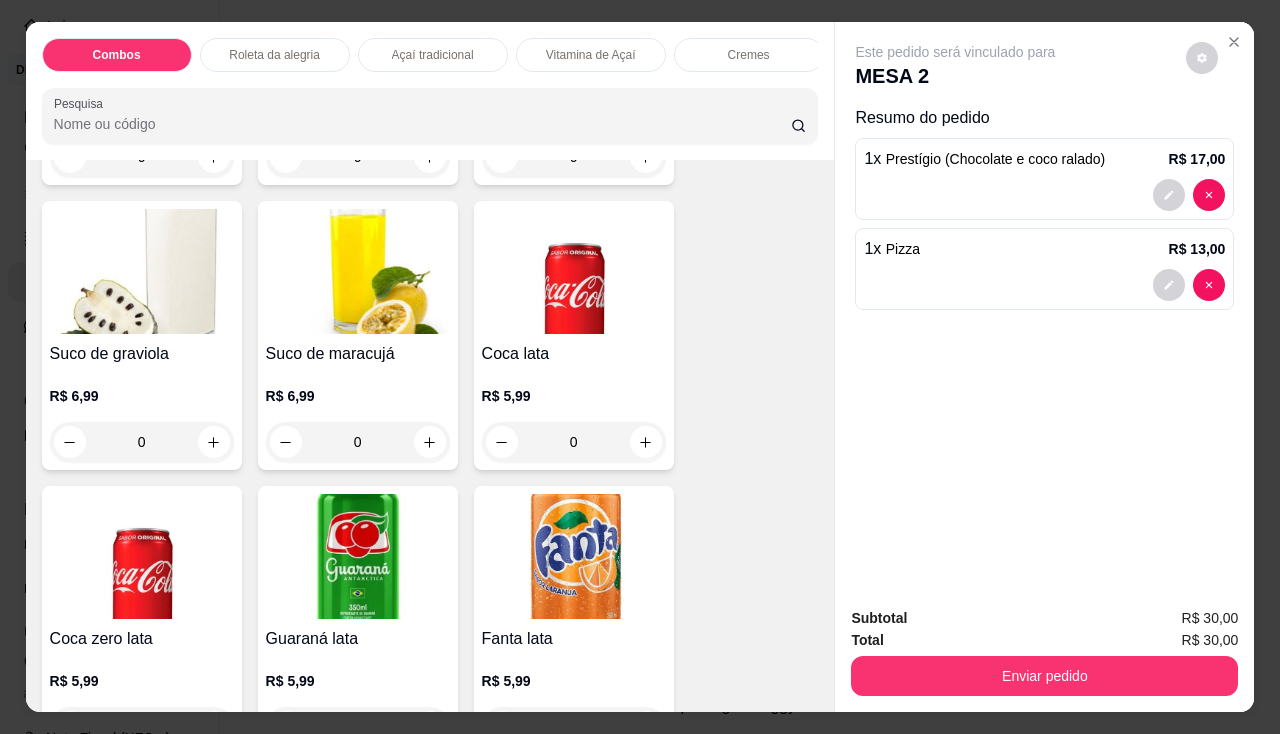 click on "Coca lata" at bounding box center [574, 354] 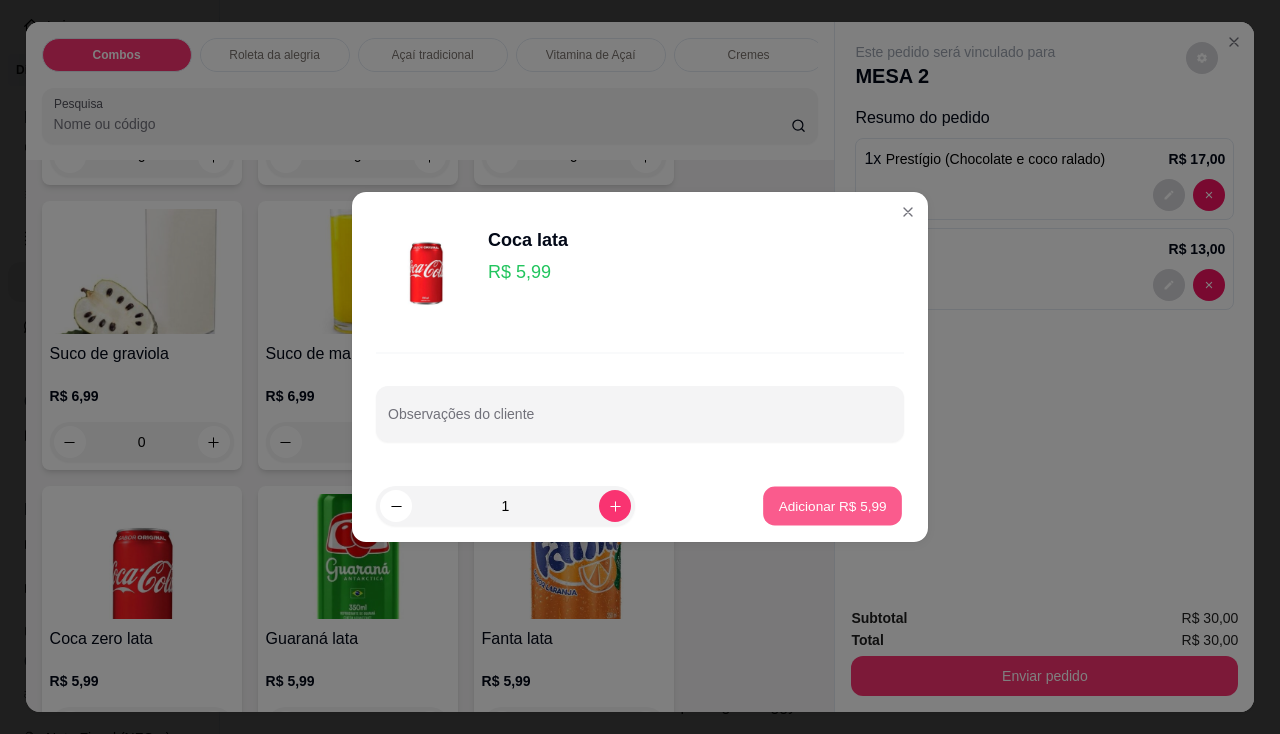 click on "Adicionar   R$ 5,99" at bounding box center (832, 505) 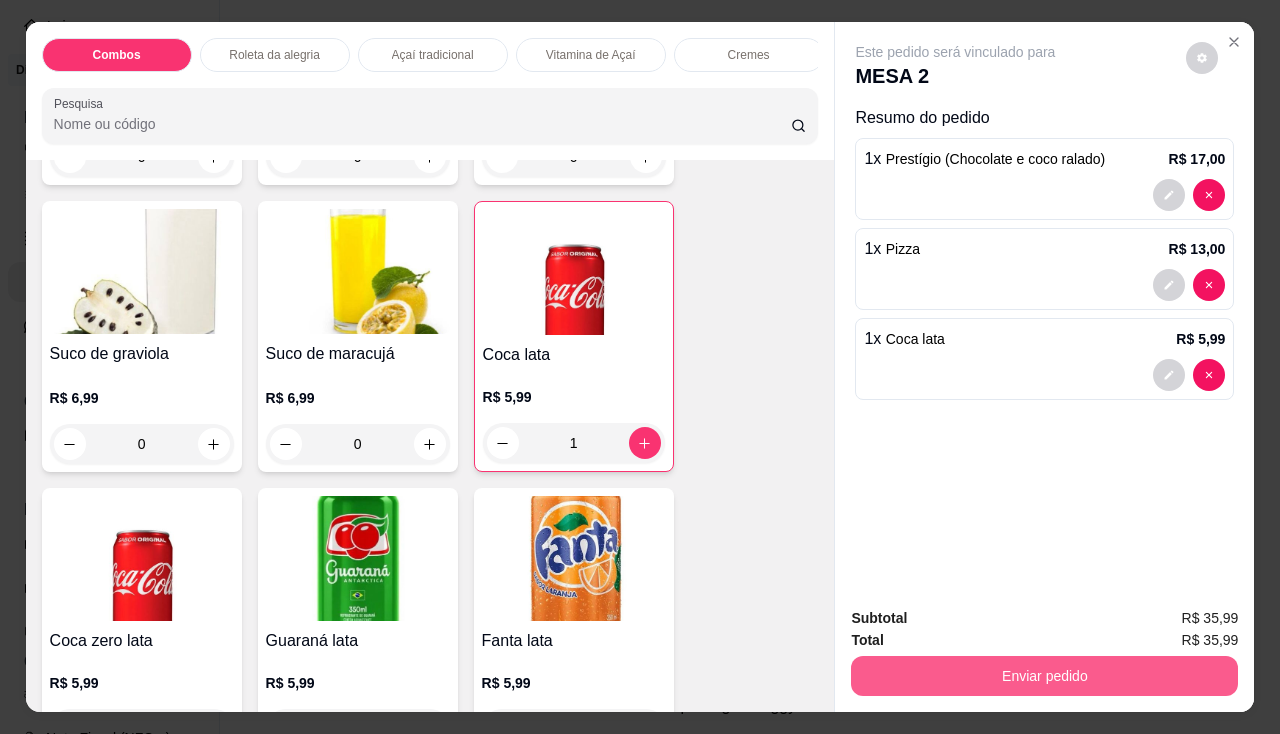 click on "Enviar pedido" at bounding box center [1044, 676] 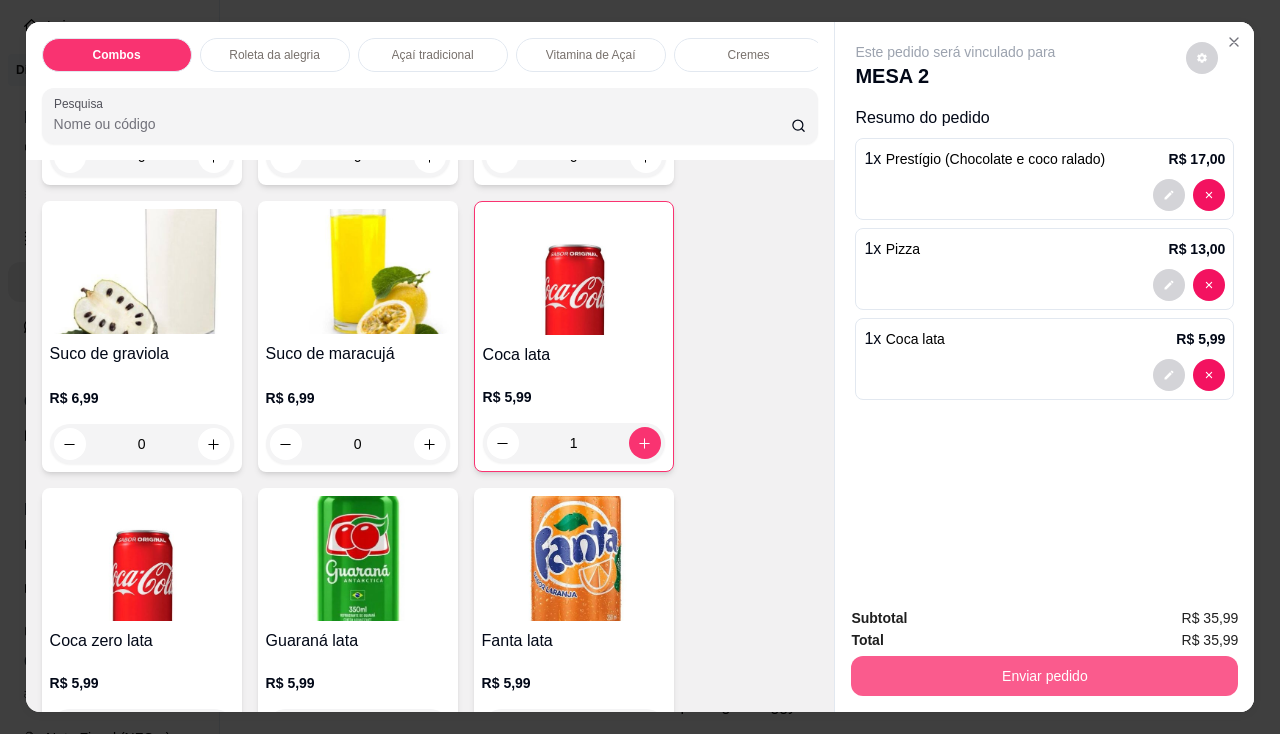 click on "Enviar pedido" at bounding box center [1044, 676] 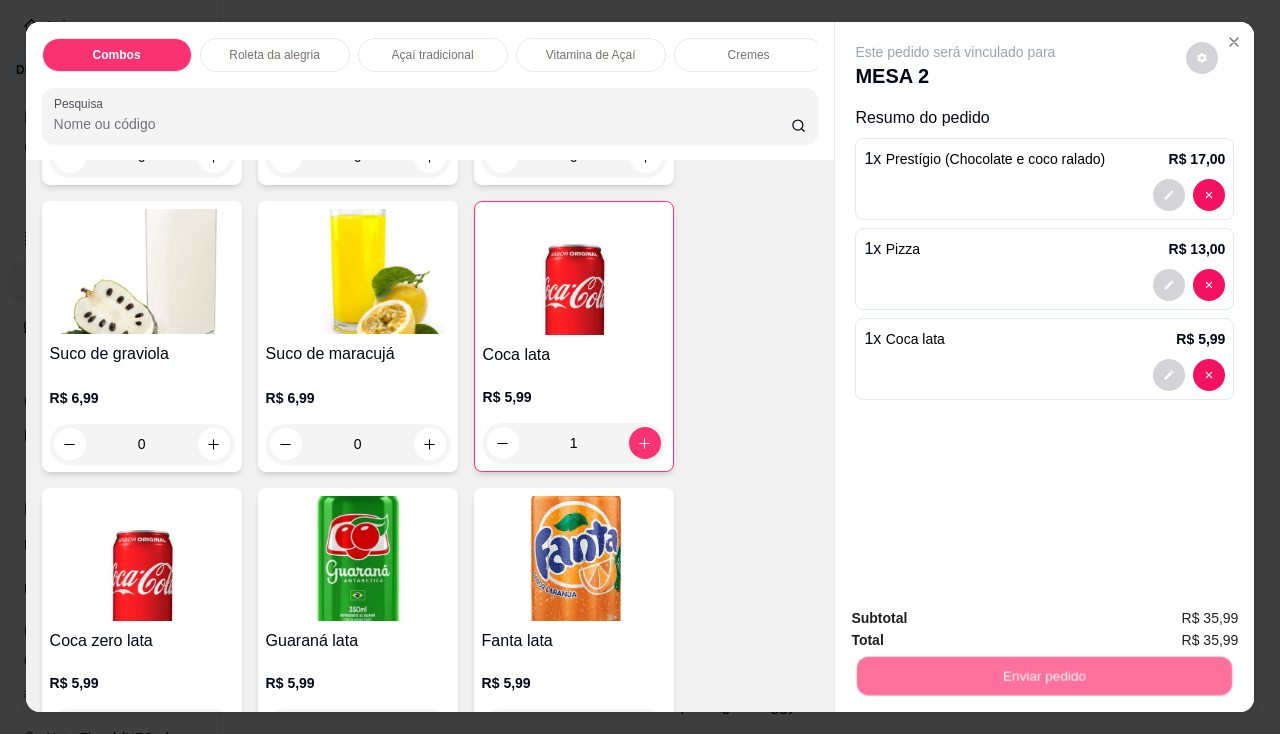click on "Não registrar e enviar pedido" at bounding box center [979, 619] 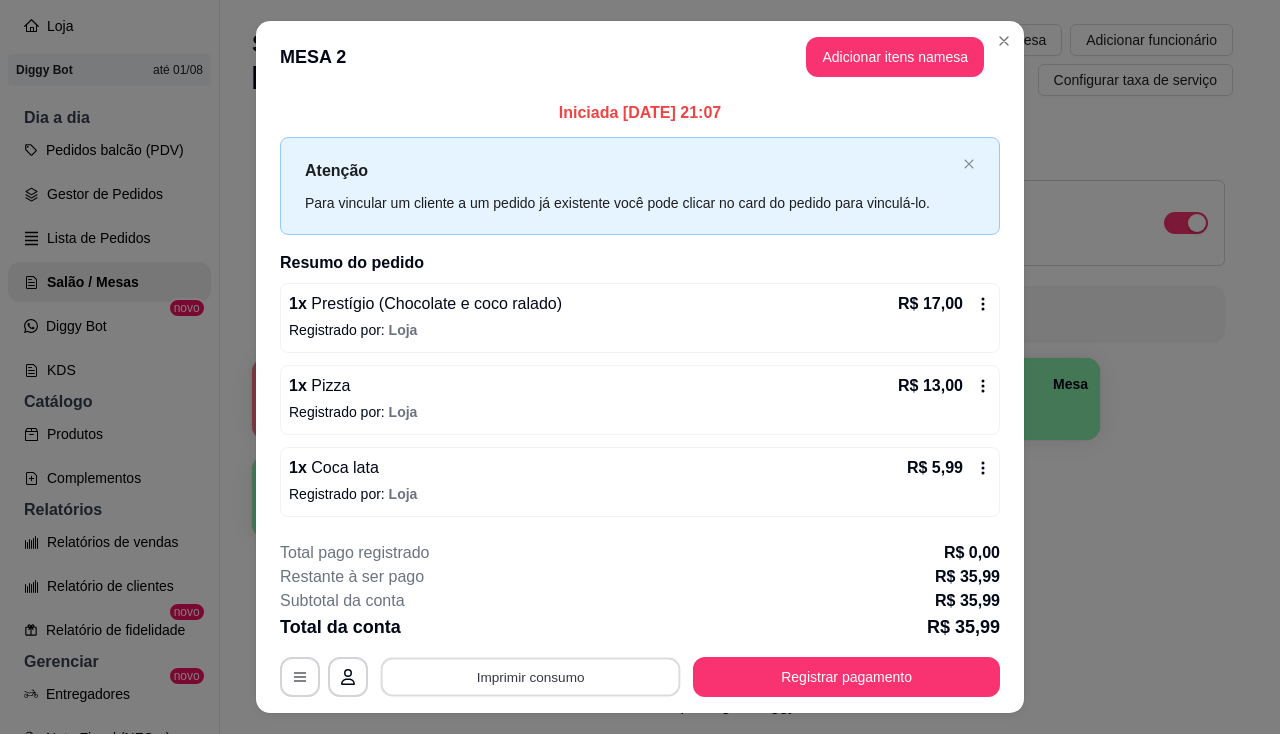 click on "Imprimir consumo" at bounding box center (531, 676) 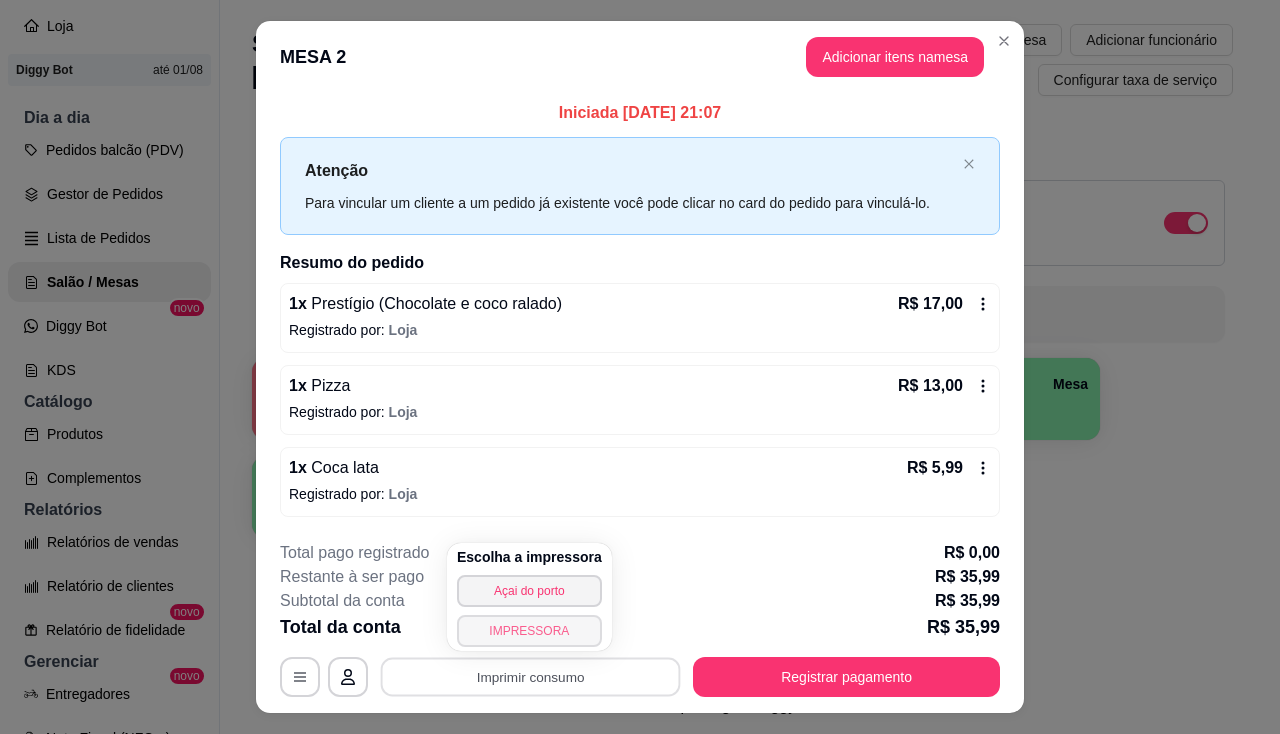 click on "IMPRESSORA" at bounding box center [529, 631] 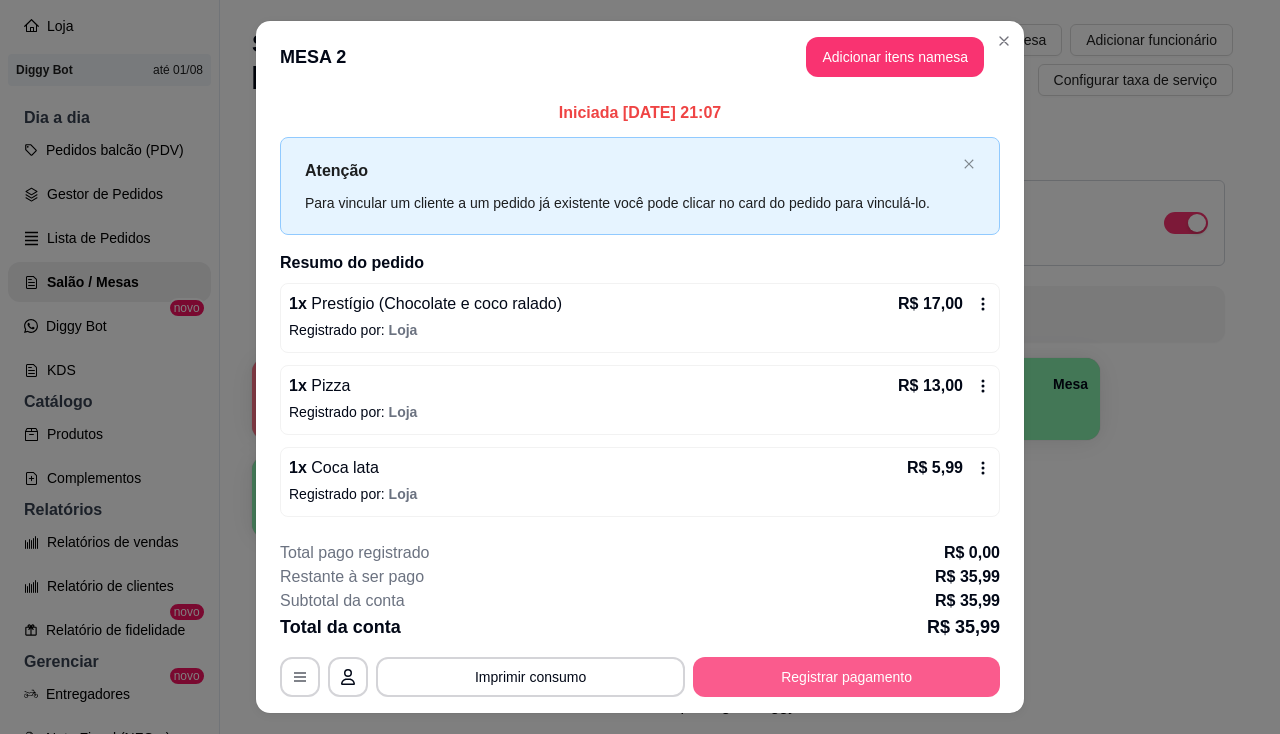 click on "Registrar pagamento" at bounding box center (846, 677) 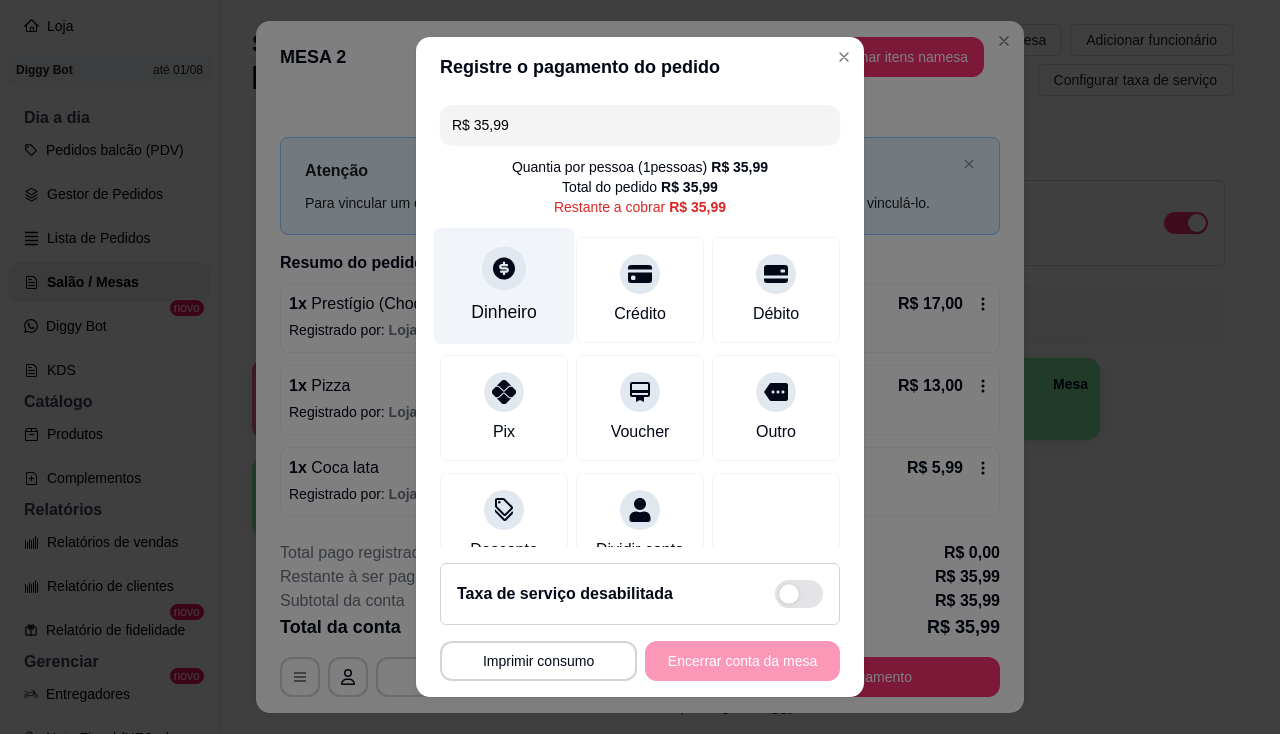 click on "Dinheiro" at bounding box center [504, 312] 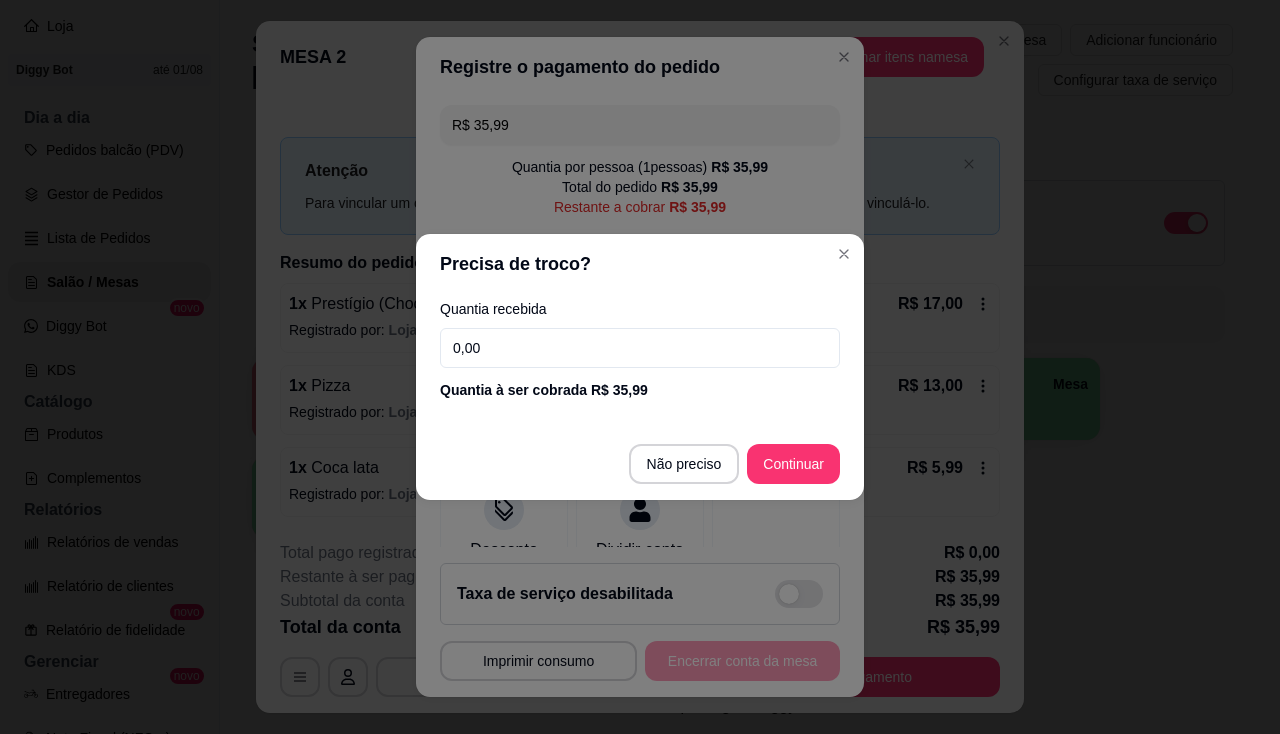 click on "0,00" at bounding box center [640, 348] 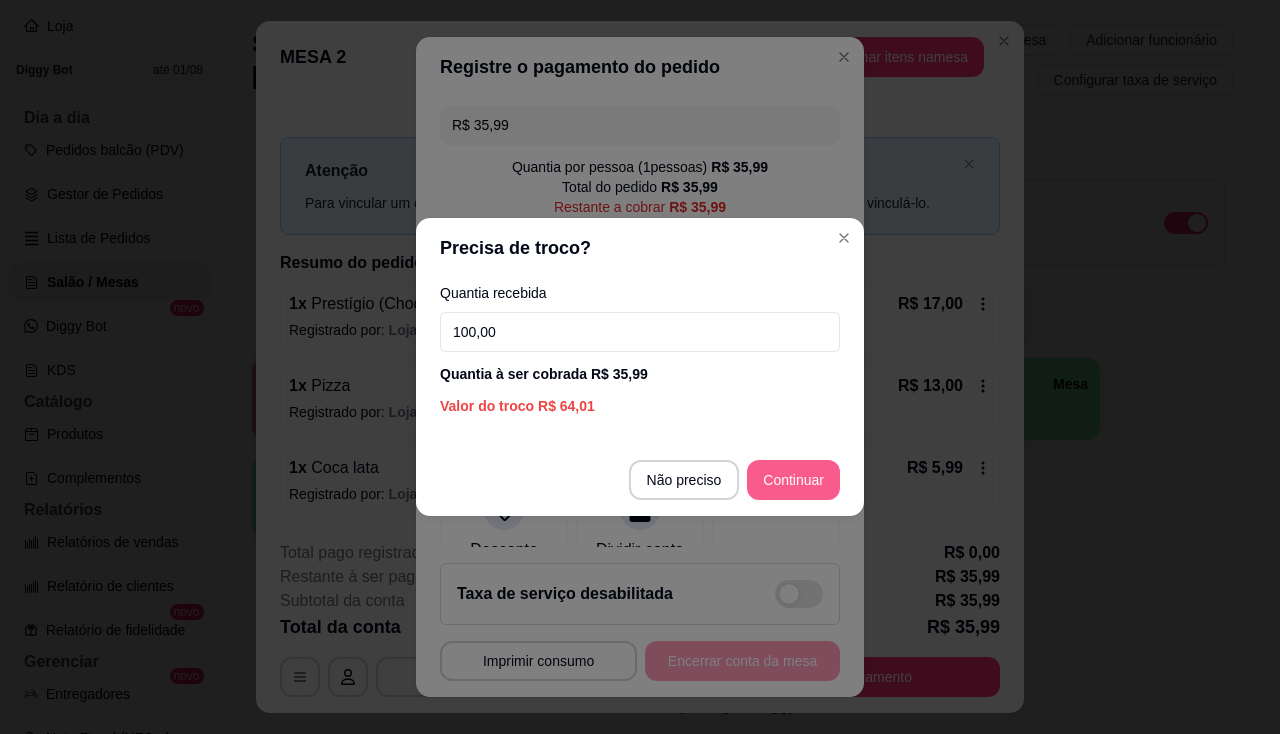 type on "100,00" 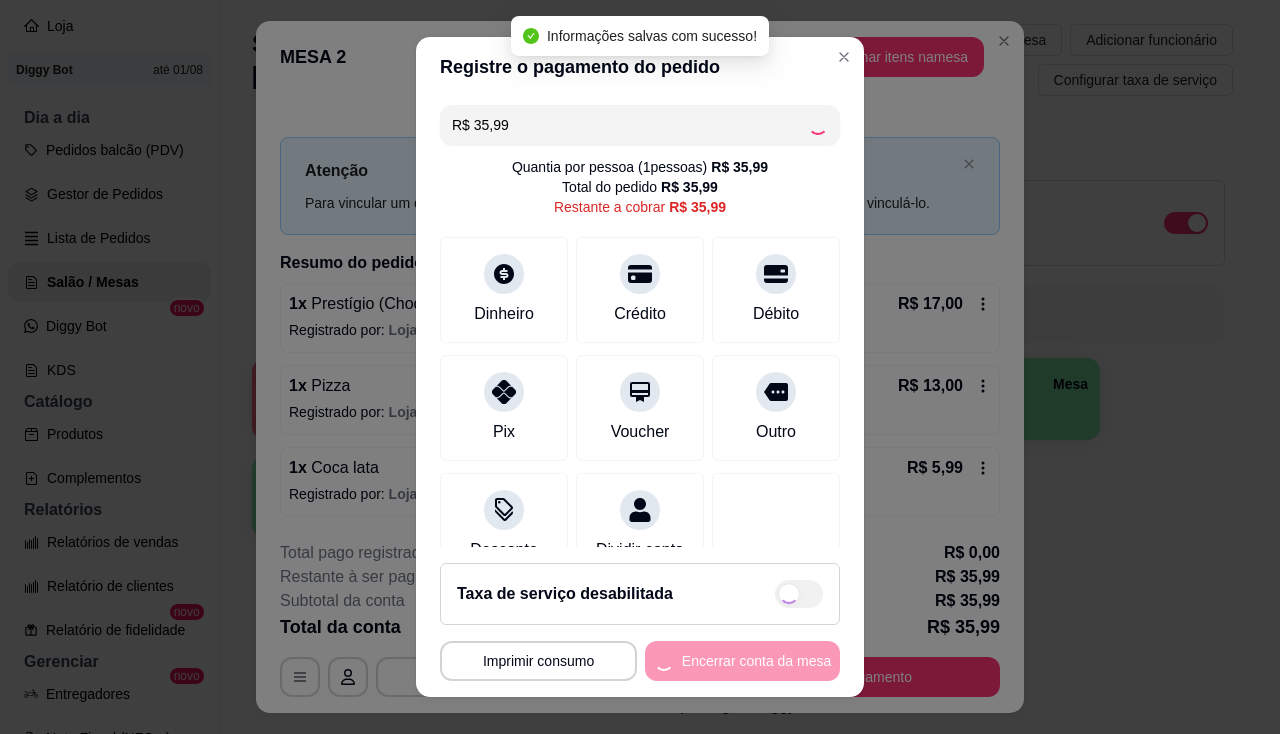 type on "R$ 0,00" 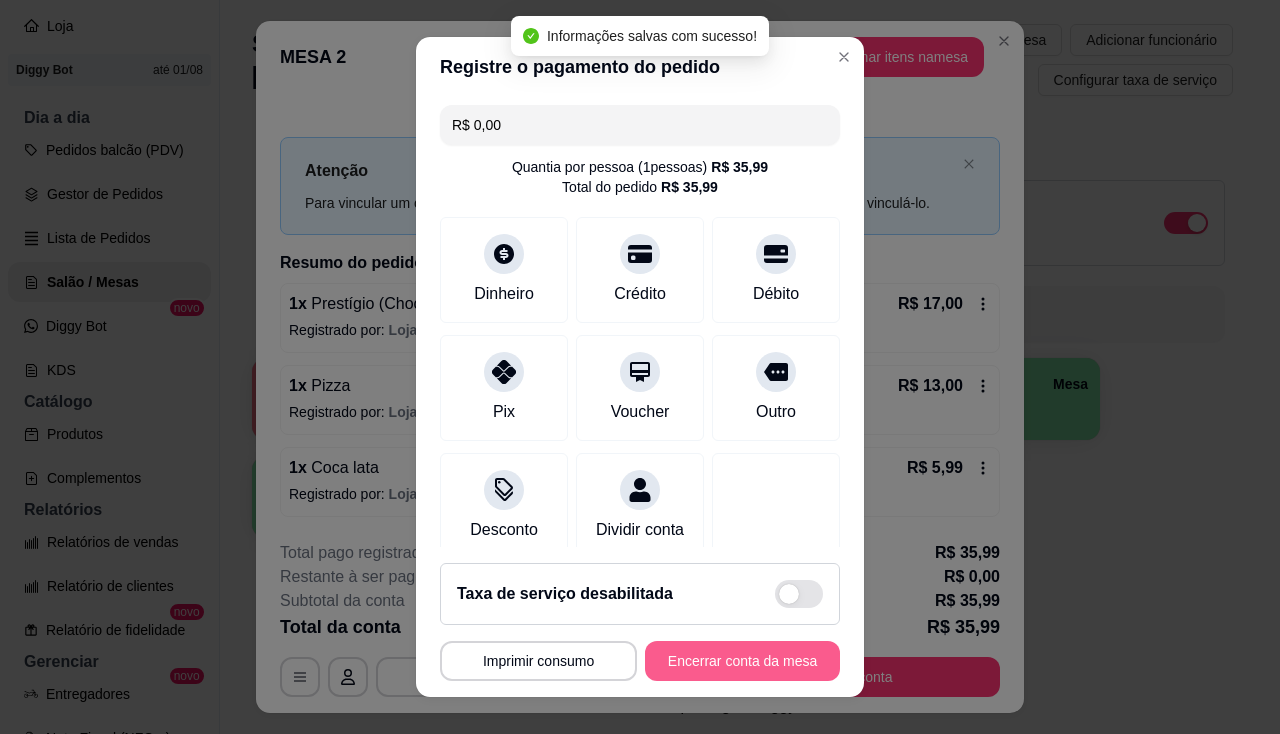 click on "Encerrar conta da mesa" at bounding box center (742, 661) 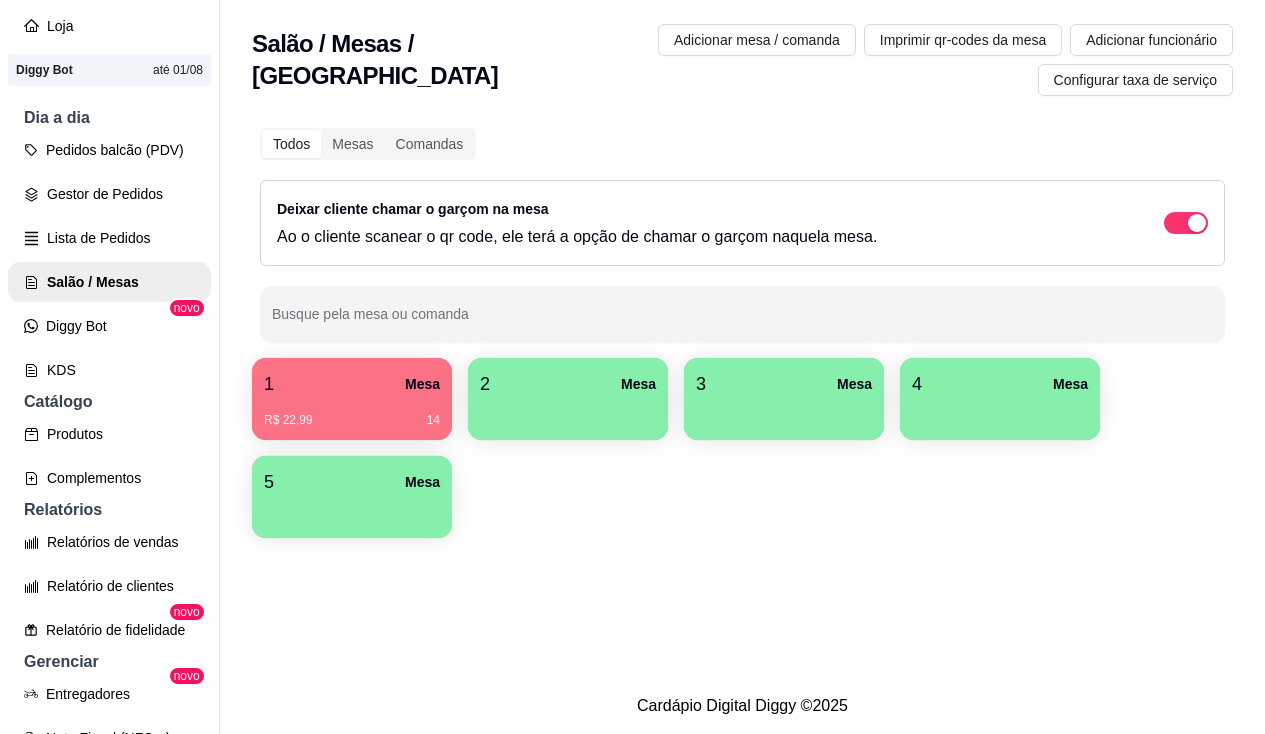 click on "R$ 22,99 14" at bounding box center [352, 413] 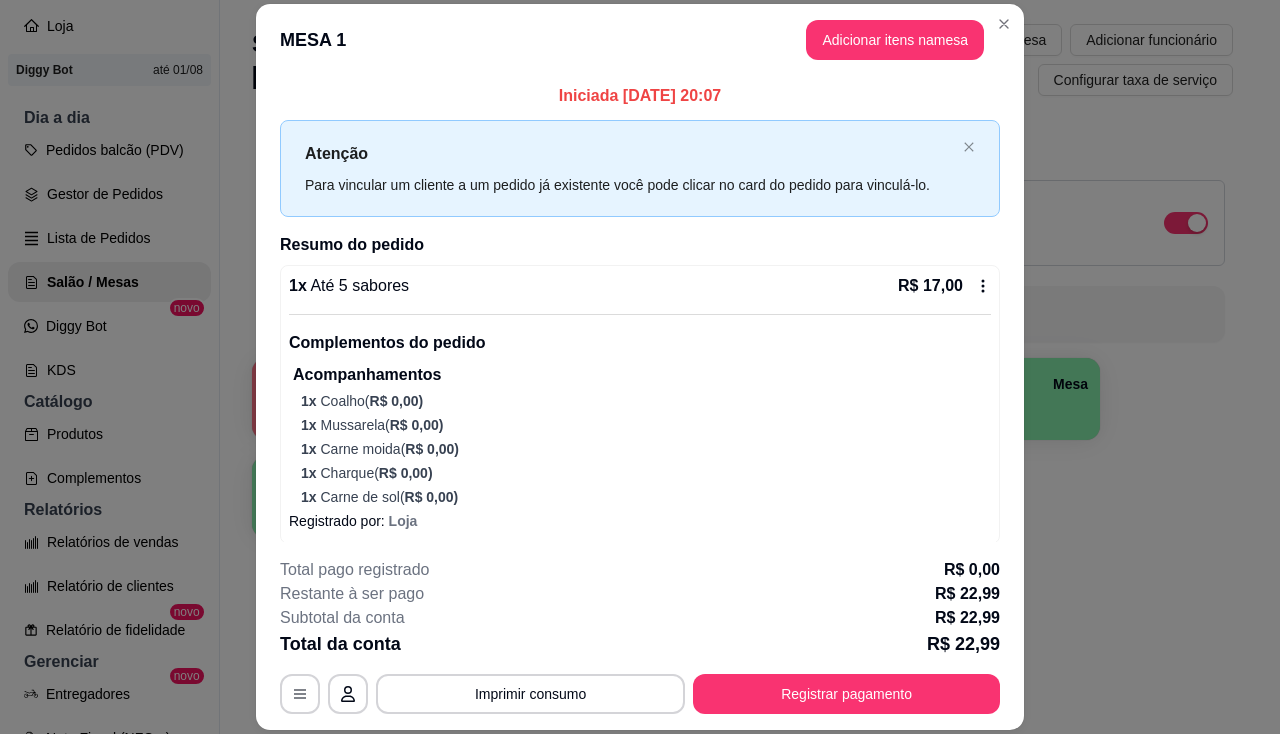 scroll, scrollTop: 91, scrollLeft: 0, axis: vertical 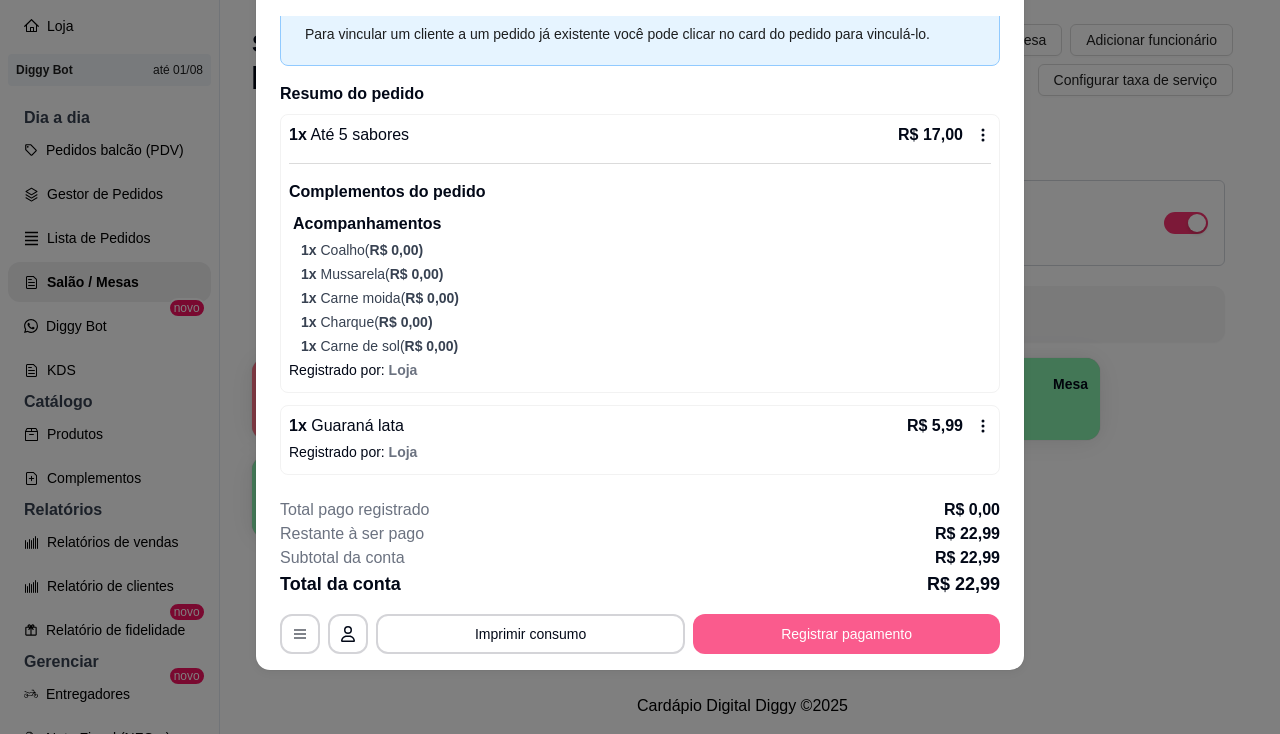 click on "Registrar pagamento" at bounding box center (846, 634) 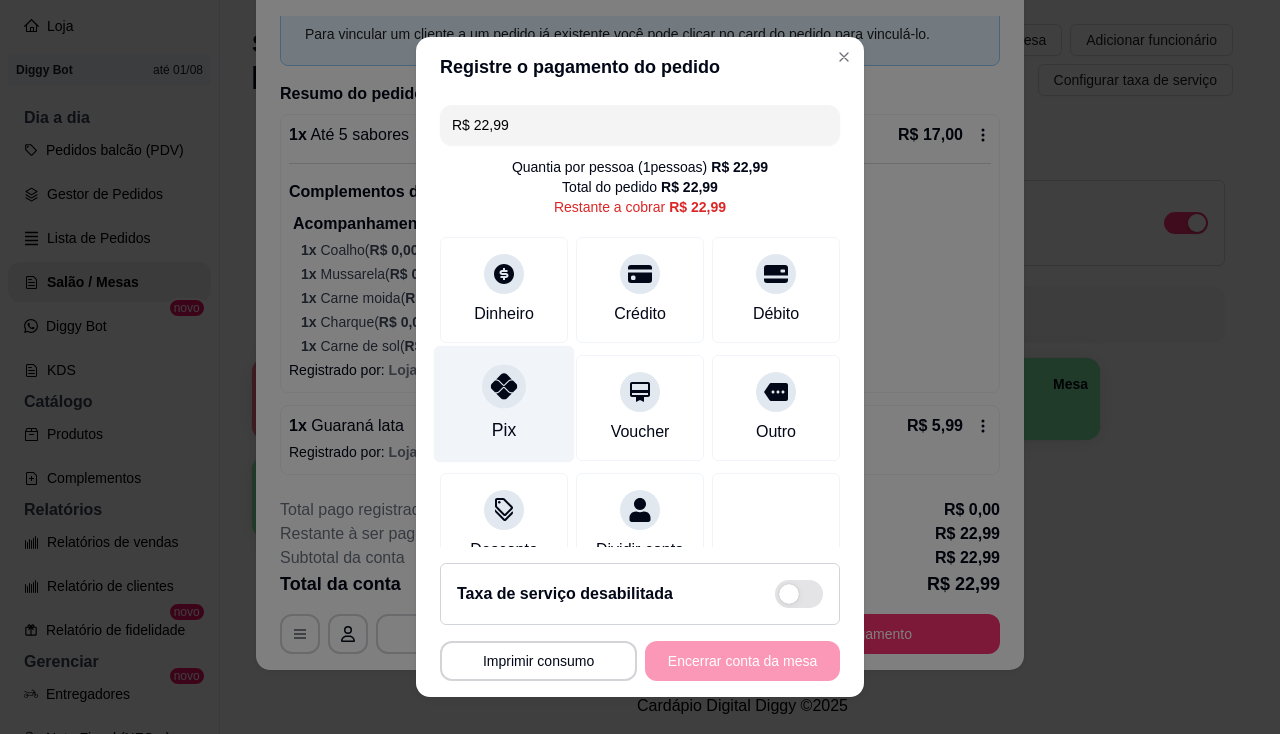 click 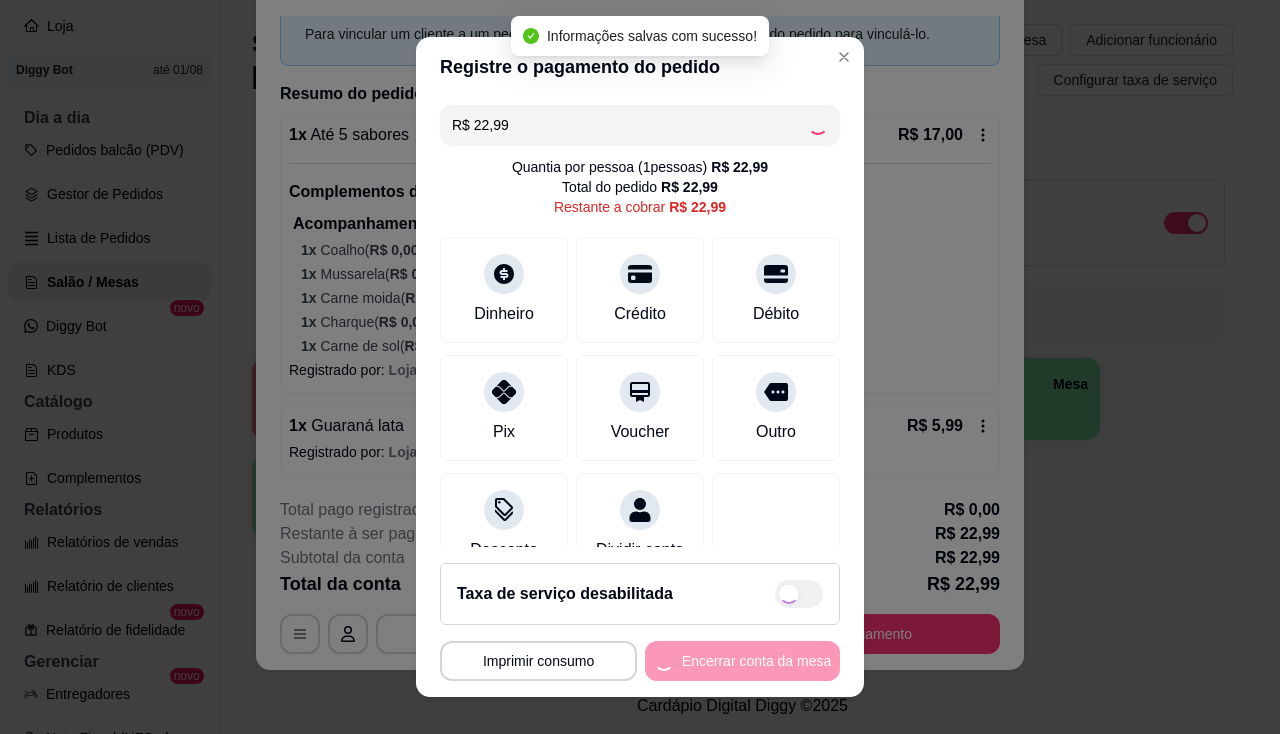 type on "R$ 0,00" 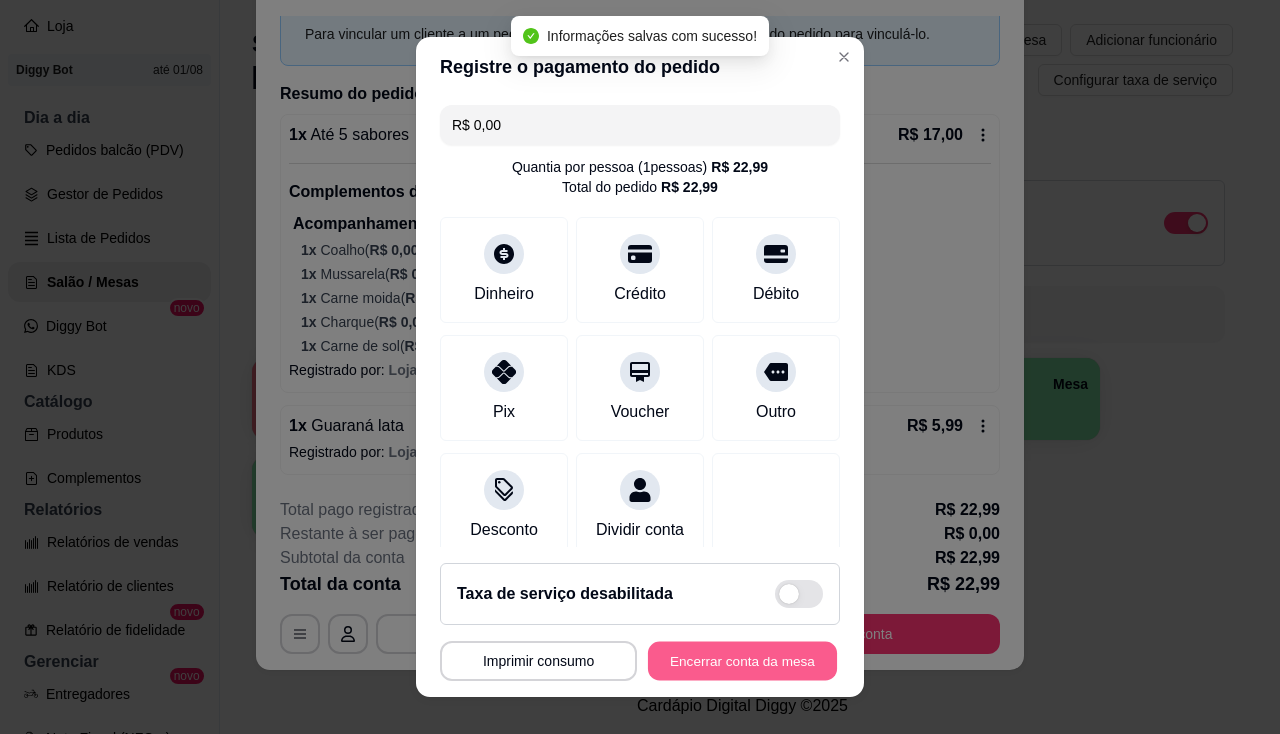 click on "Encerrar conta da mesa" at bounding box center (742, 661) 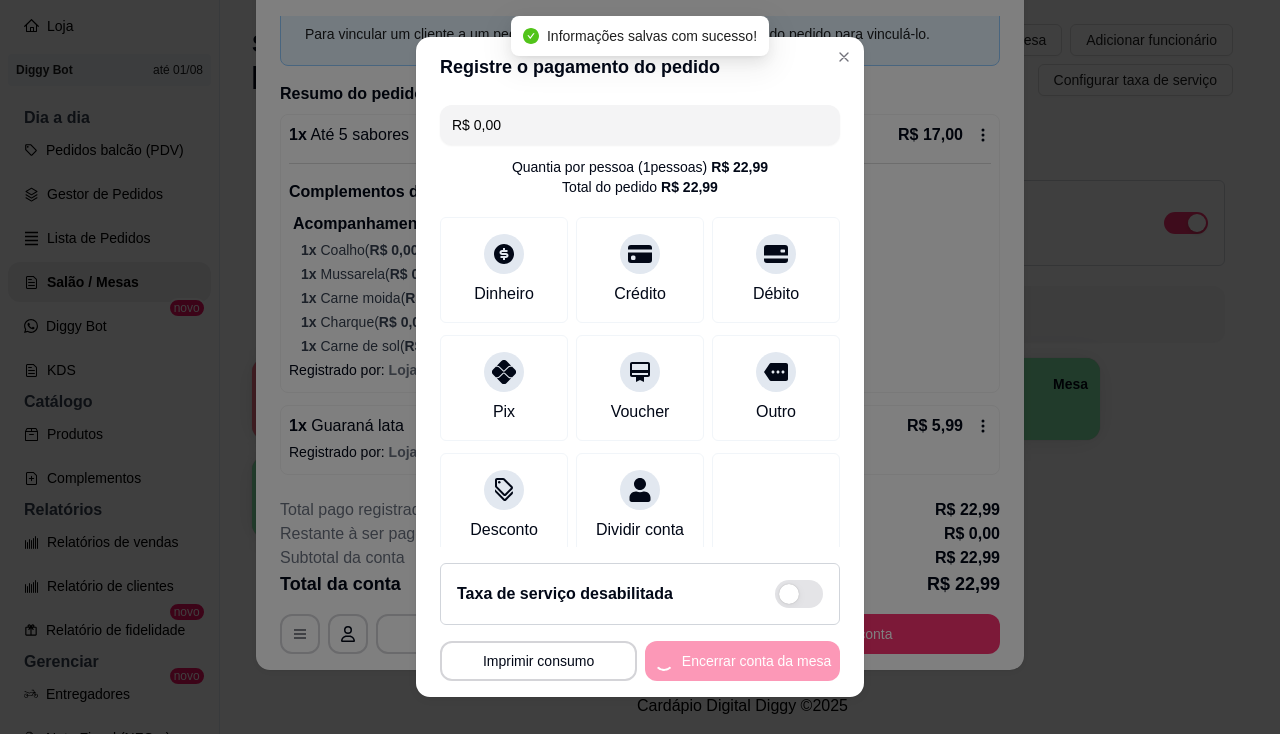 scroll, scrollTop: 0, scrollLeft: 0, axis: both 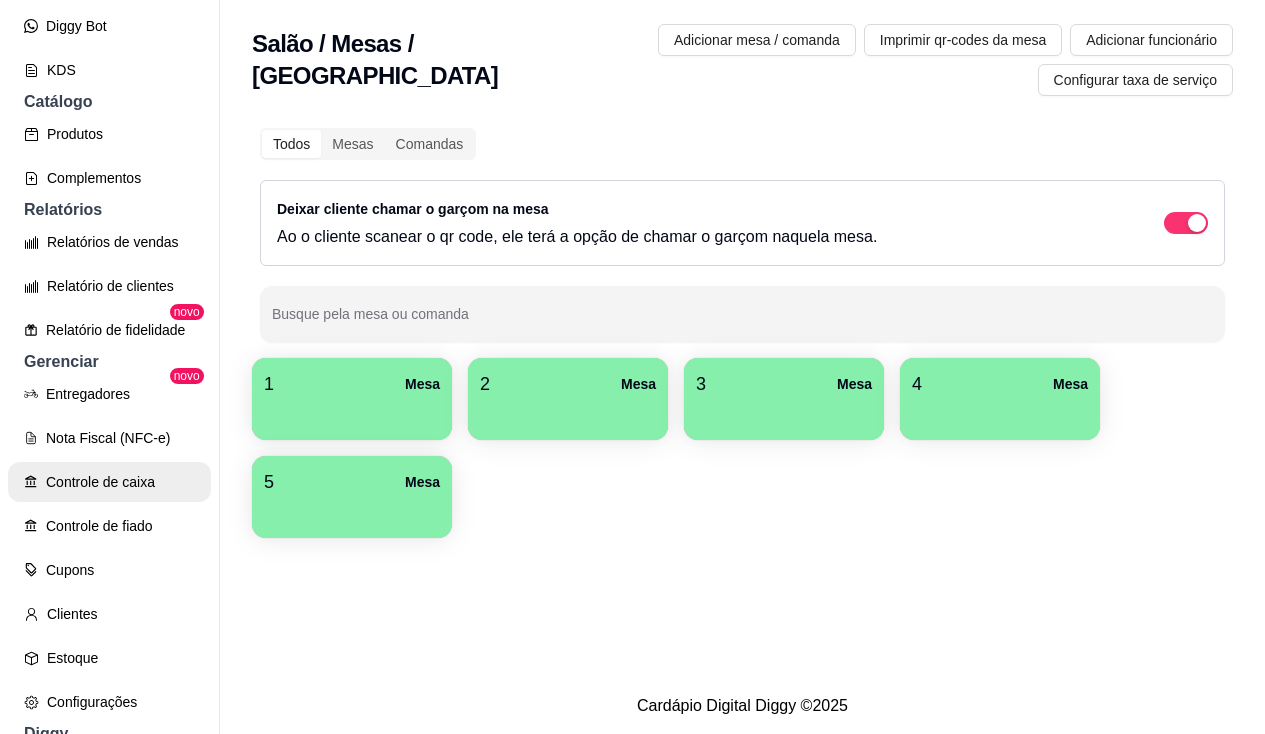 click on "Controle de caixa" at bounding box center [109, 482] 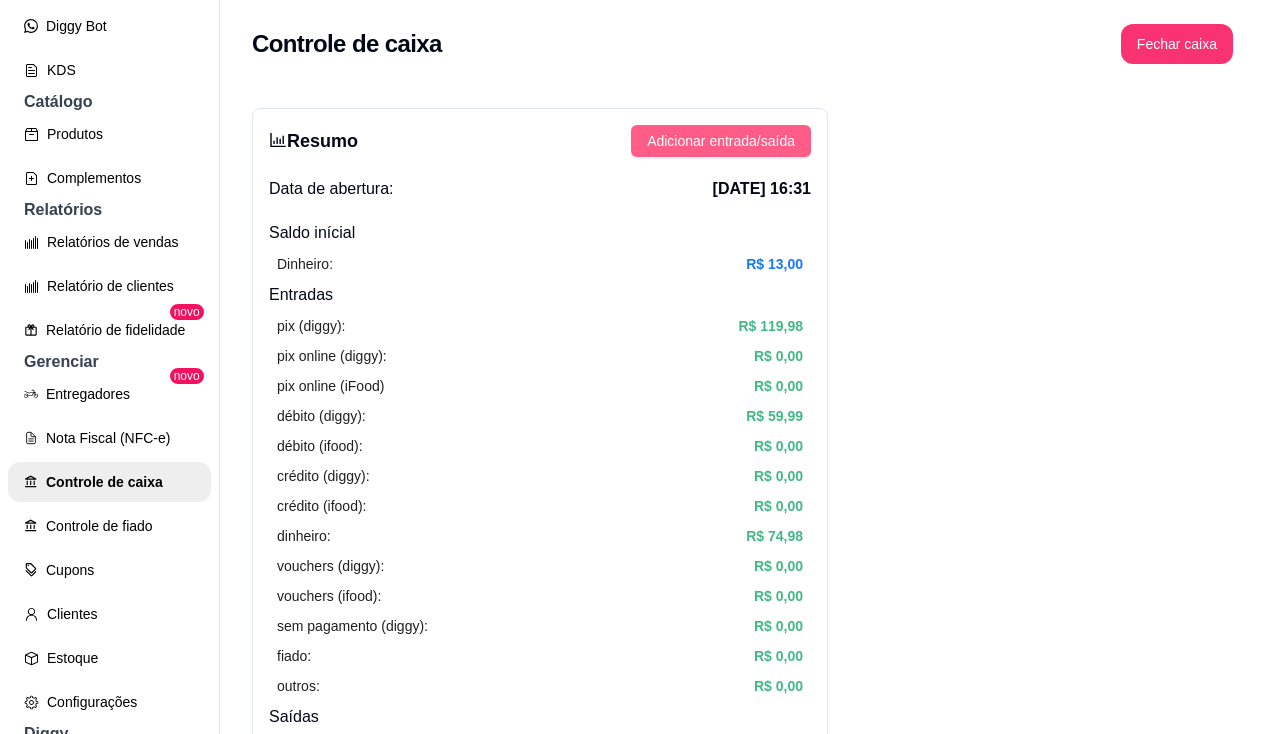 click on "Adicionar entrada/saída" at bounding box center (721, 141) 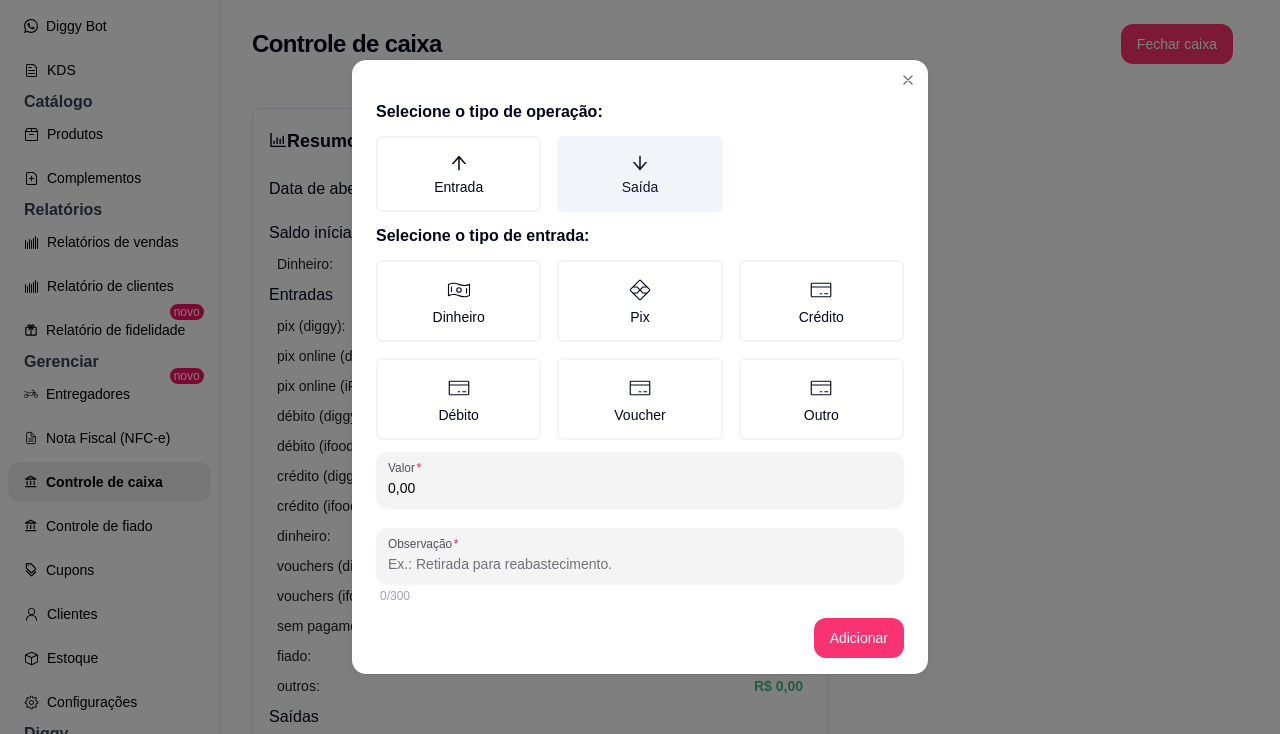click on "Saída" at bounding box center (639, 174) 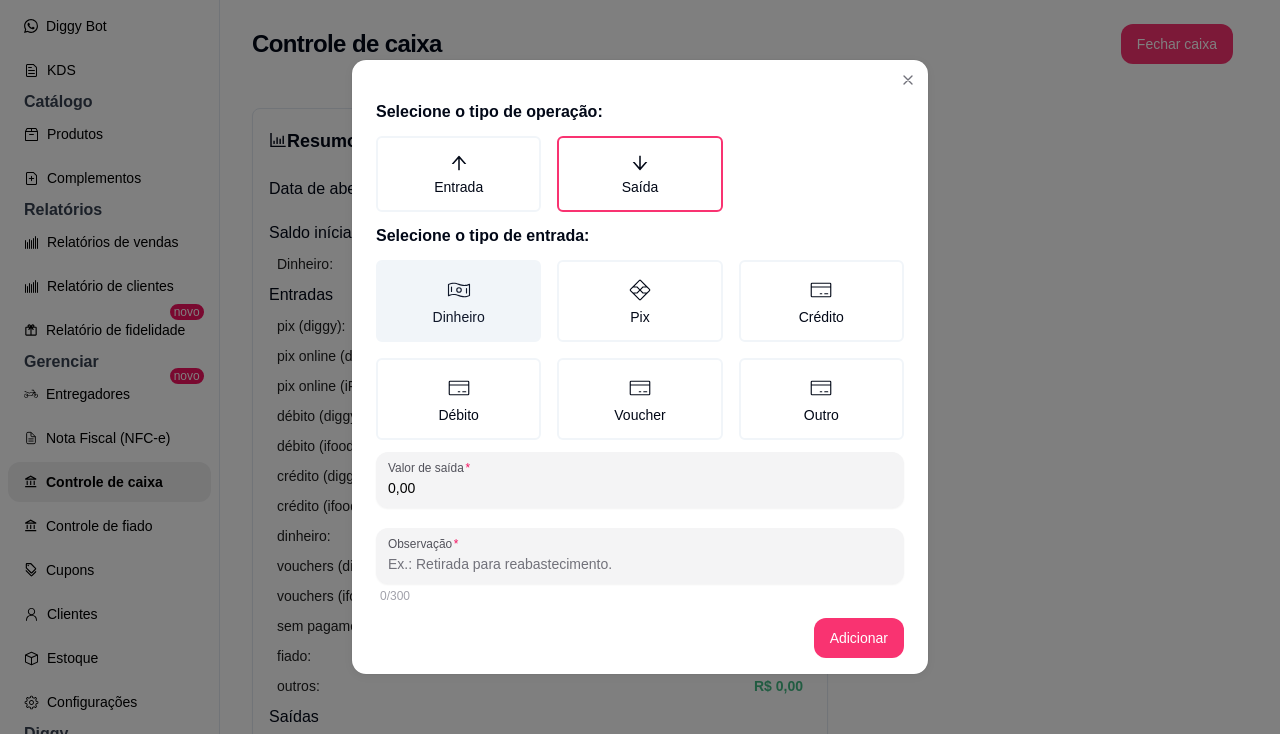 click on "Dinheiro" at bounding box center [458, 301] 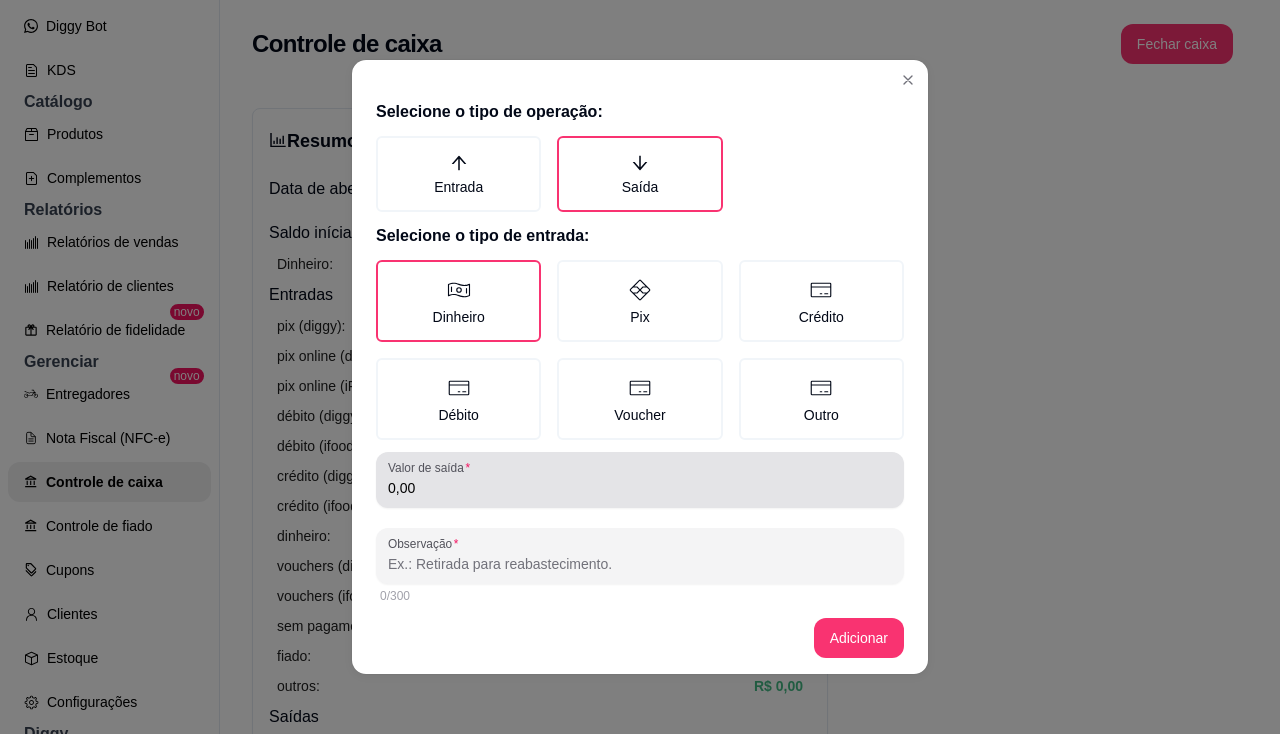 click on "0,00" at bounding box center [640, 480] 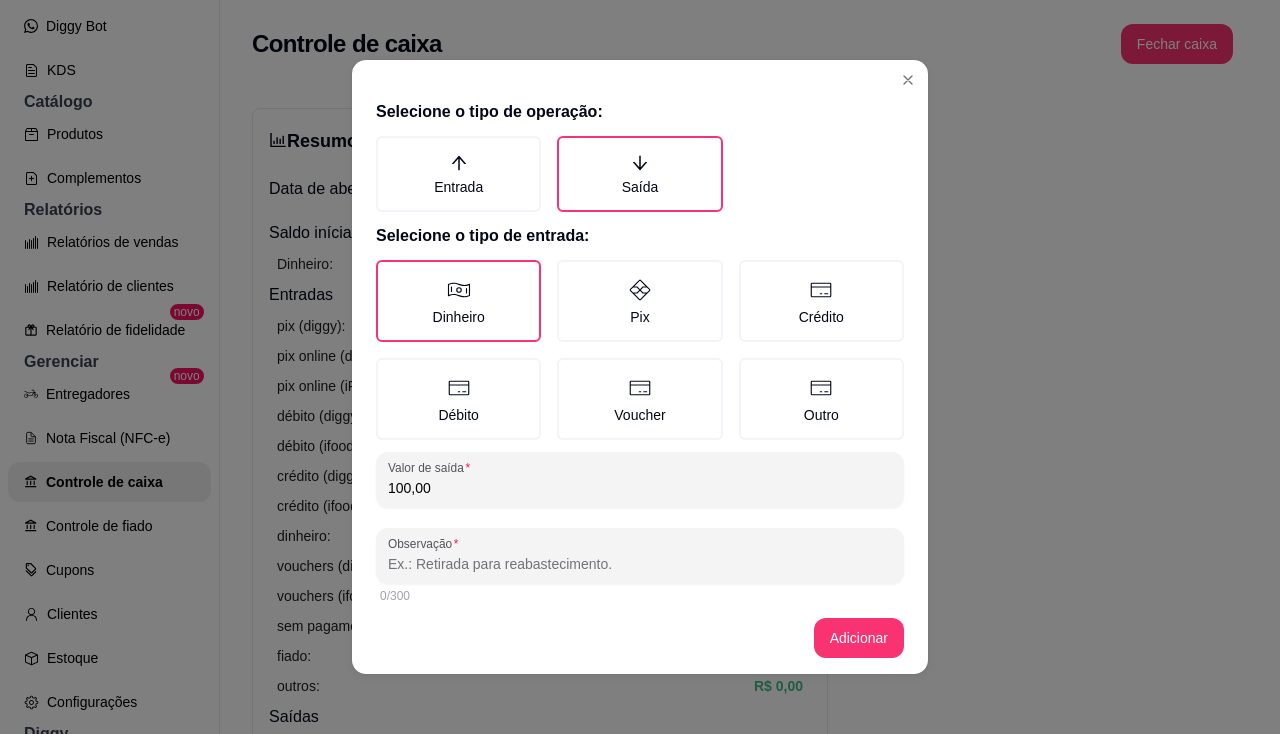type on "100,00" 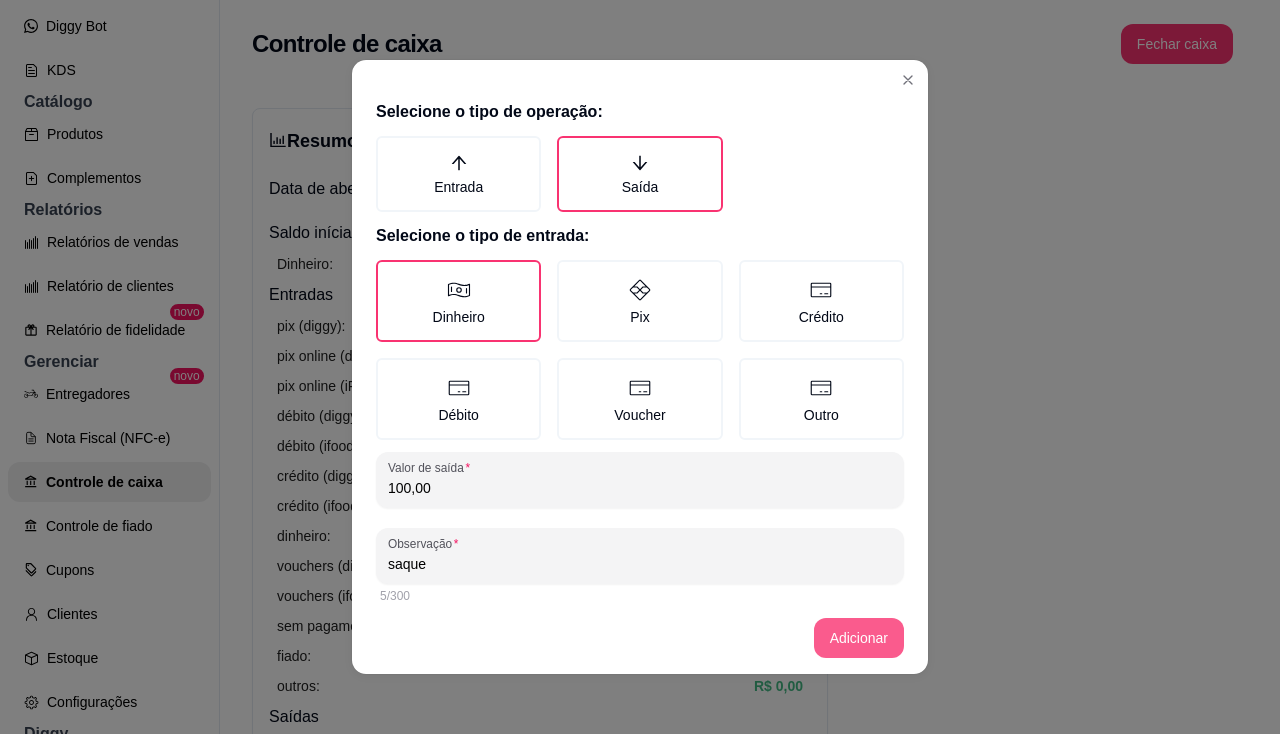 type on "saque" 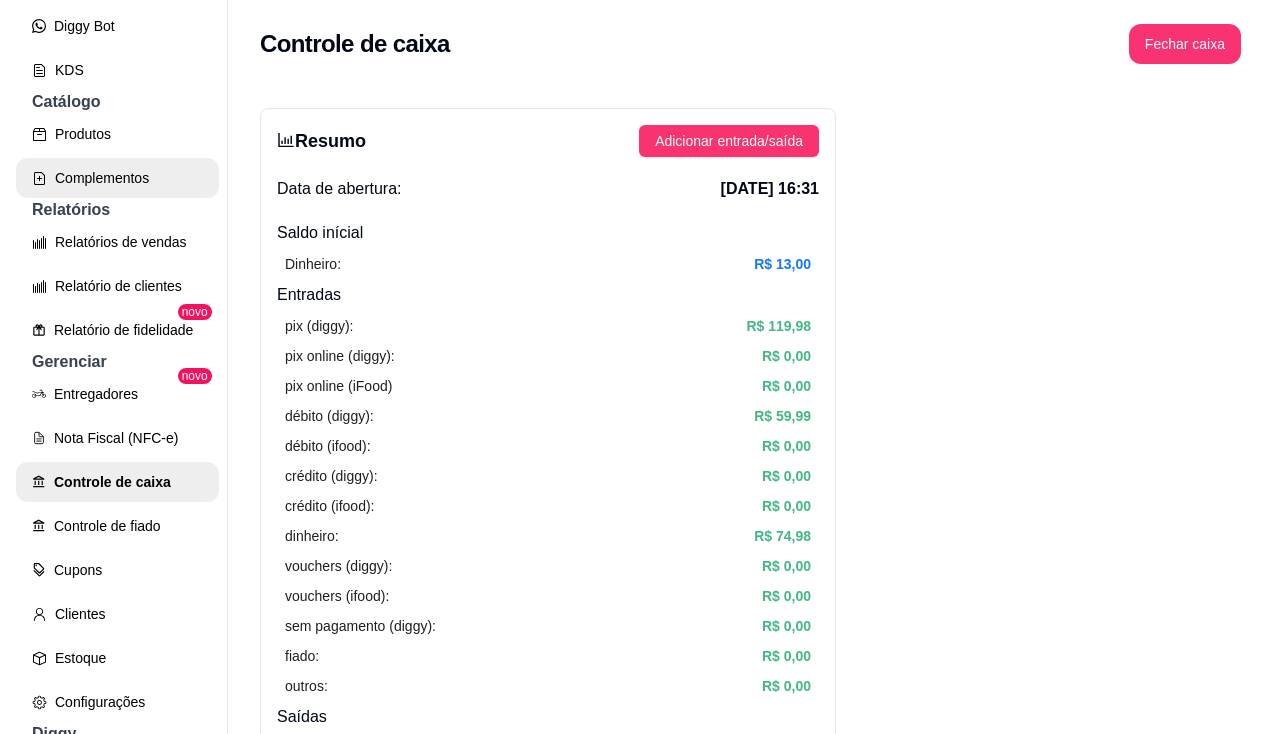 scroll, scrollTop: 236, scrollLeft: 0, axis: vertical 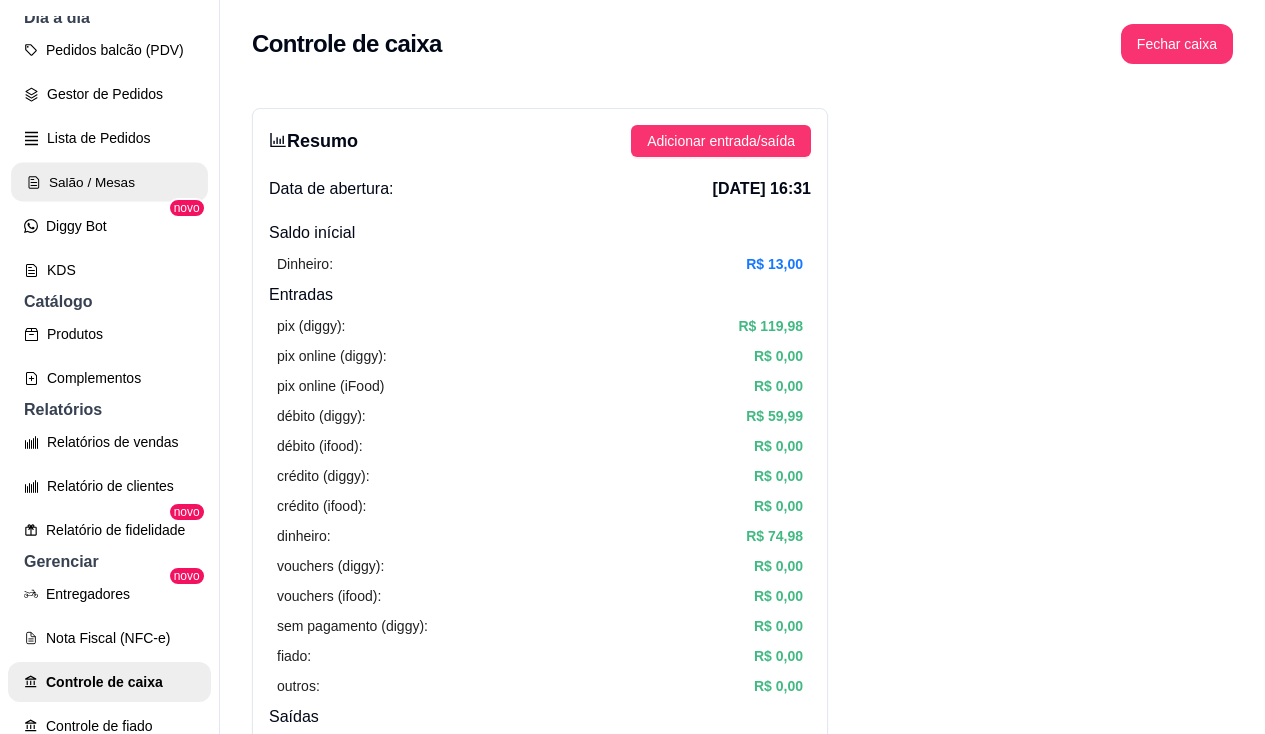 click on "Salão / Mesas" at bounding box center [109, 182] 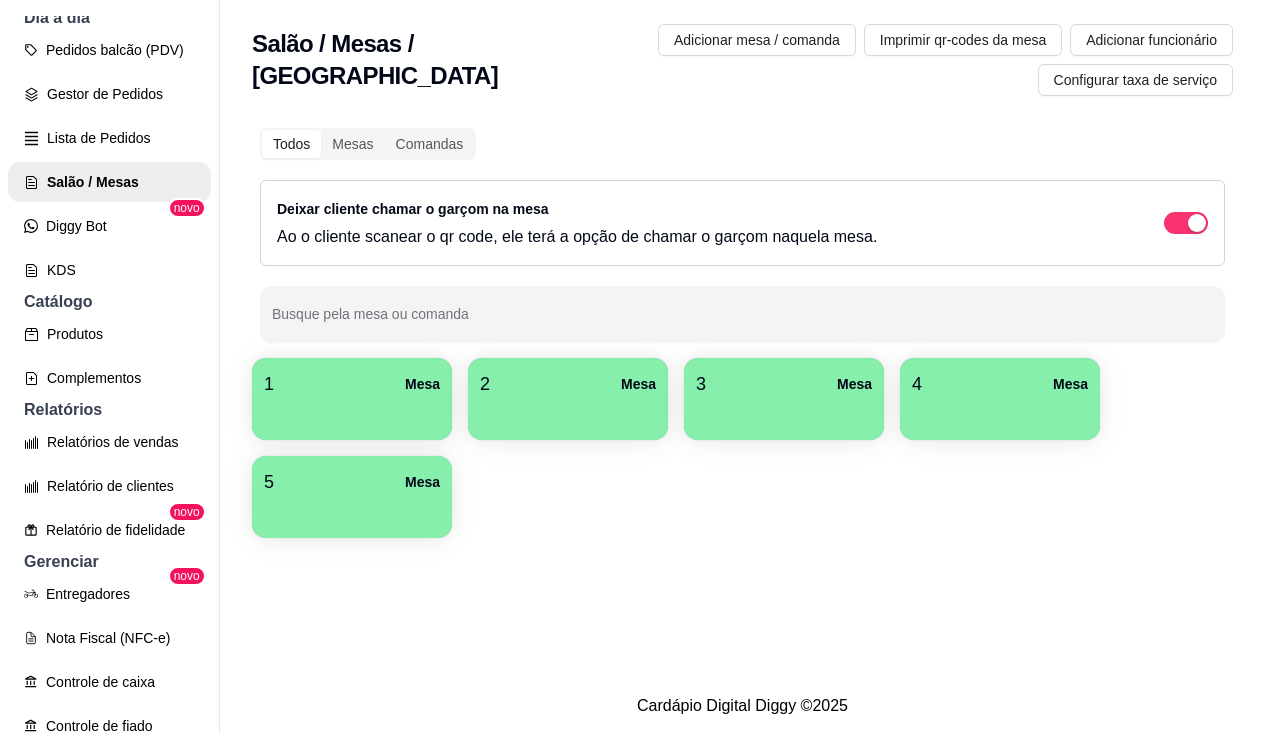 click at bounding box center (352, 413) 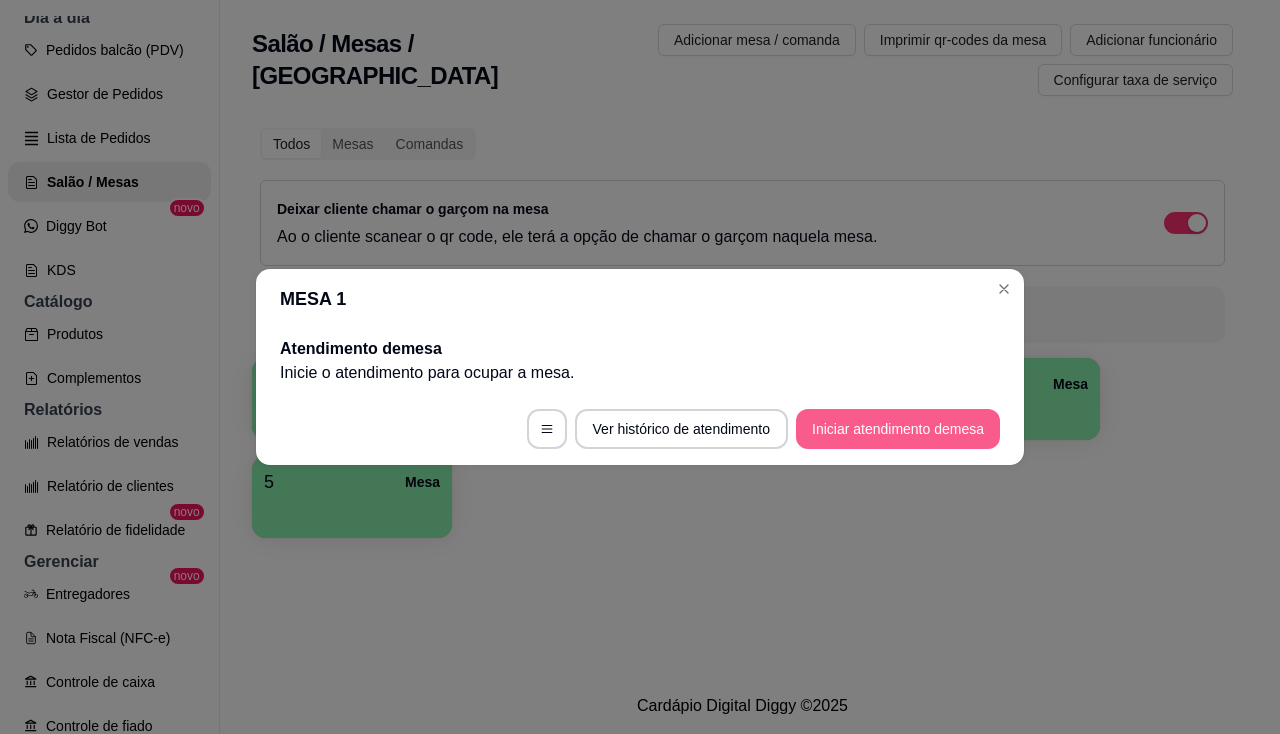 click on "Iniciar atendimento de  mesa" at bounding box center (898, 429) 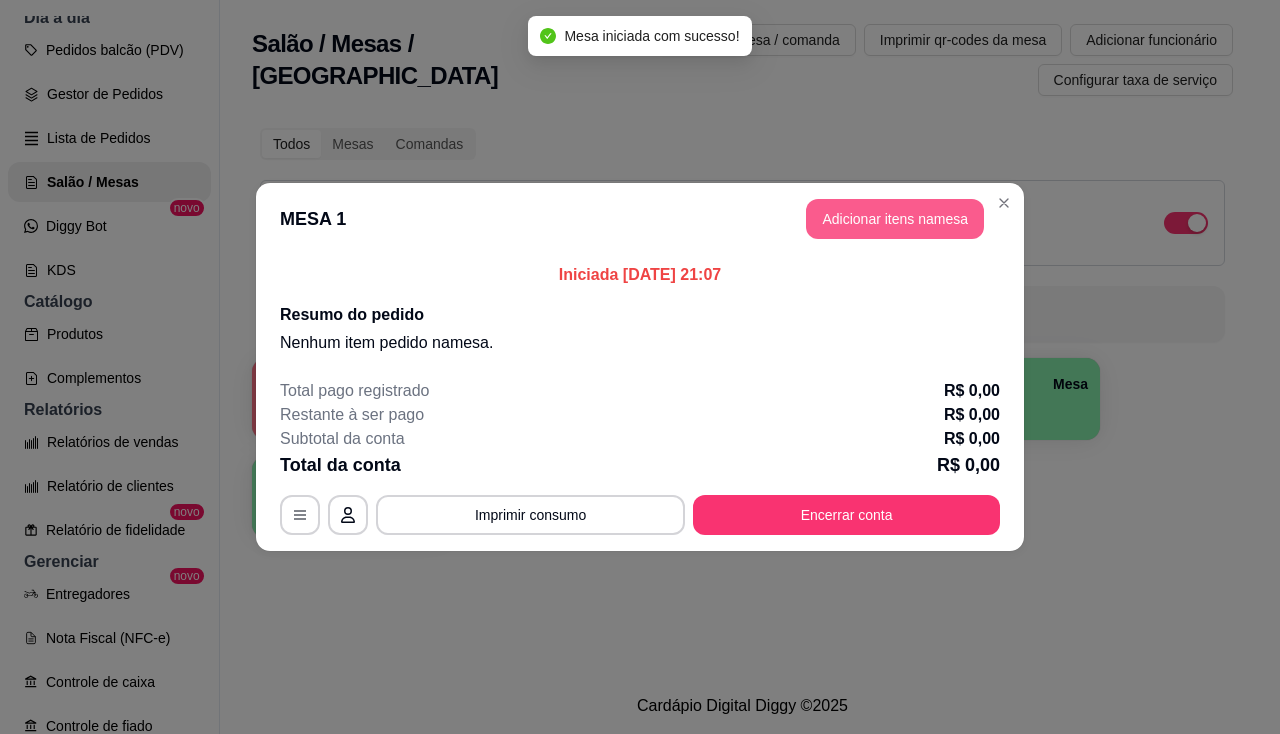 click on "Adicionar itens na  mesa" at bounding box center [895, 219] 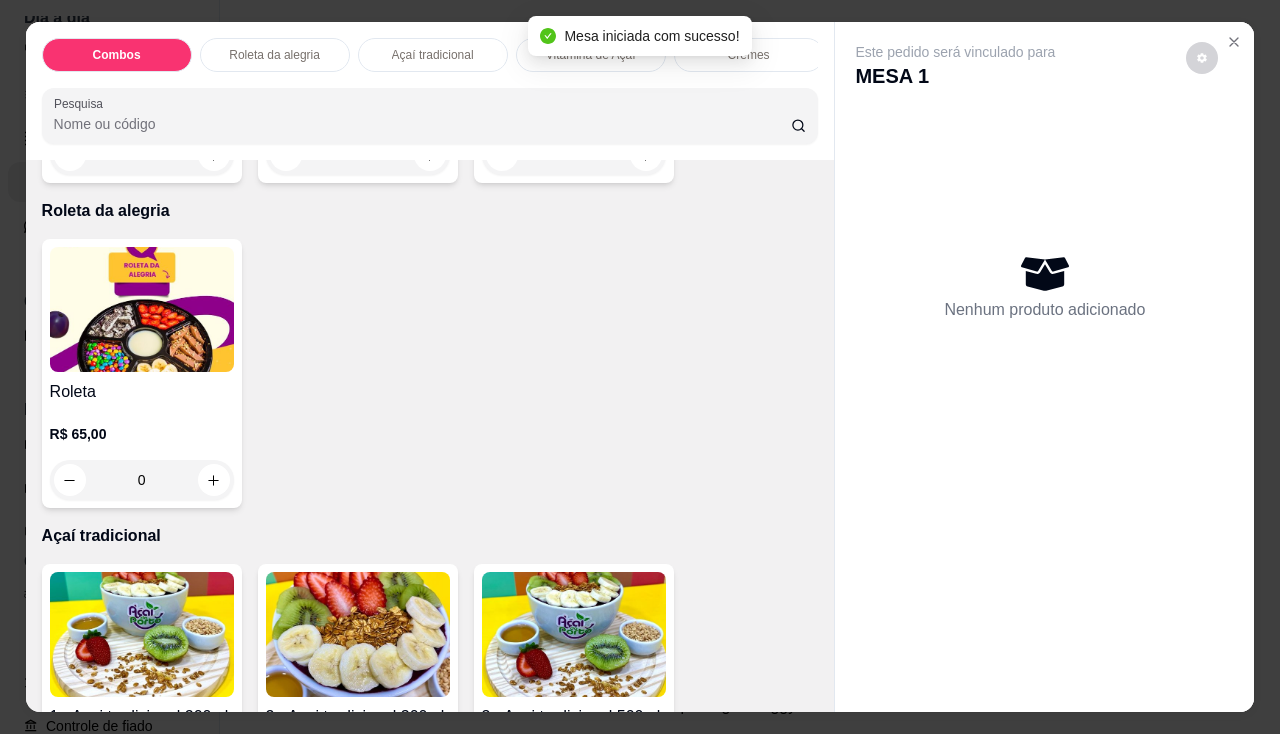 scroll, scrollTop: 600, scrollLeft: 0, axis: vertical 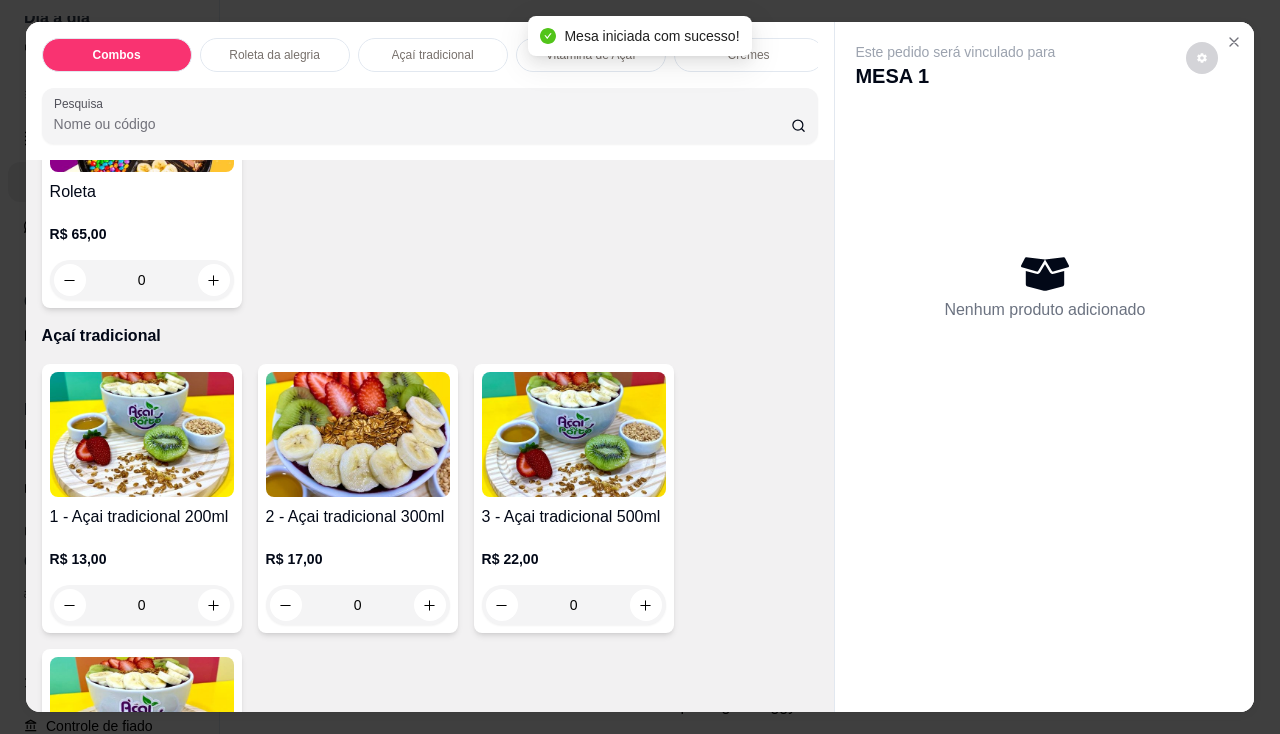 click at bounding box center [574, 434] 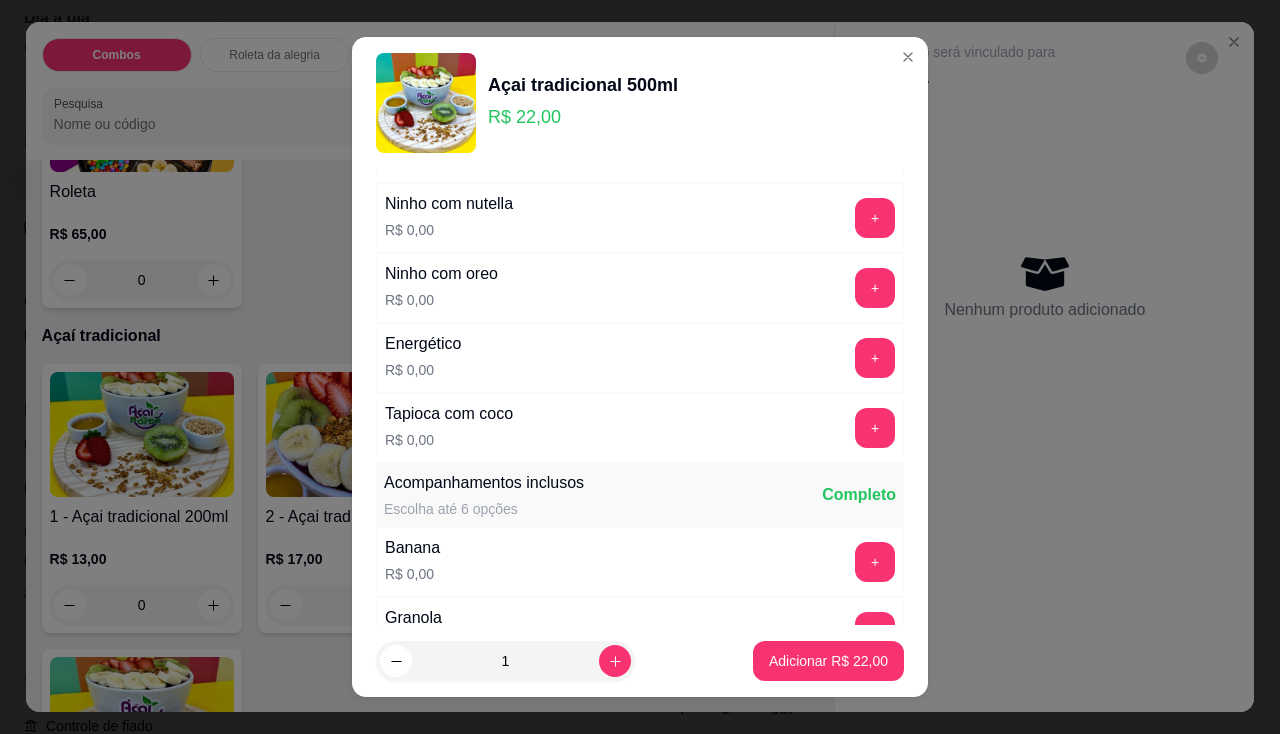 scroll, scrollTop: 400, scrollLeft: 0, axis: vertical 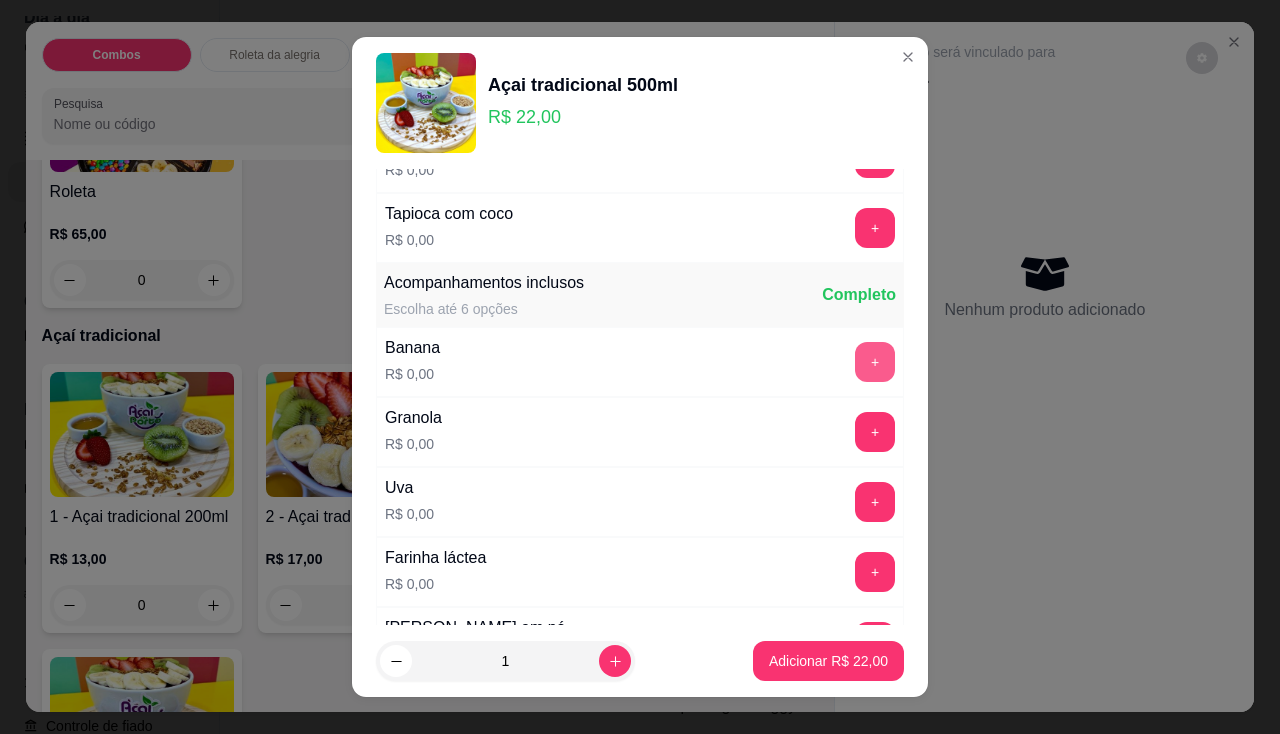 click on "+" at bounding box center (875, 362) 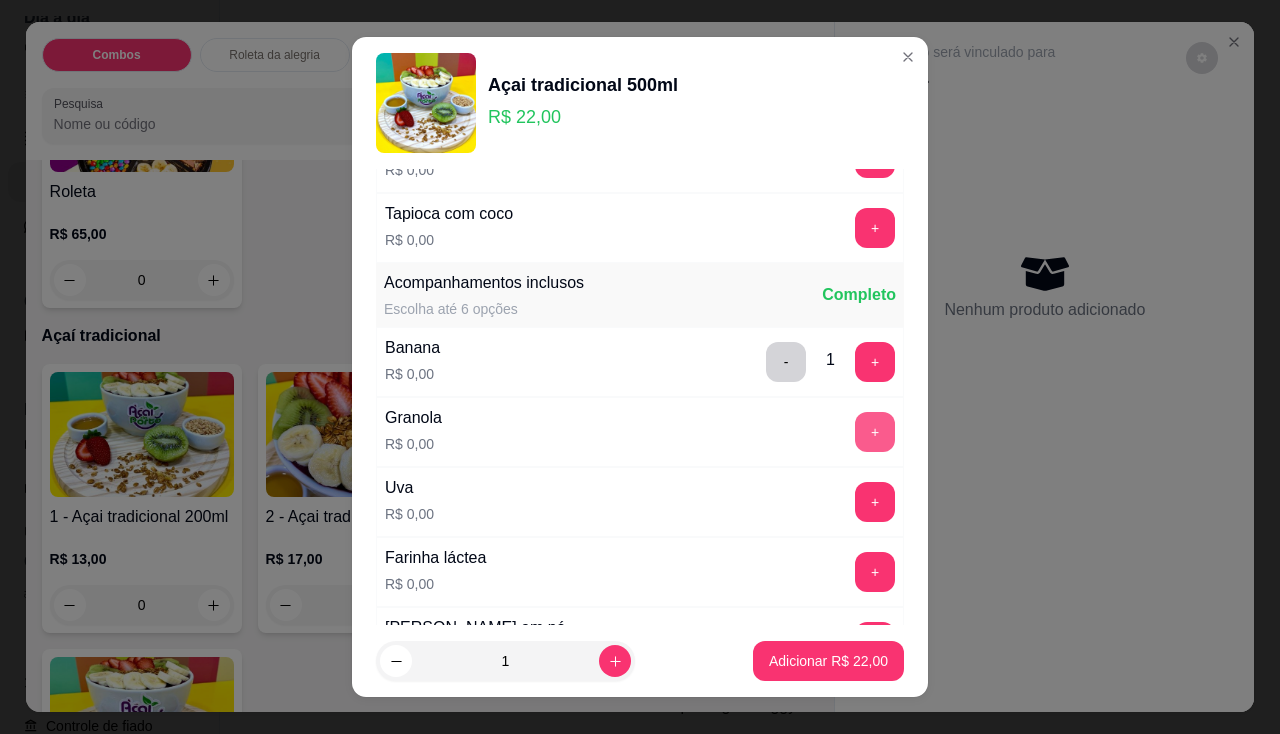 click on "+" at bounding box center [875, 432] 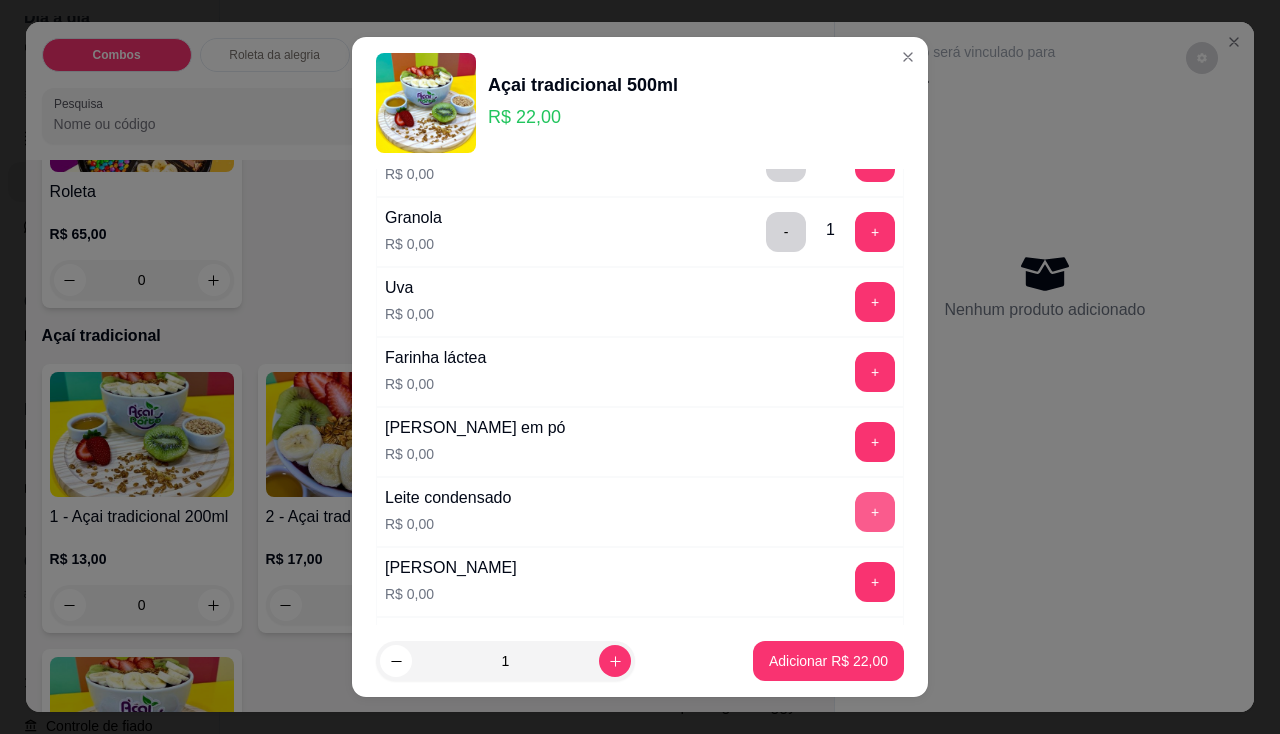 scroll, scrollTop: 700, scrollLeft: 0, axis: vertical 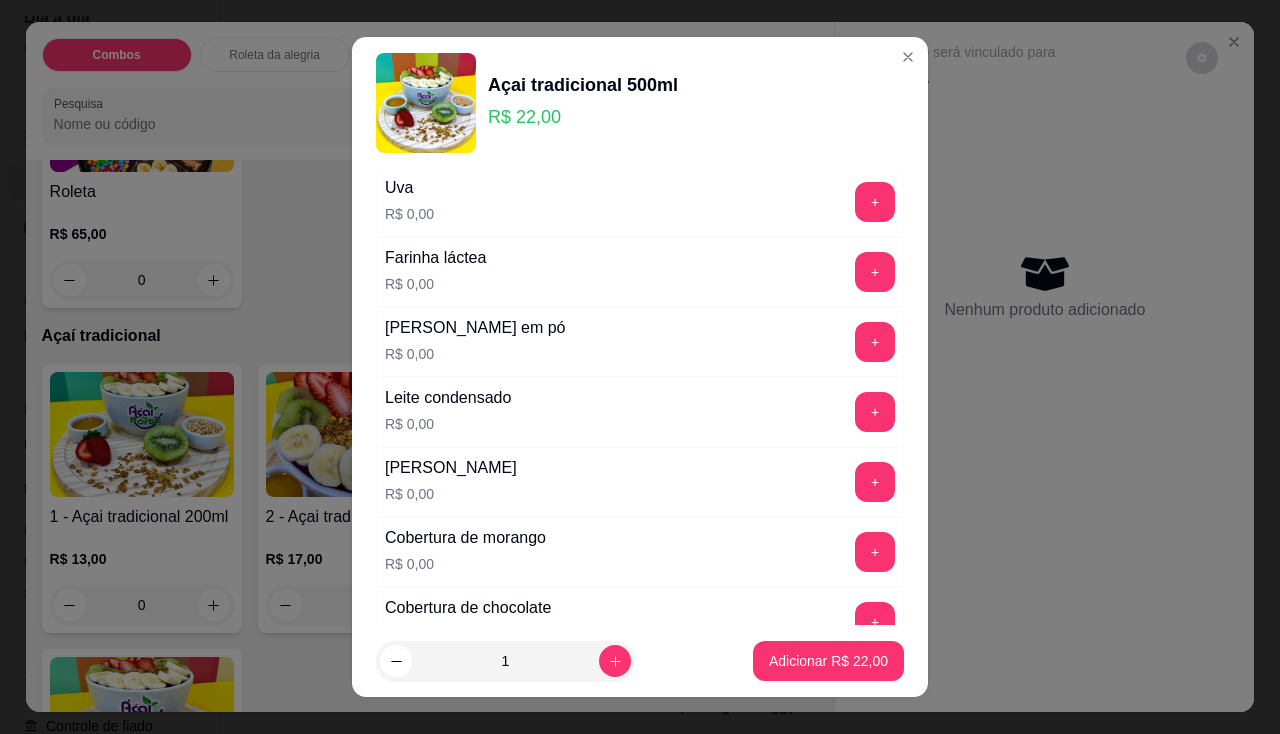 click on "[PERSON_NAME]$ 0,00 +" at bounding box center [640, 482] 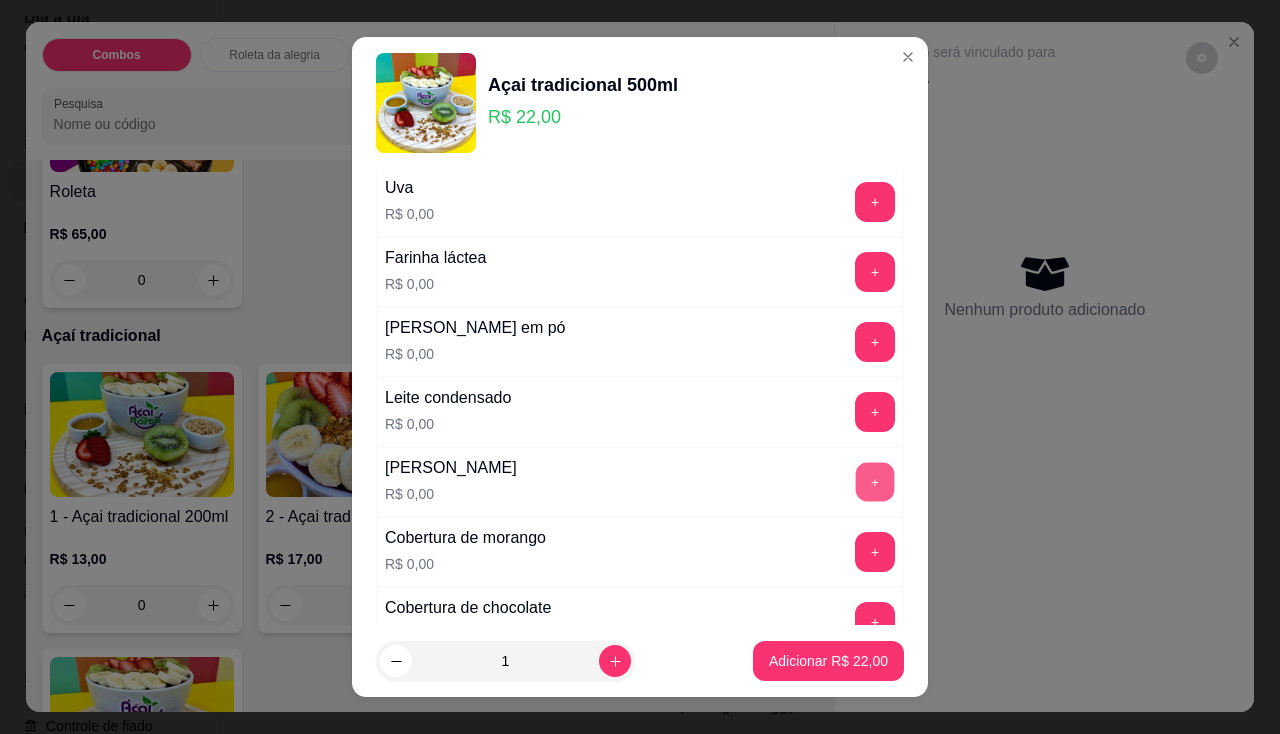 click on "+" at bounding box center (875, 481) 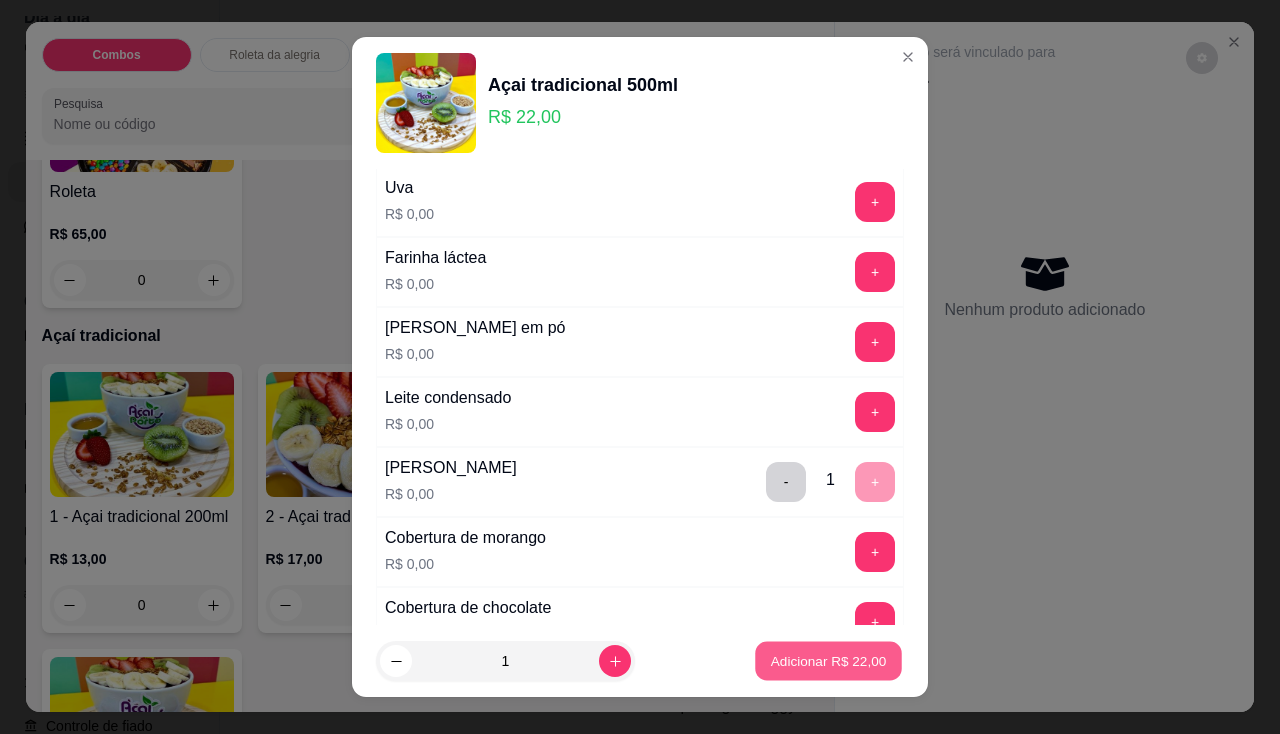 click on "Adicionar   R$ 22,00" at bounding box center (829, 661) 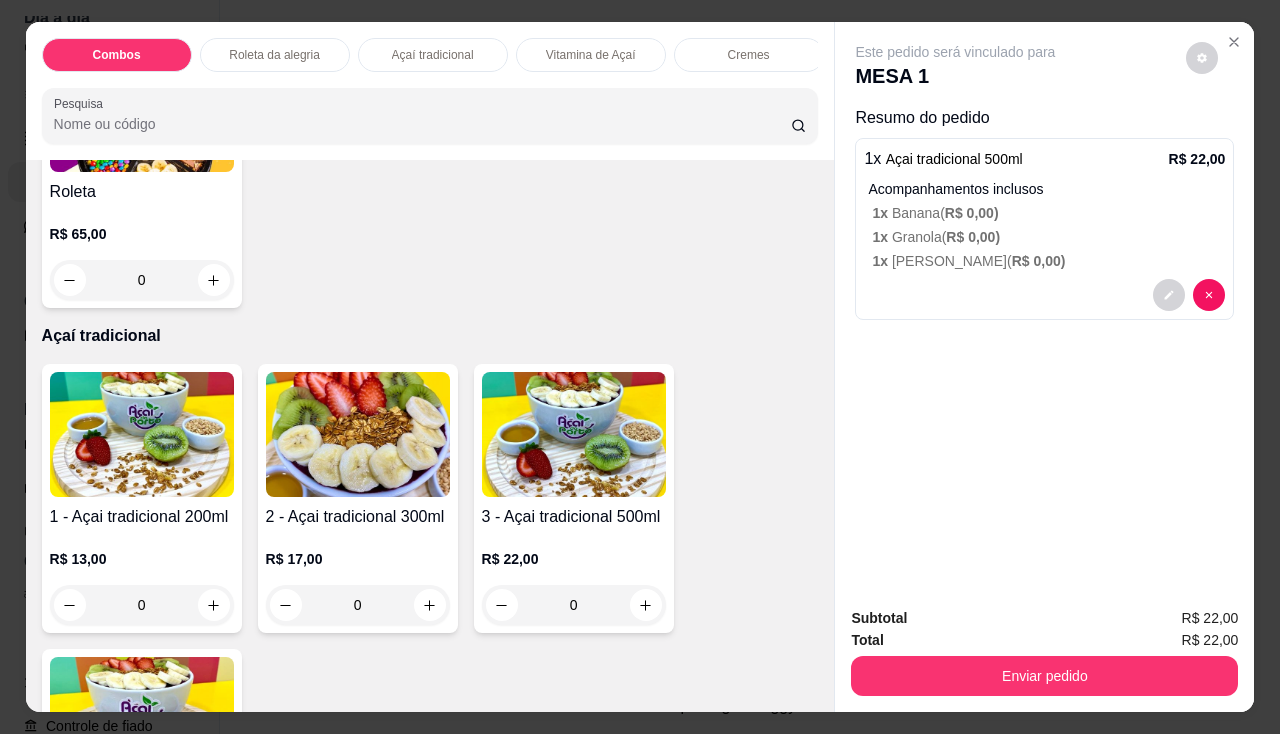 click at bounding box center (574, 434) 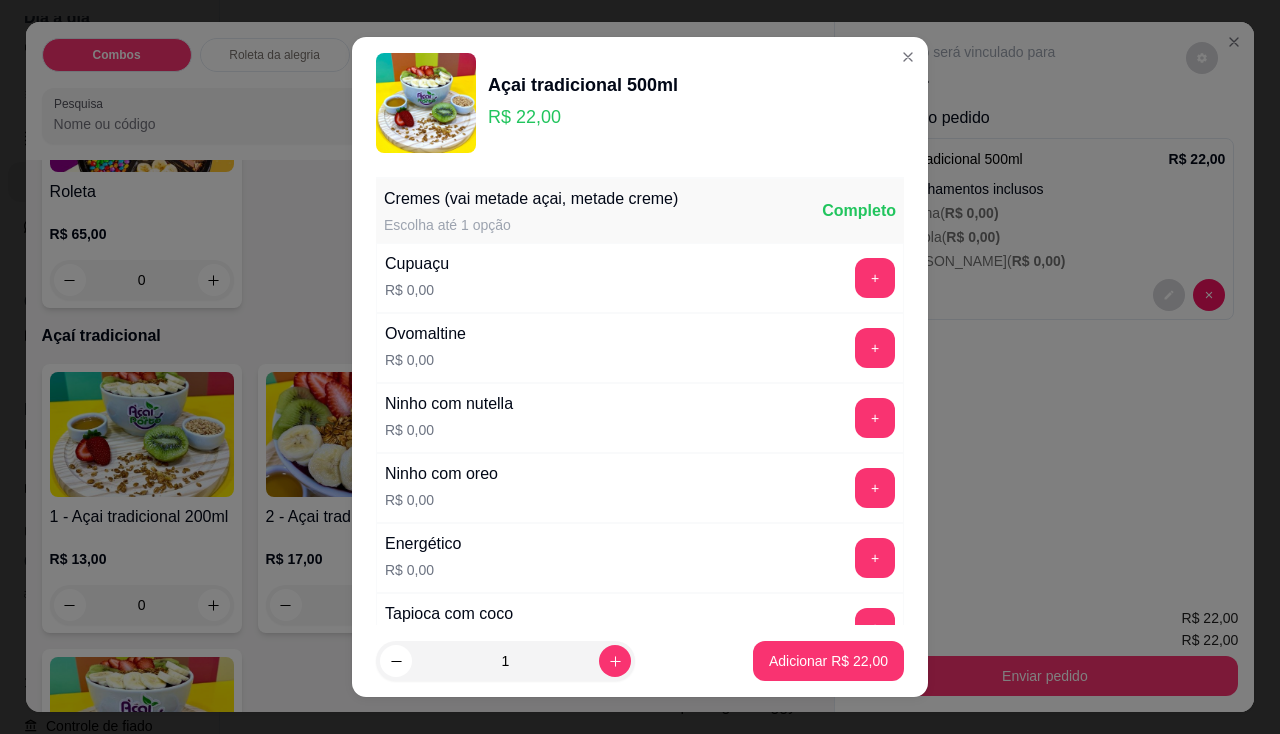 scroll, scrollTop: 27, scrollLeft: 0, axis: vertical 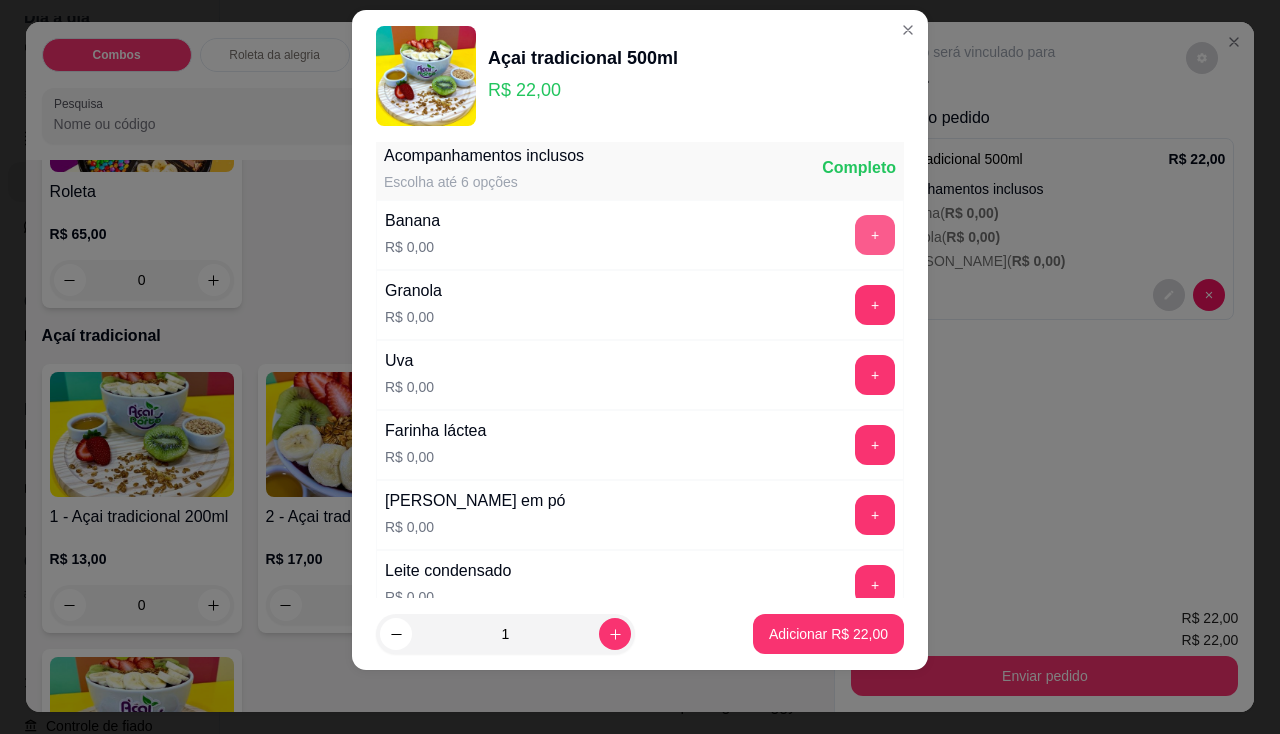 click on "+" at bounding box center [875, 235] 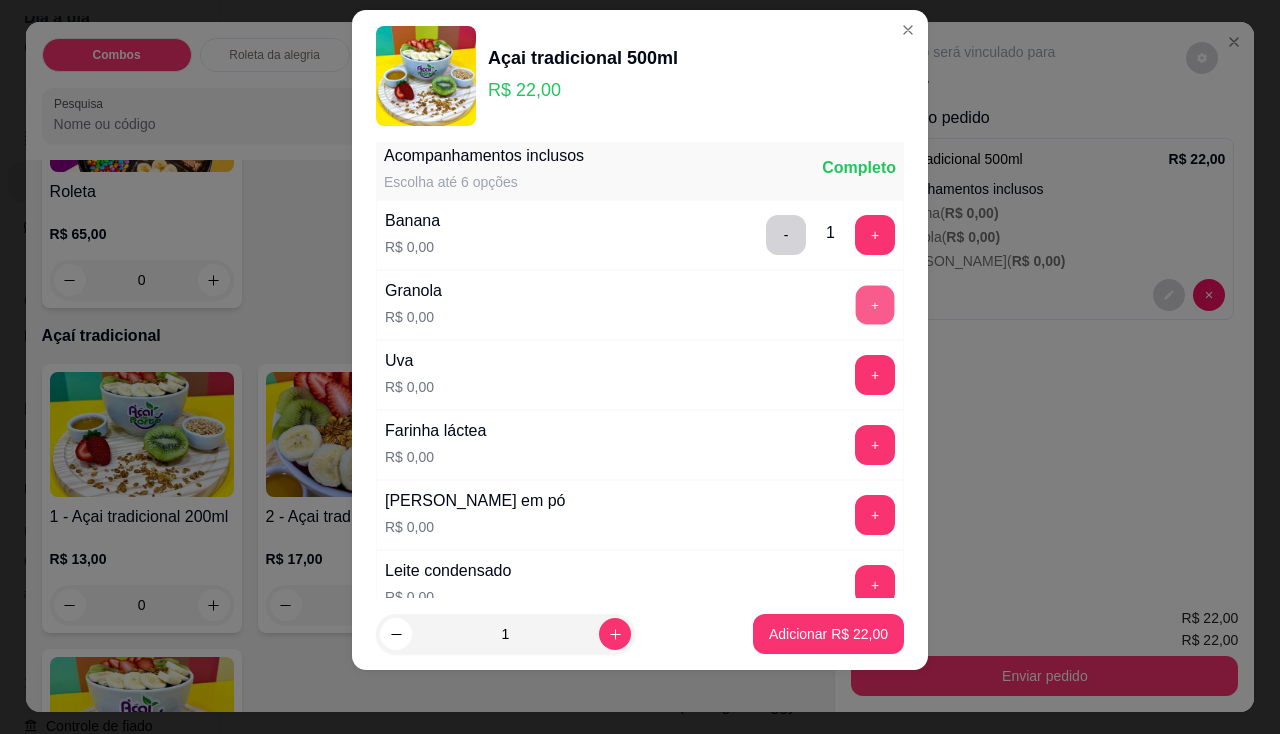 click on "+" at bounding box center [875, 304] 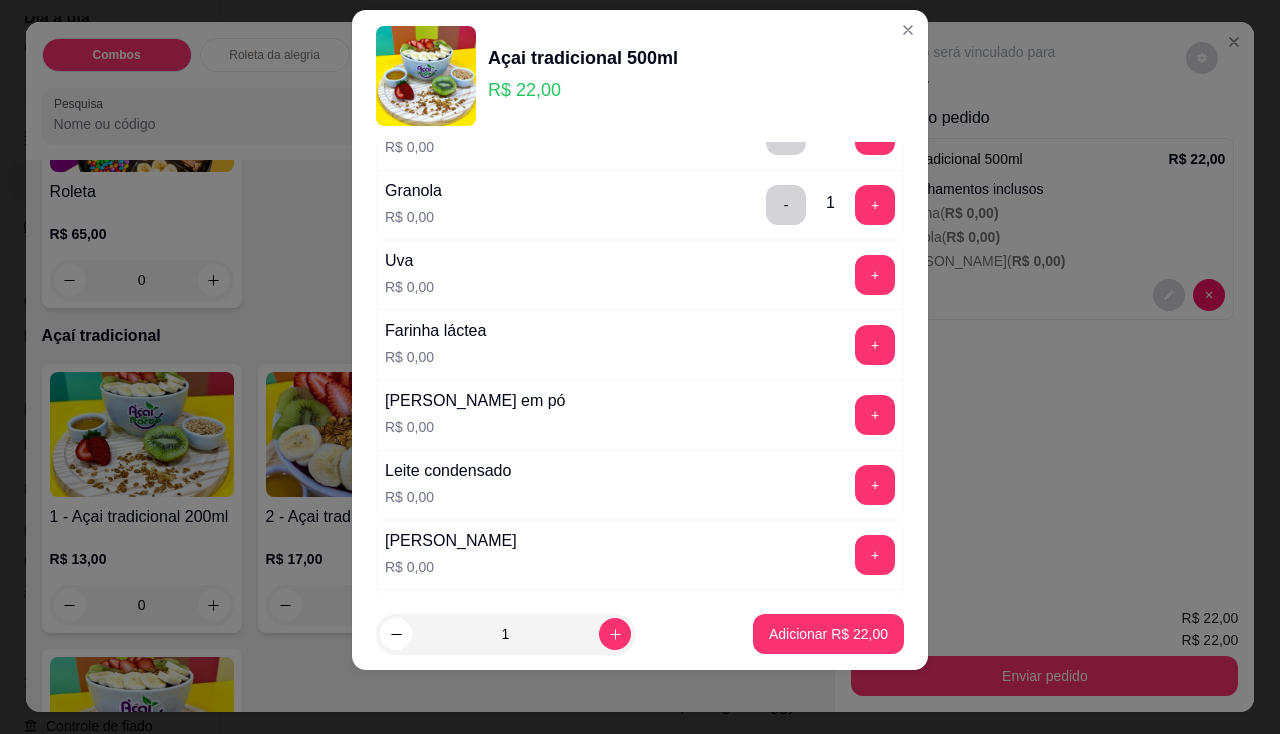scroll, scrollTop: 700, scrollLeft: 0, axis: vertical 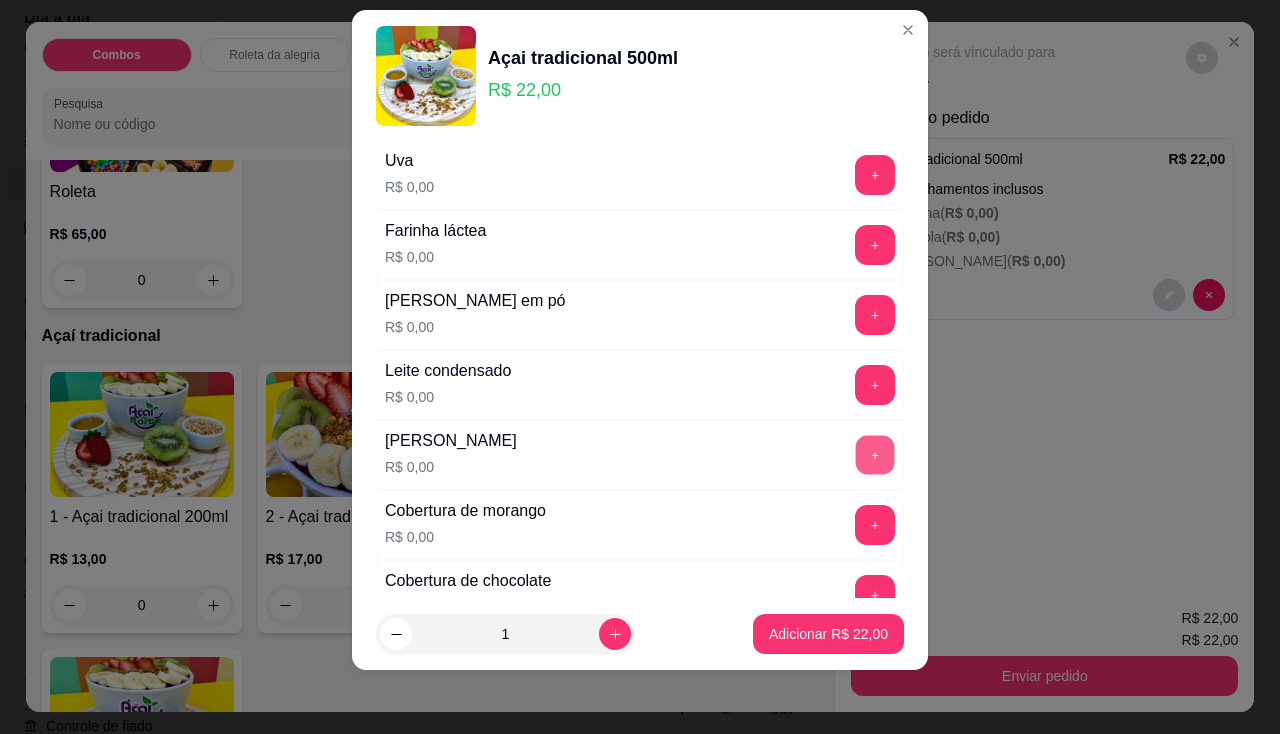 click on "+" at bounding box center (875, 454) 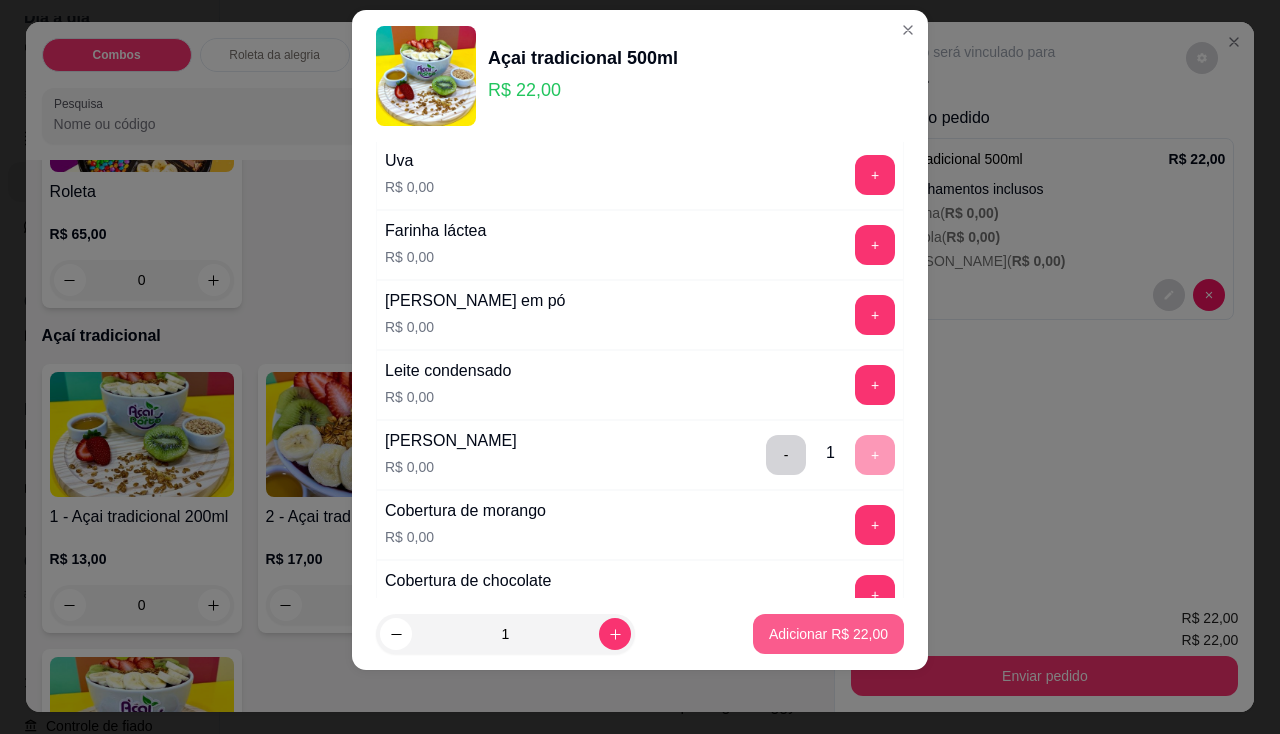 click on "Adicionar   R$ 22,00" at bounding box center (828, 634) 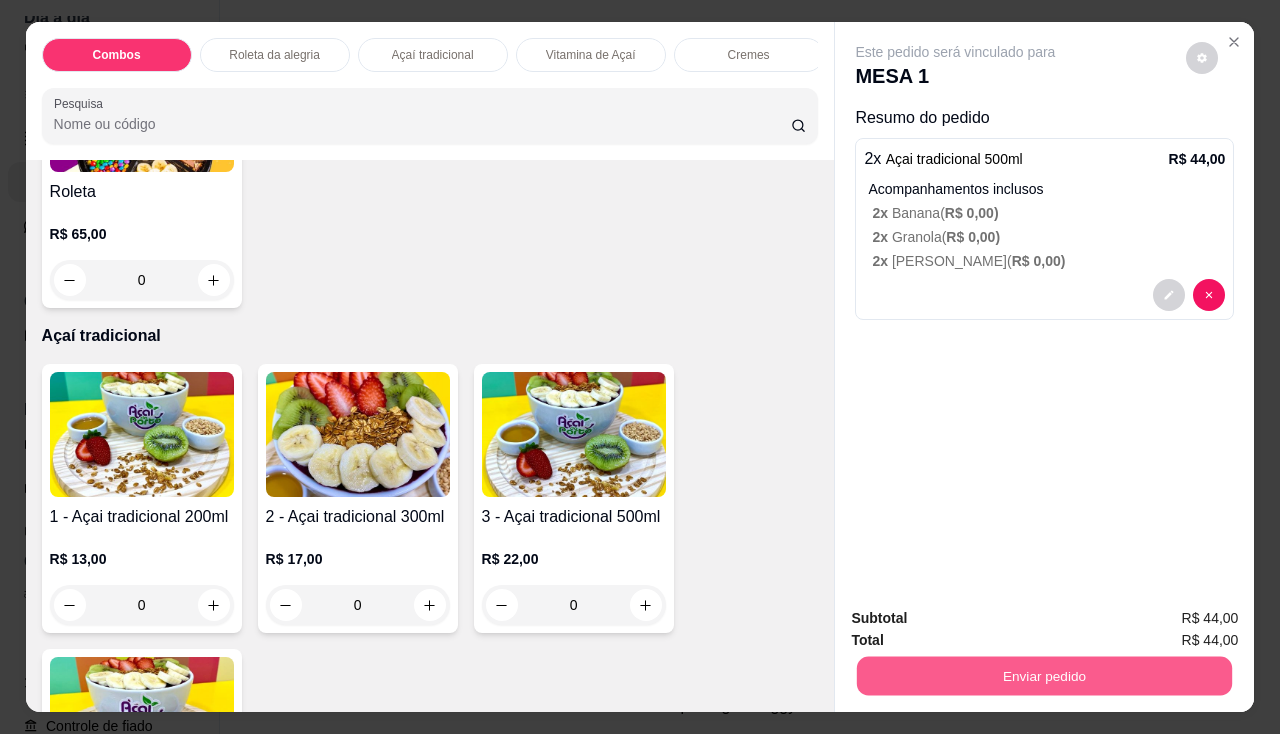 click on "Enviar pedido" at bounding box center [1044, 676] 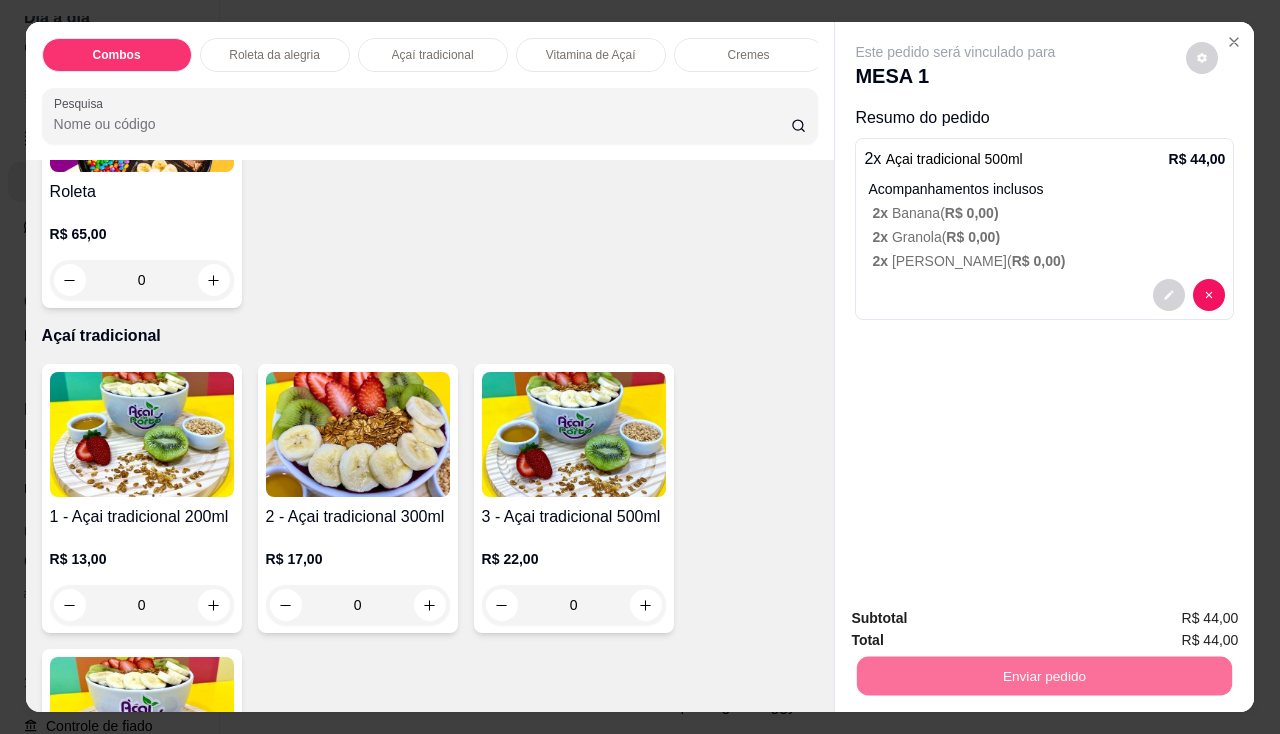 click on "Não registrar e enviar pedido" at bounding box center [979, 620] 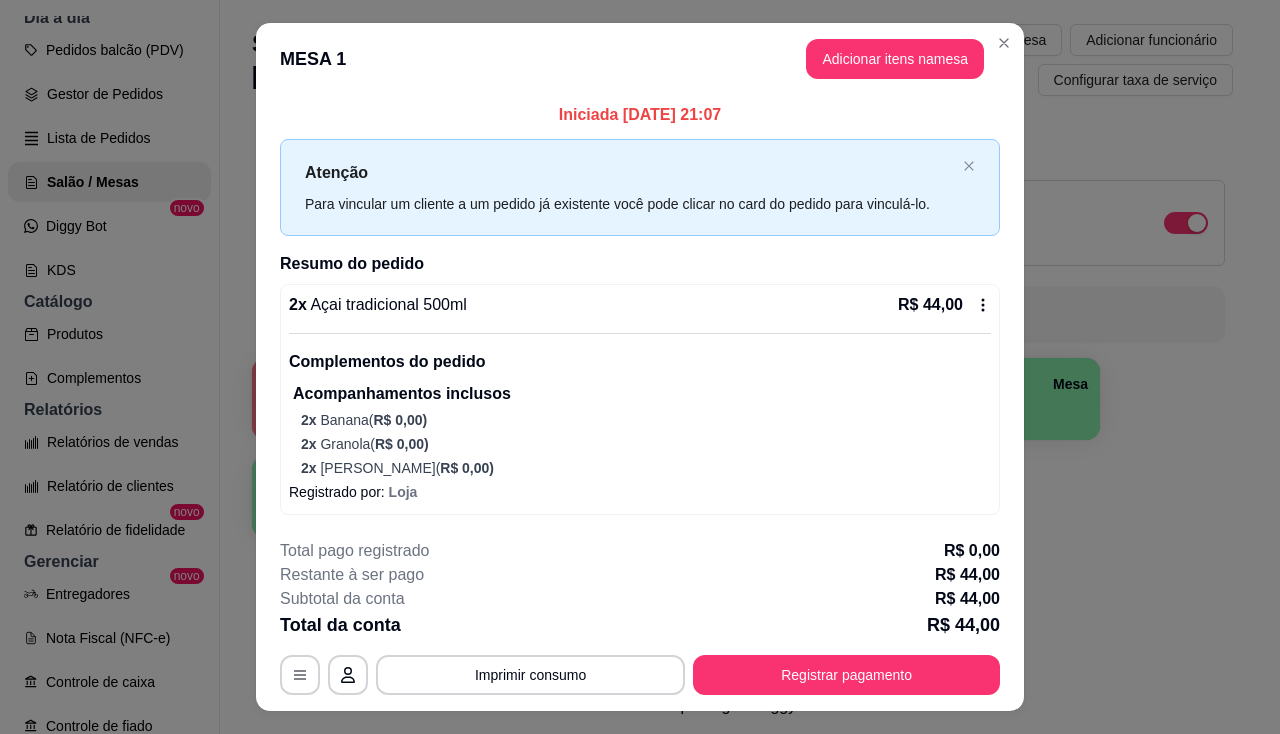 drag, startPoint x: 532, startPoint y: 707, endPoint x: 544, endPoint y: 678, distance: 31.38471 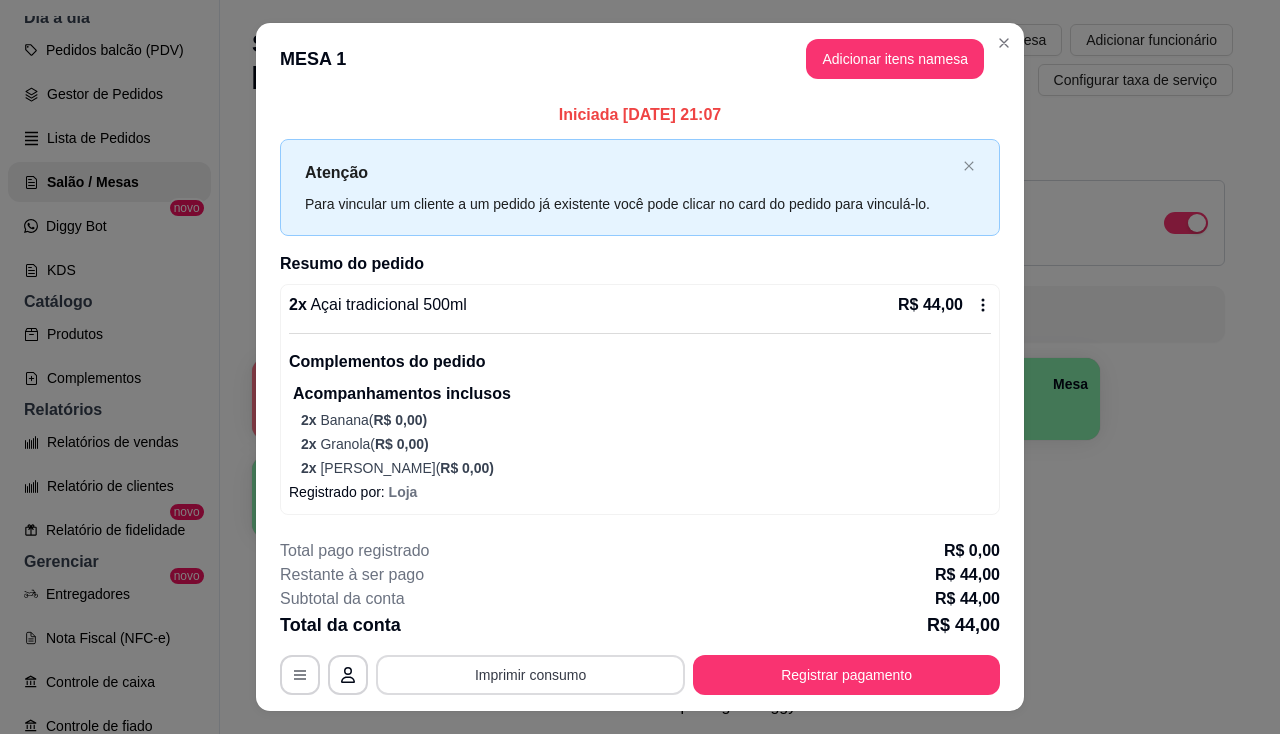 click on "Imprimir consumo" at bounding box center (530, 675) 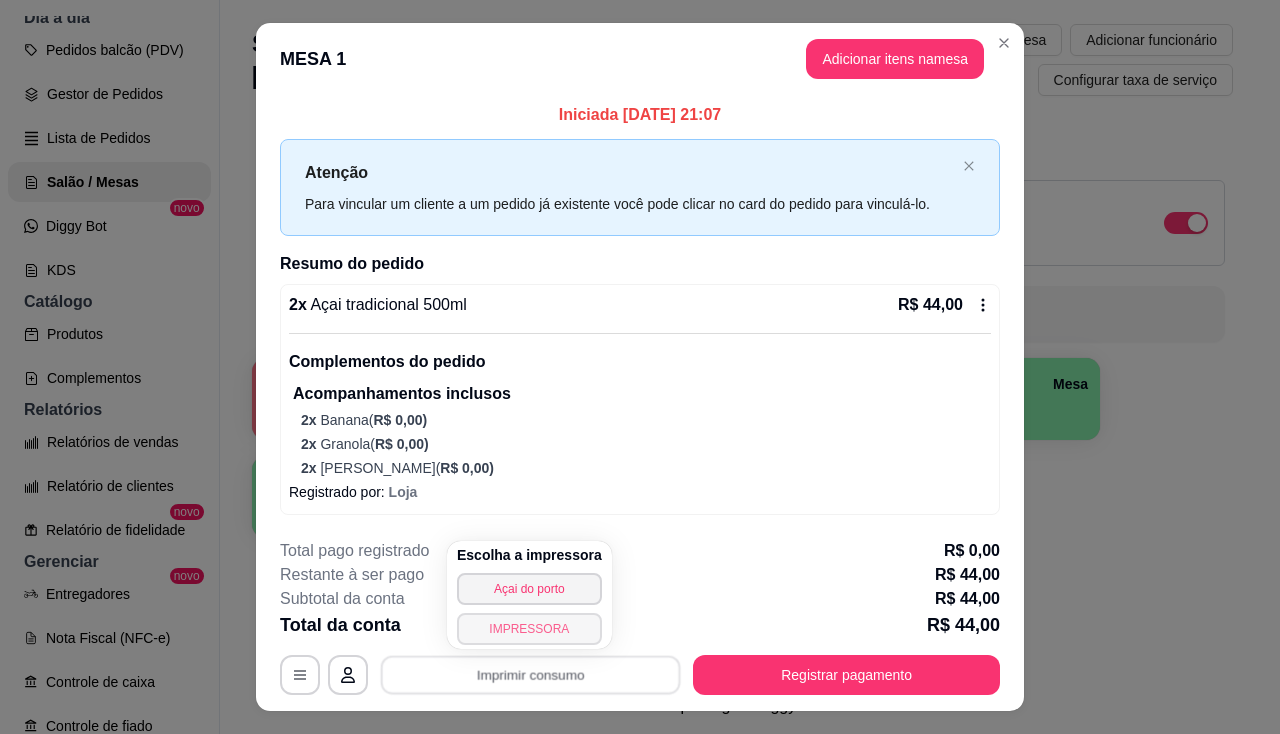 click on "IMPRESSORA" at bounding box center (529, 629) 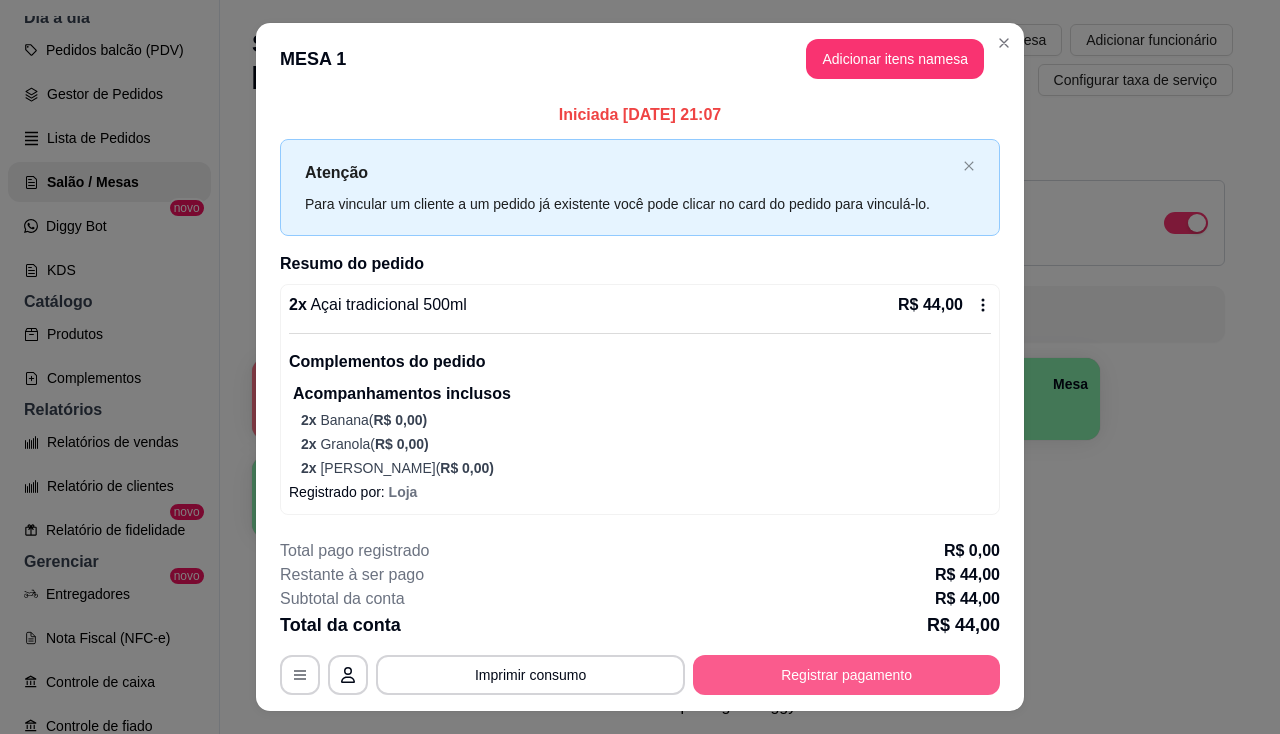 click on "Registrar pagamento" at bounding box center [846, 675] 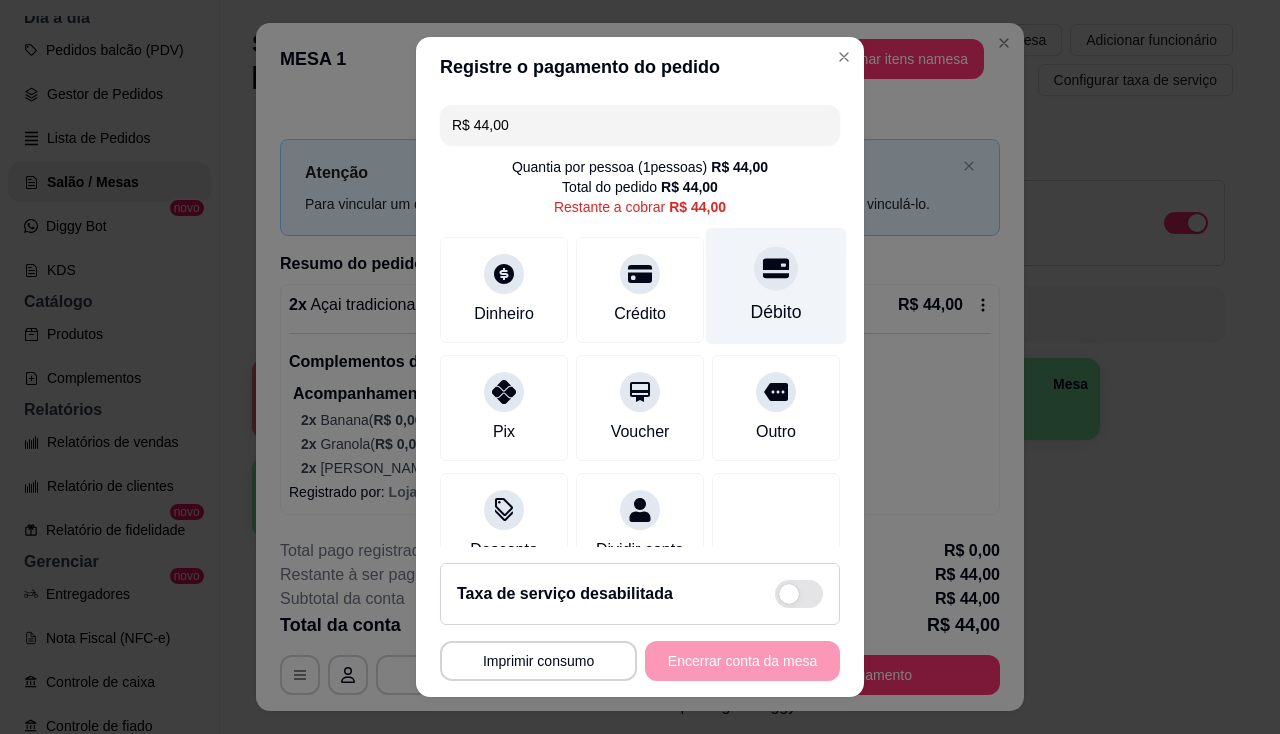 click at bounding box center (776, 268) 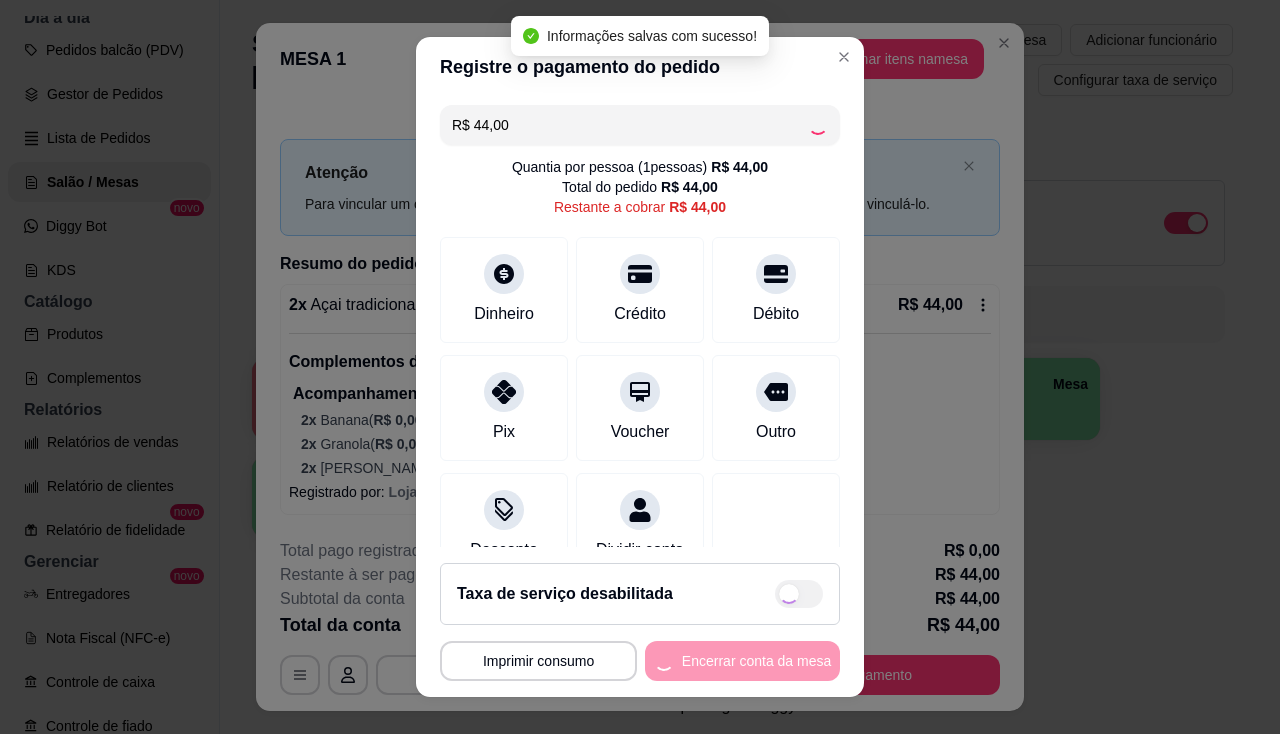 type on "R$ 0,00" 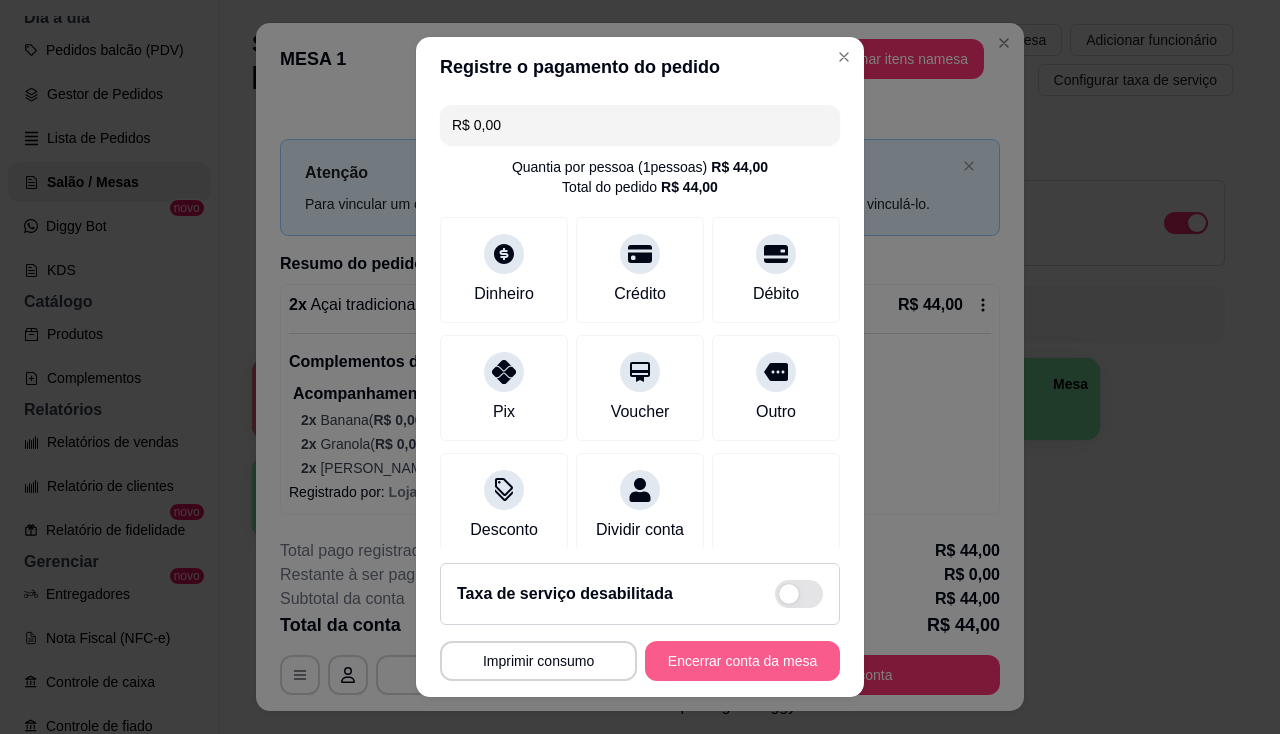 click on "Encerrar conta da mesa" at bounding box center [742, 661] 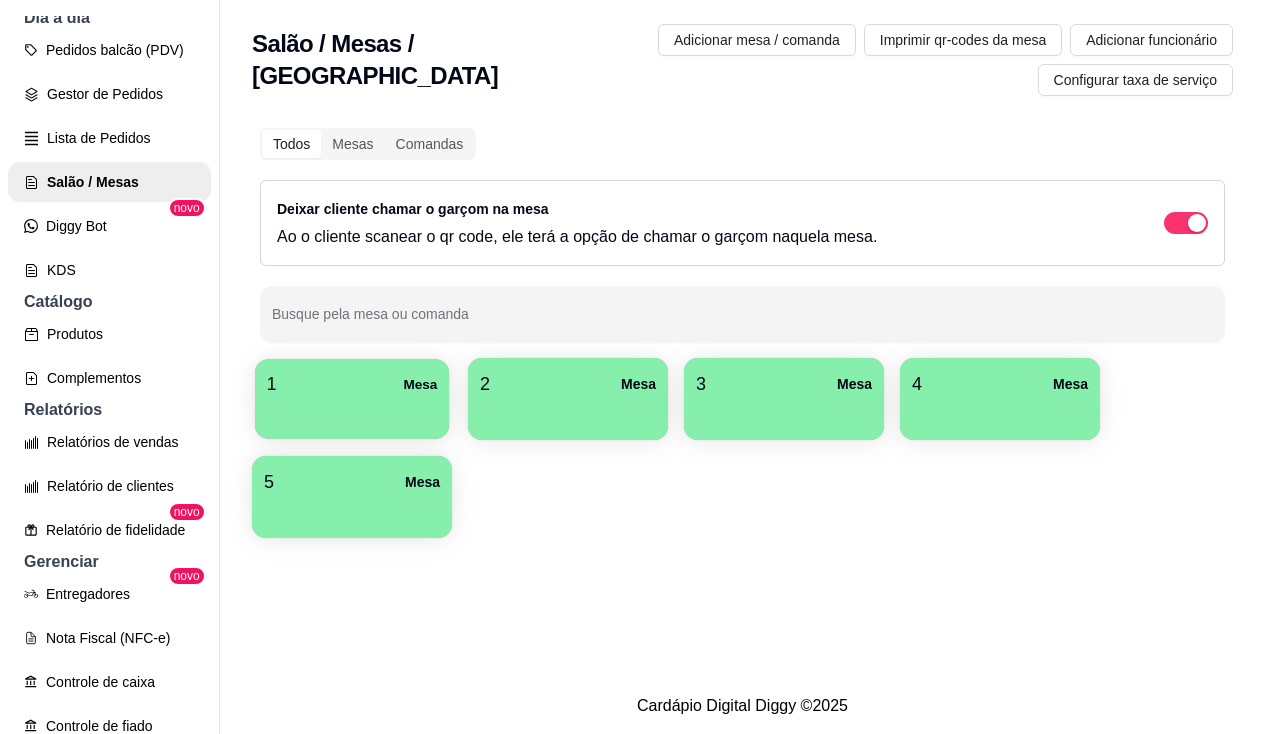 click on "1 Mesa" at bounding box center [352, 399] 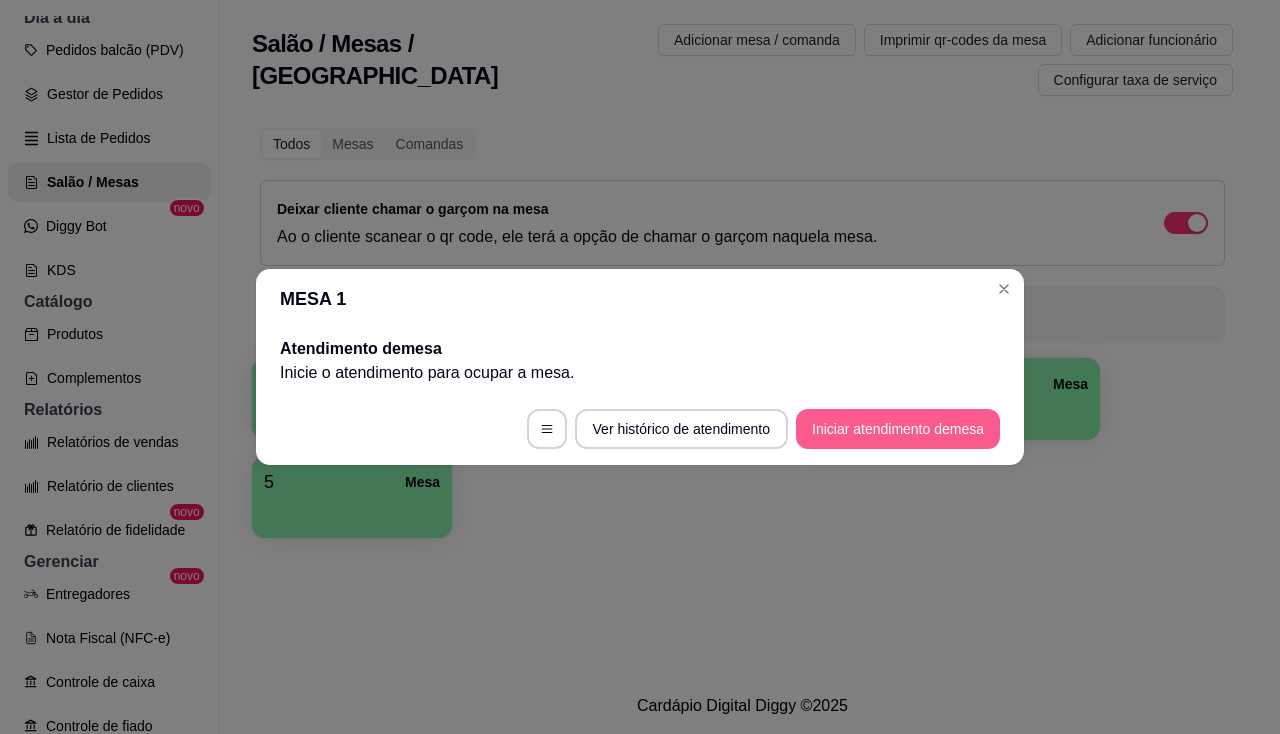 click on "Iniciar atendimento de  mesa" at bounding box center (898, 429) 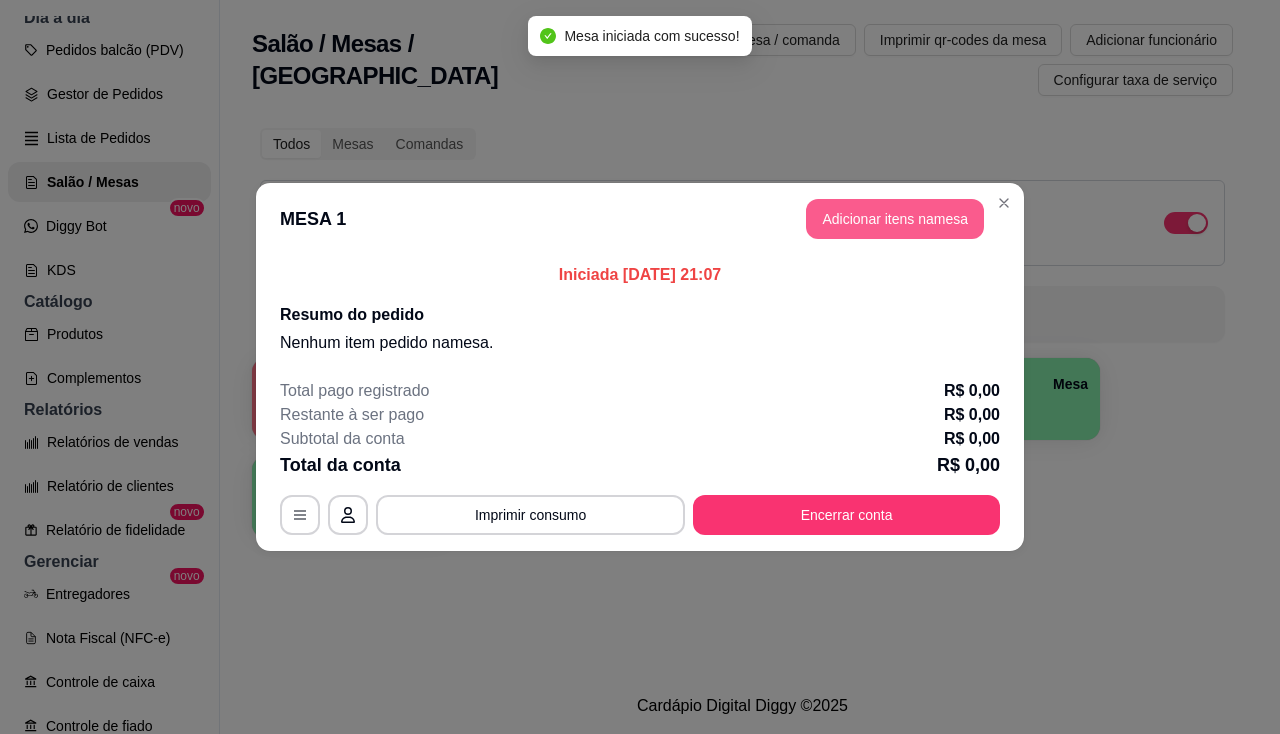 click on "Adicionar itens na  mesa" at bounding box center [895, 219] 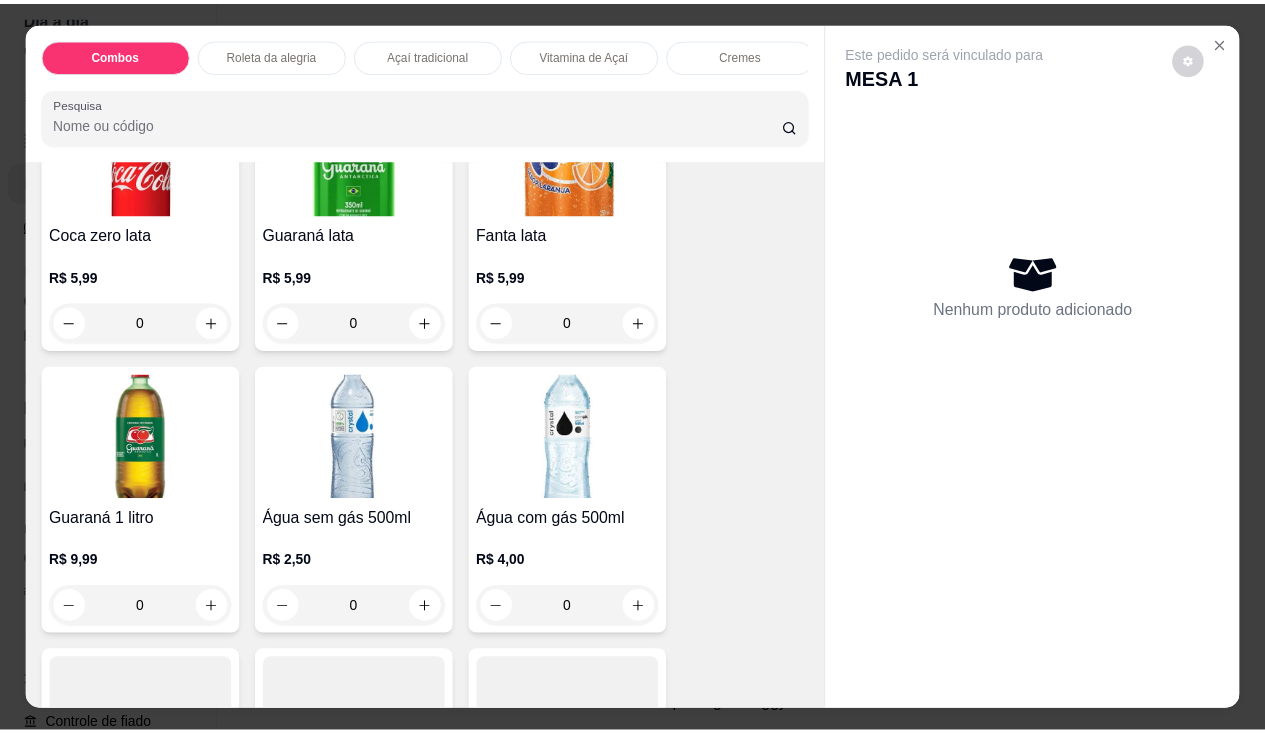 scroll, scrollTop: 5000, scrollLeft: 0, axis: vertical 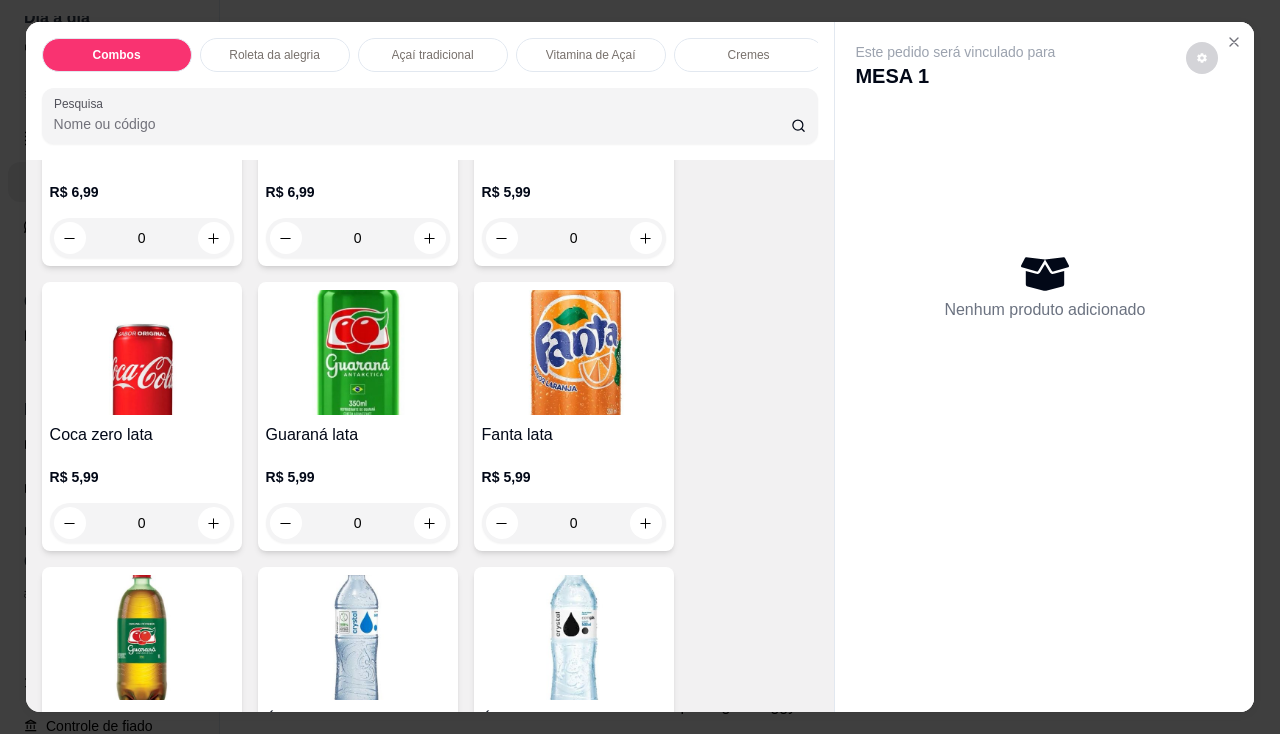 click at bounding box center (358, 352) 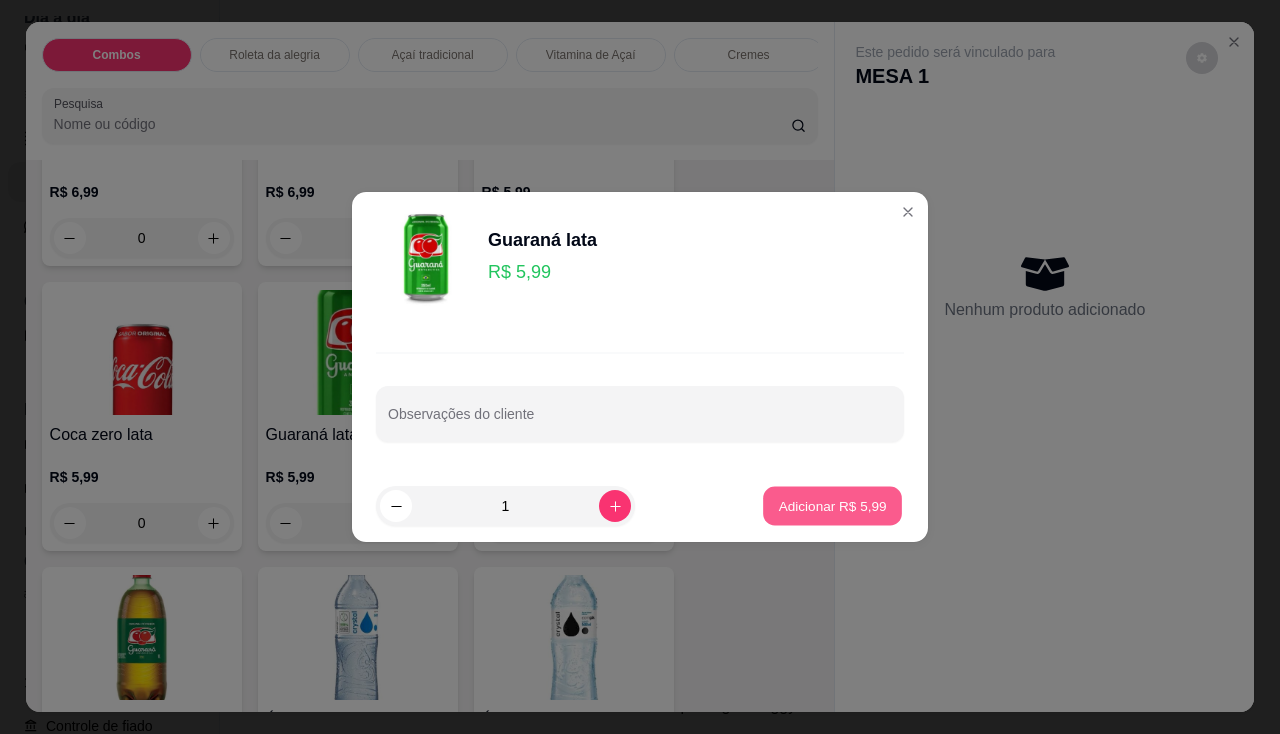 click on "Adicionar   R$ 5,99" at bounding box center [832, 506] 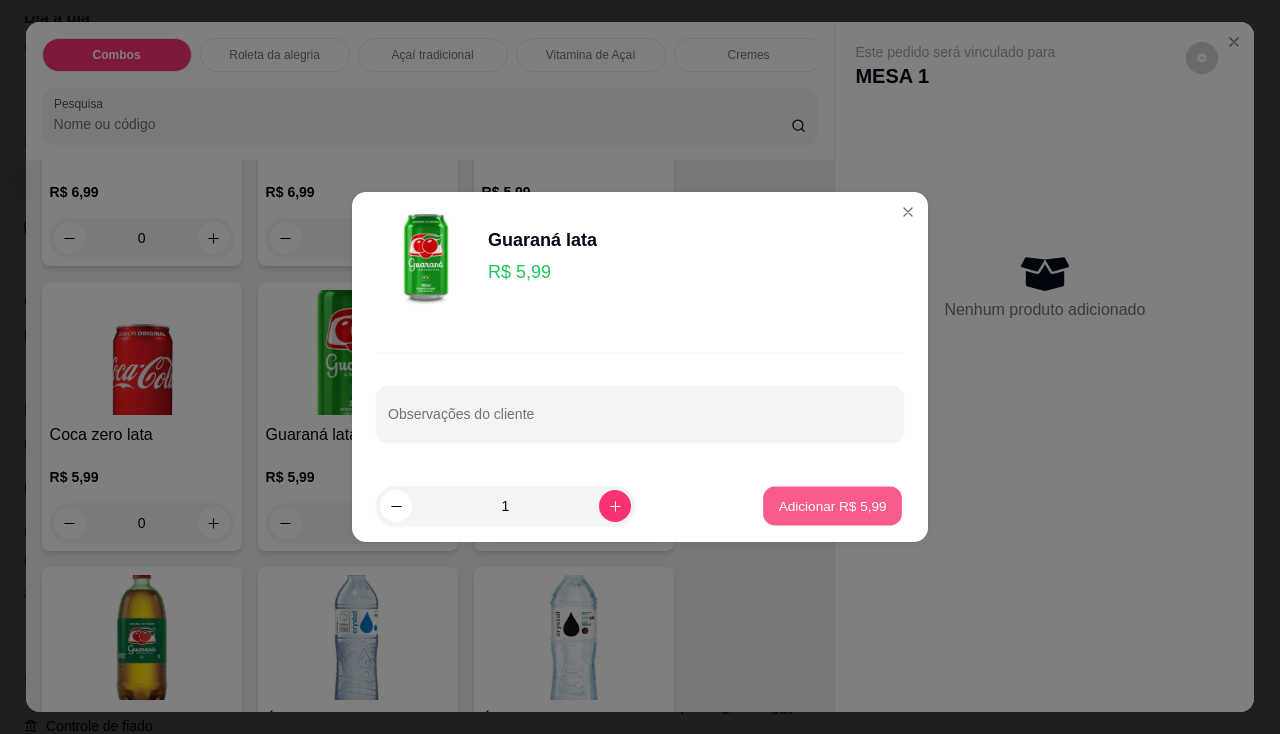 type on "1" 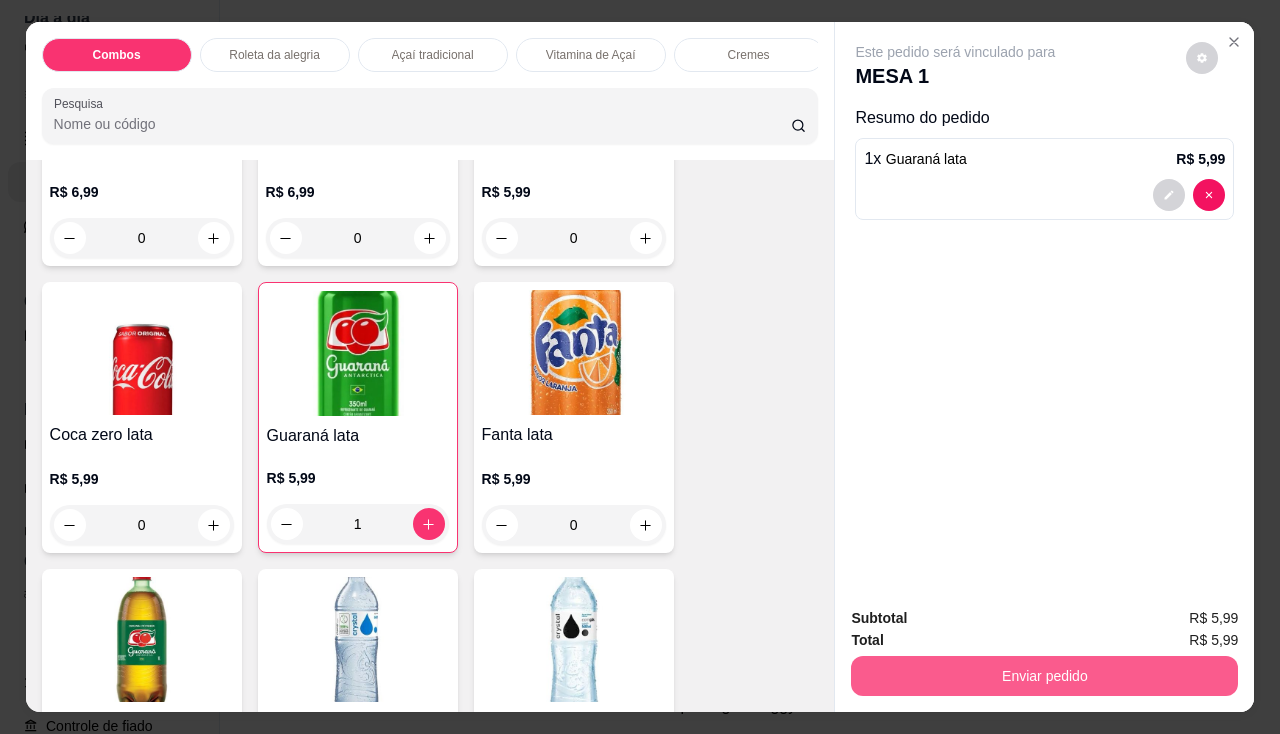 click on "Enviar pedido" at bounding box center (1044, 676) 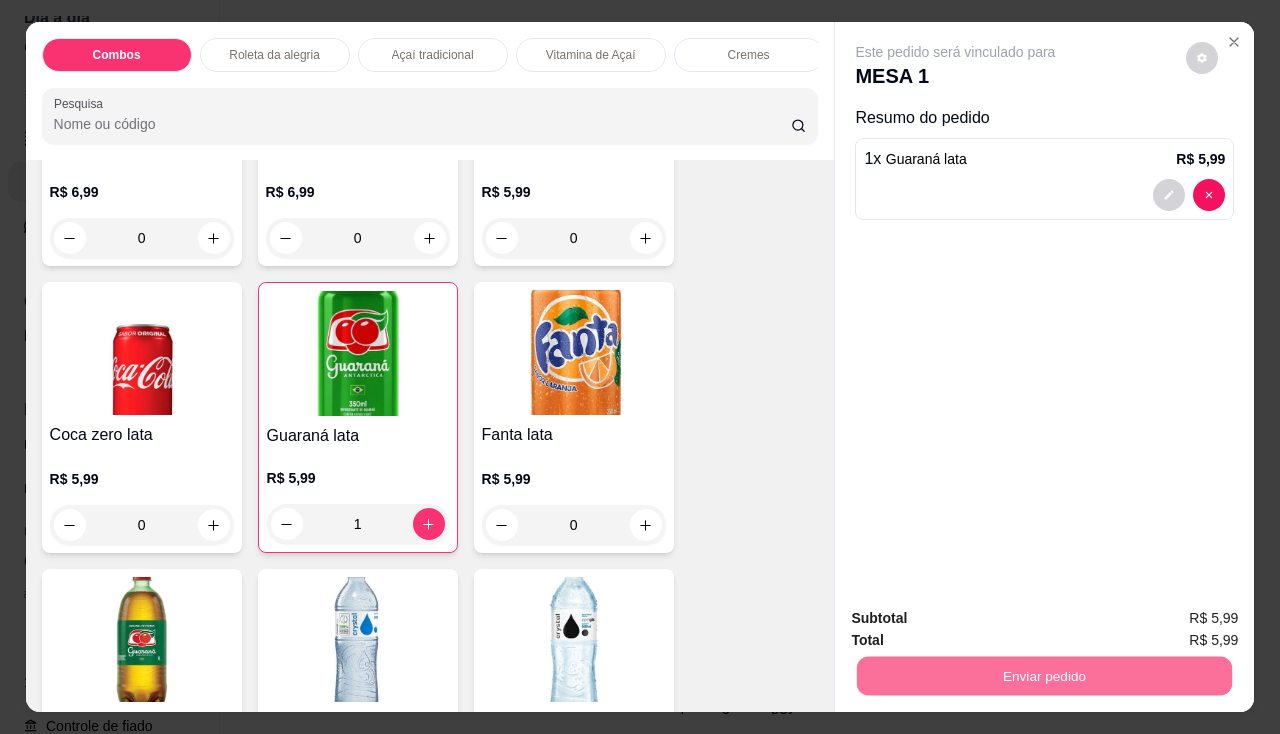 click on "Enviar pedido" at bounding box center (1044, 673) 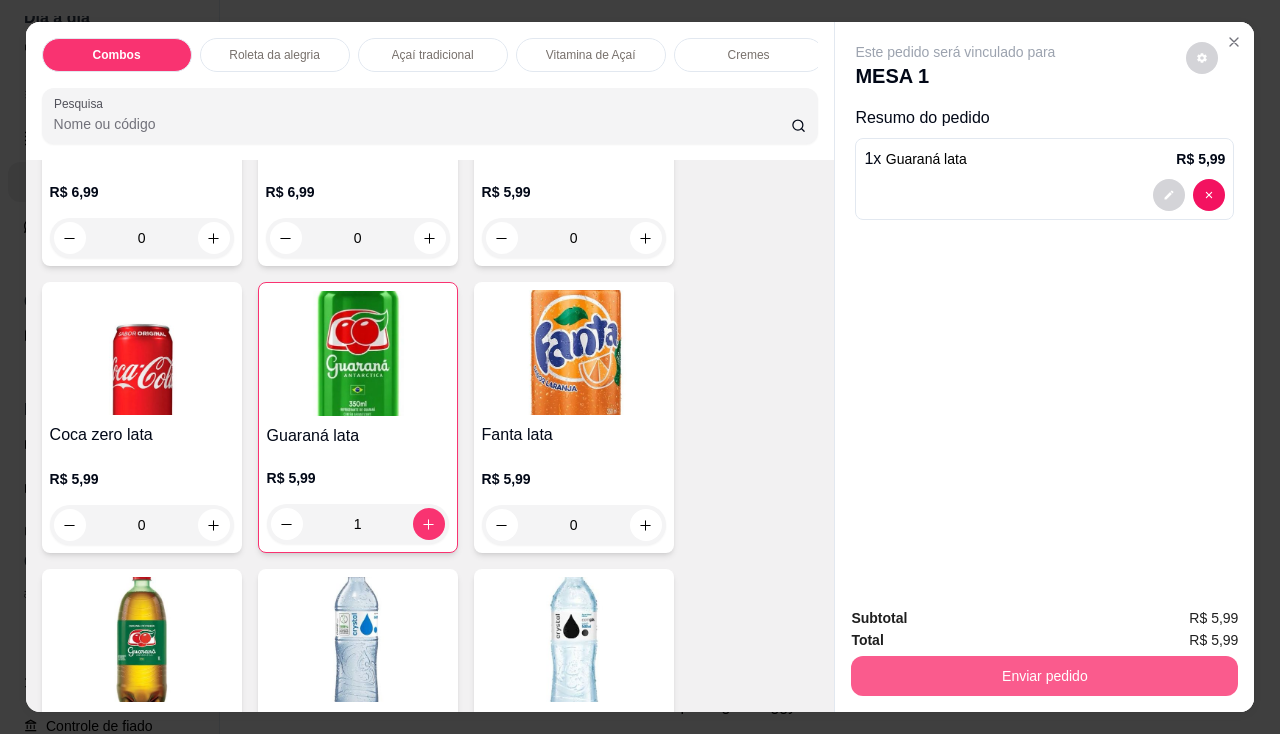 click on "Subtotal R$ 5,99 Total R$ 5,99 Enviar pedido" at bounding box center (1044, 651) 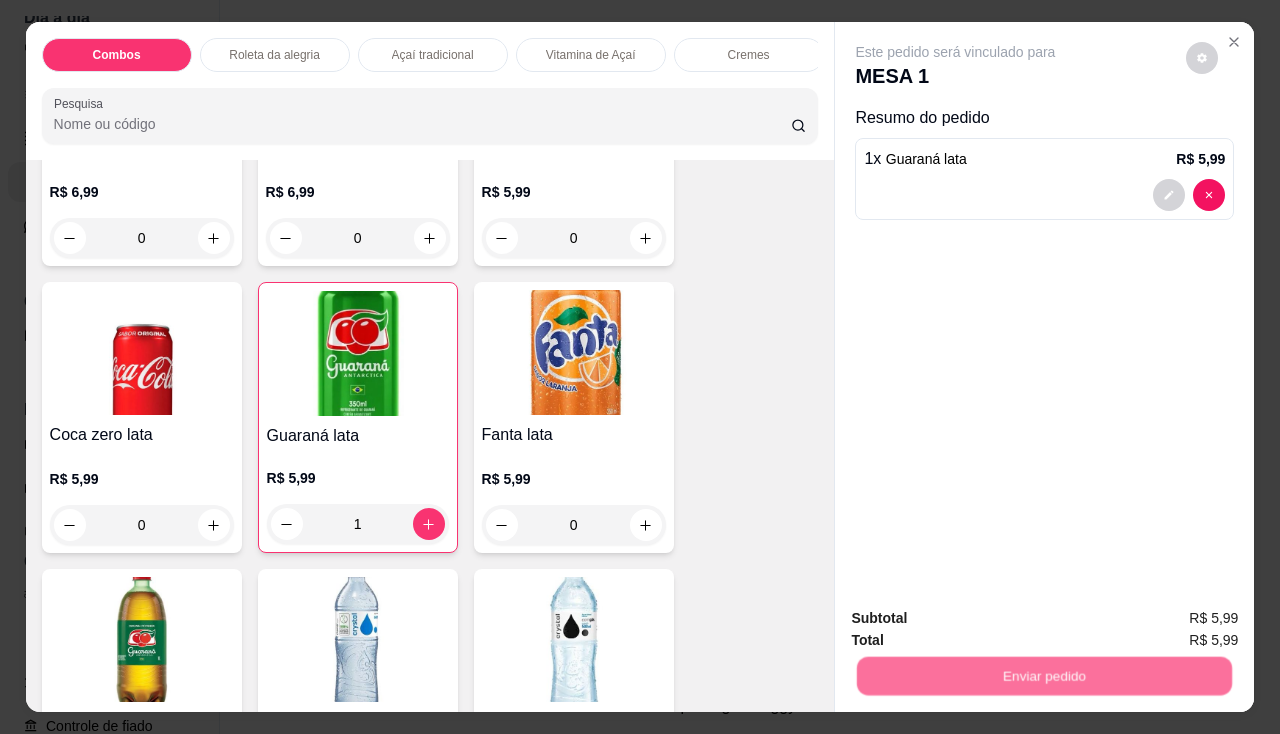 click on "Não registrar e enviar pedido" at bounding box center [979, 620] 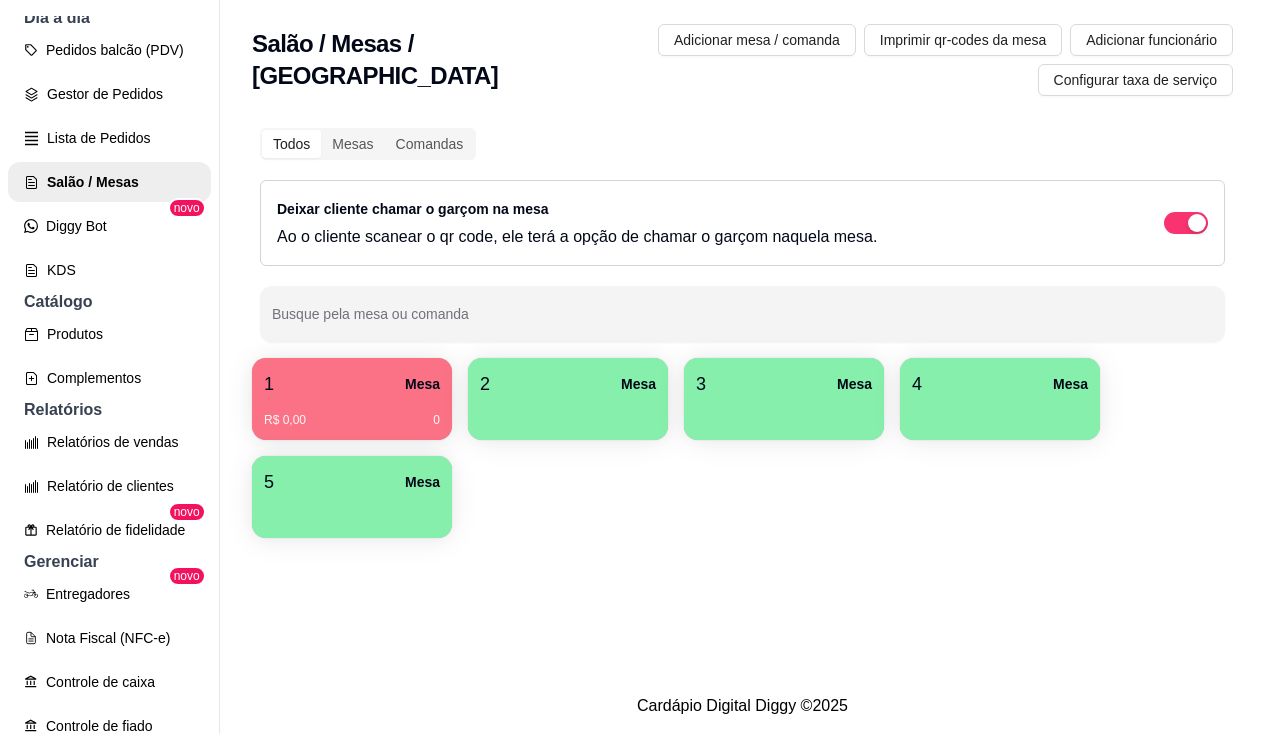 click on "1 Mesa R$ 0,00 0 2 Mesa 3 Mesa 4 Mesa 5 Mesa" at bounding box center [742, 448] 